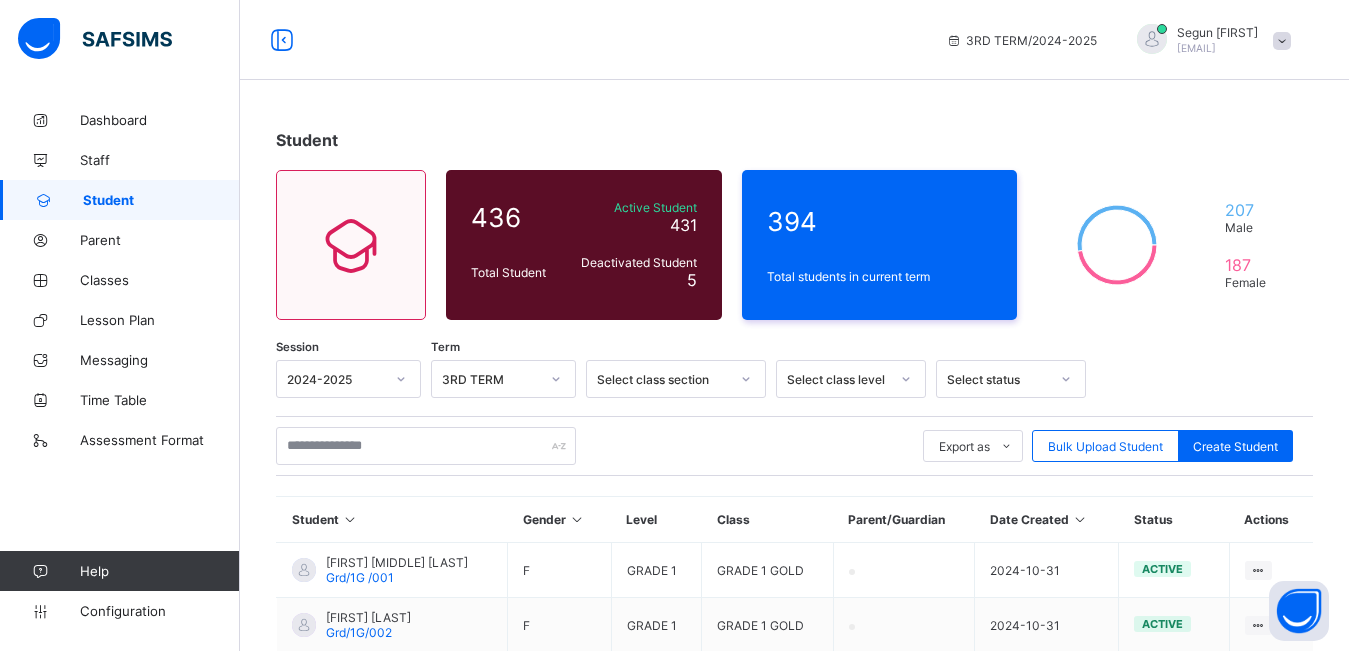 scroll, scrollTop: 0, scrollLeft: 0, axis: both 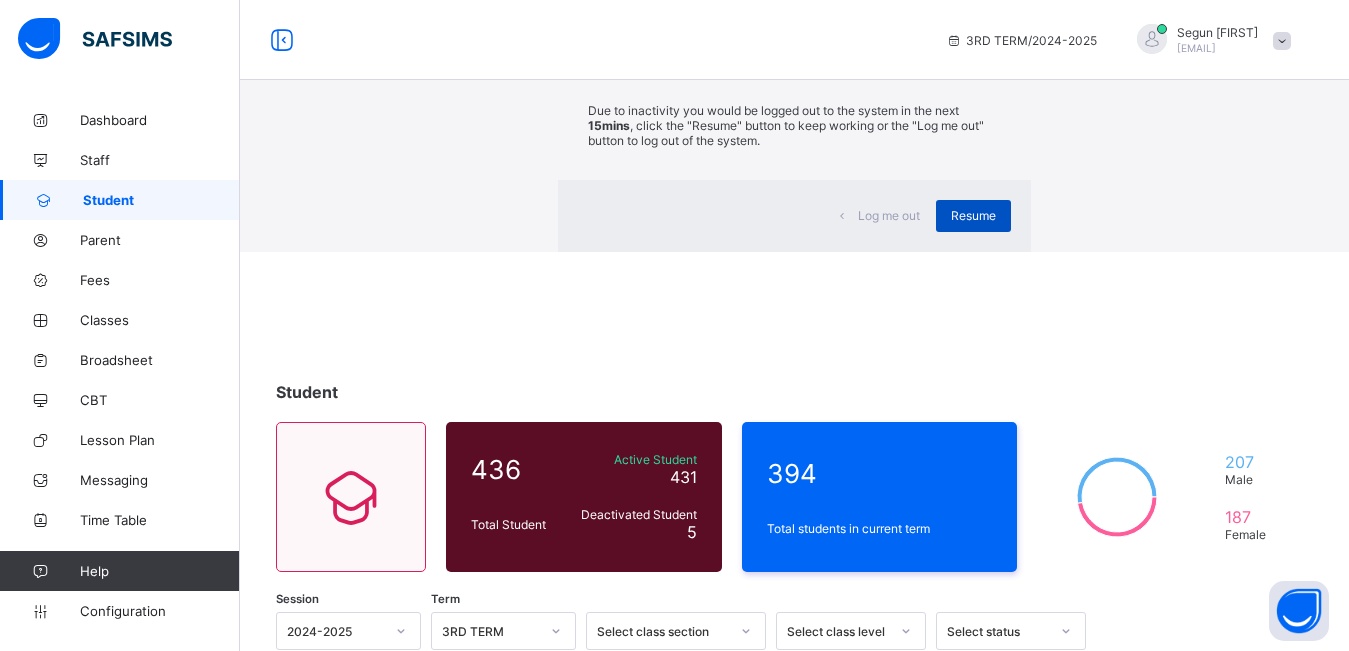click on "Resume" at bounding box center [973, 215] 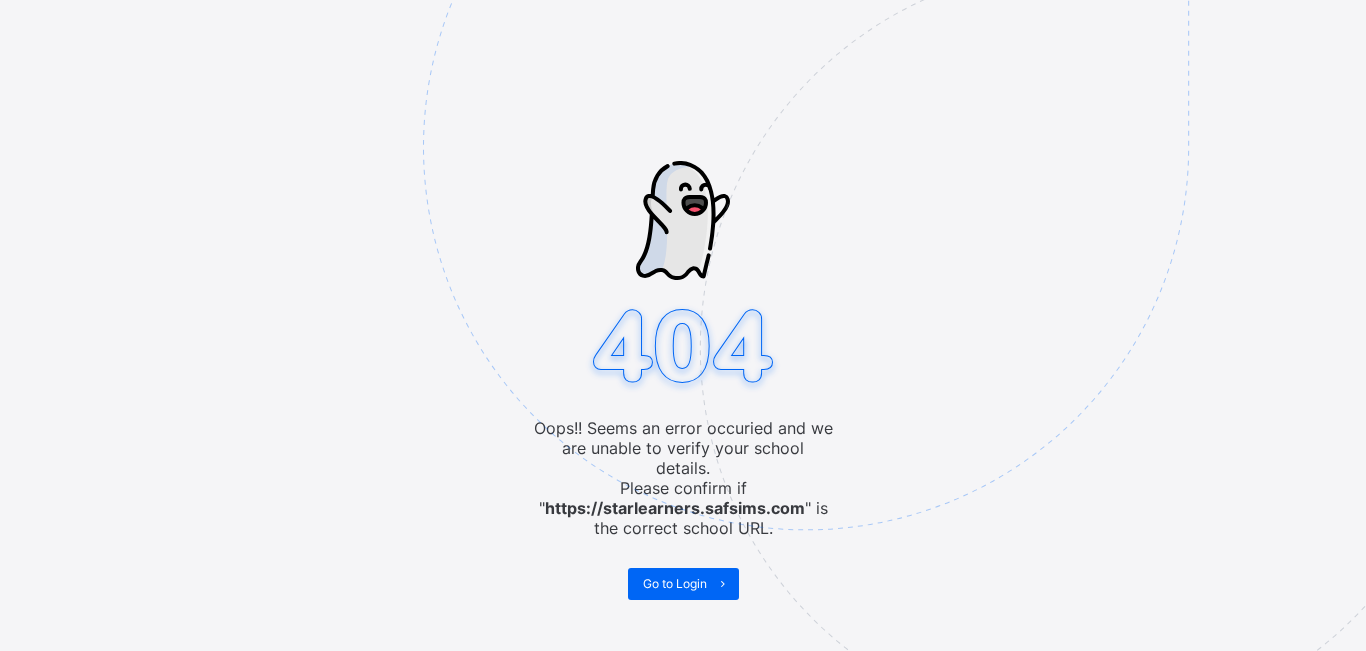 scroll, scrollTop: 0, scrollLeft: 0, axis: both 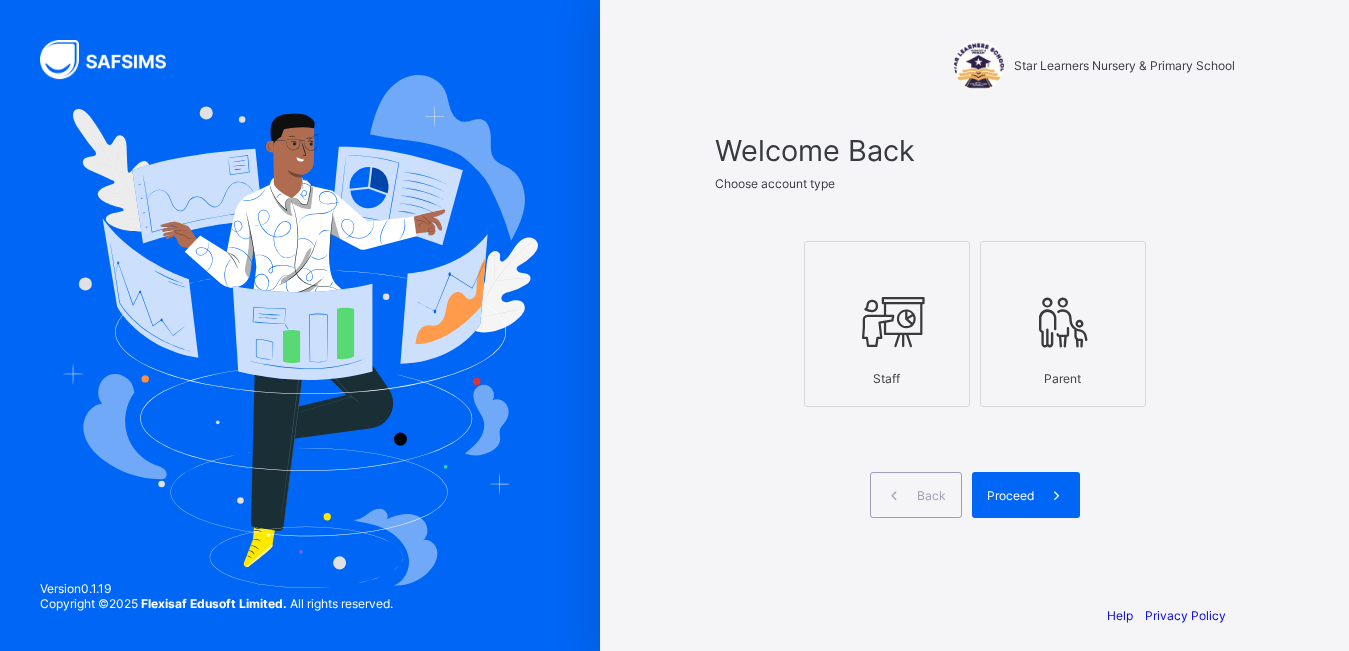 click on "Staff" at bounding box center (887, 378) 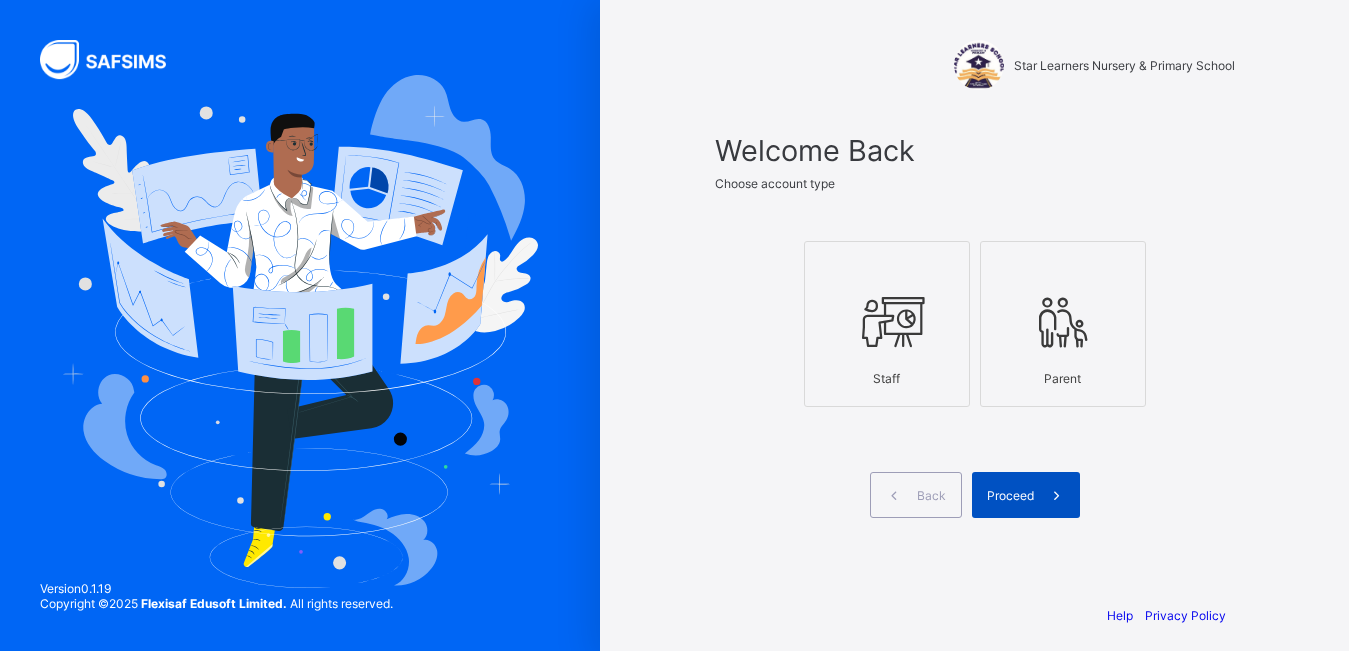 click on "Proceed" at bounding box center (1010, 495) 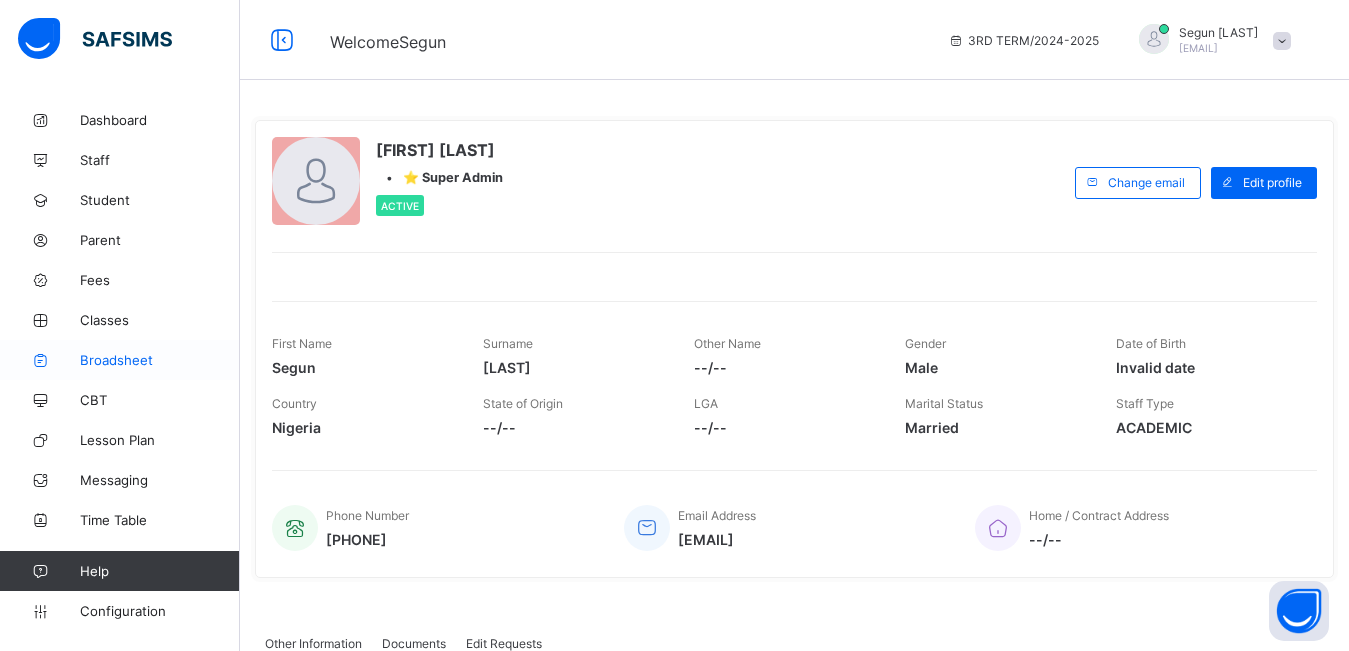 click on "Broadsheet" at bounding box center [160, 360] 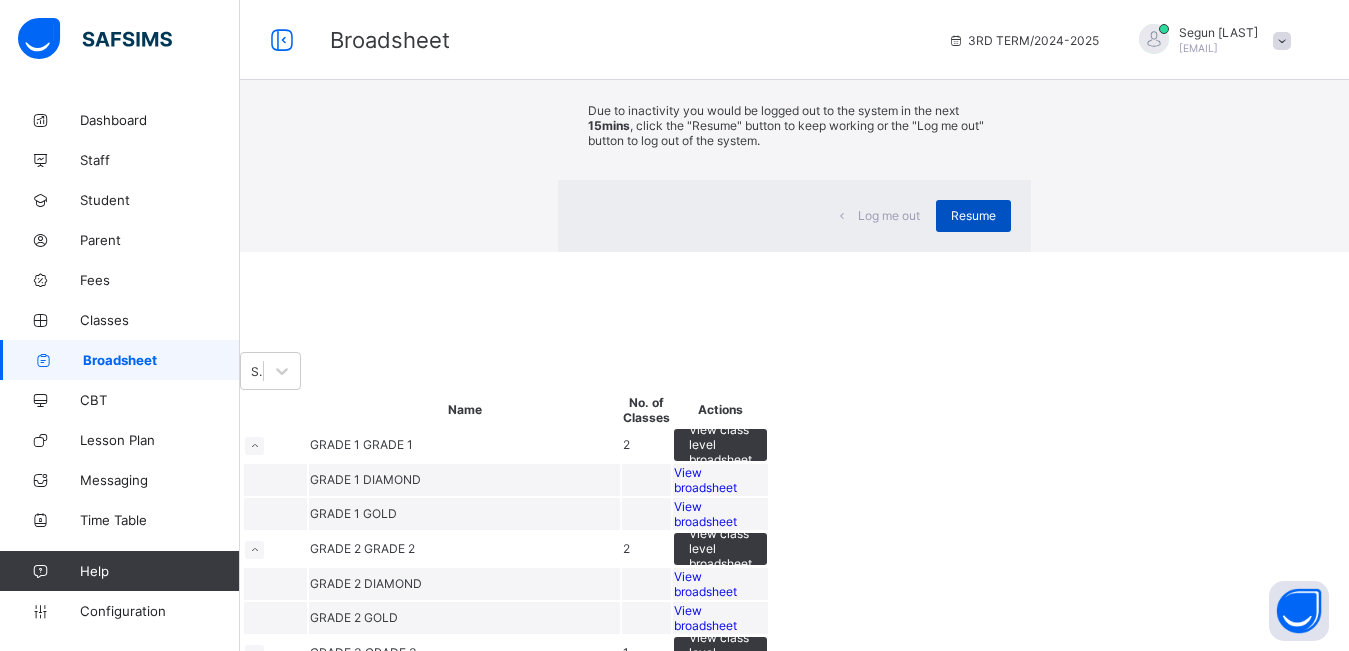 click on "Resume" at bounding box center (973, 216) 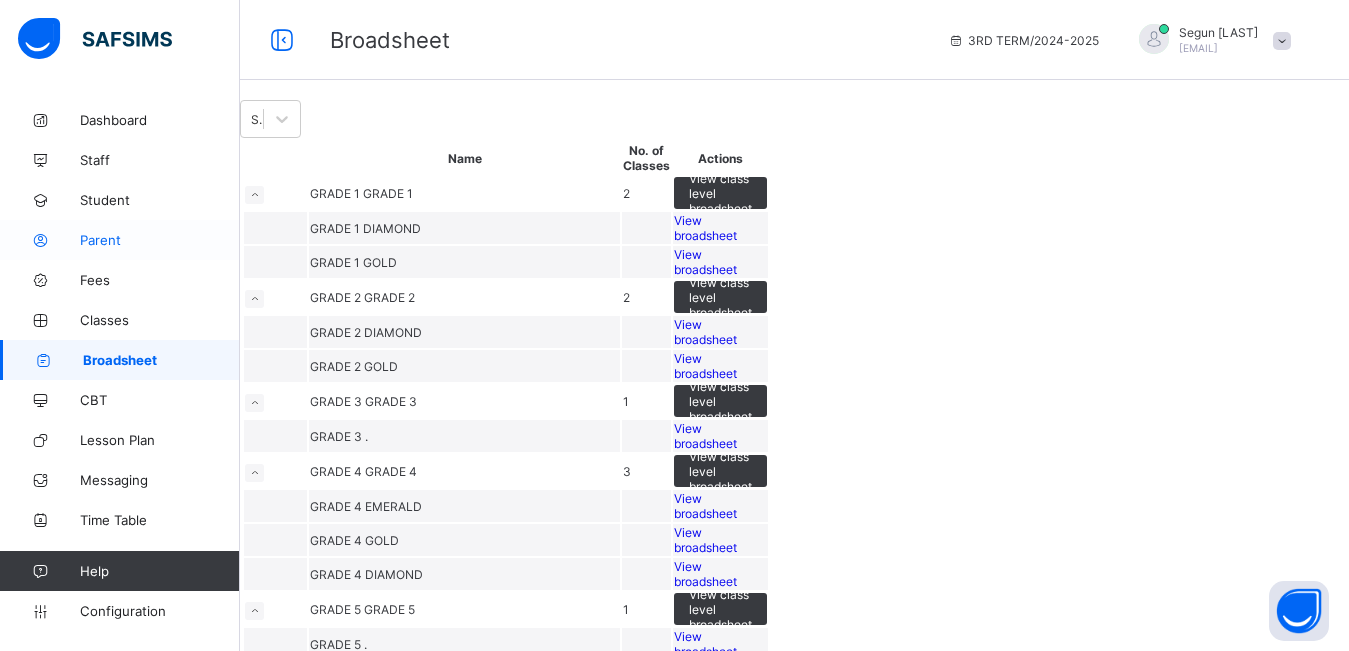 click on "Parent" at bounding box center [160, 240] 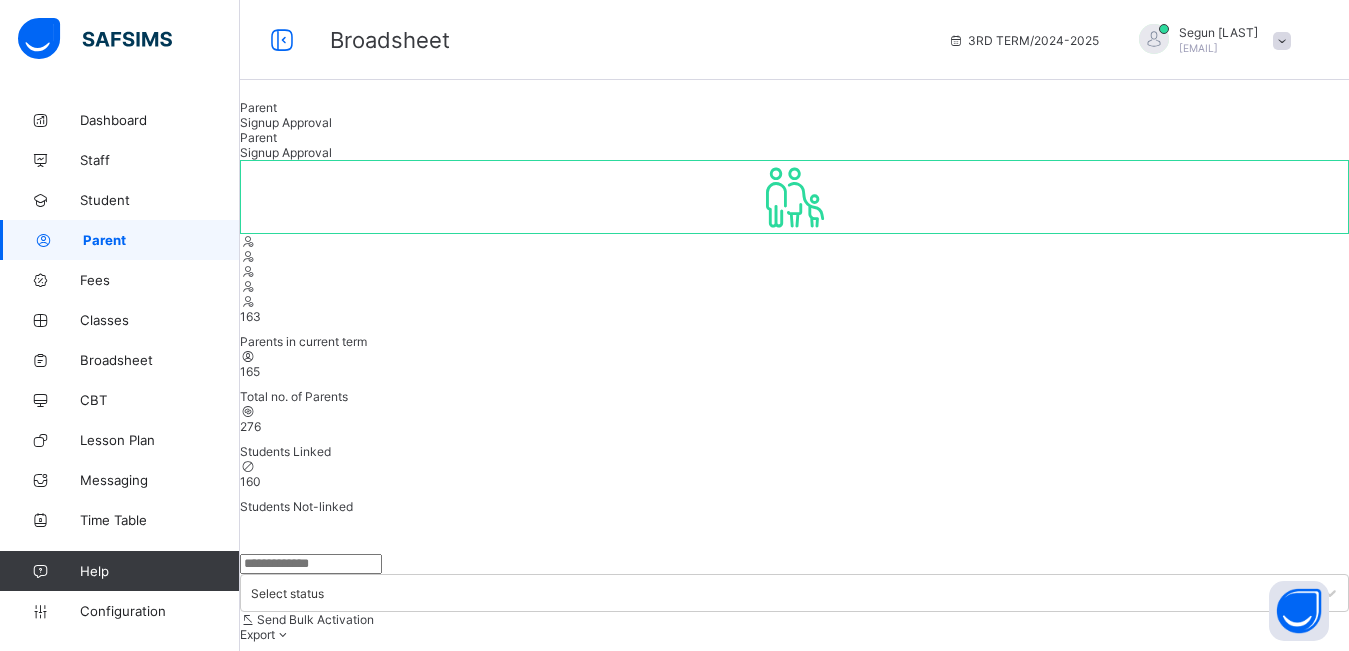 click on "Create Parent" at bounding box center (294, 757) 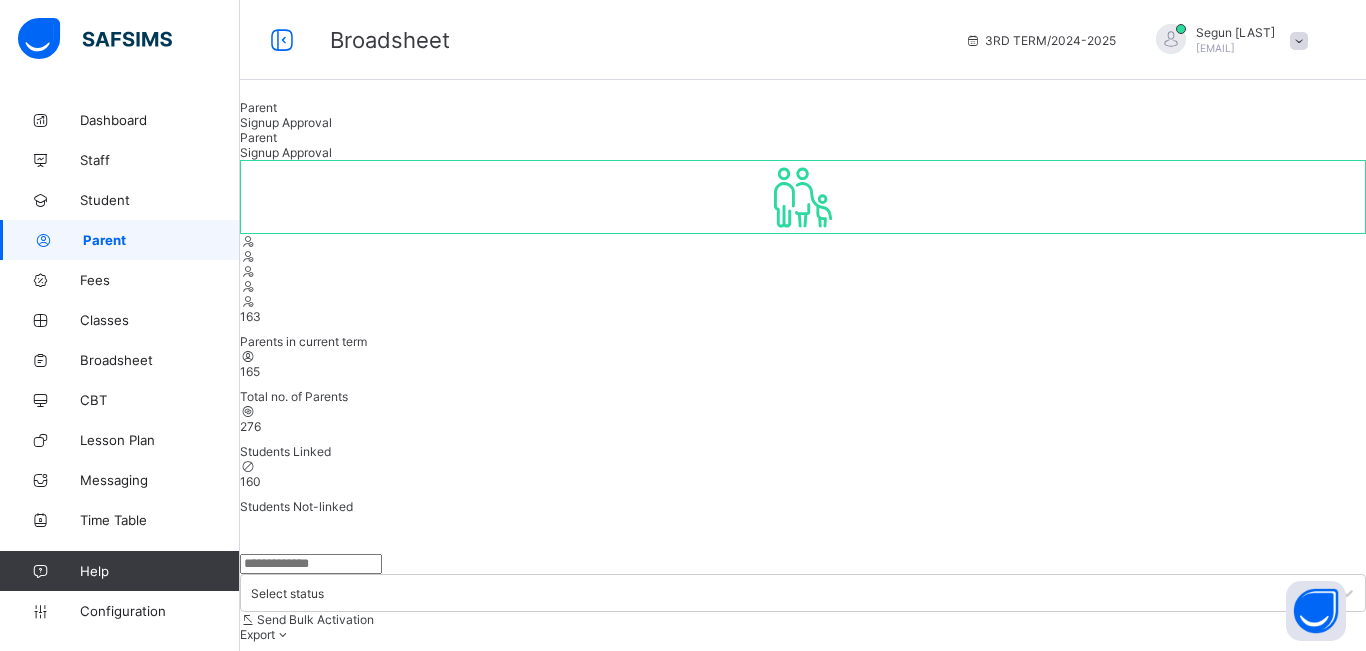 type on "********" 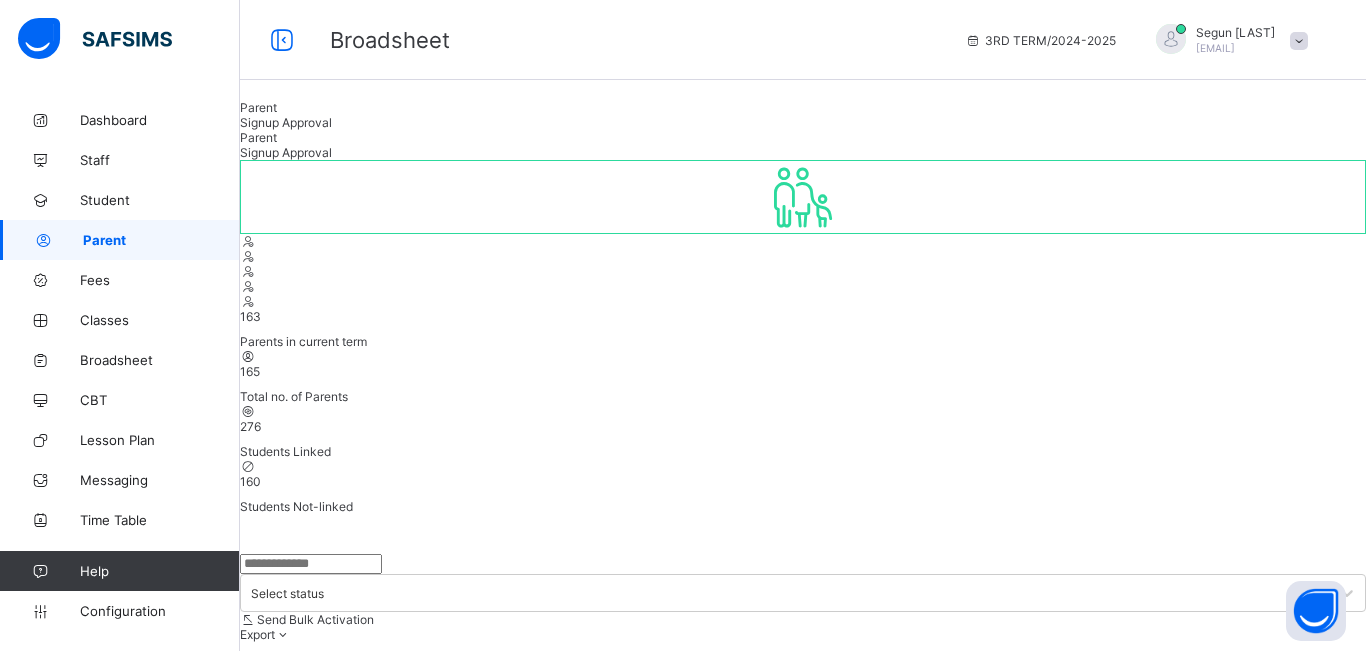 click on "Select..." at bounding box center [300, 4402] 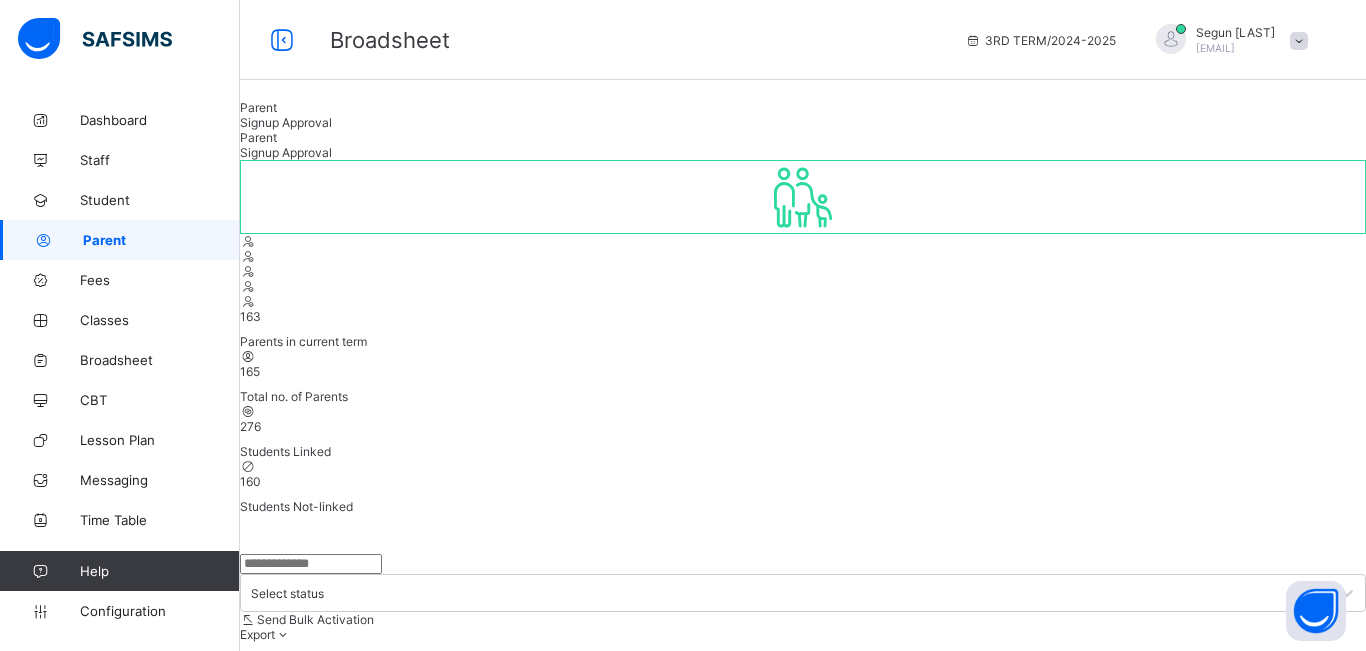 click on "Mother" at bounding box center [803, 4461] 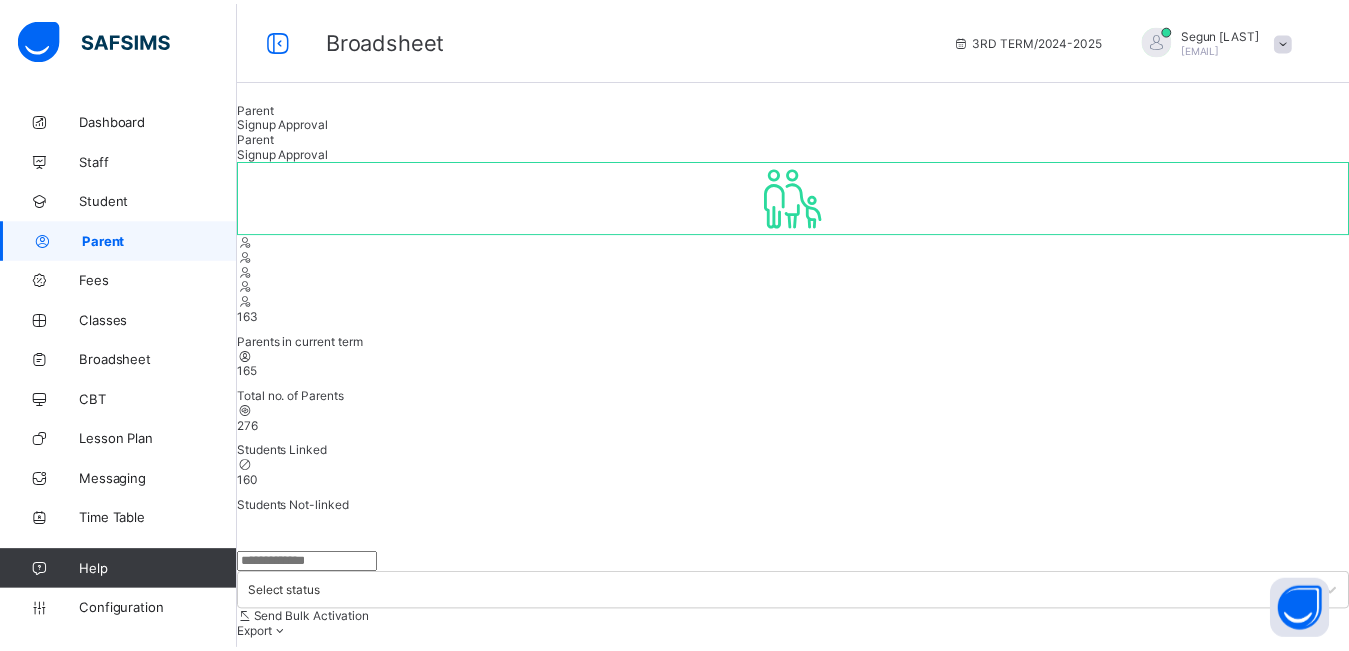 scroll, scrollTop: 661, scrollLeft: 0, axis: vertical 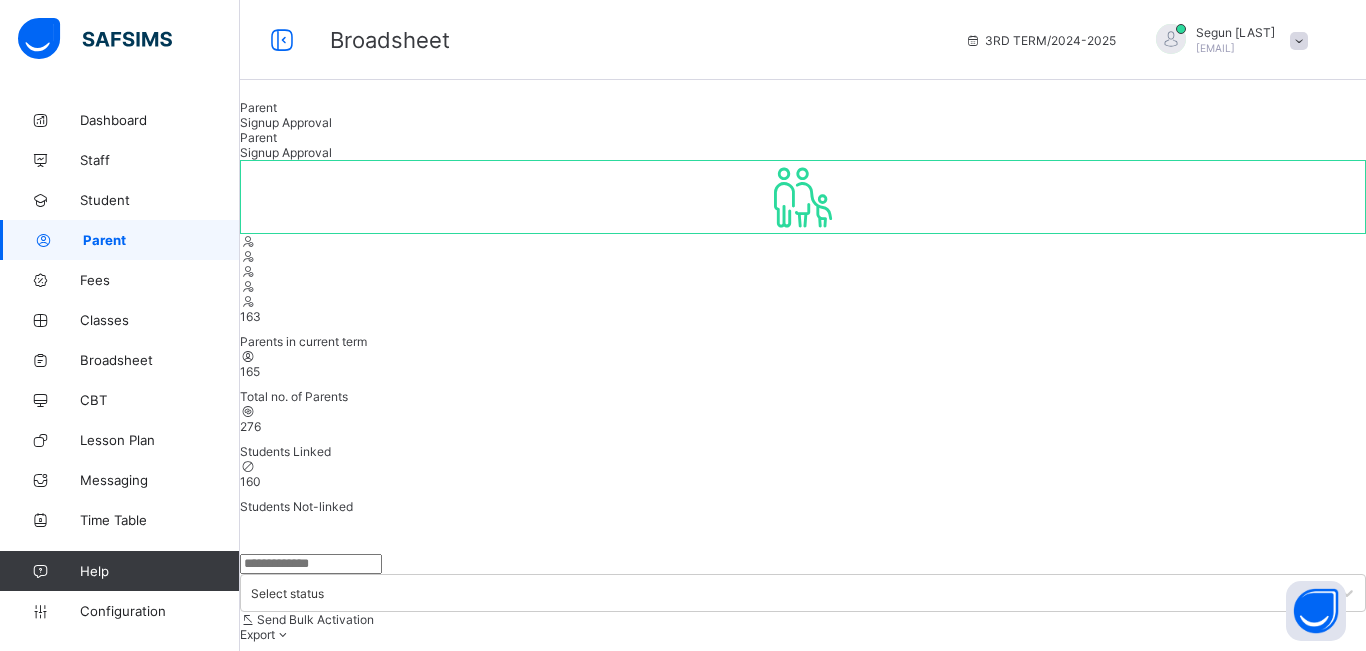 click on "Finish" at bounding box center (256, 5546) 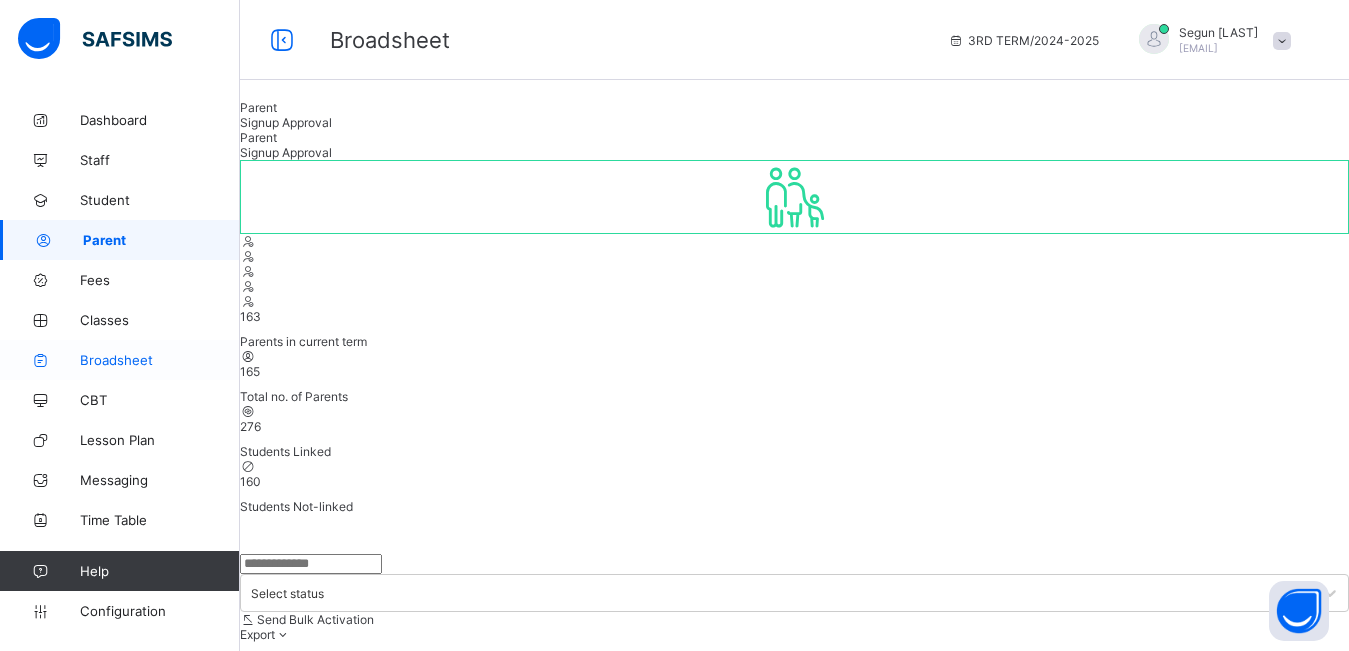 click on "Broadsheet" at bounding box center (160, 360) 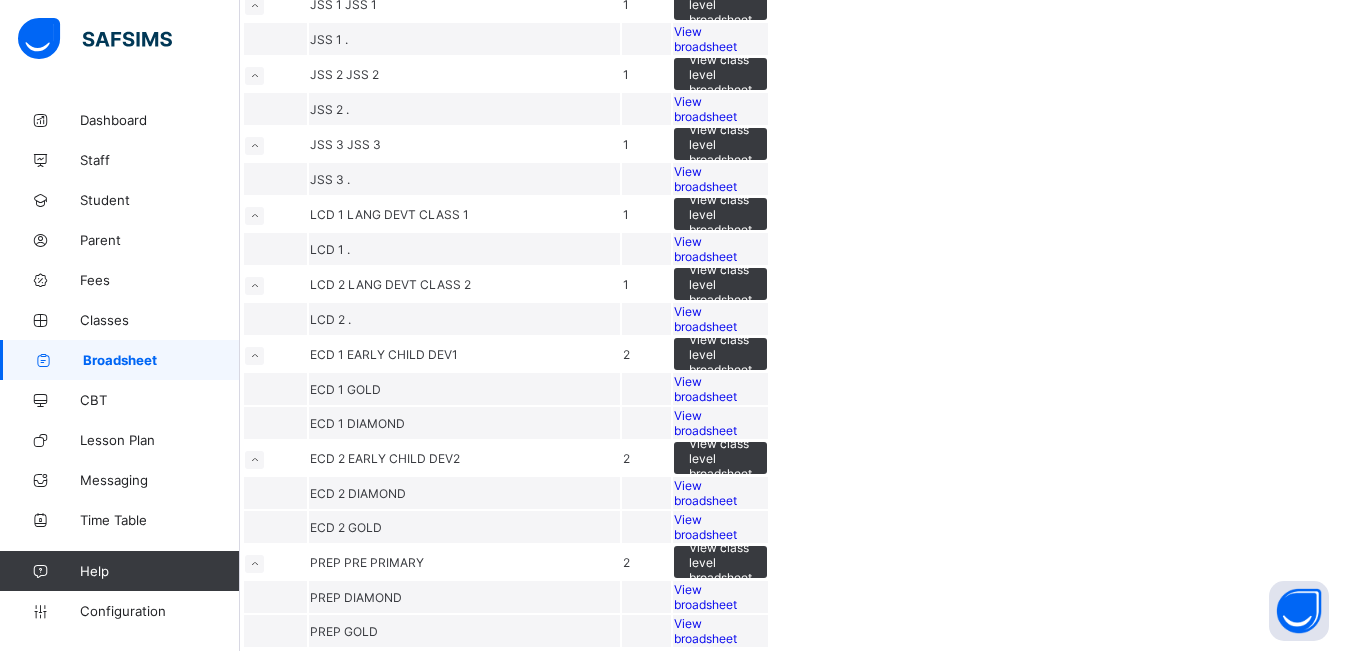 scroll, scrollTop: 1533, scrollLeft: 0, axis: vertical 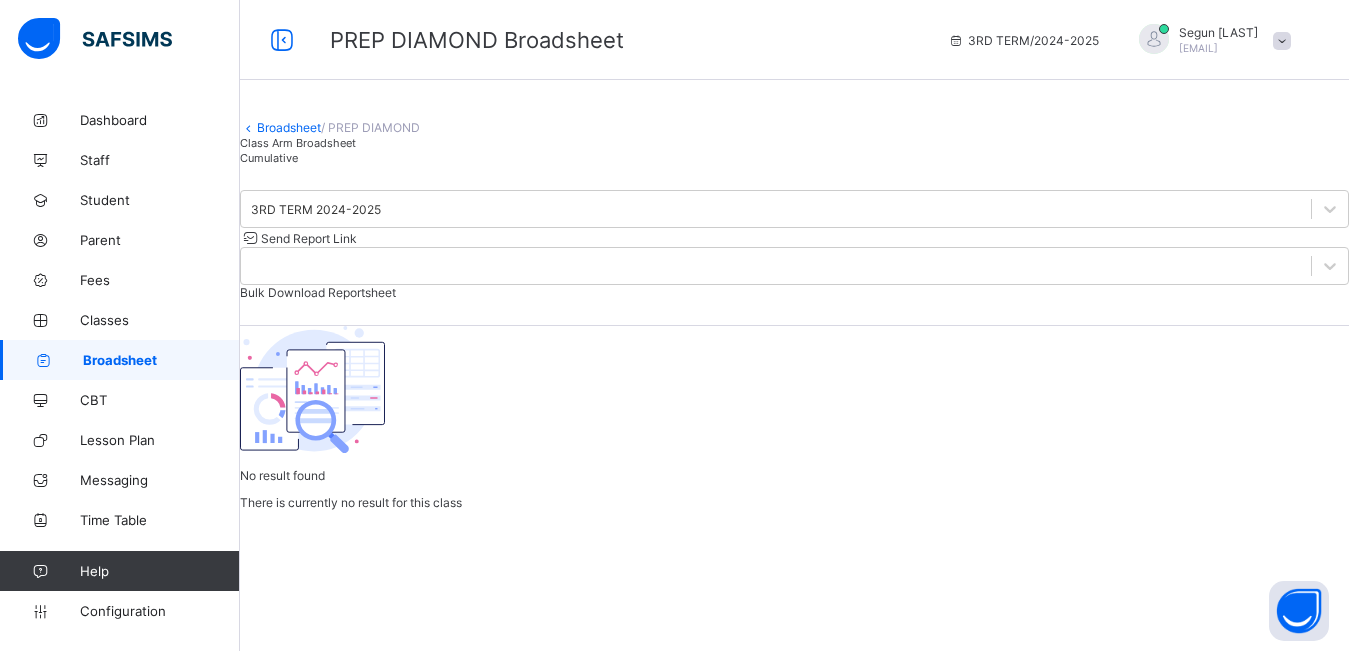 click on "Cumulative" at bounding box center (269, 158) 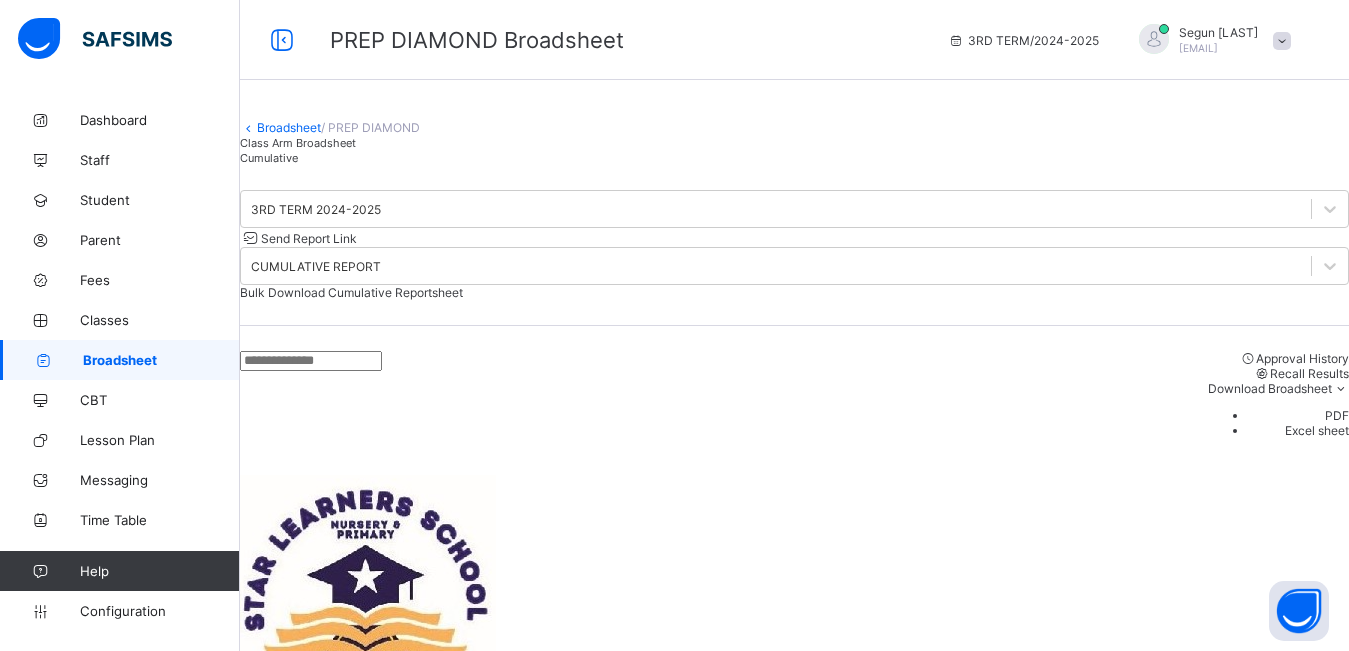 click at bounding box center [311, 361] 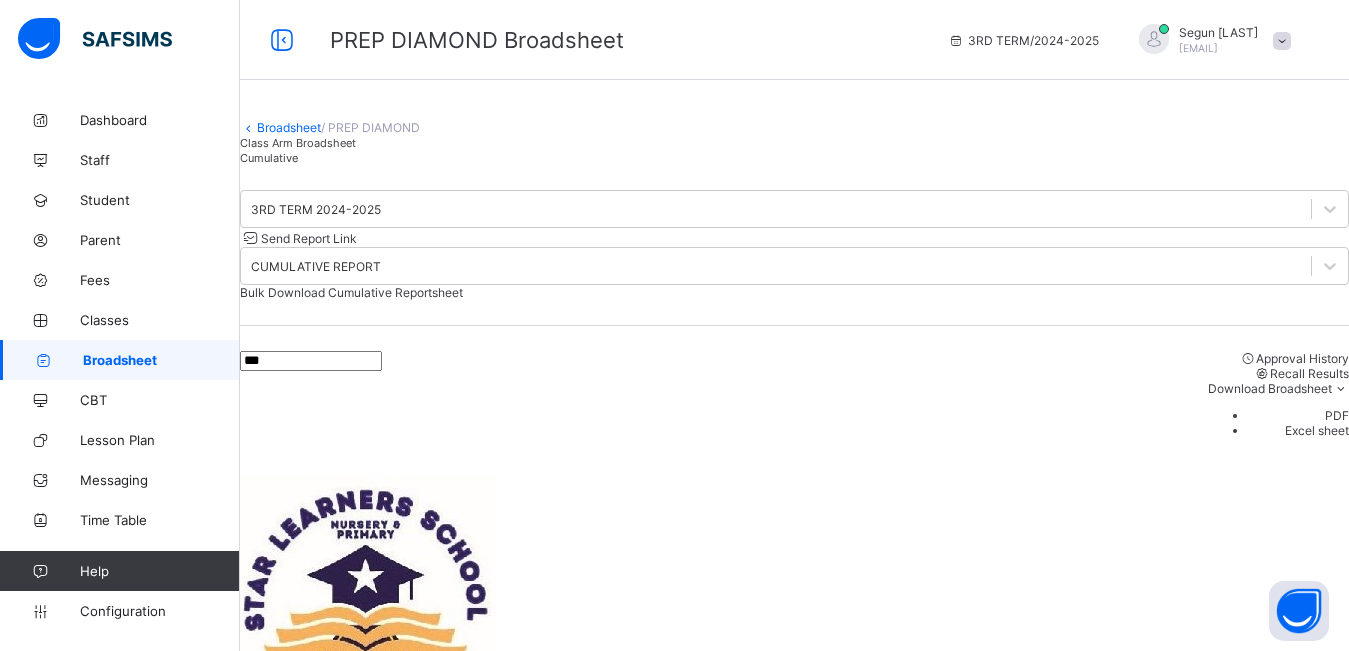 scroll, scrollTop: 76, scrollLeft: 0, axis: vertical 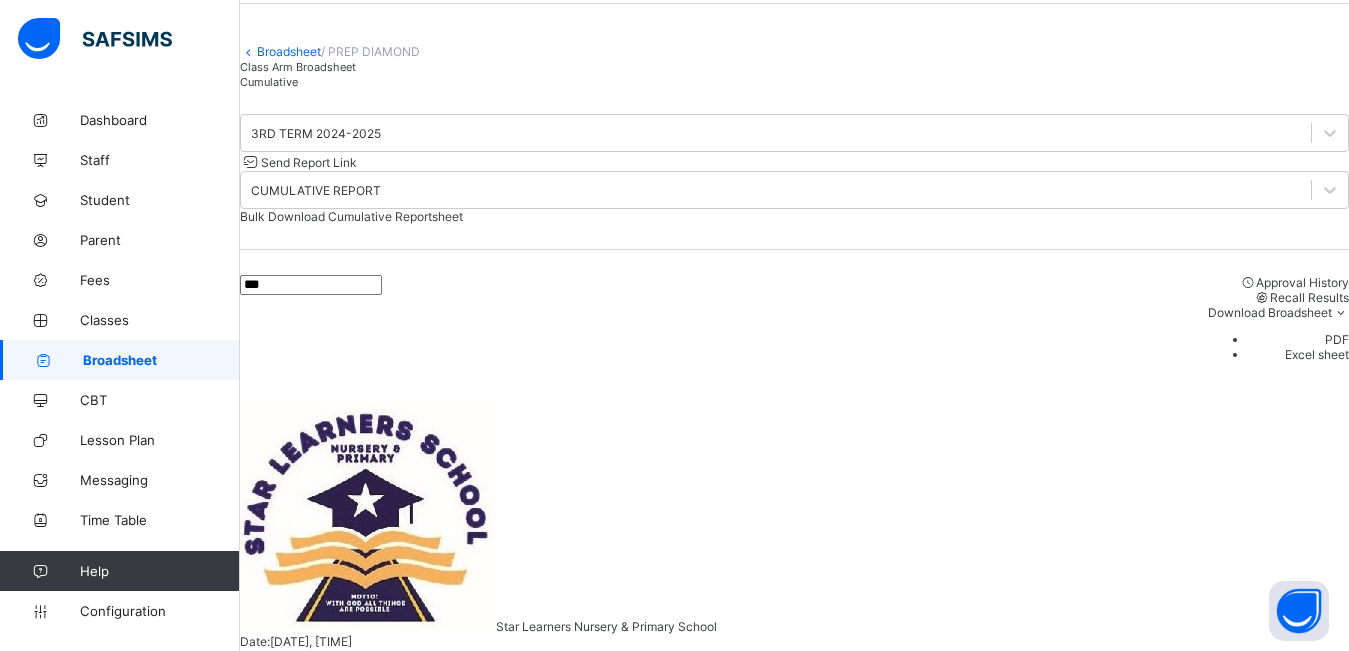 type on "***" 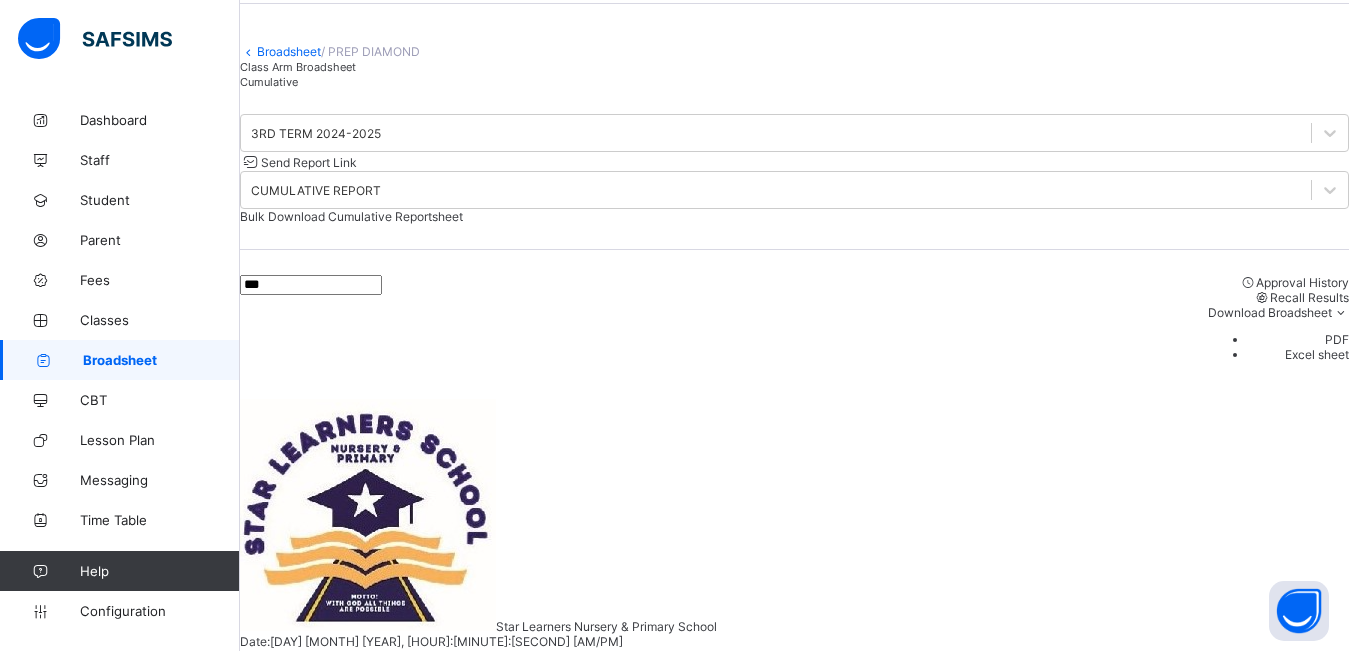 click on "Send Report Link" at bounding box center [309, 162] 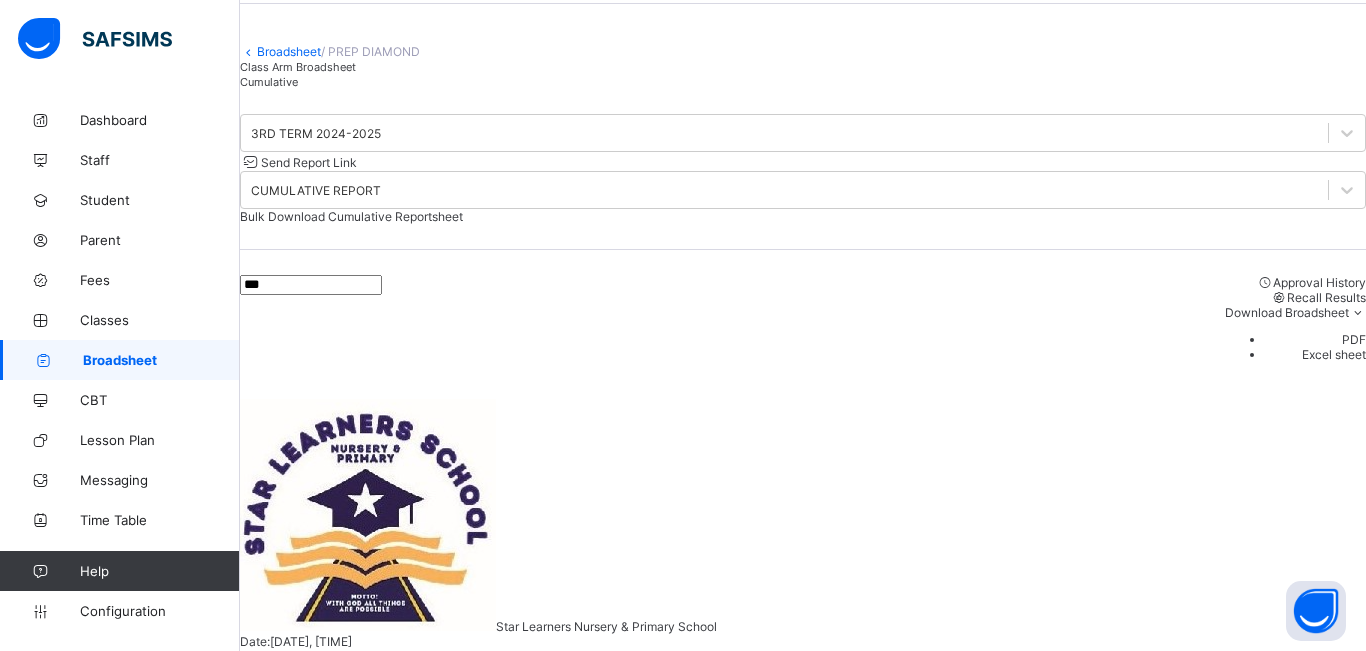 click at bounding box center [785, 1096] 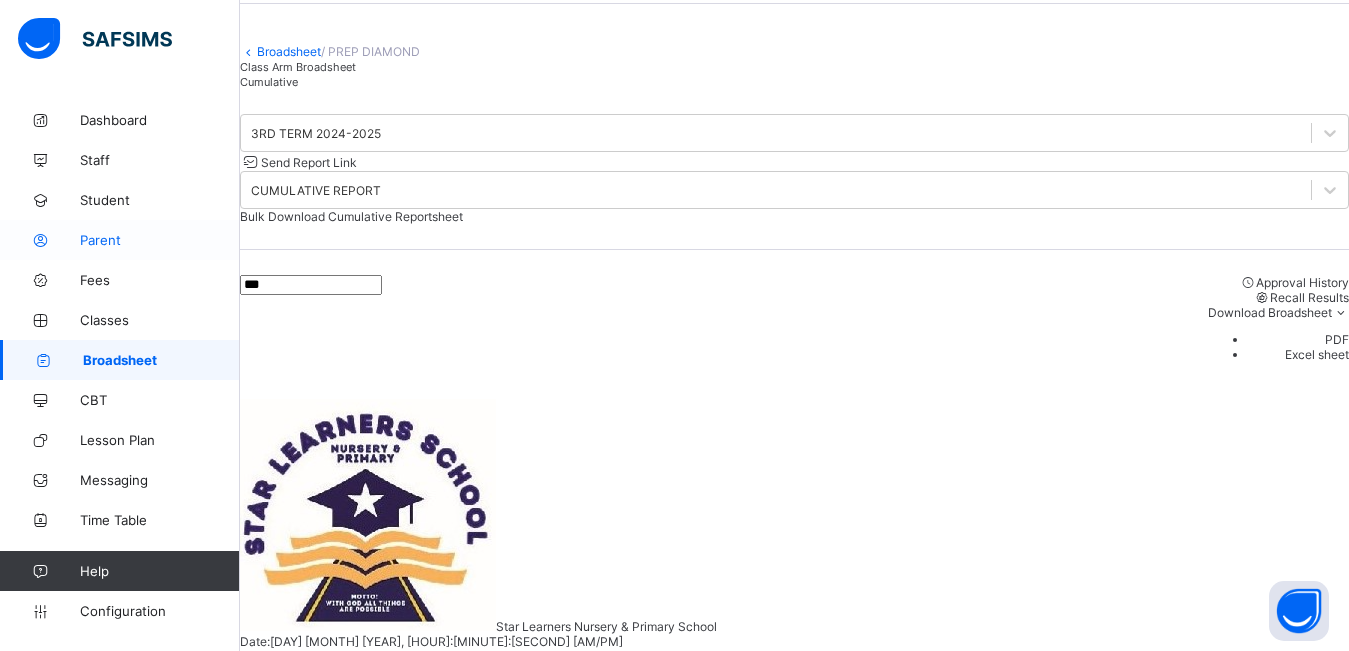 click on "Parent" at bounding box center (160, 240) 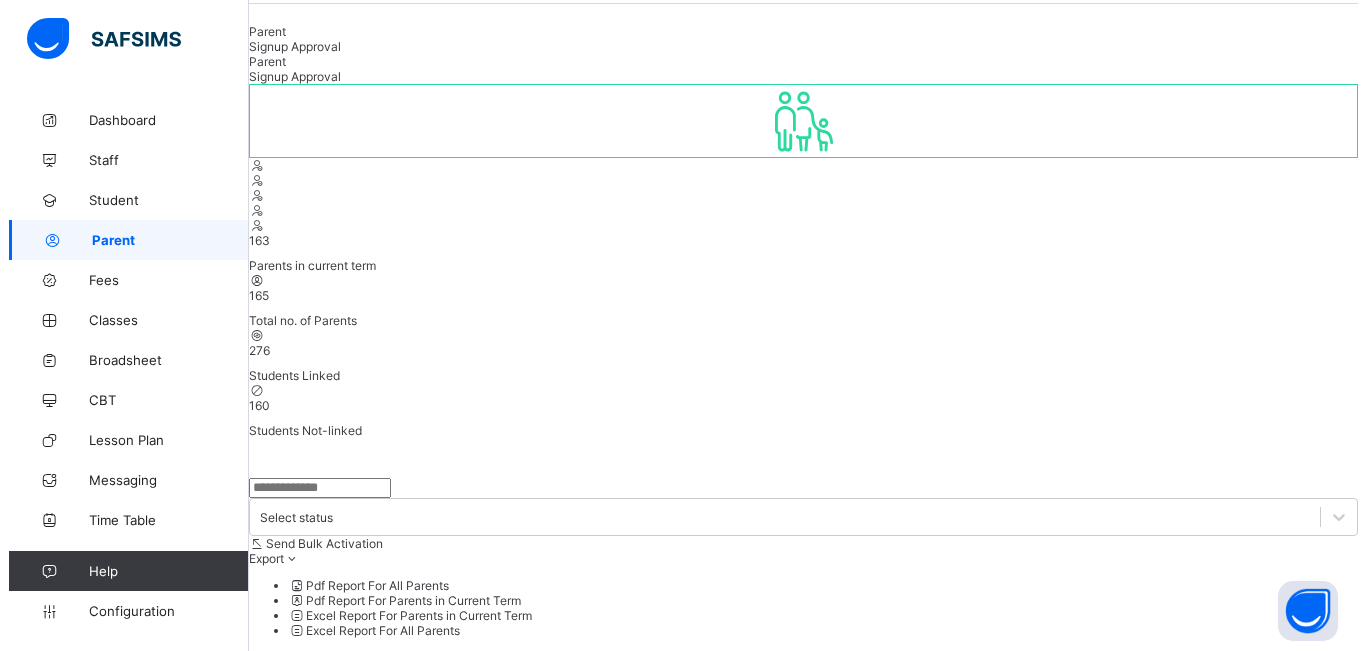 scroll, scrollTop: 0, scrollLeft: 0, axis: both 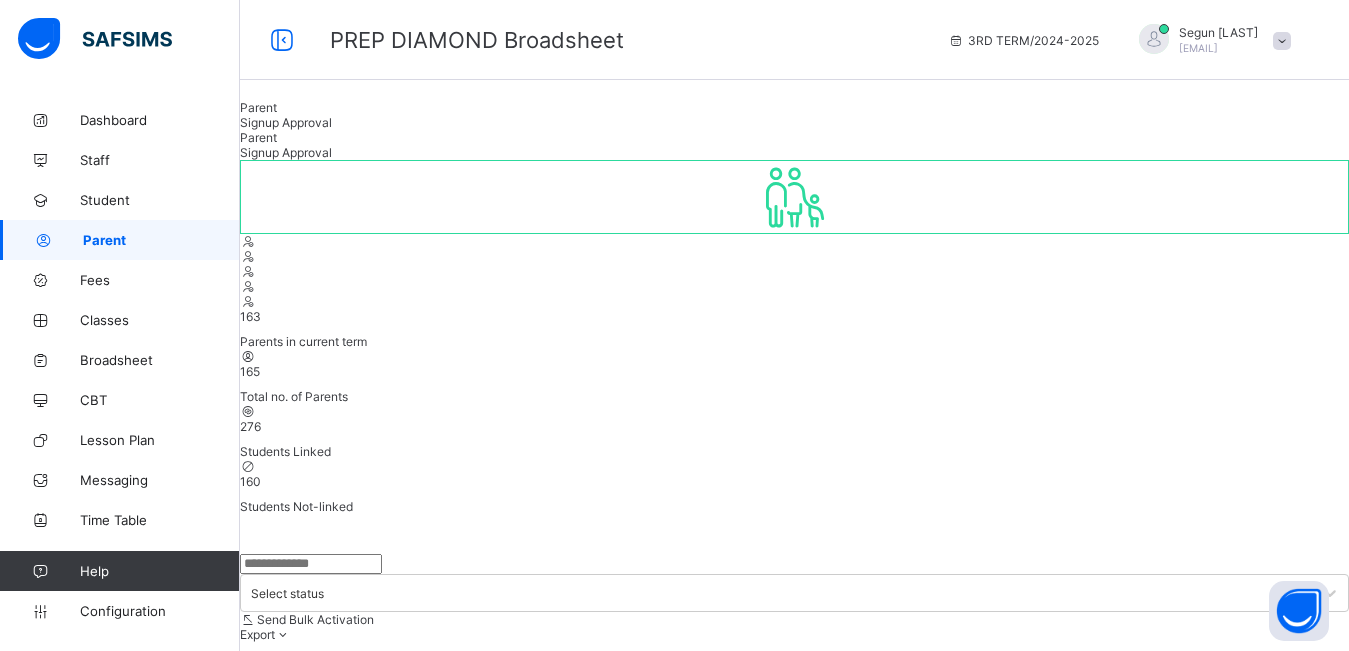 click on "Create Parent" at bounding box center [294, 757] 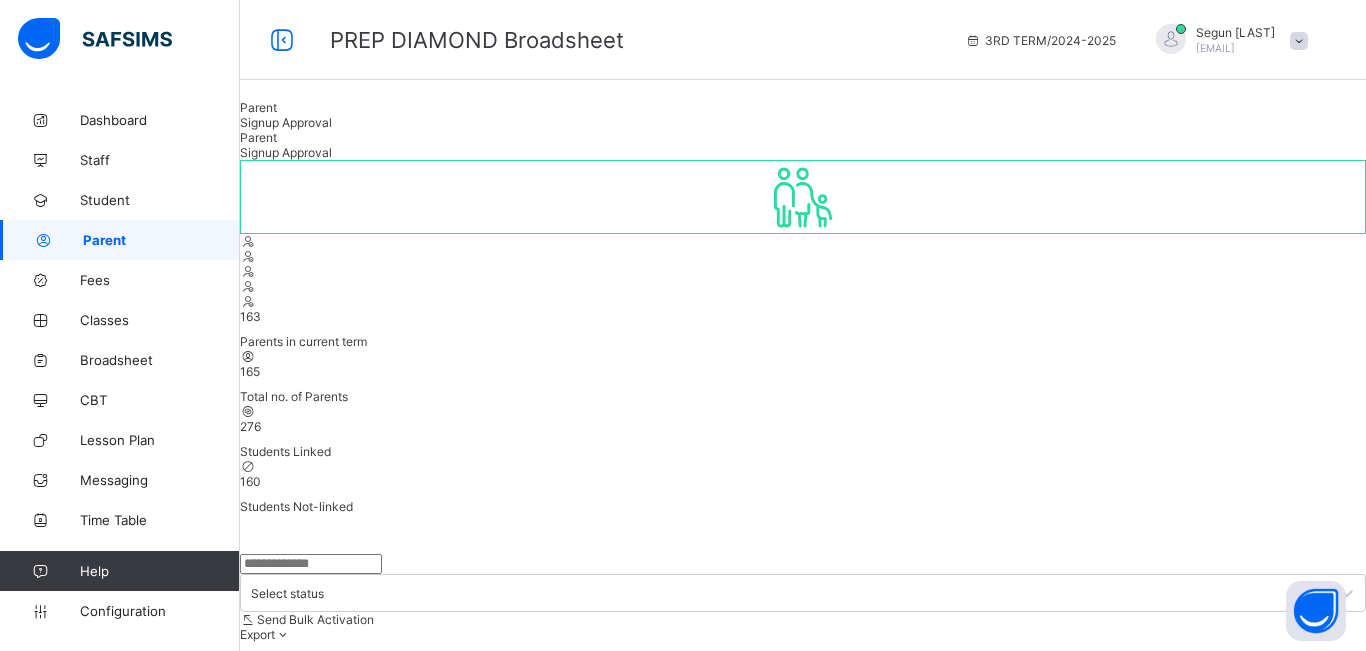 click at bounding box center (341, 1385) 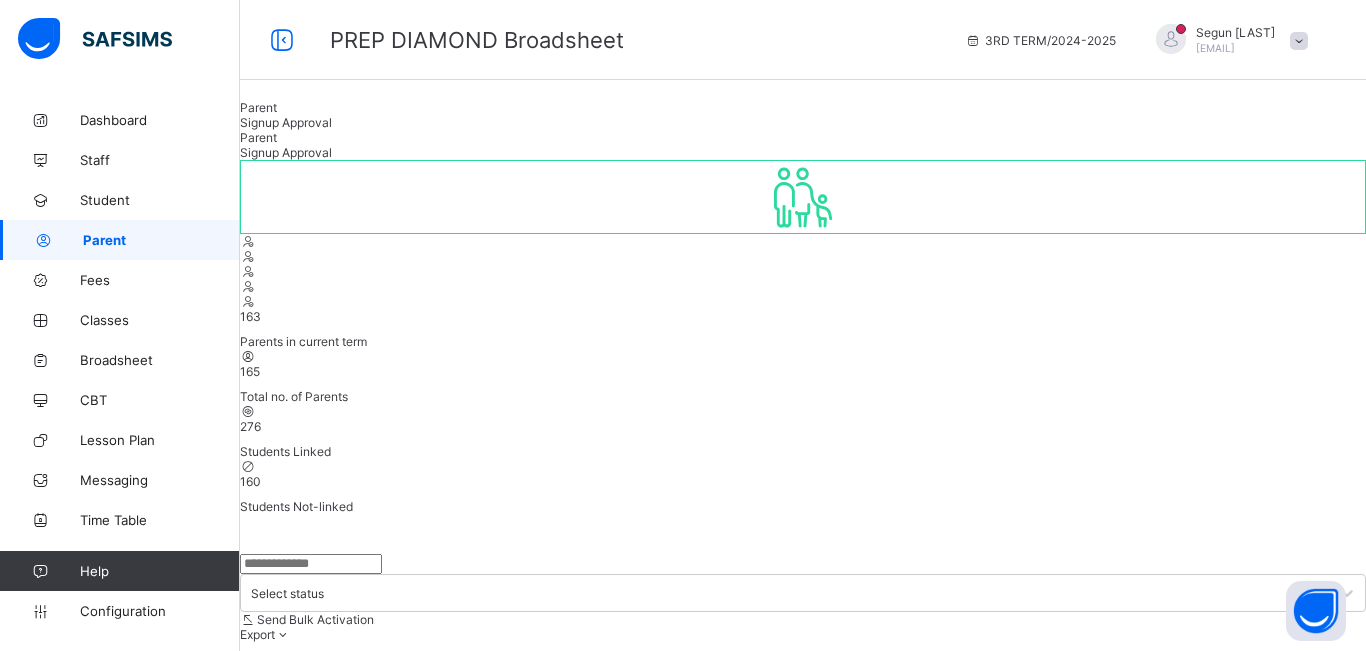 type on "*******" 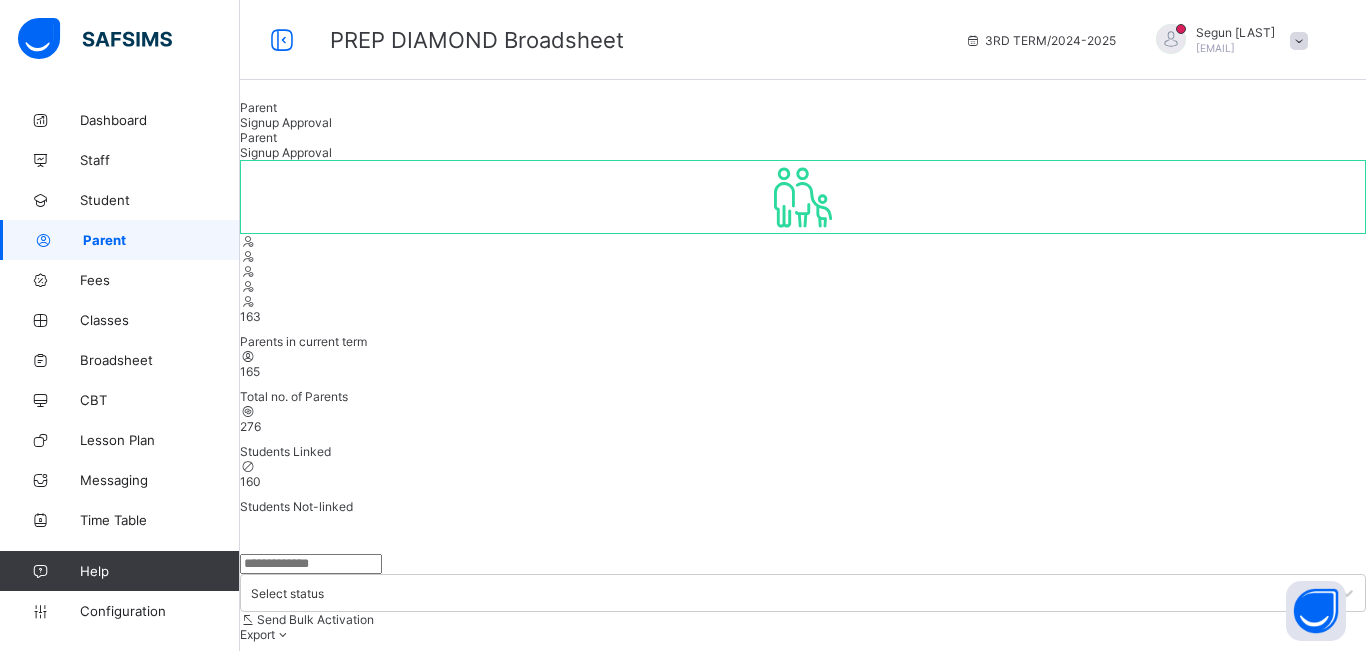 click on "Select..." at bounding box center (803, 1942) 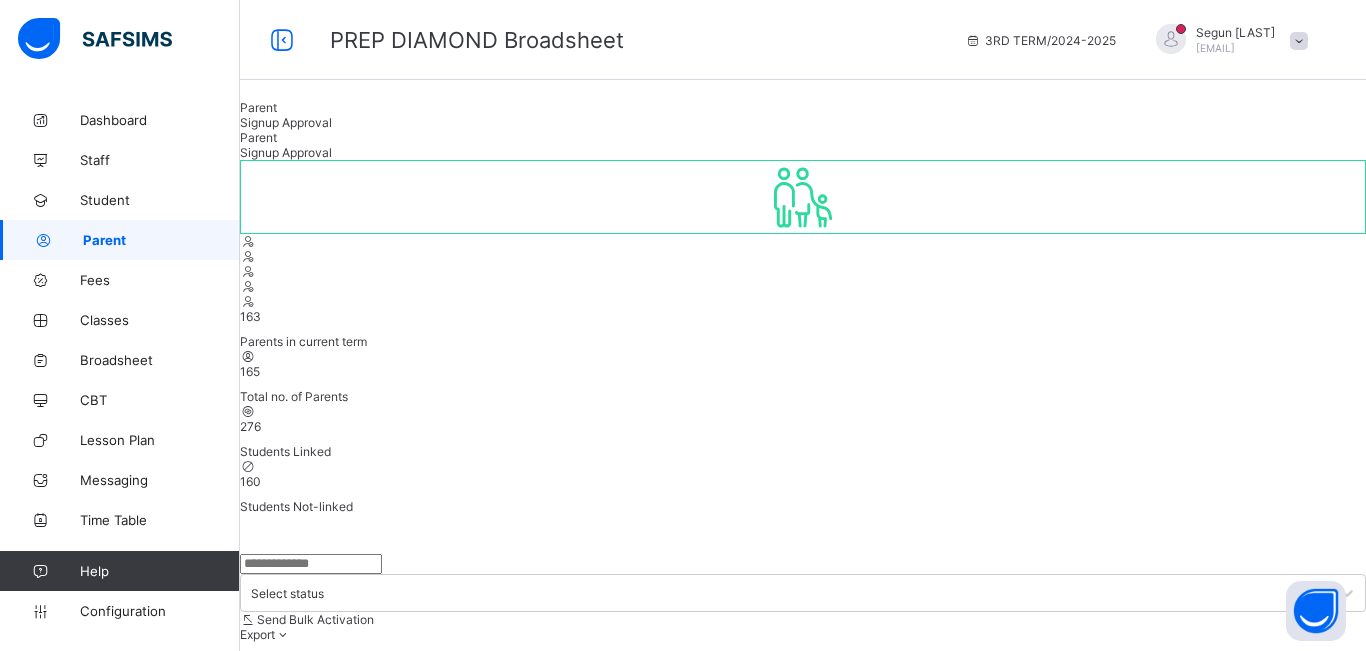 click on "Mother" at bounding box center [803, 2001] 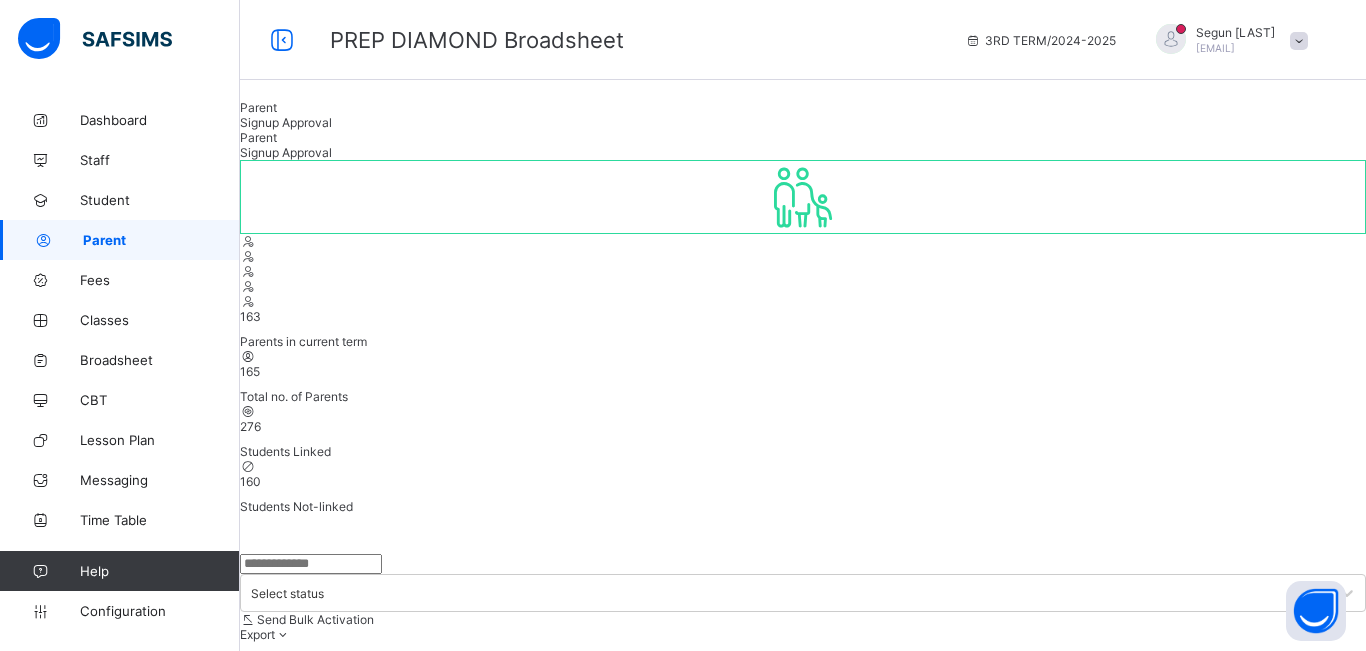 click at bounding box center (299, 1952) 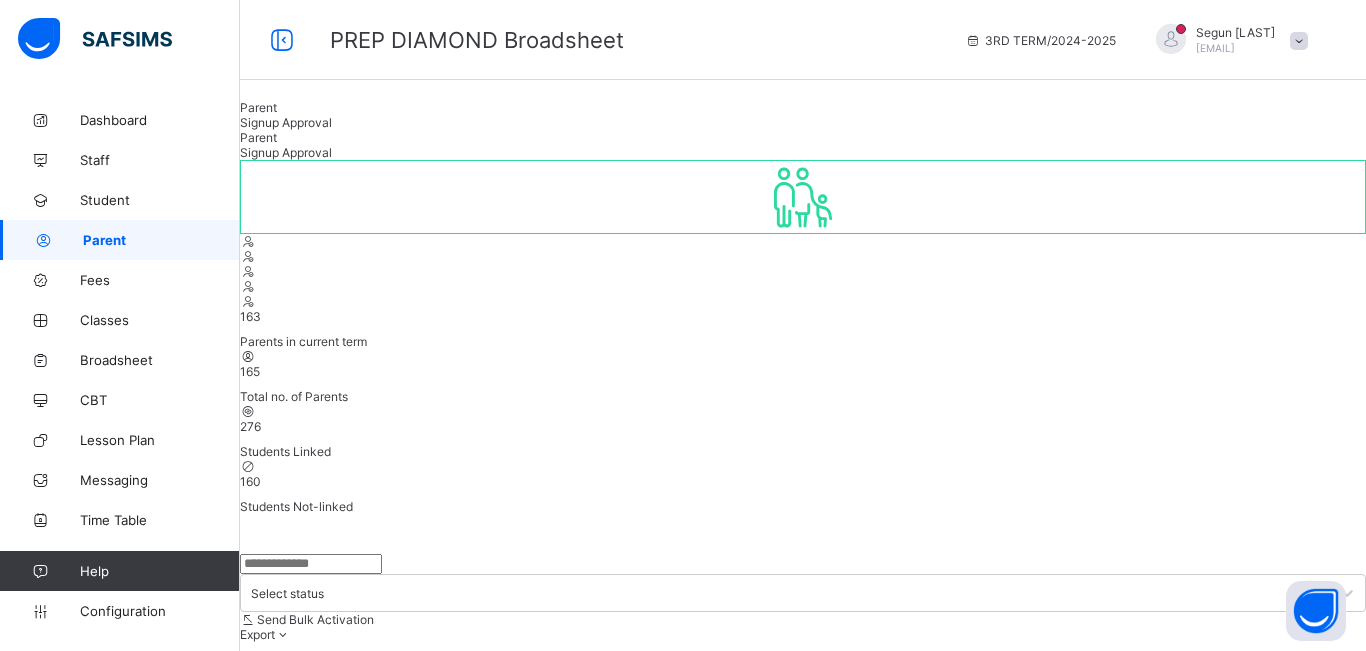 scroll, scrollTop: 286, scrollLeft: 0, axis: vertical 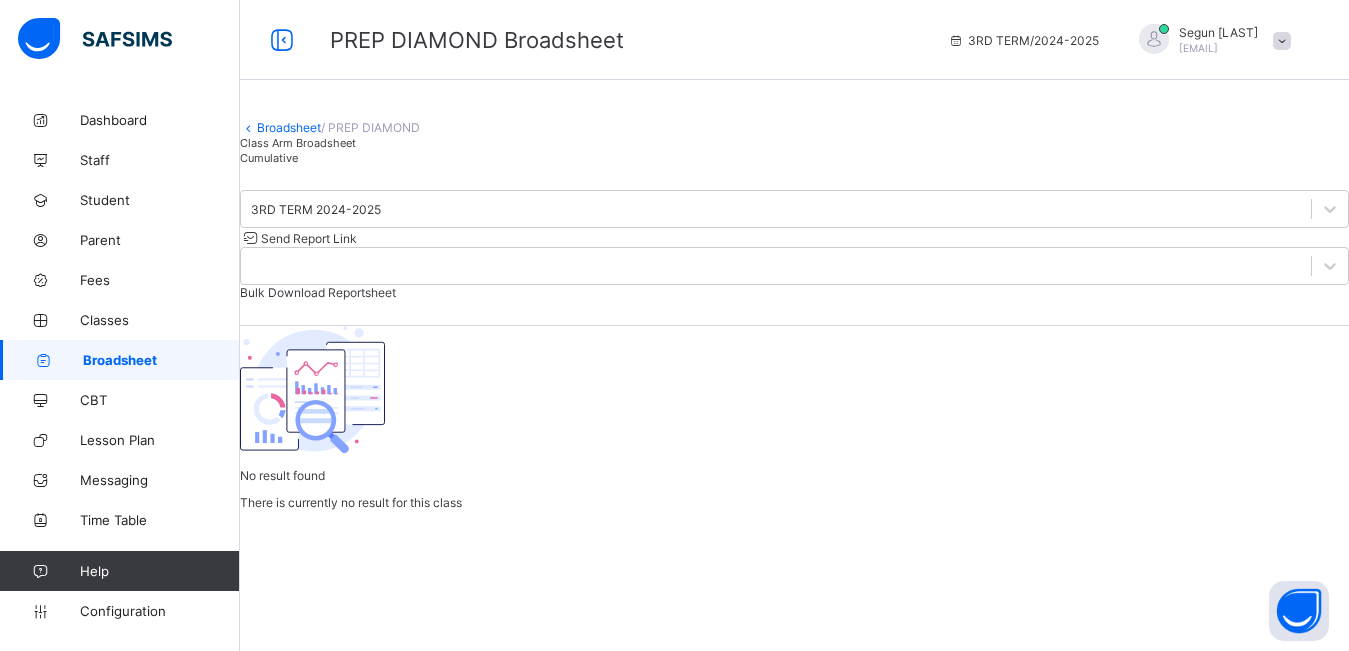 click on "Broadsheet" at bounding box center [161, 360] 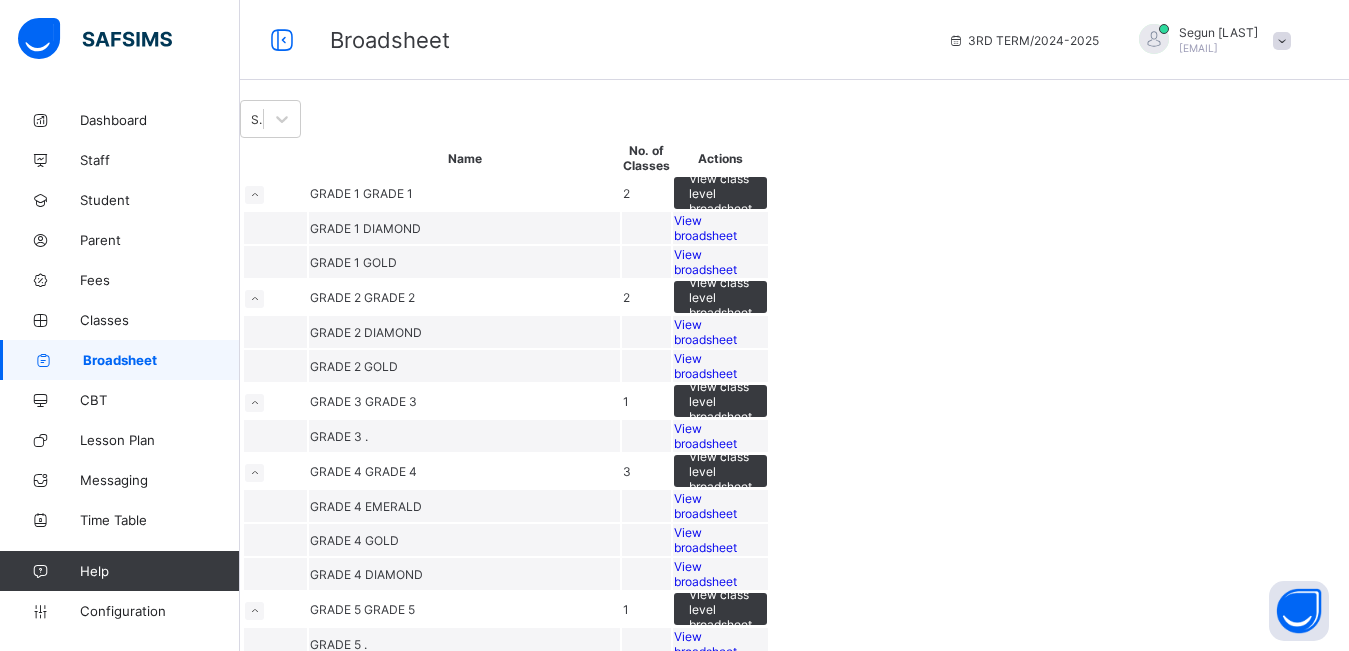 click on "View broadsheet" at bounding box center (705, 228) 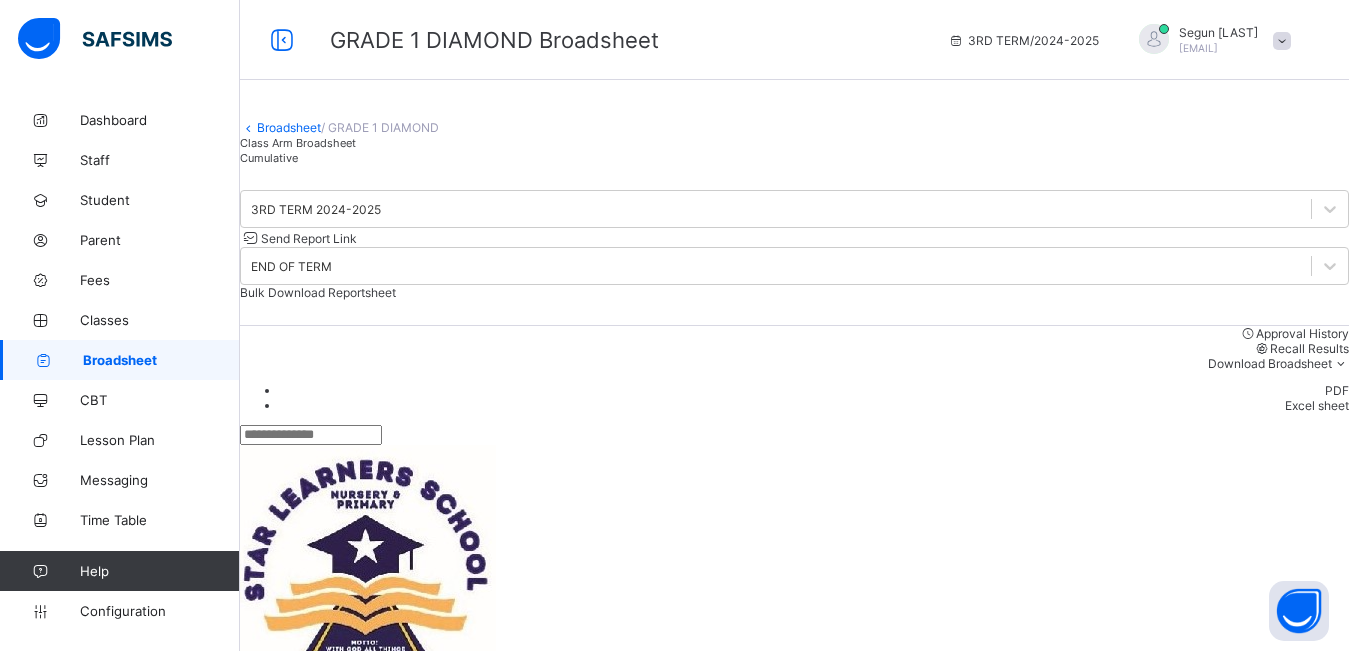 click on "Cumulative" at bounding box center [269, 158] 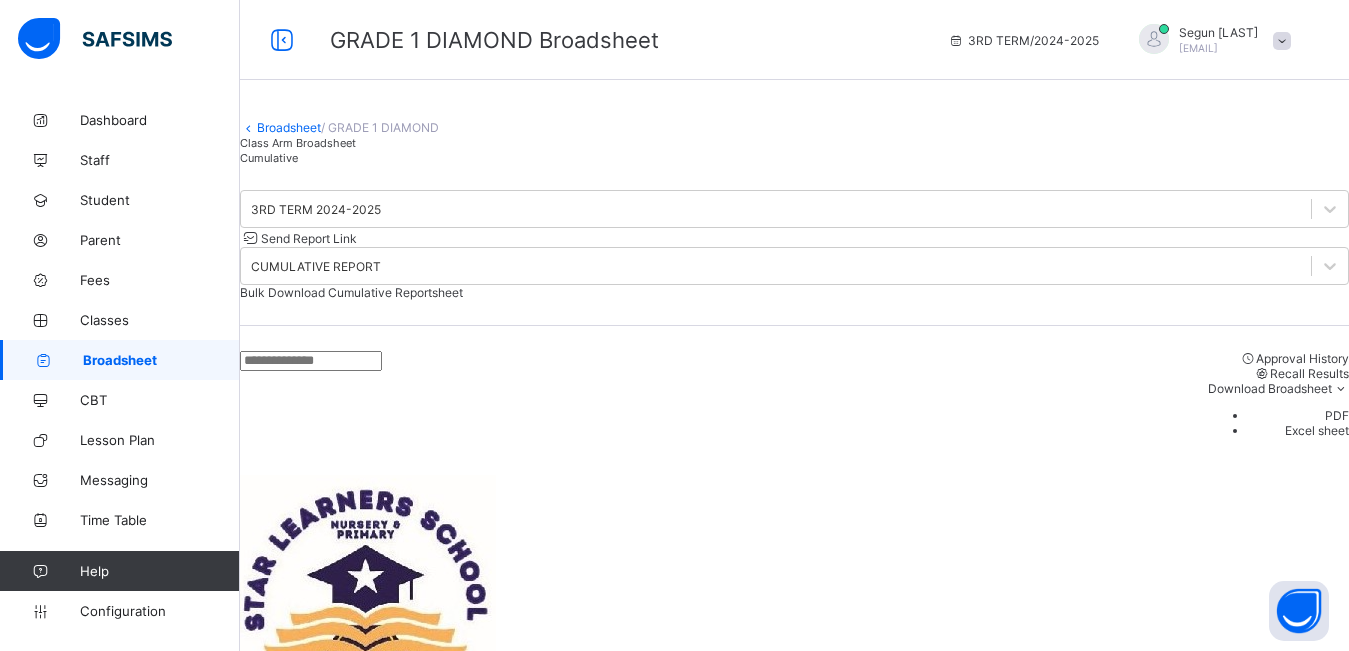 click at bounding box center (311, 361) 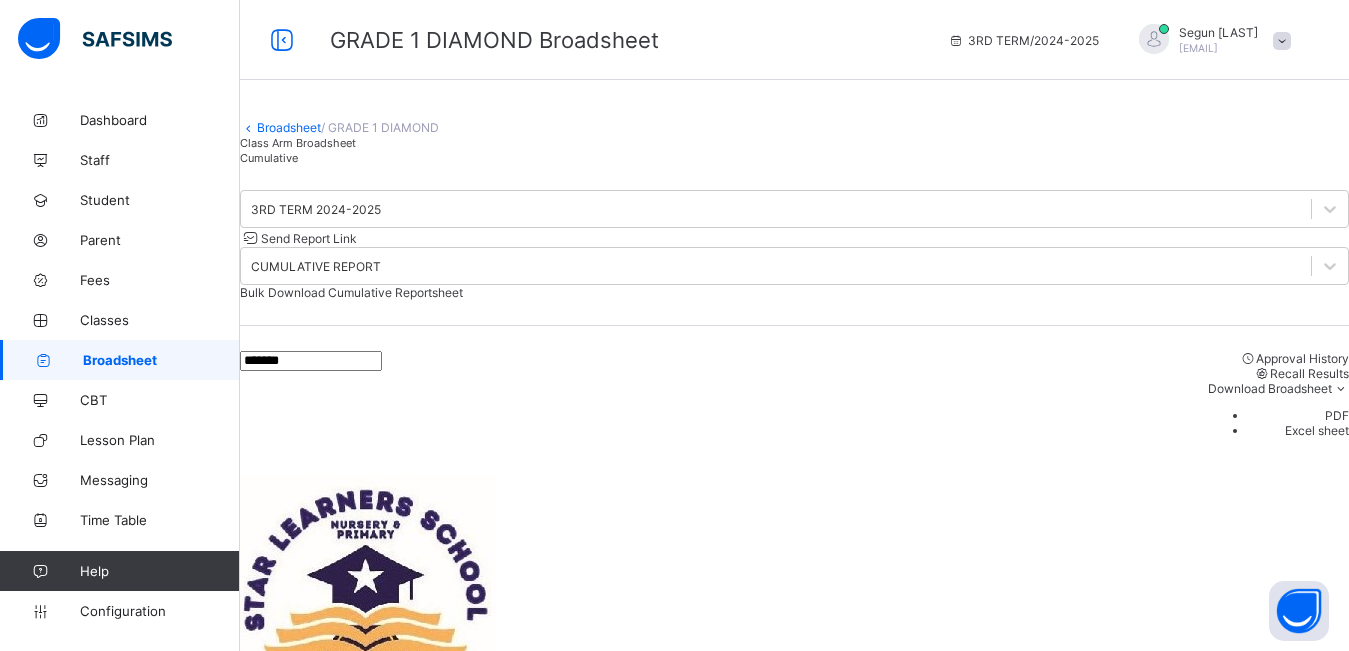 type on "*******" 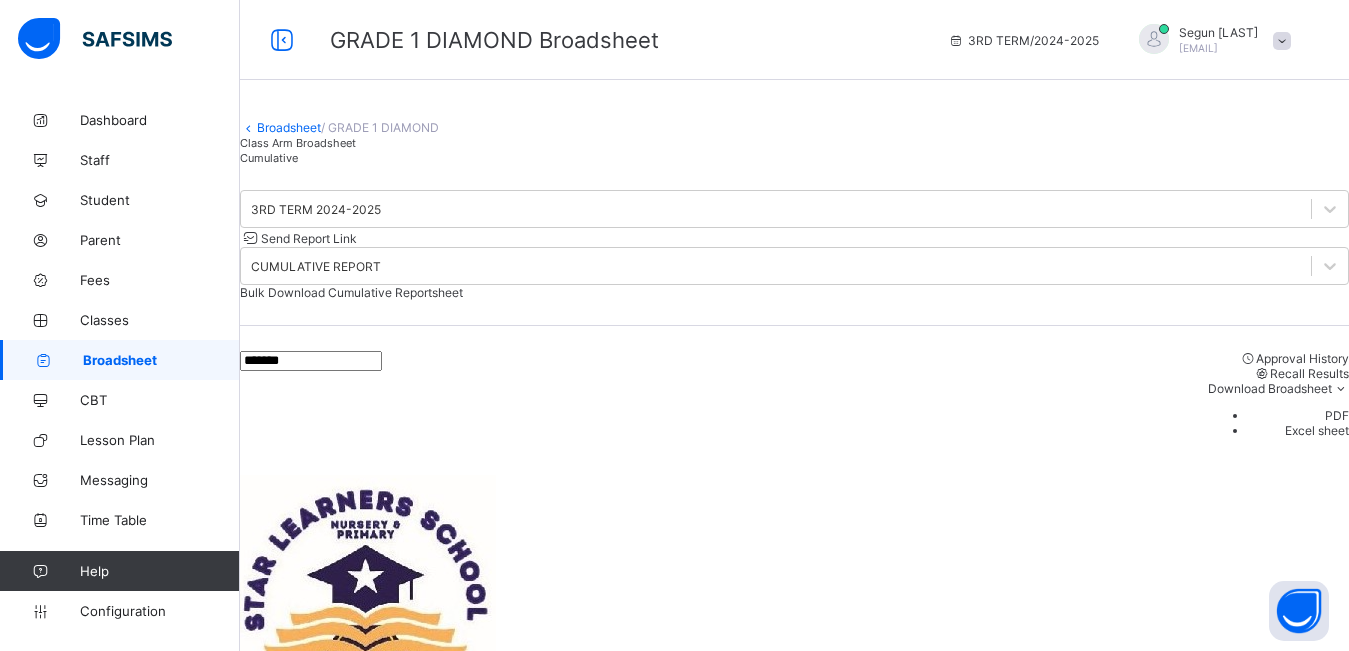 click on "View Reportsheet" at bounding box center (1299, 1065) 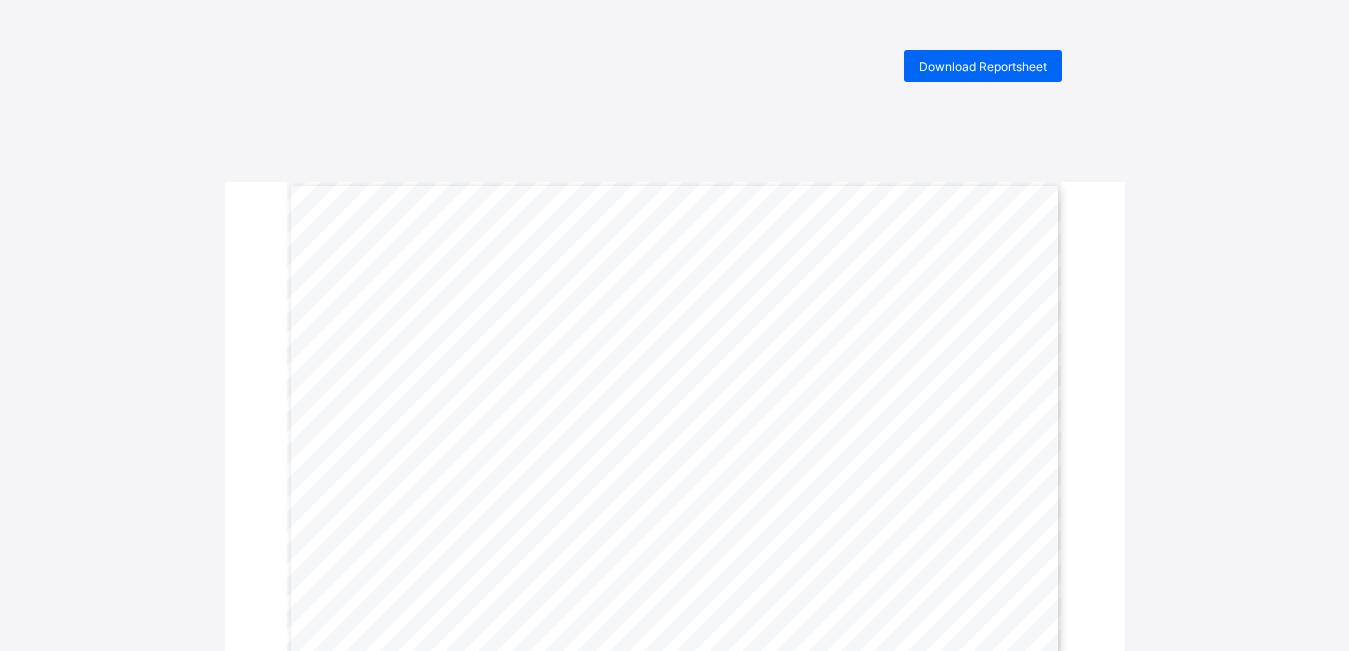 scroll, scrollTop: 0, scrollLeft: 0, axis: both 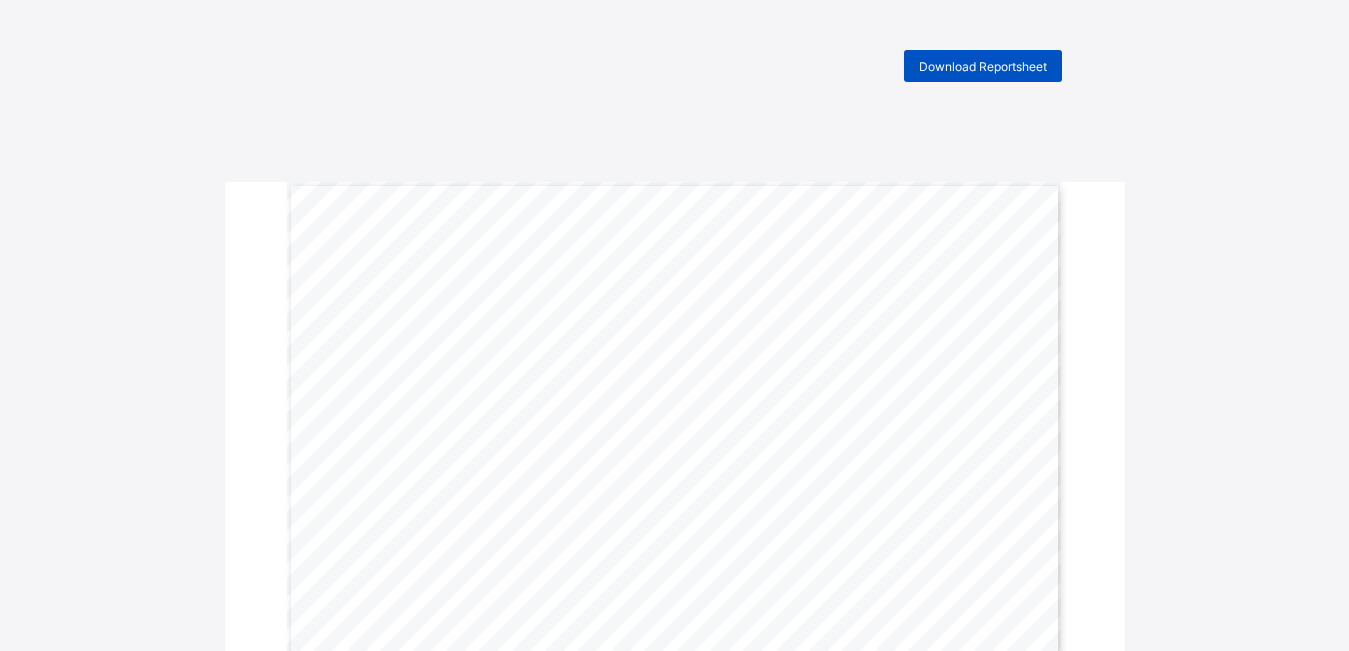 click on "Download Reportsheet" at bounding box center (983, 66) 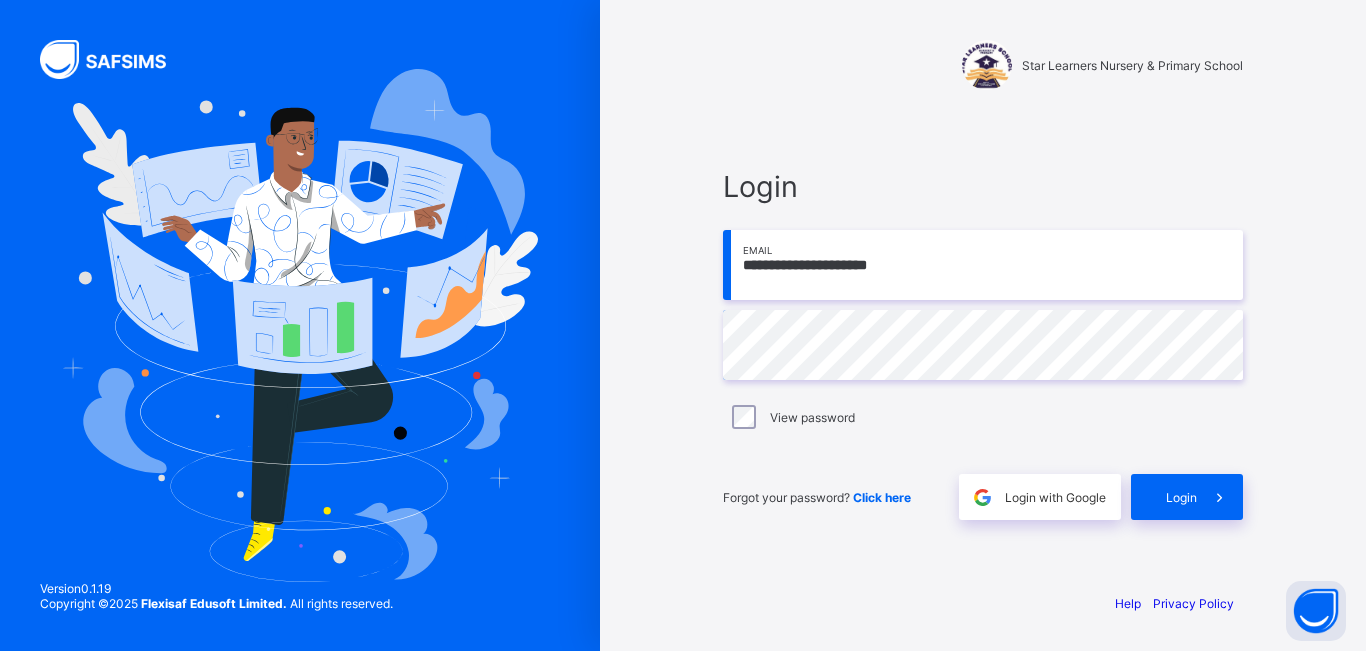 scroll, scrollTop: 0, scrollLeft: 0, axis: both 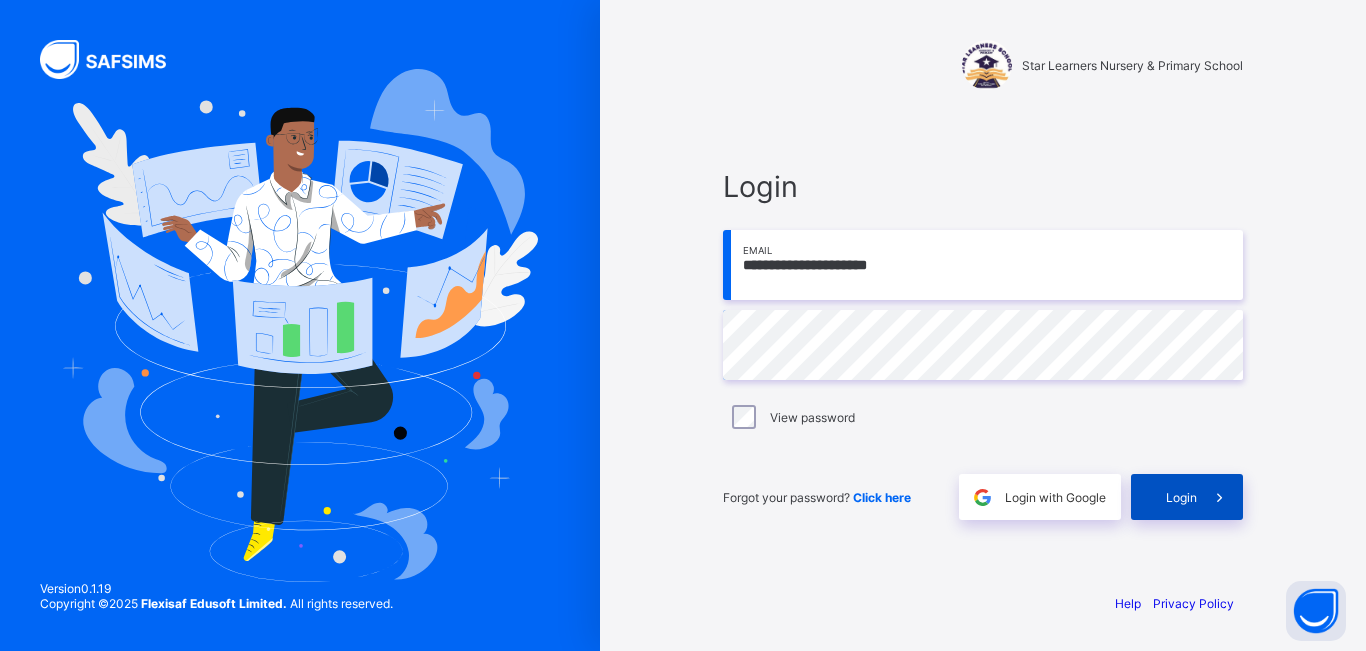 click on "Login" at bounding box center (1187, 497) 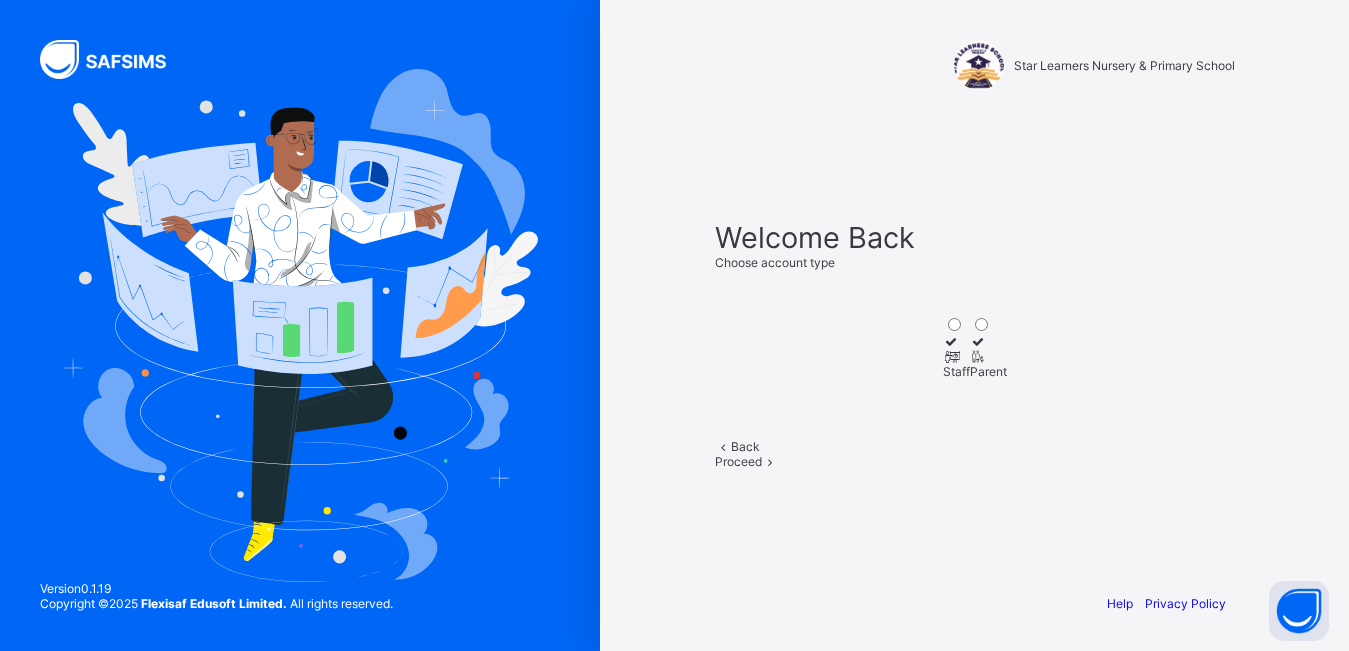 click on "Staff" at bounding box center [956, 371] 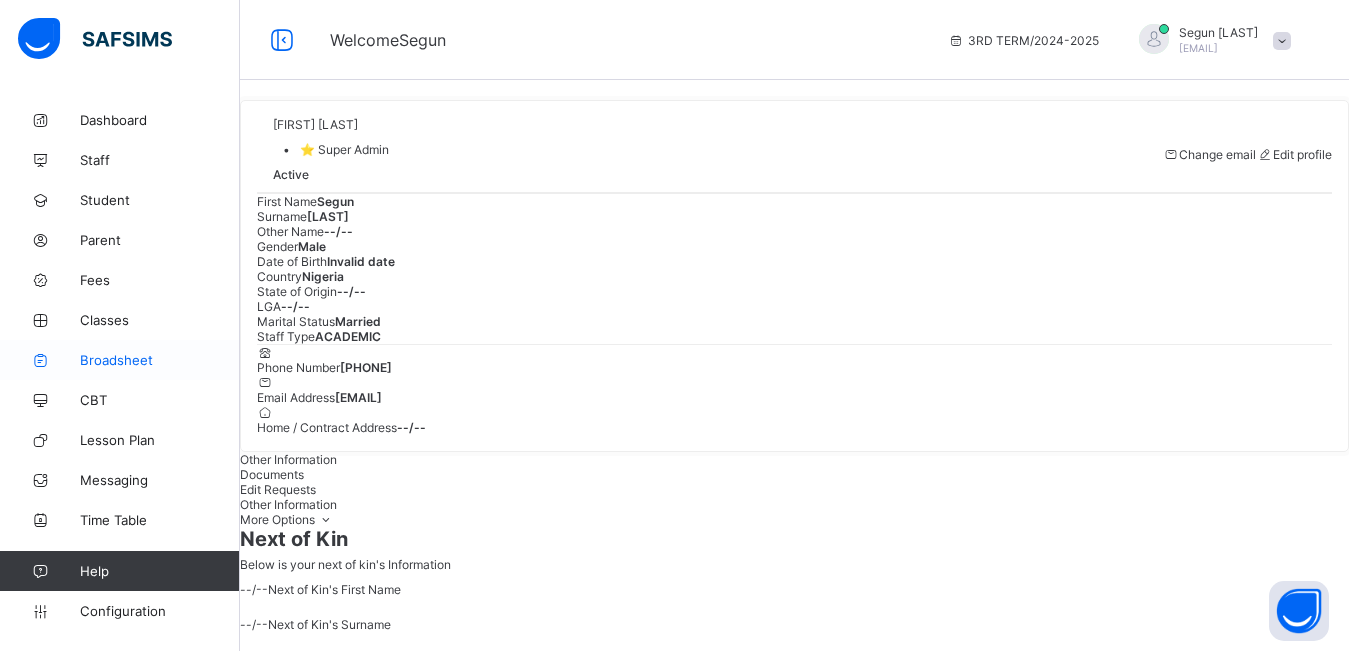 click on "Broadsheet" at bounding box center (160, 360) 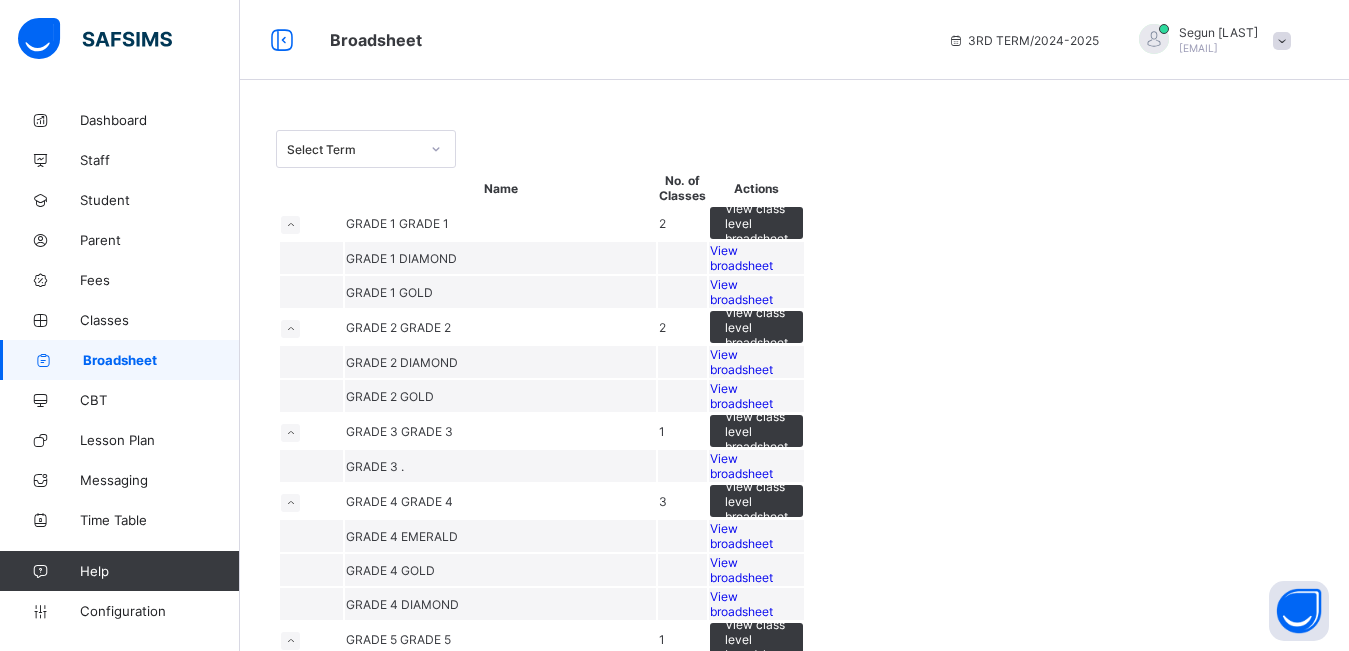 click on "View broadsheet" at bounding box center (741, 258) 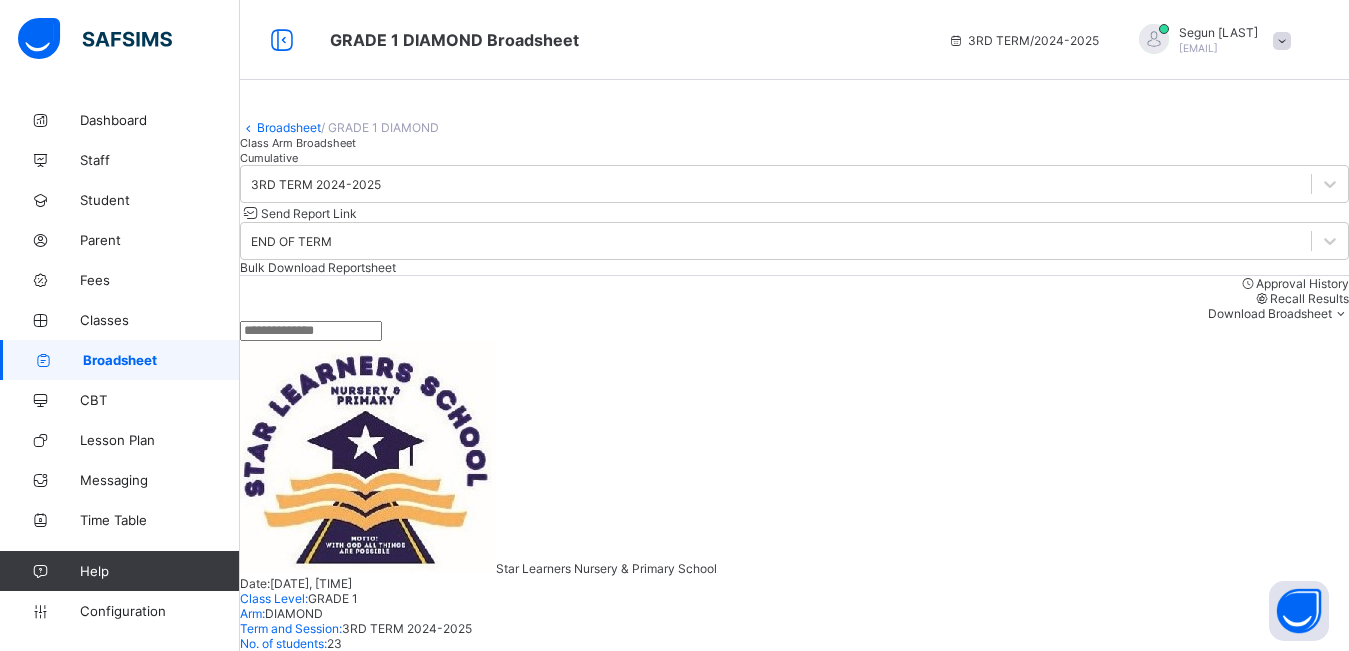 click on "Cumulative" at bounding box center [269, 158] 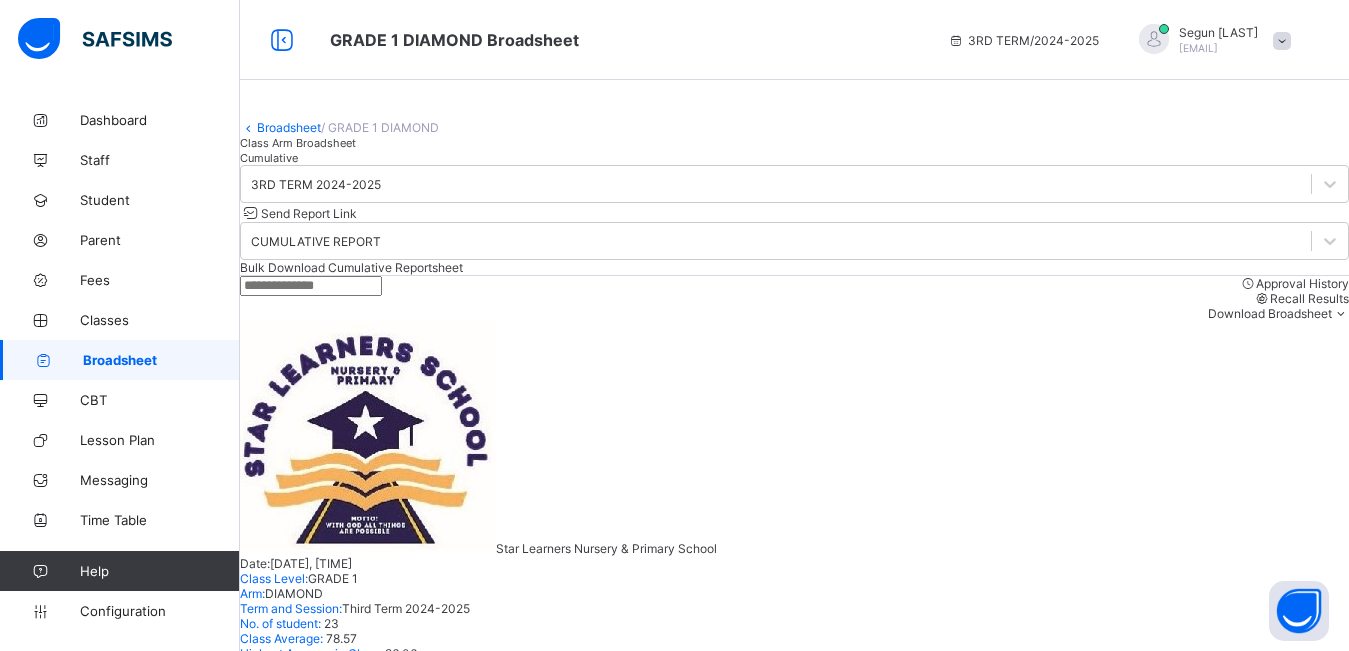 click at bounding box center [311, 286] 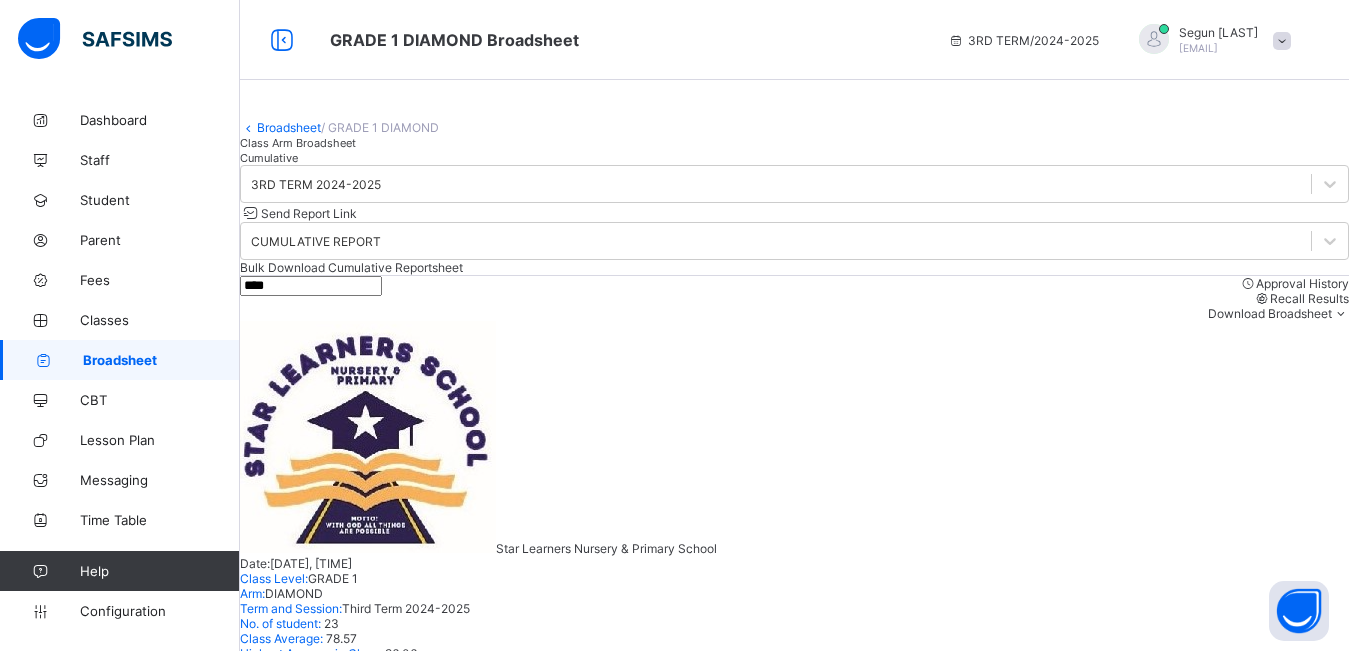 type on "****" 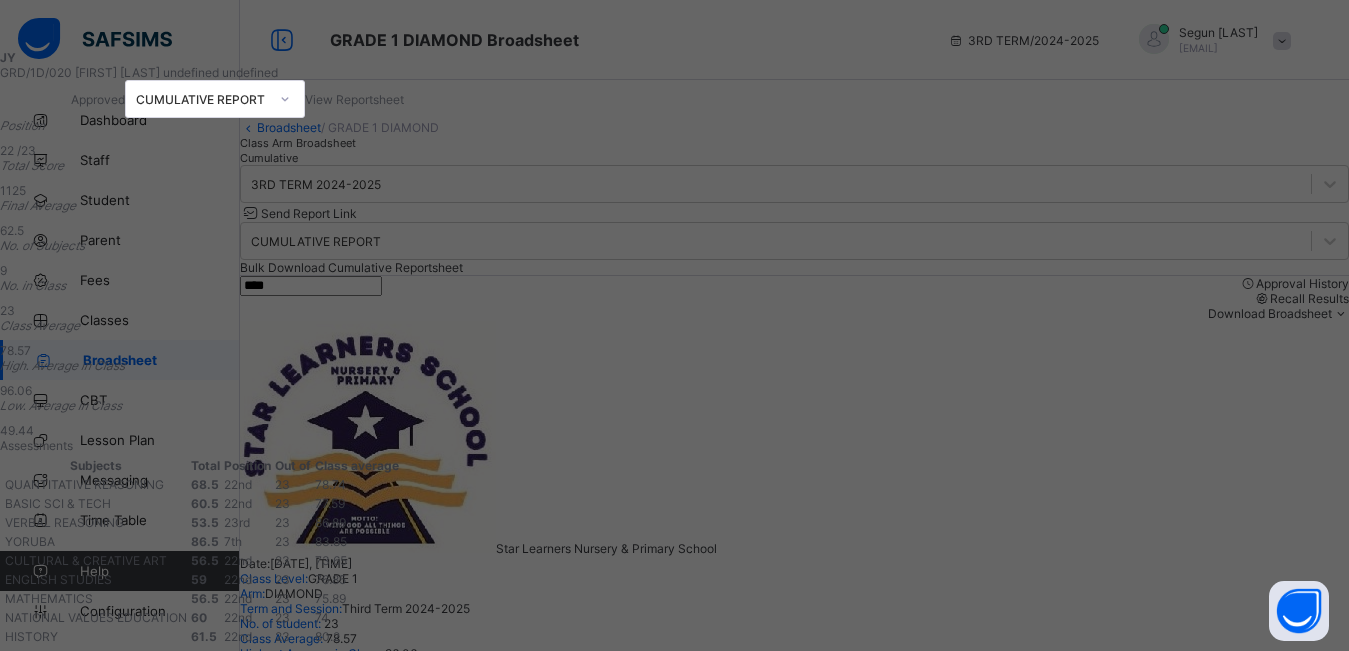 click on "JY GRD/1D/020 [FIRST] [LAST] undefined undefined Approved CUMULATIVE REPORT View Reportsheet Position 22 /23 Total Score 1125 Final Average 62.5 No. of Subjects 9 No. in Class 23 Class Average 78.57 High. Average in Class 96.06 Low. Average in Class 49.44 Assessments Subjects Total Position Out of Class average QUANTITATIVE REASONING 68.5 22nd 23 78.74 BASIC SCI & TECH 60.5 22nd 23 77.59 VERBAL REASONING 53.5 23rd 23 86.89 YORUBA 86.5 7th 23 83.85 CULTURAL & CREATIVE ART 56.5 22nd 23 73.65 ENGLISH STUDIES 59 22nd 23 76.85 MATHEMATICS 56.5 22nd 23 75.89 NATIONAL VALUES EDUCATION 60 22nd 23 74 HISTORY 61.5 22nd 23 80.2 Form Teacher's comment Close" at bounding box center (674, 325) 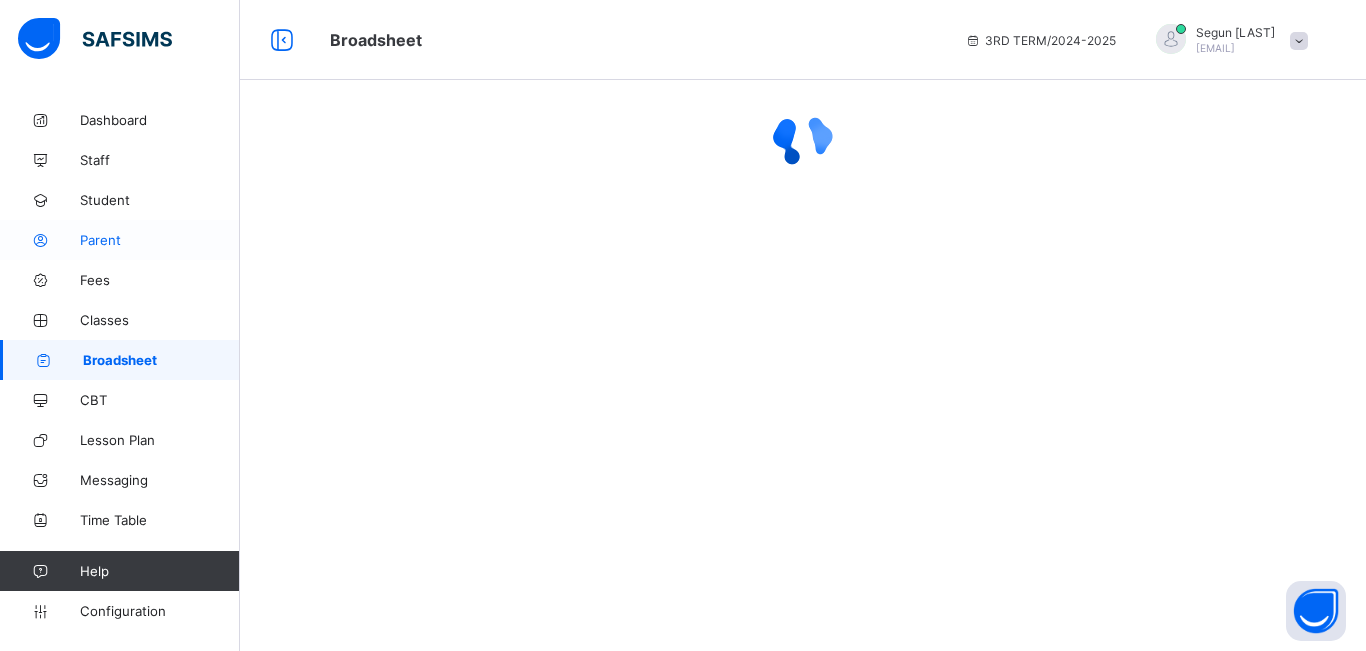 click on "Parent" at bounding box center [160, 240] 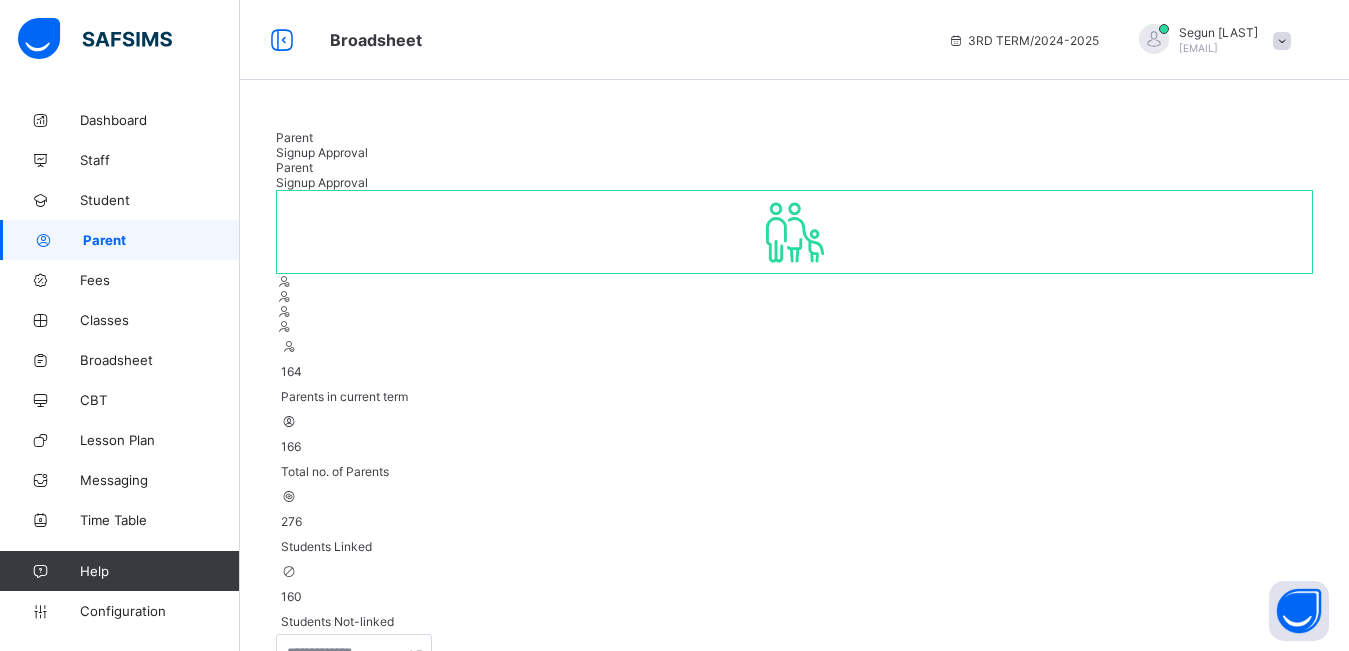 click on "Create Parent" at bounding box center (468, 773) 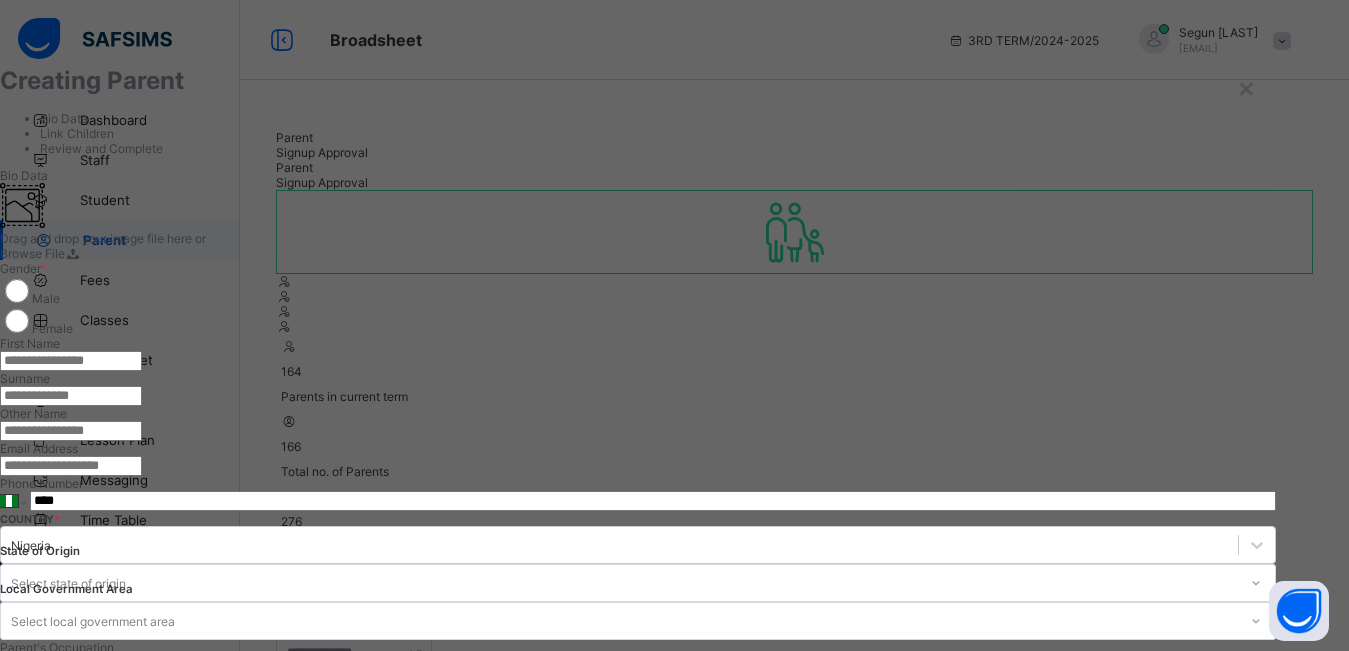 click at bounding box center [71, 361] 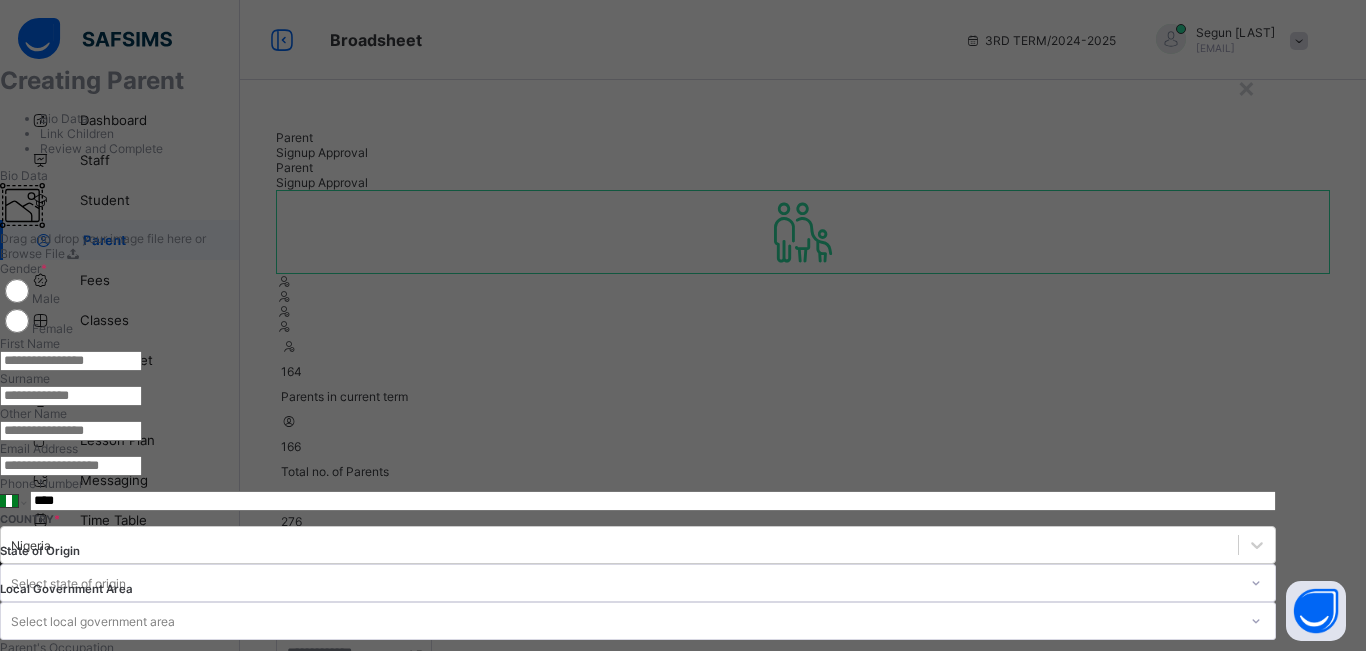 type on "*" 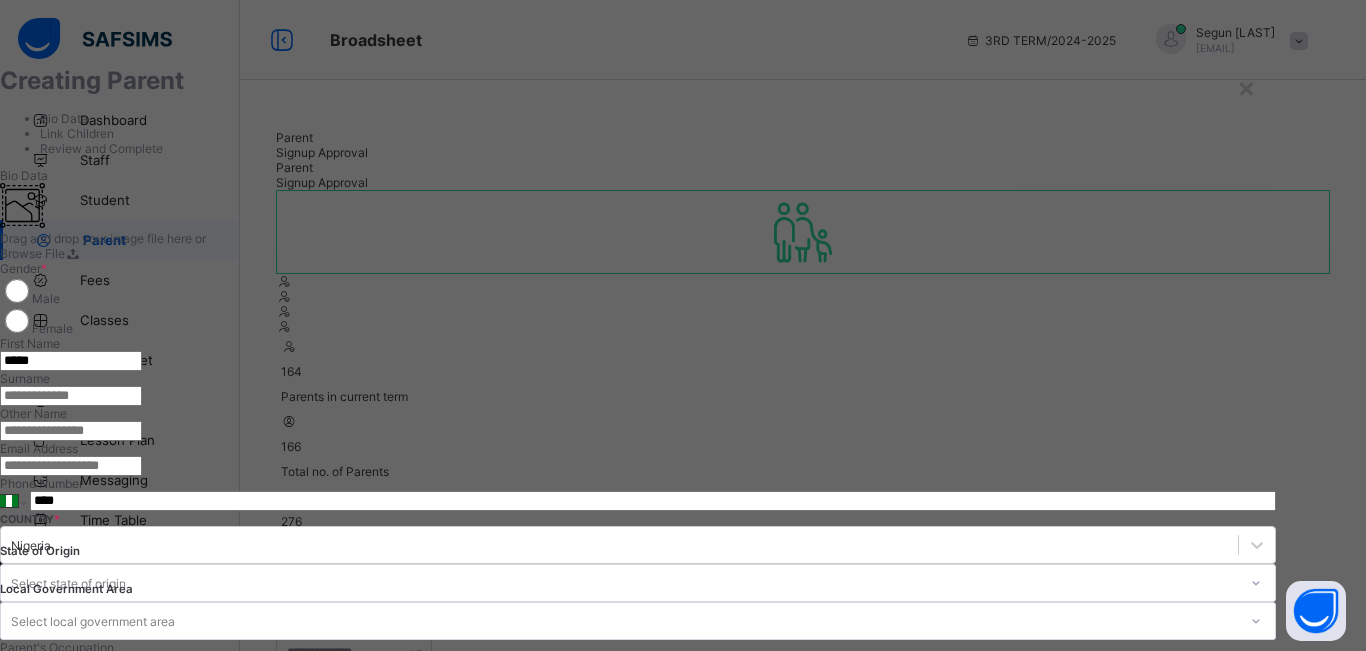 type on "*****" 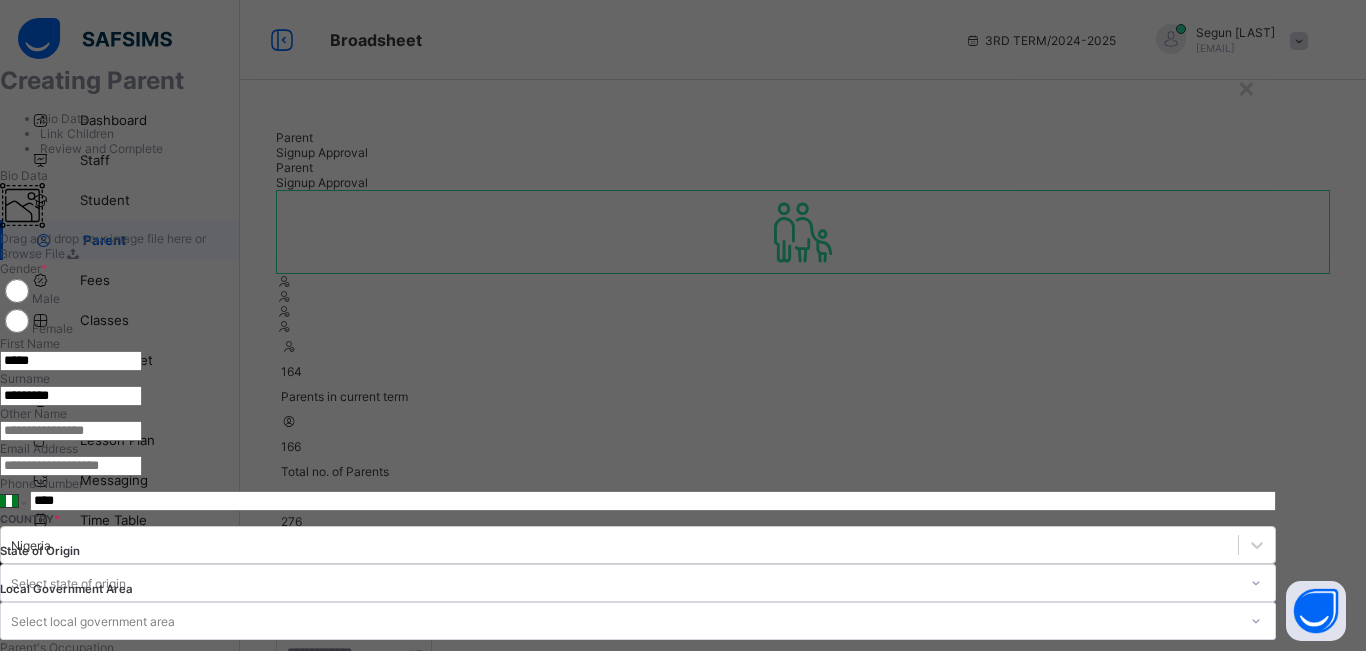 type on "*********" 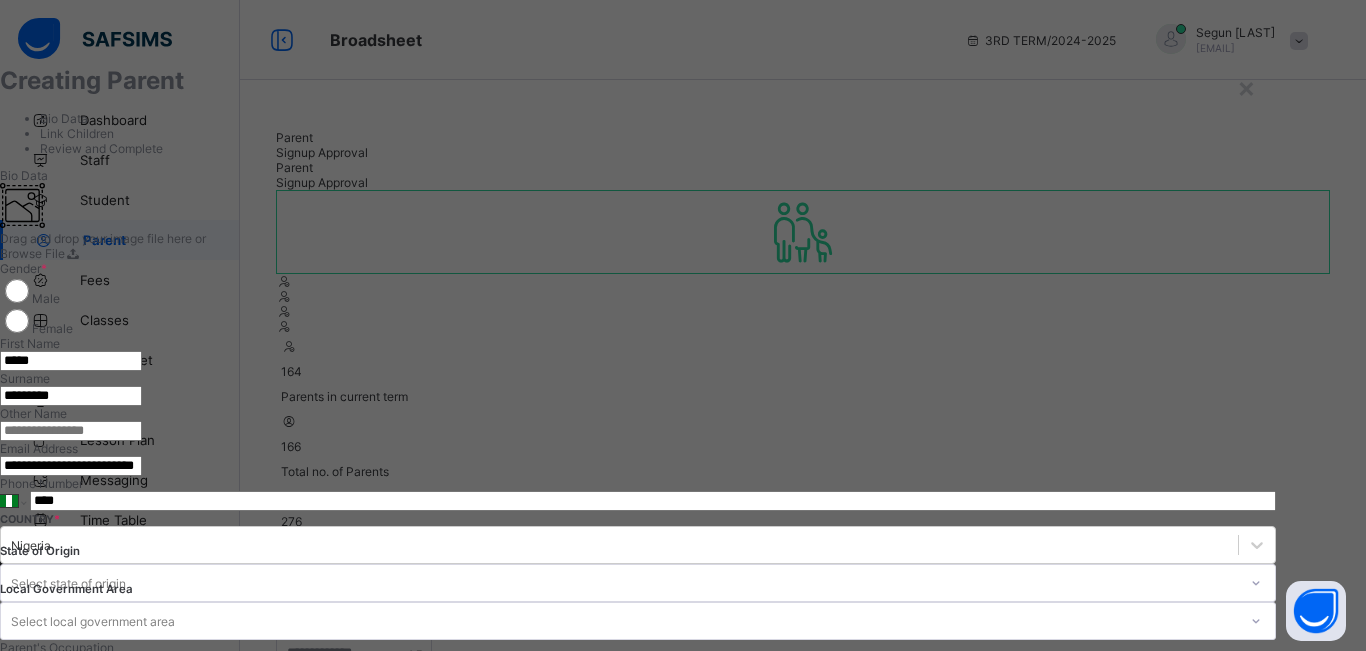 type on "**********" 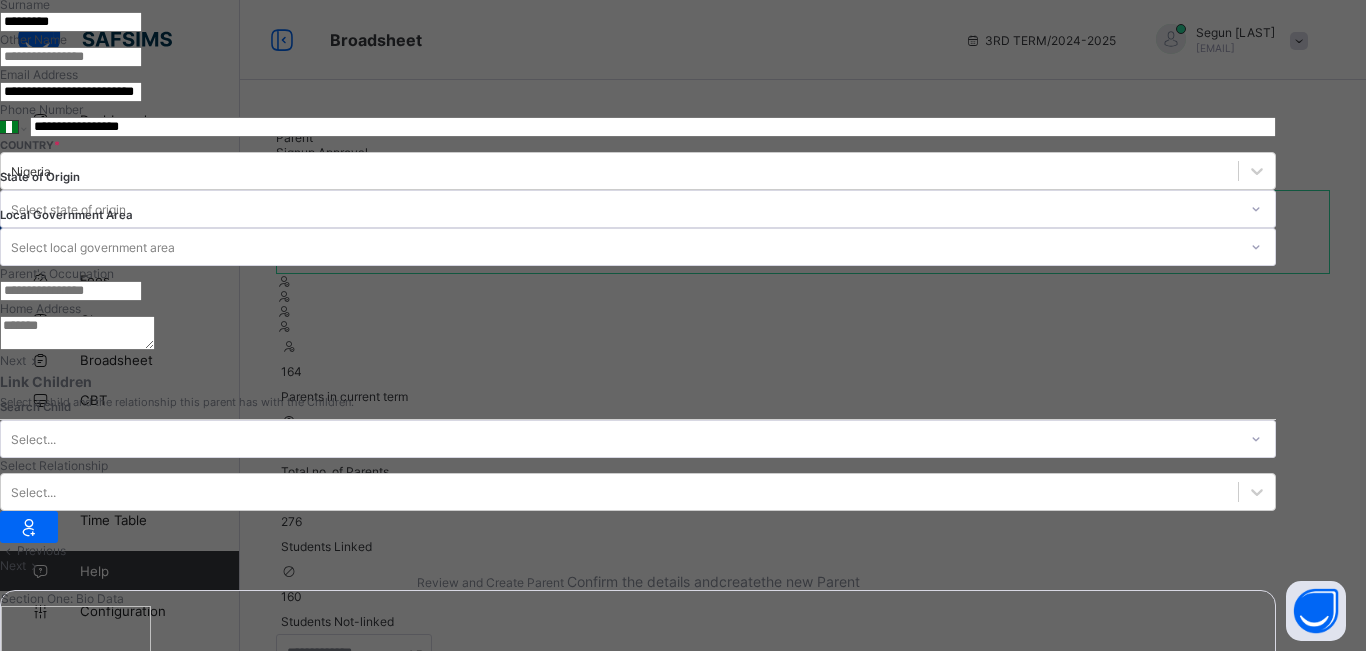 scroll, scrollTop: 390, scrollLeft: 0, axis: vertical 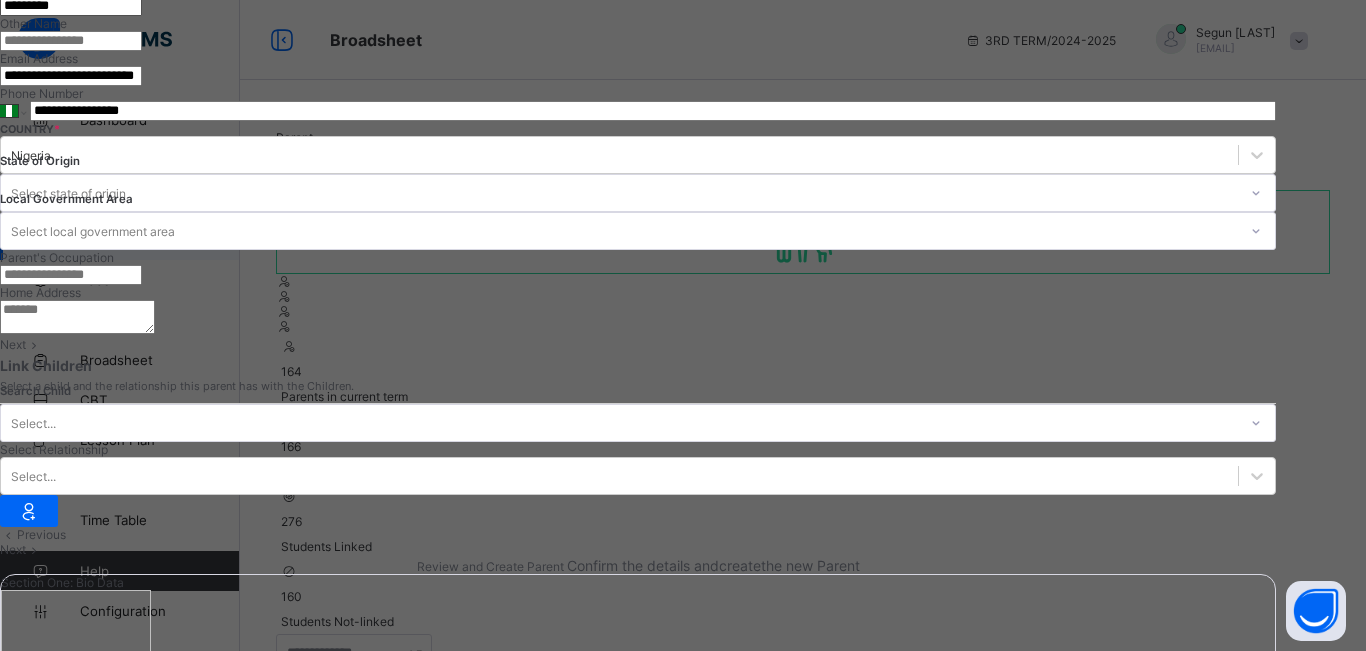 type on "**********" 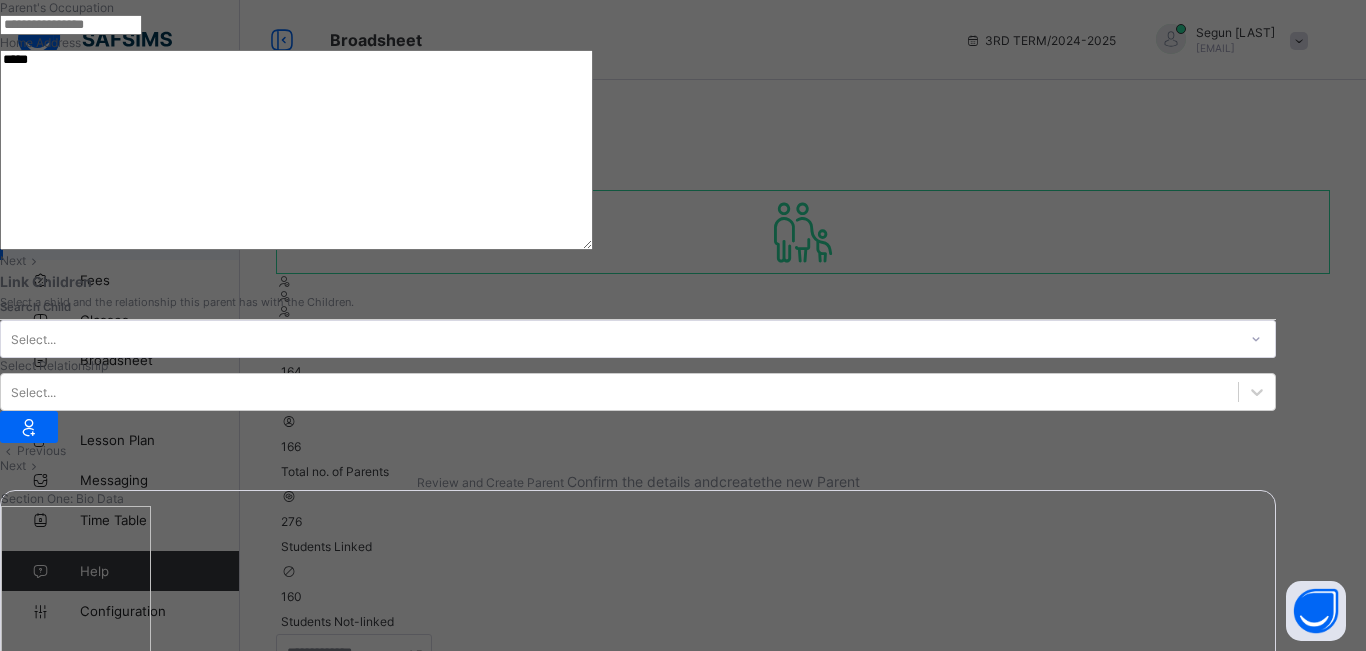 scroll, scrollTop: 653, scrollLeft: 0, axis: vertical 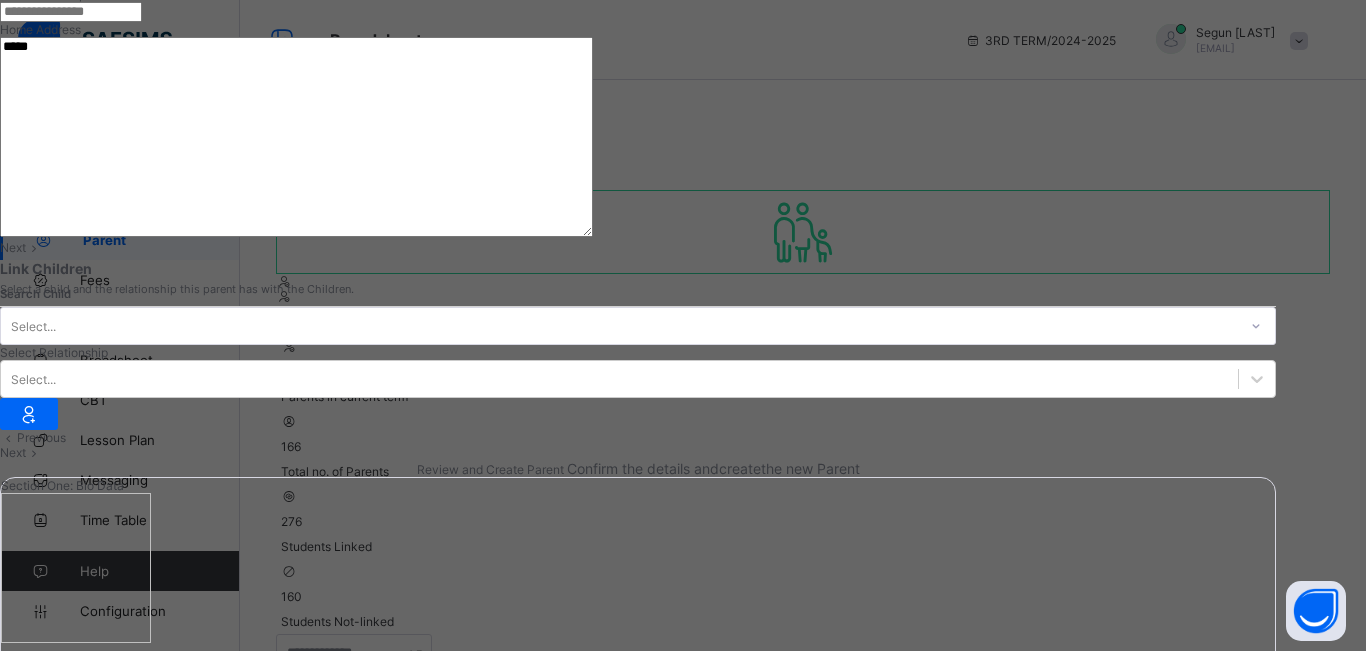 type on "*****" 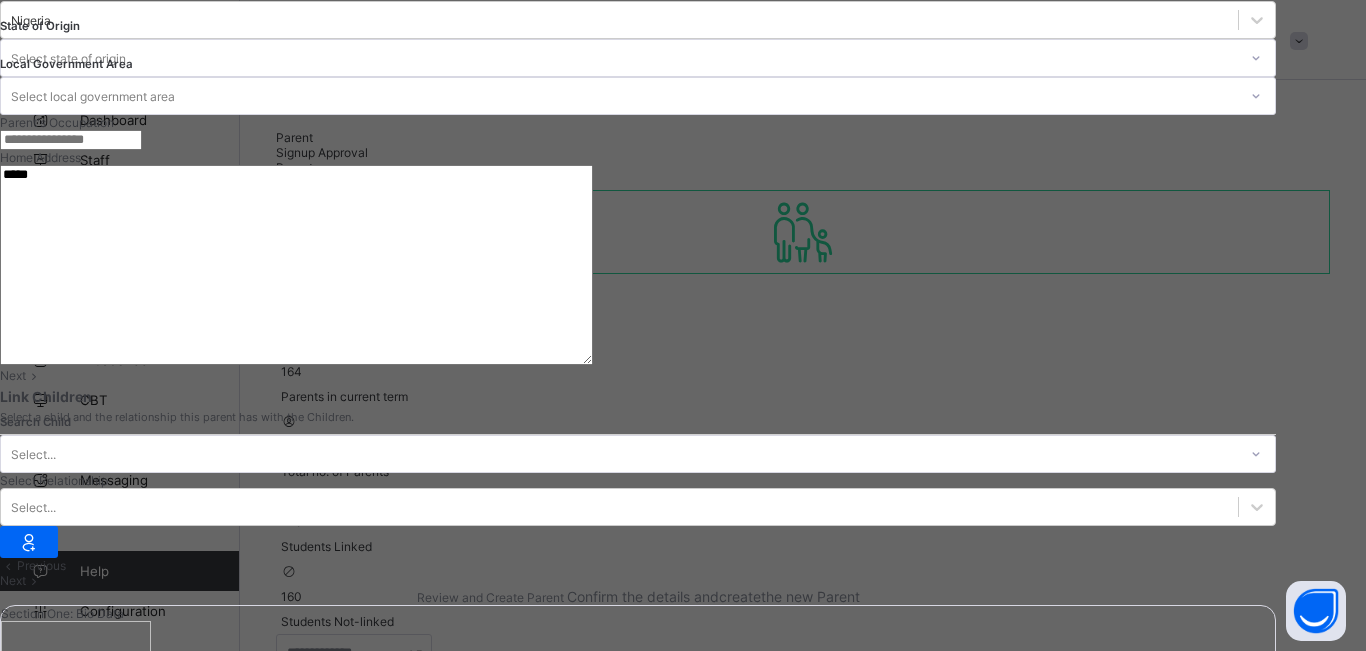 scroll, scrollTop: 665, scrollLeft: 0, axis: vertical 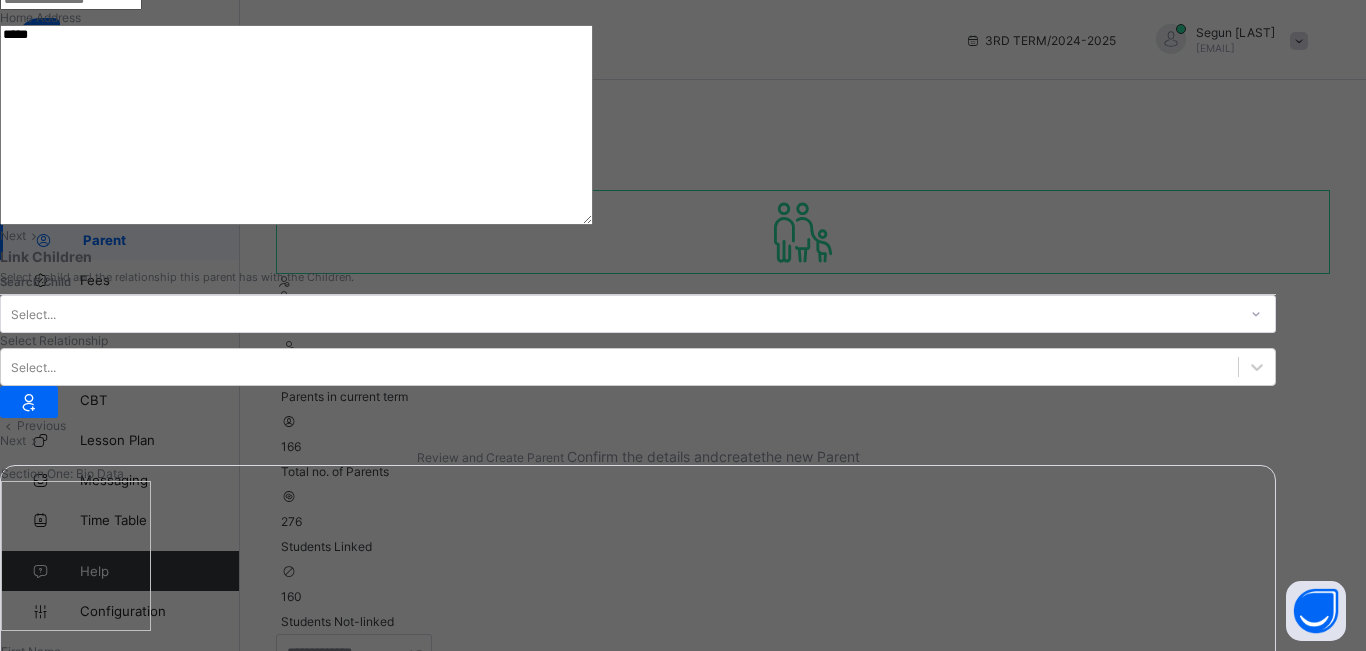 click on "Next" at bounding box center (13, 235) 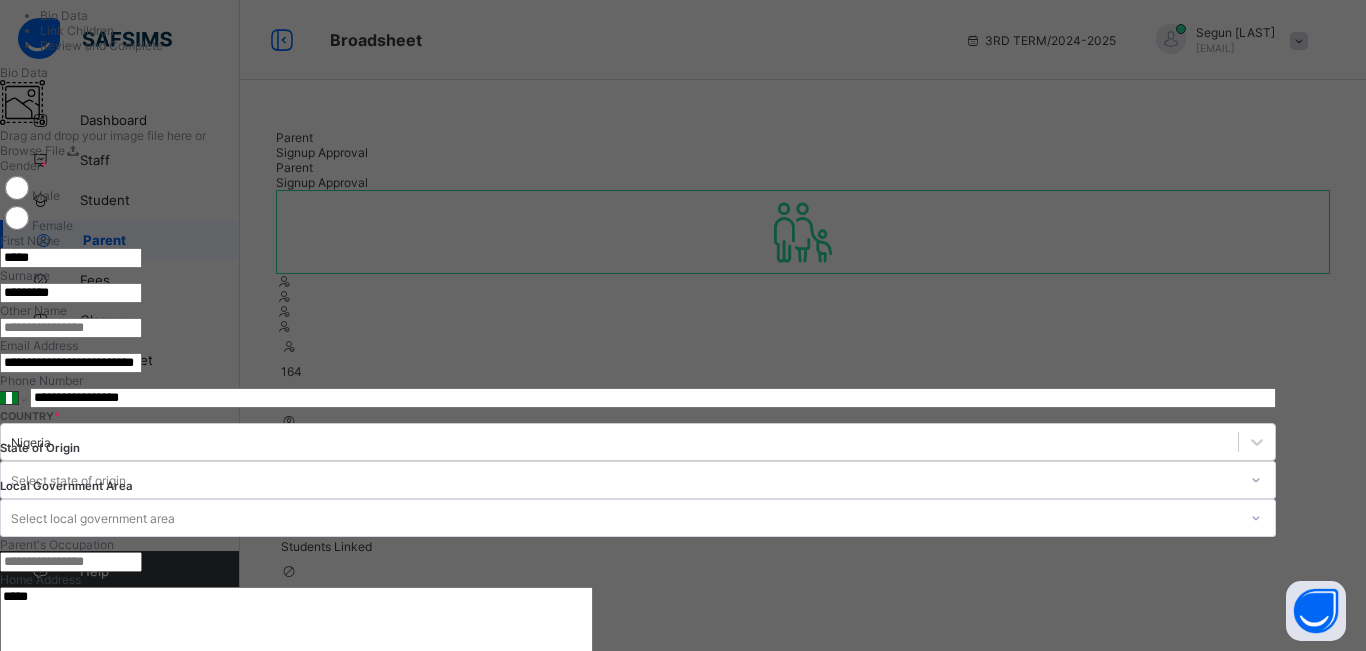 scroll, scrollTop: 31, scrollLeft: 0, axis: vertical 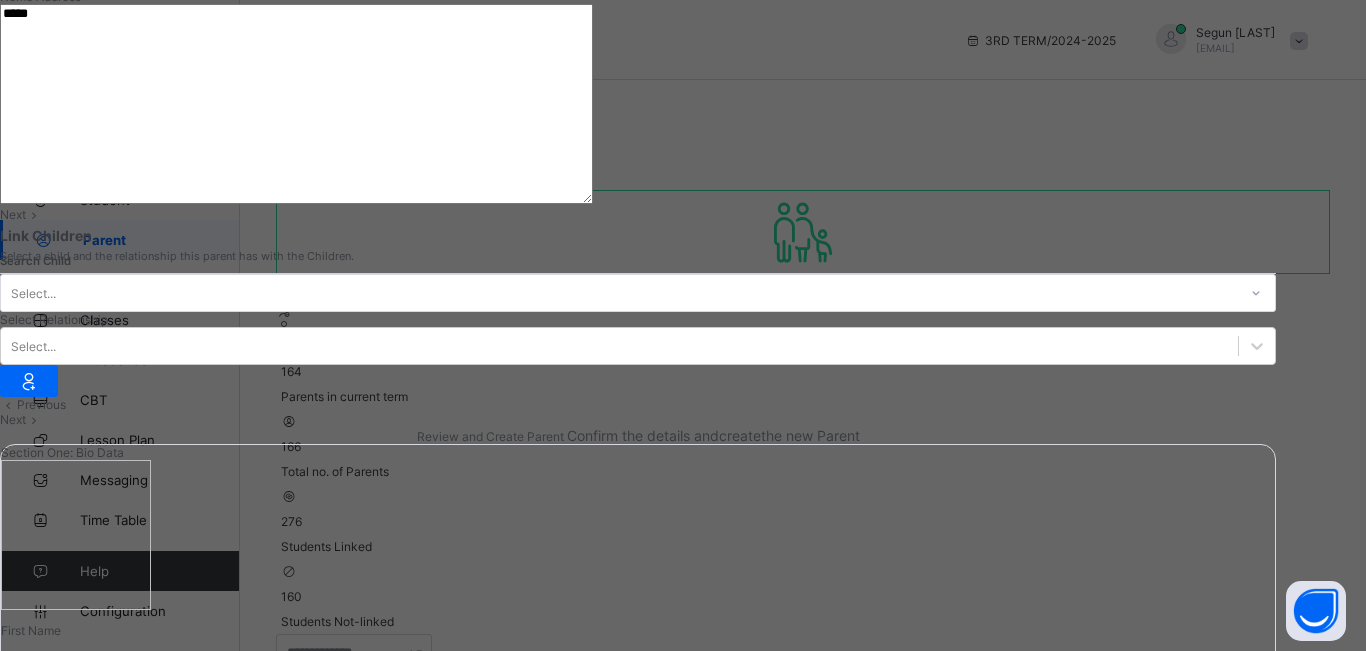 click on "Next" at bounding box center [638, 214] 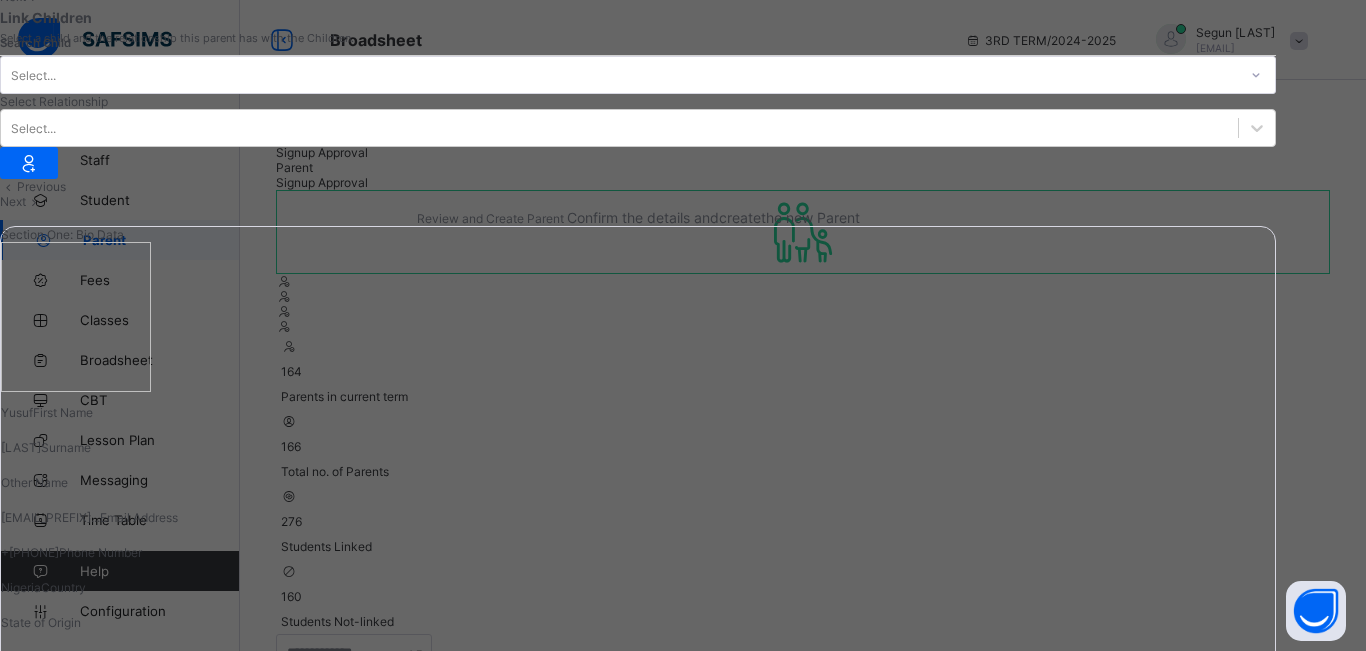 scroll, scrollTop: 99, scrollLeft: 0, axis: vertical 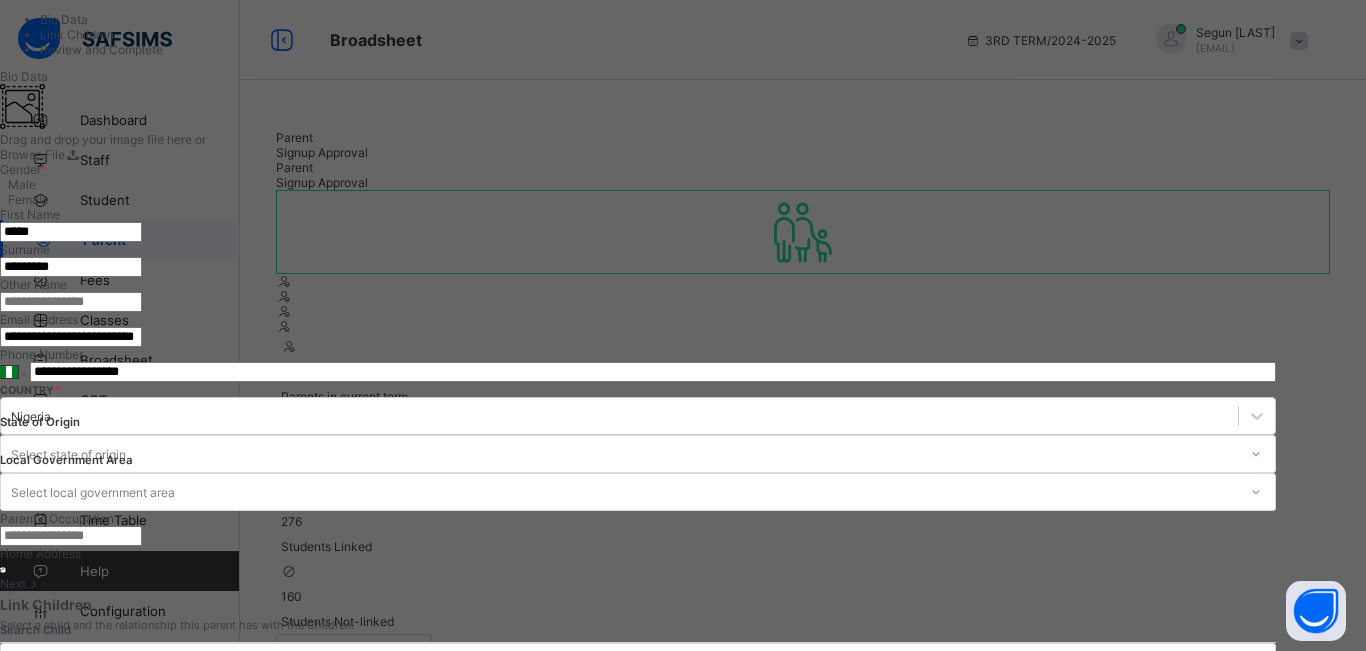 click on "Select..." at bounding box center (619, 662) 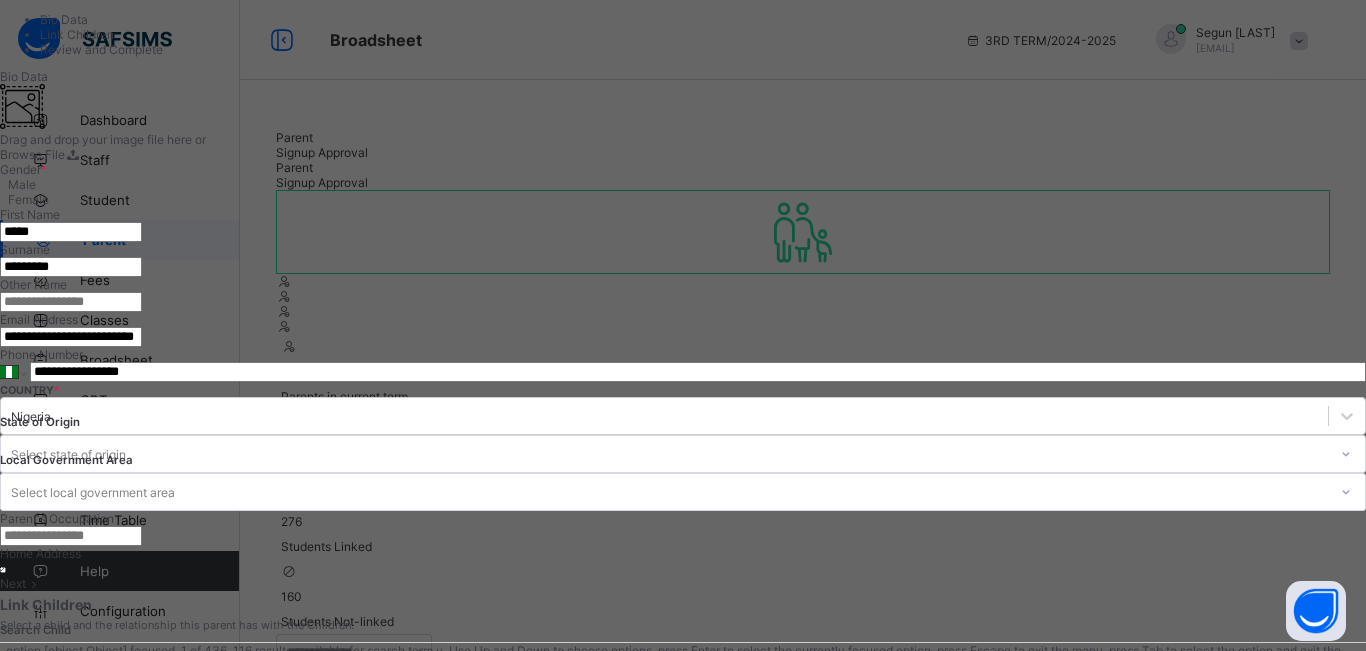 type on "**" 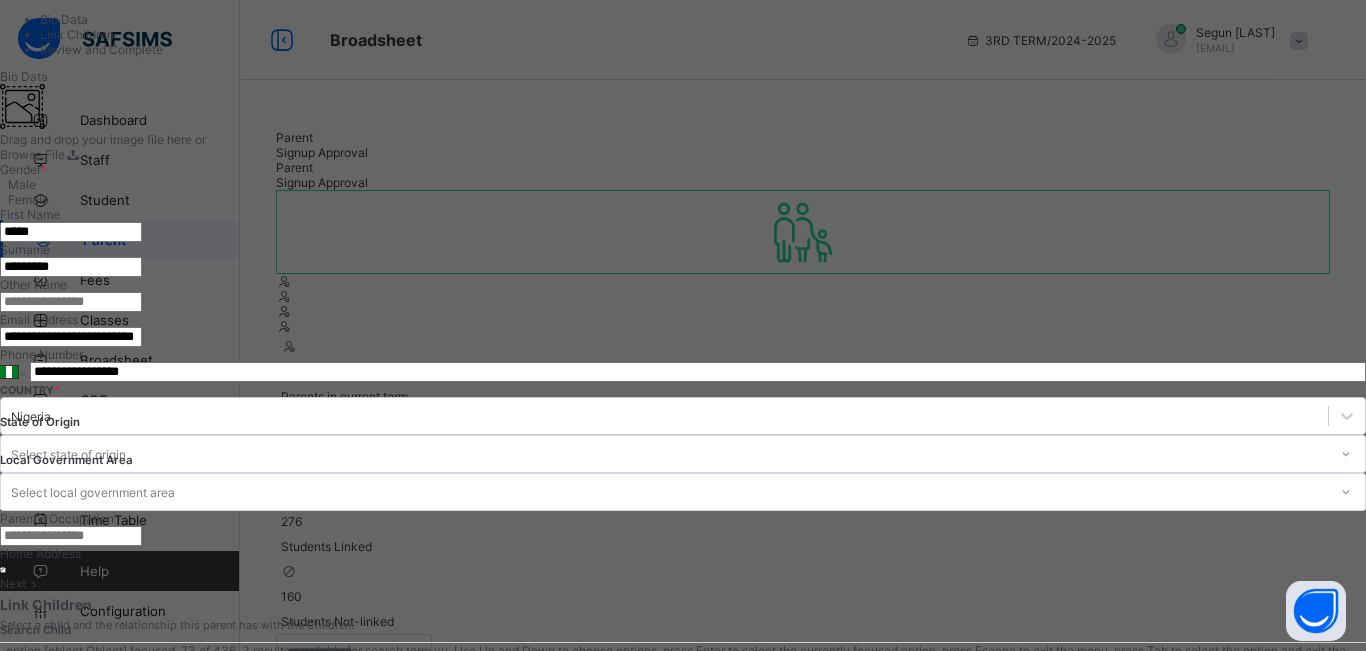 click on "Grd/3/017" at bounding box center (683, 734) 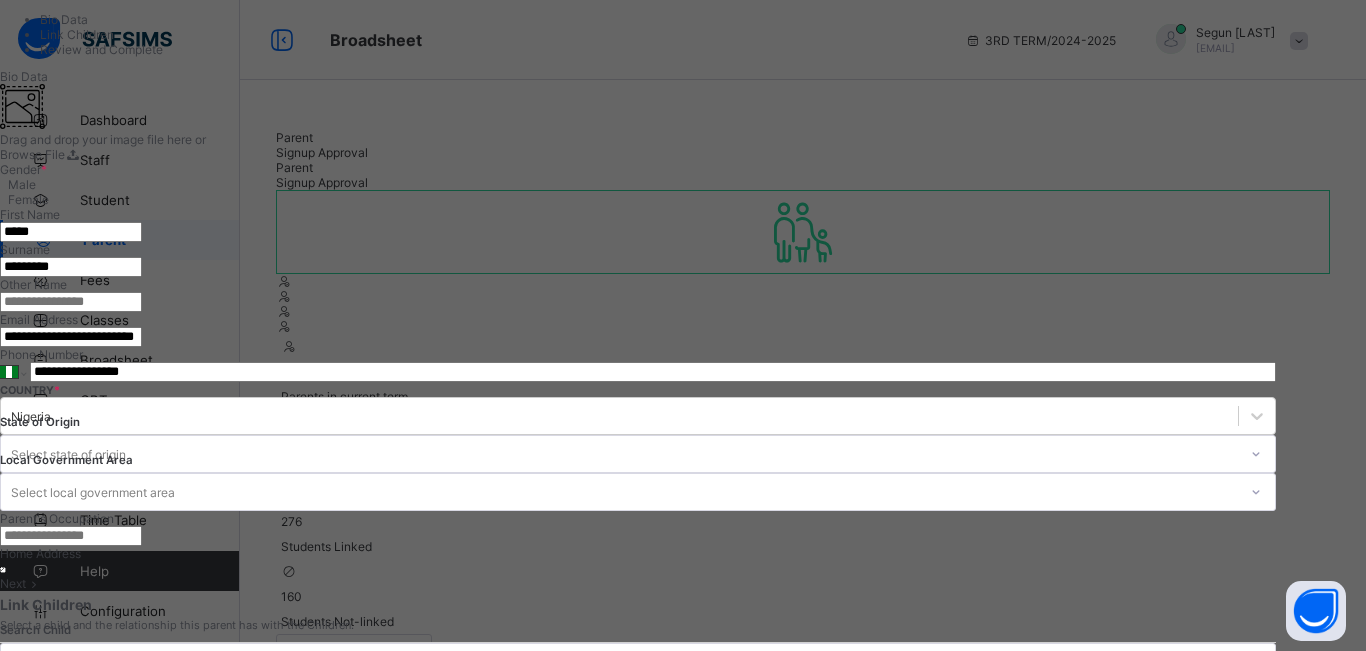 click on "Select..." at bounding box center [32, 725] 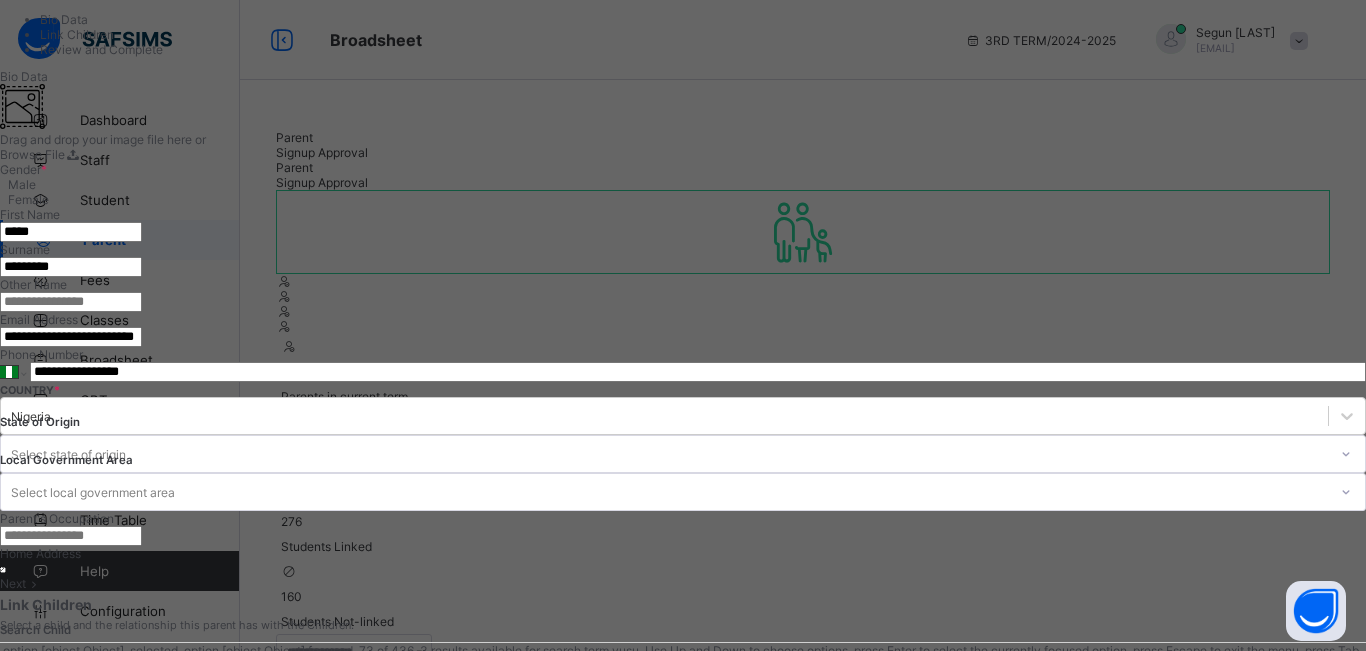 type on "*****" 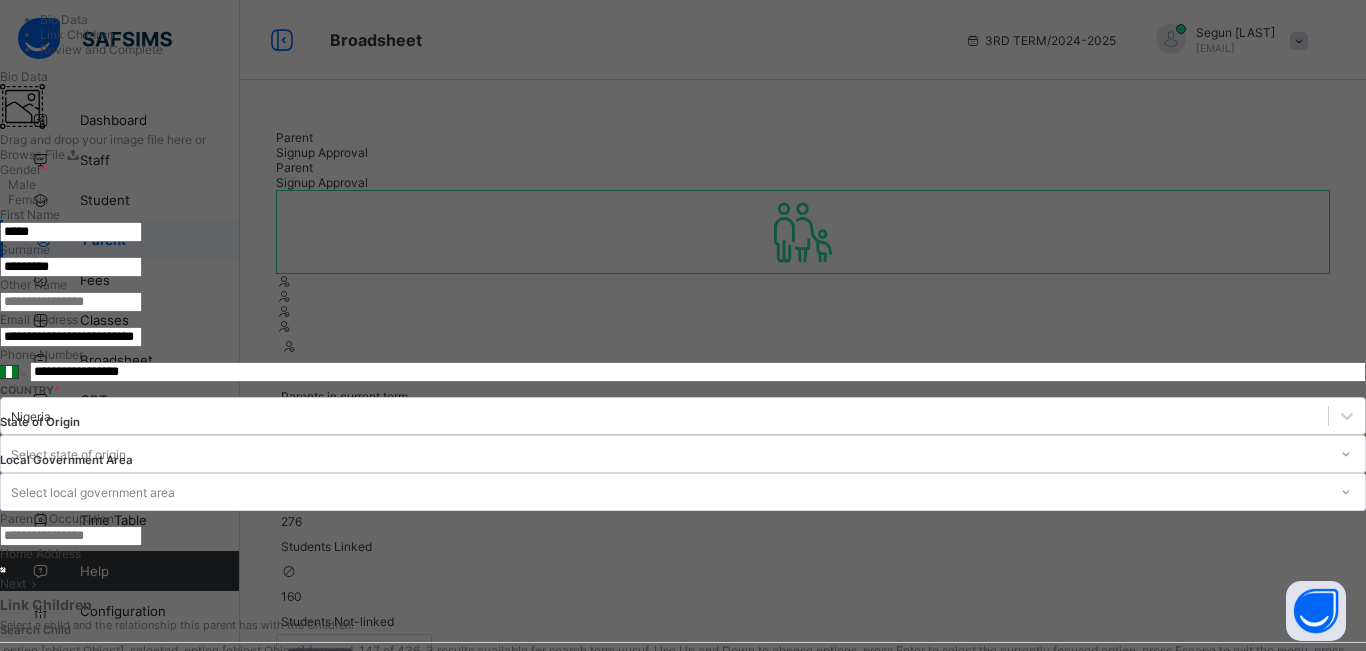 click on "Jamal  Yusuf" at bounding box center (683, 749) 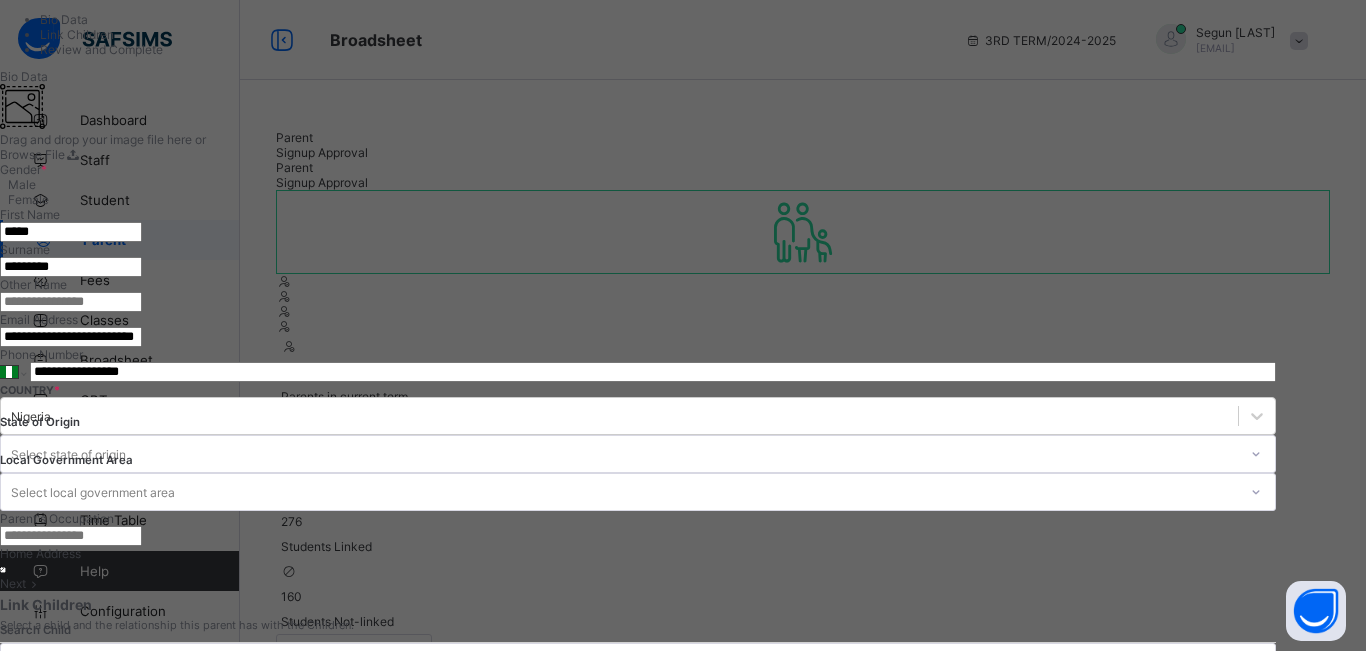 click at bounding box center [29, 750] 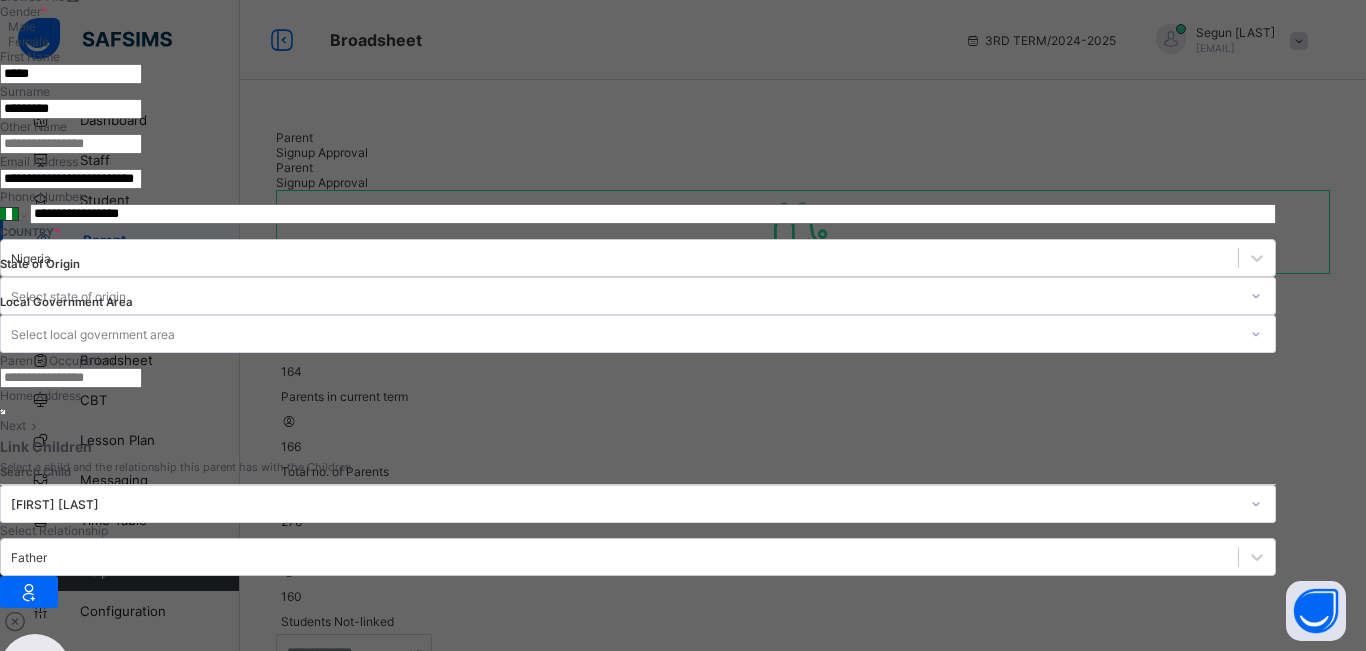 scroll, scrollTop: 271, scrollLeft: 0, axis: vertical 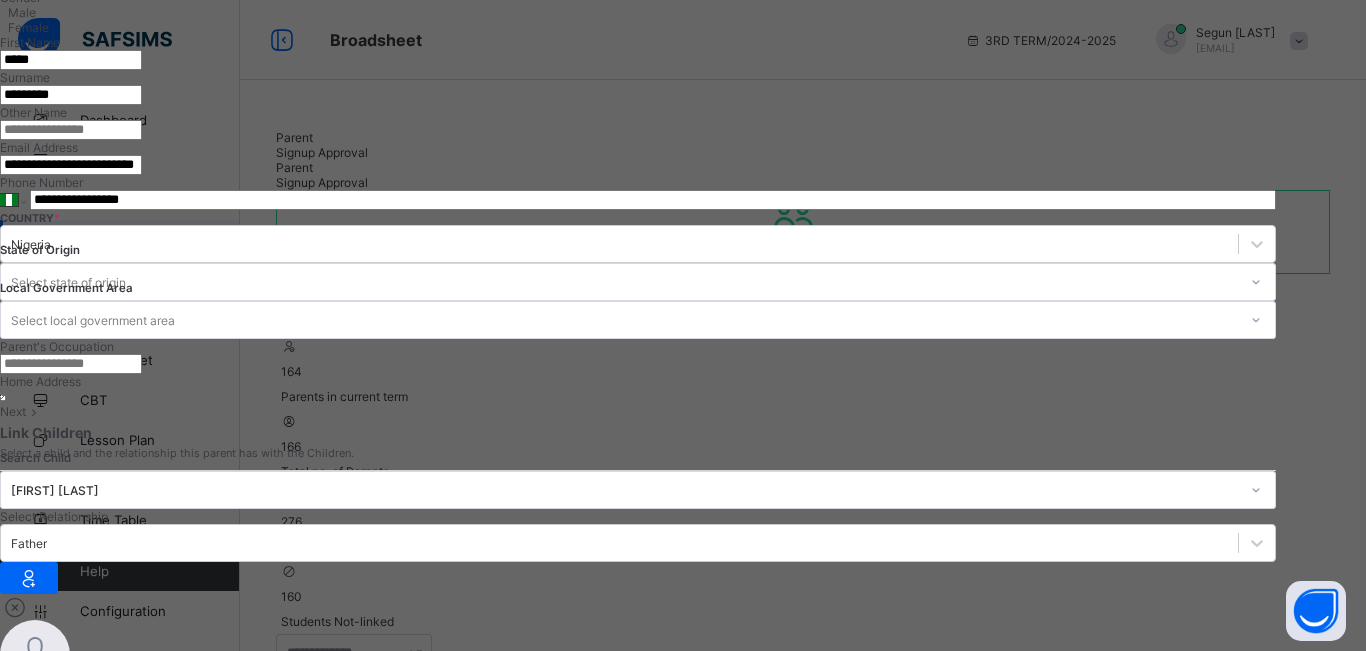 click on "Next" at bounding box center [13, 934] 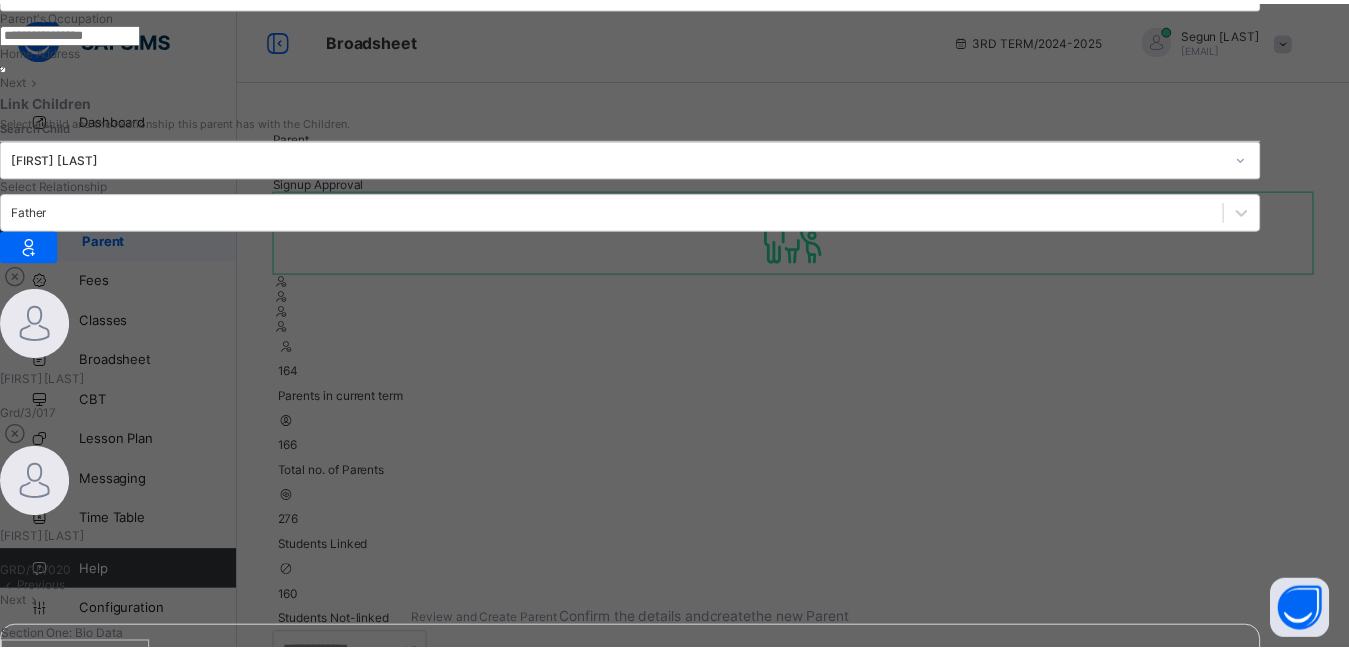 scroll, scrollTop: 661, scrollLeft: 0, axis: vertical 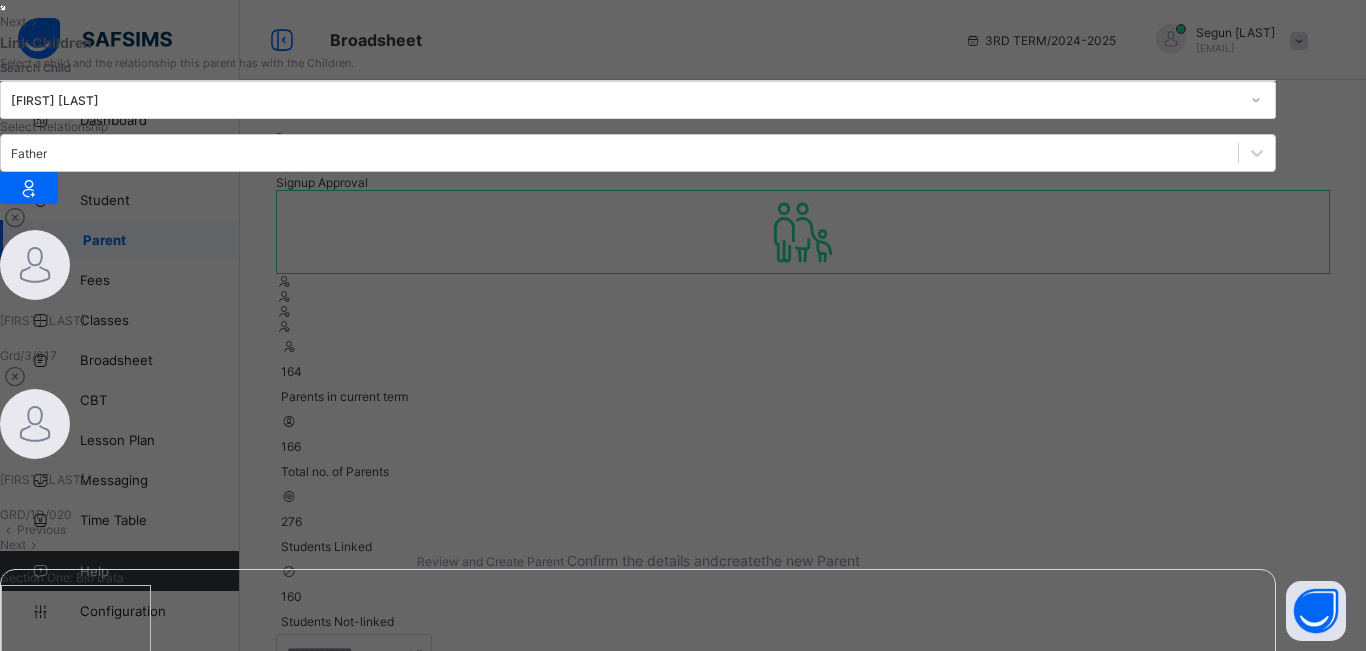 click on "Finish" at bounding box center (638, 1453) 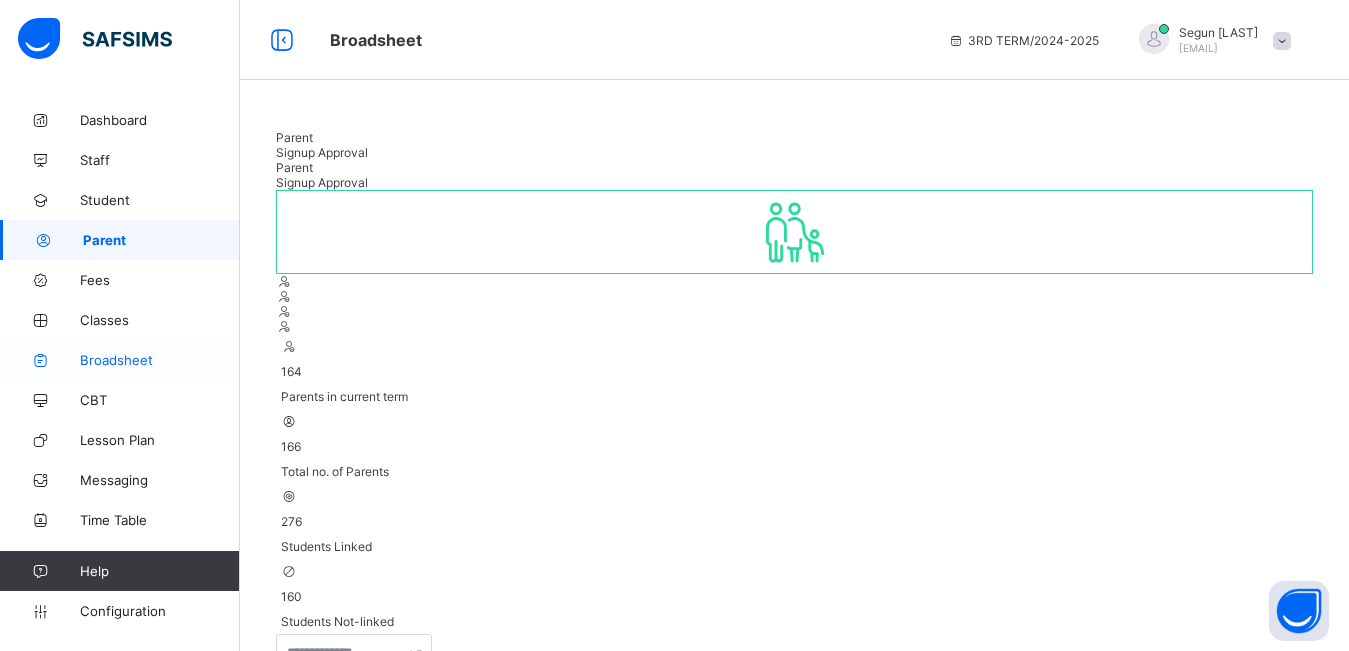 click on "Broadsheet" at bounding box center (120, 360) 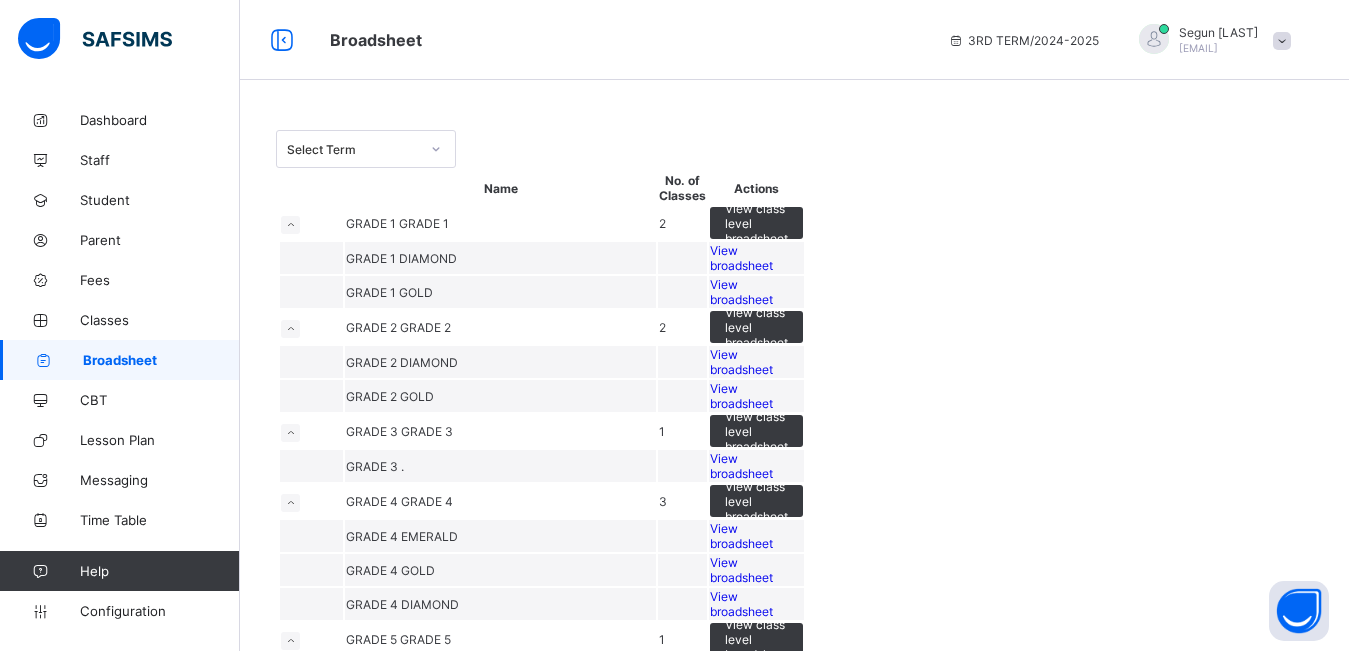 click on "View broadsheet" at bounding box center (741, 258) 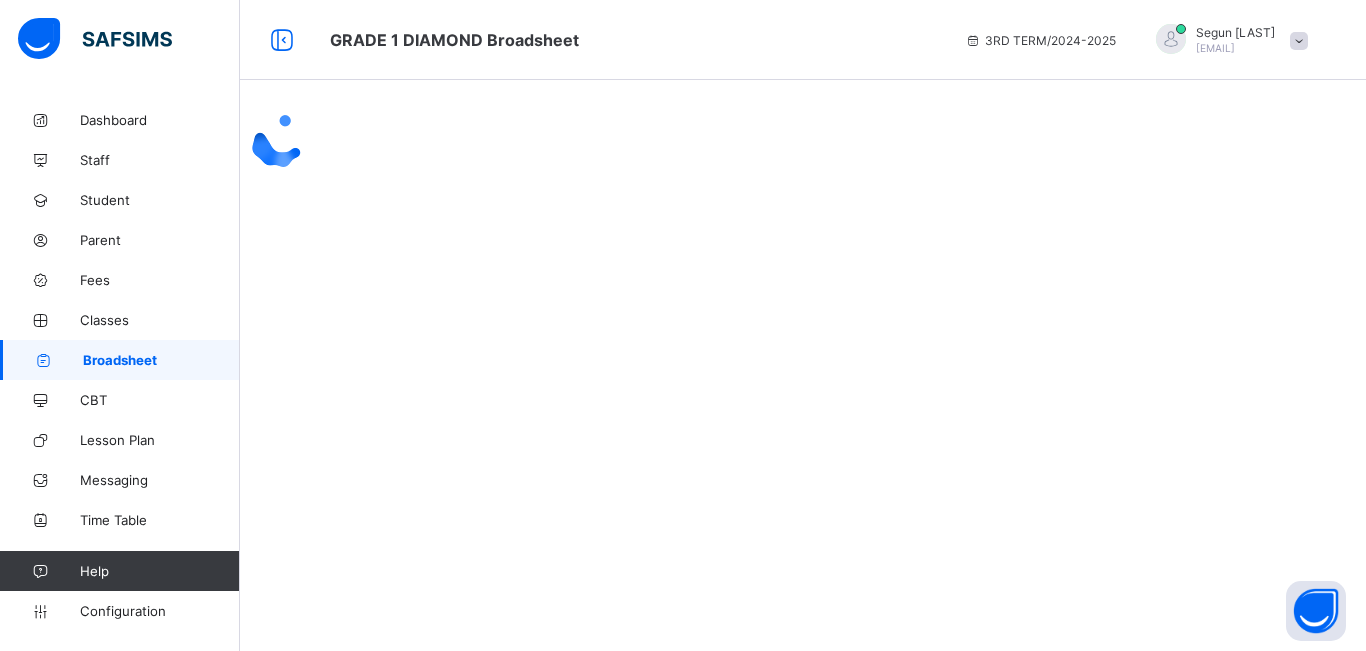click at bounding box center [803, 141] 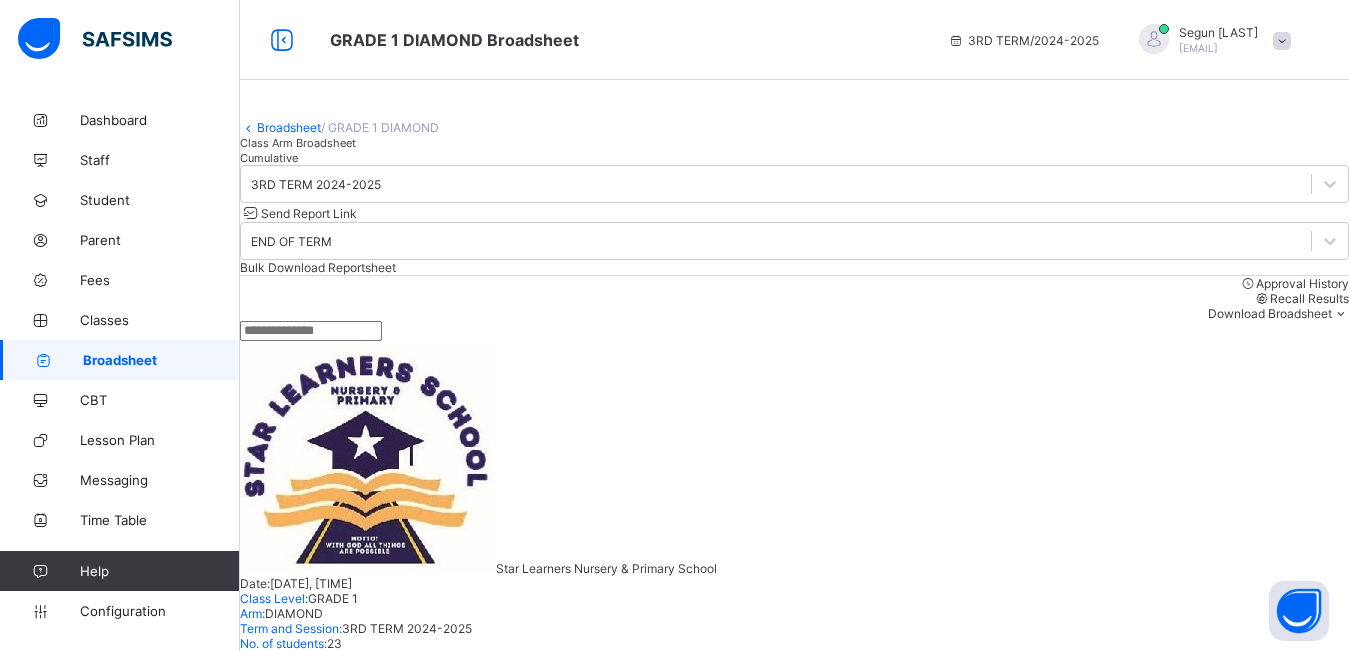 click on "Cumulative" at bounding box center (269, 158) 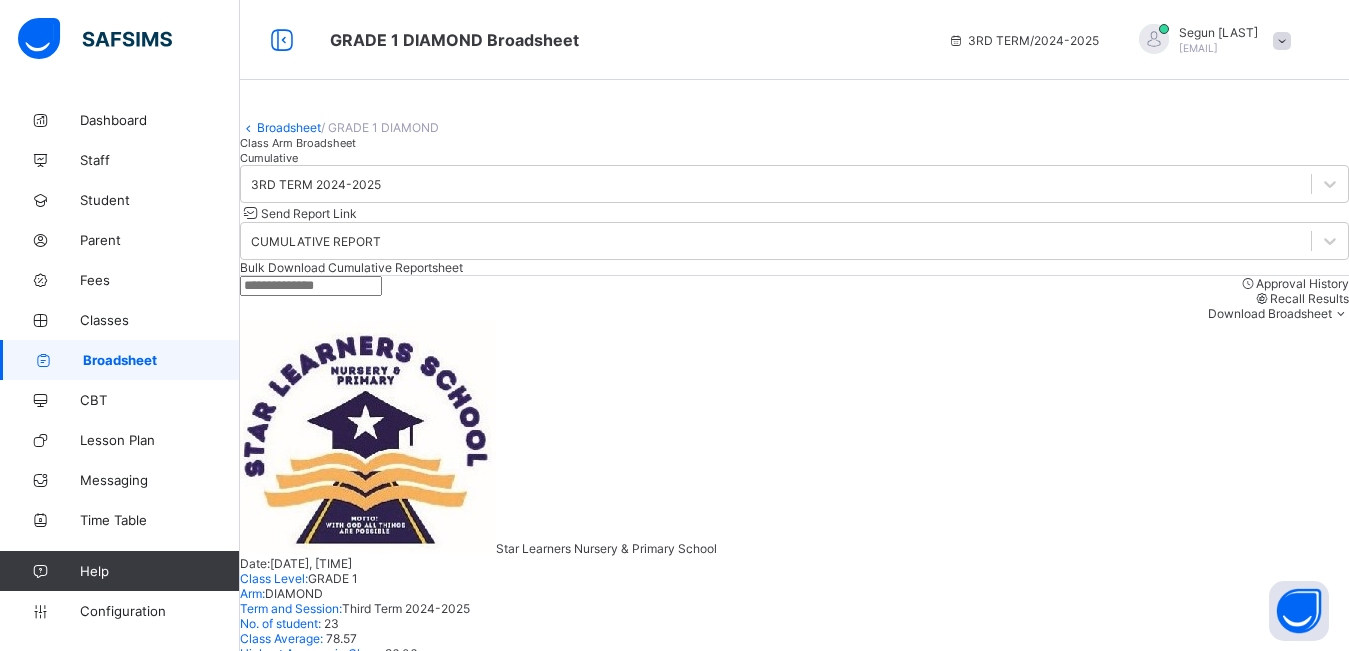 click at bounding box center [311, 286] 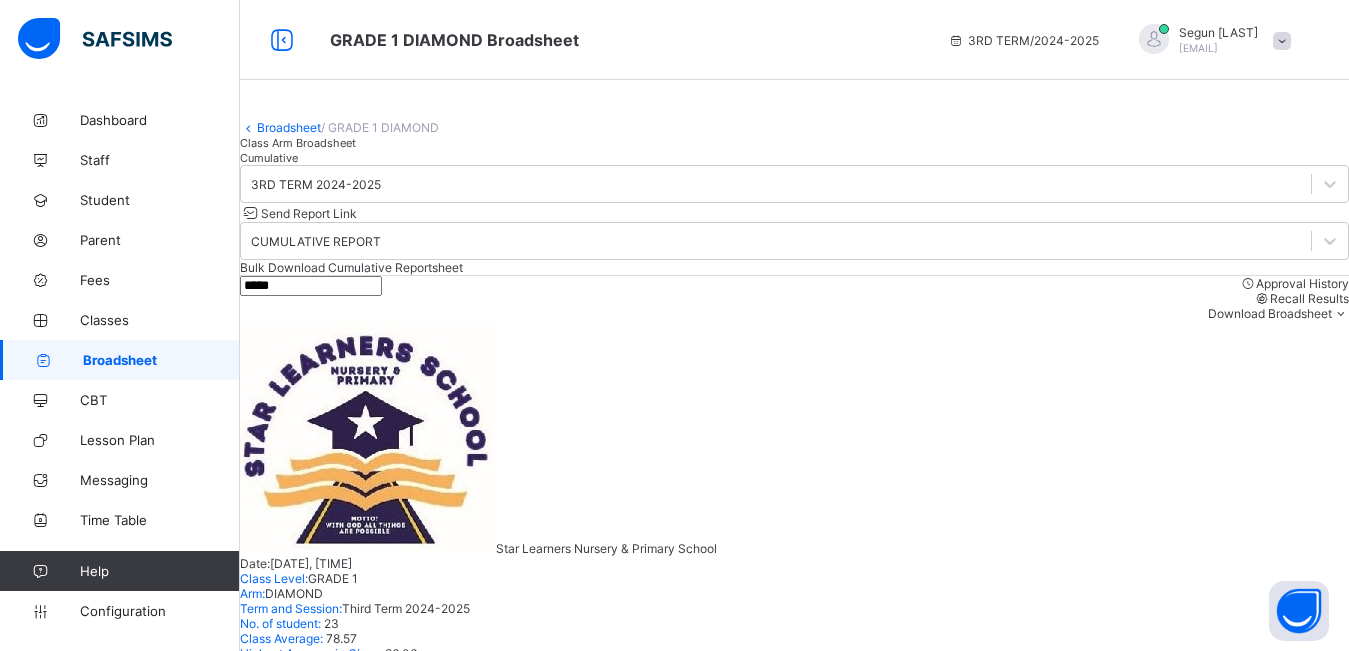 type on "*****" 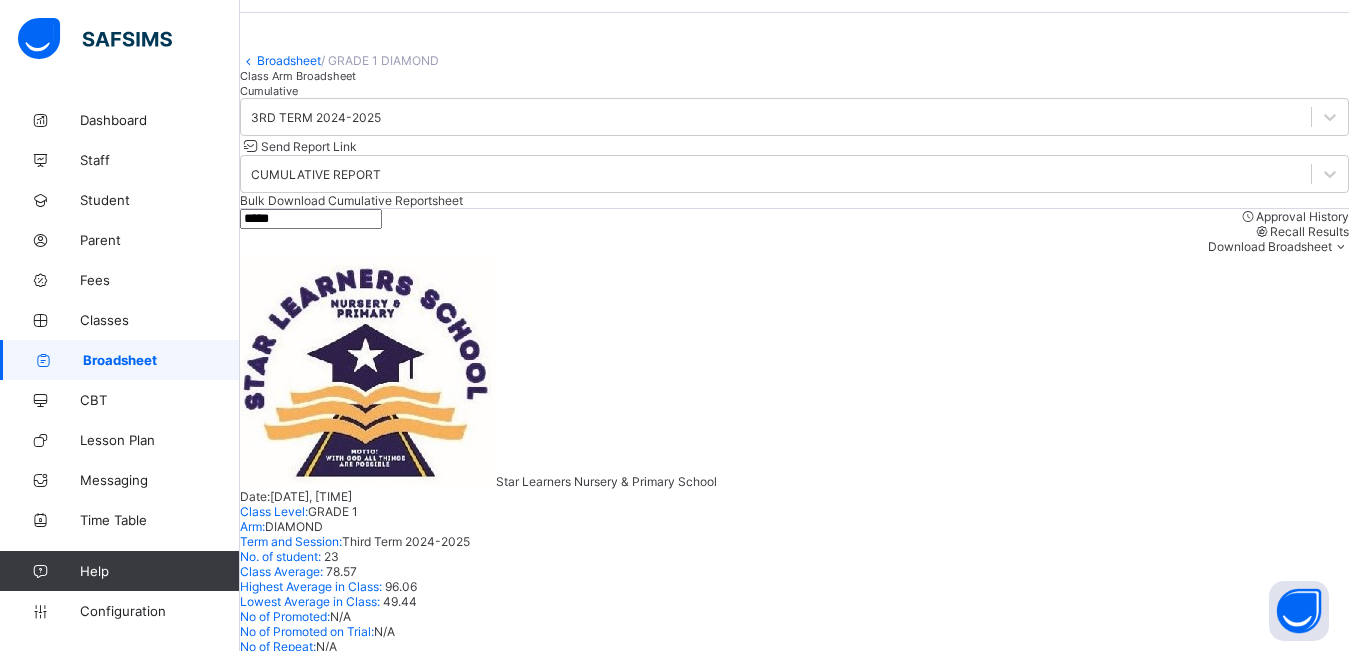 scroll, scrollTop: 76, scrollLeft: 0, axis: vertical 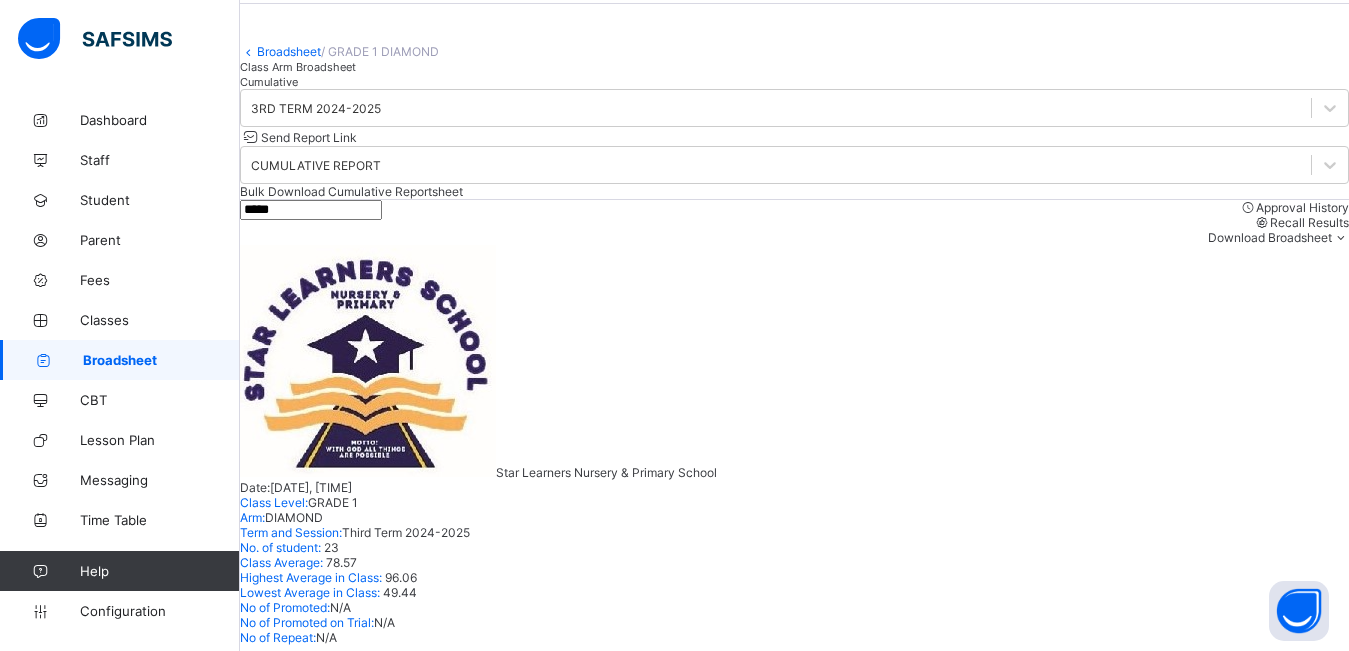 click on "Send Report Link" at bounding box center [309, 137] 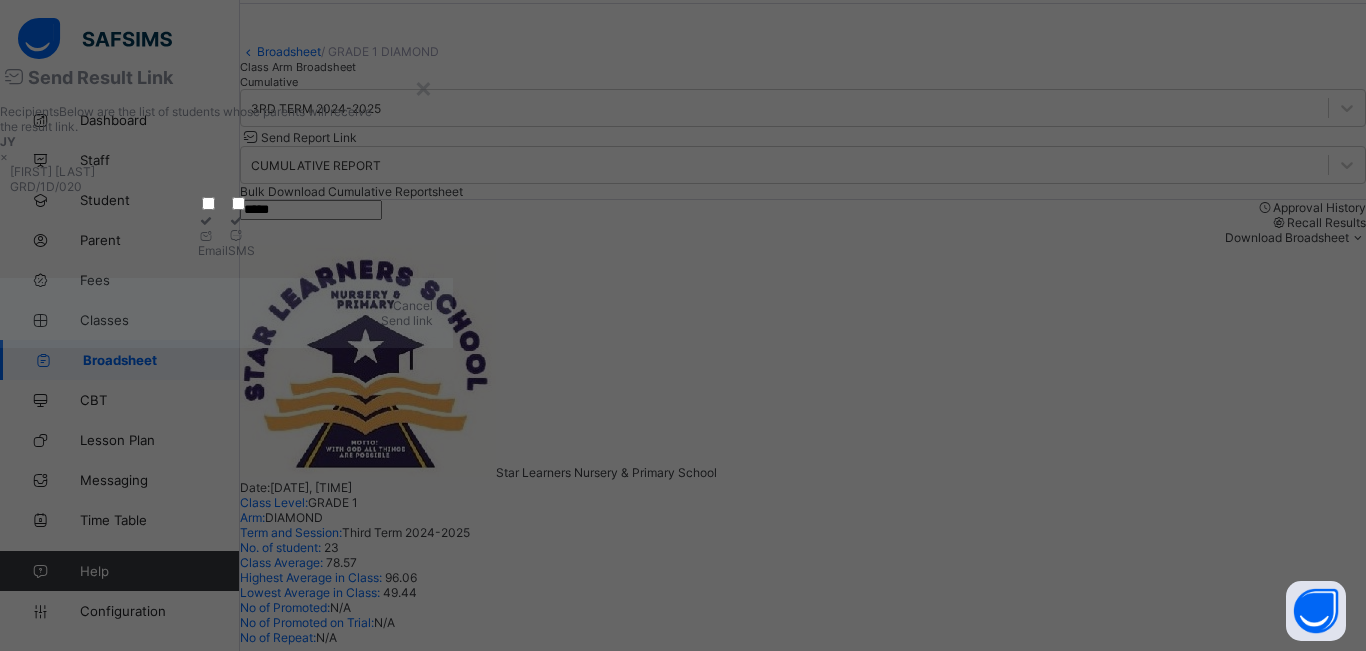 click at bounding box center [213, 220] 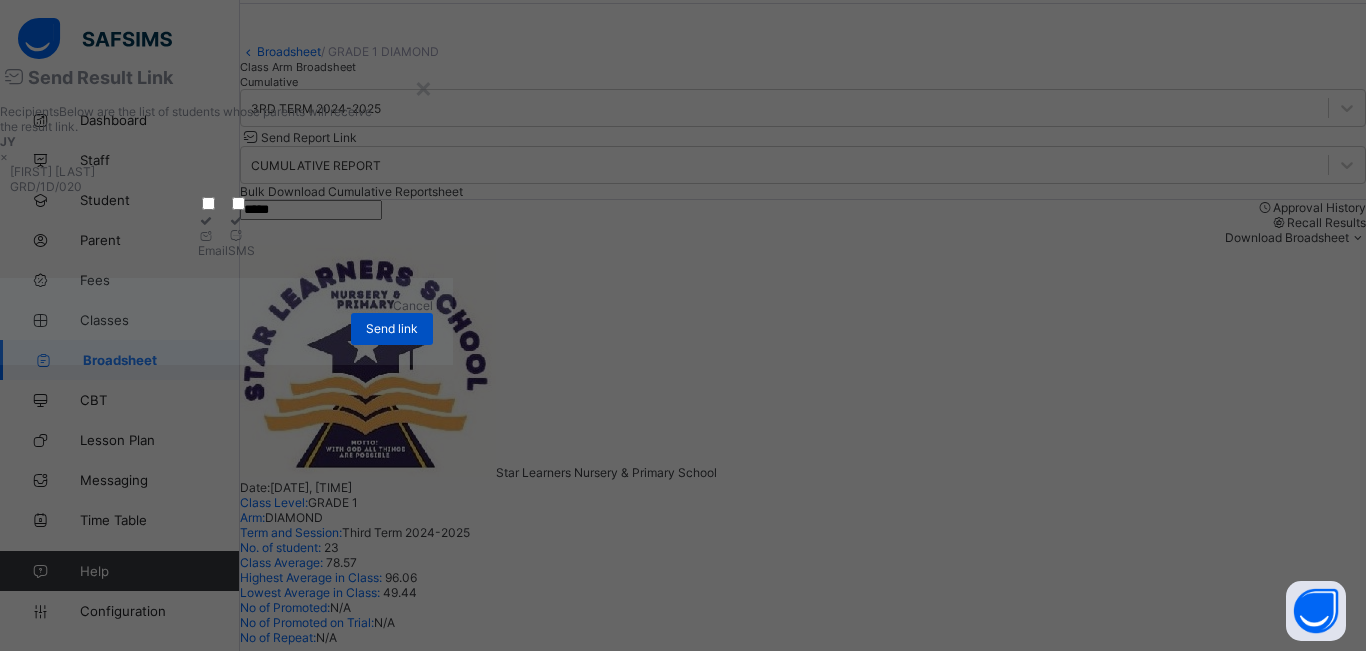 click on "Send link" at bounding box center (392, 329) 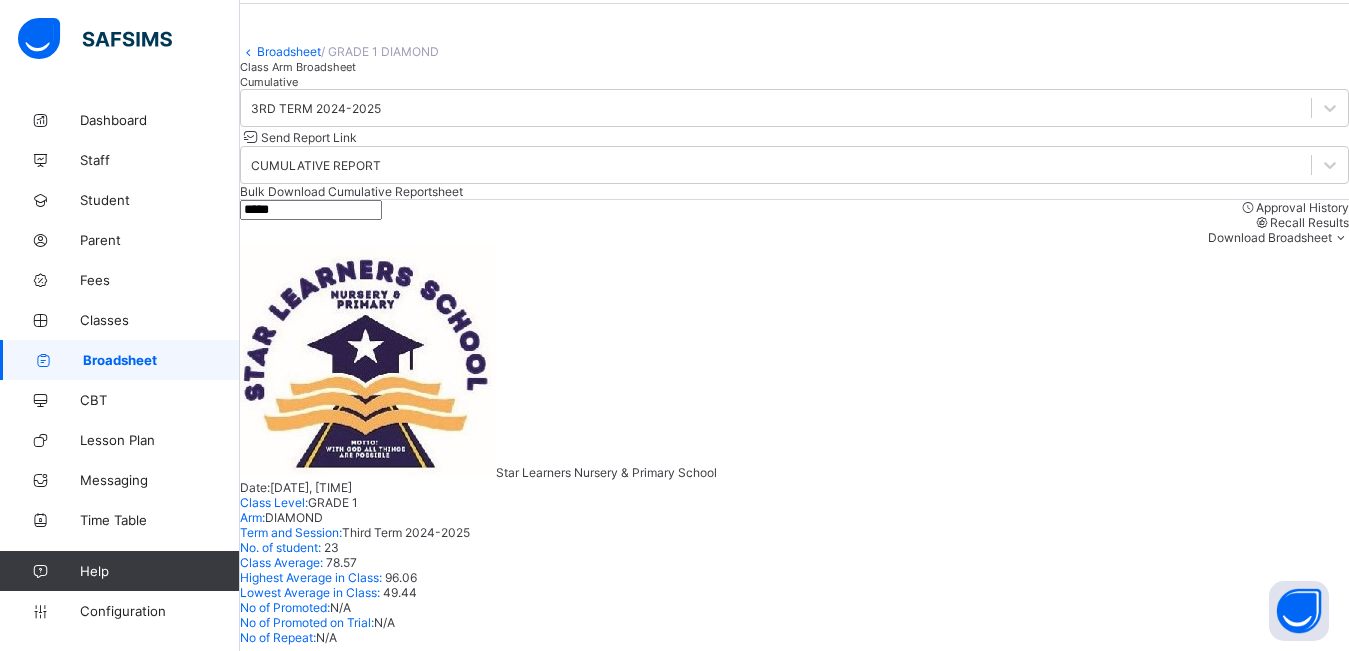 click on "Broadsheet" at bounding box center (161, 360) 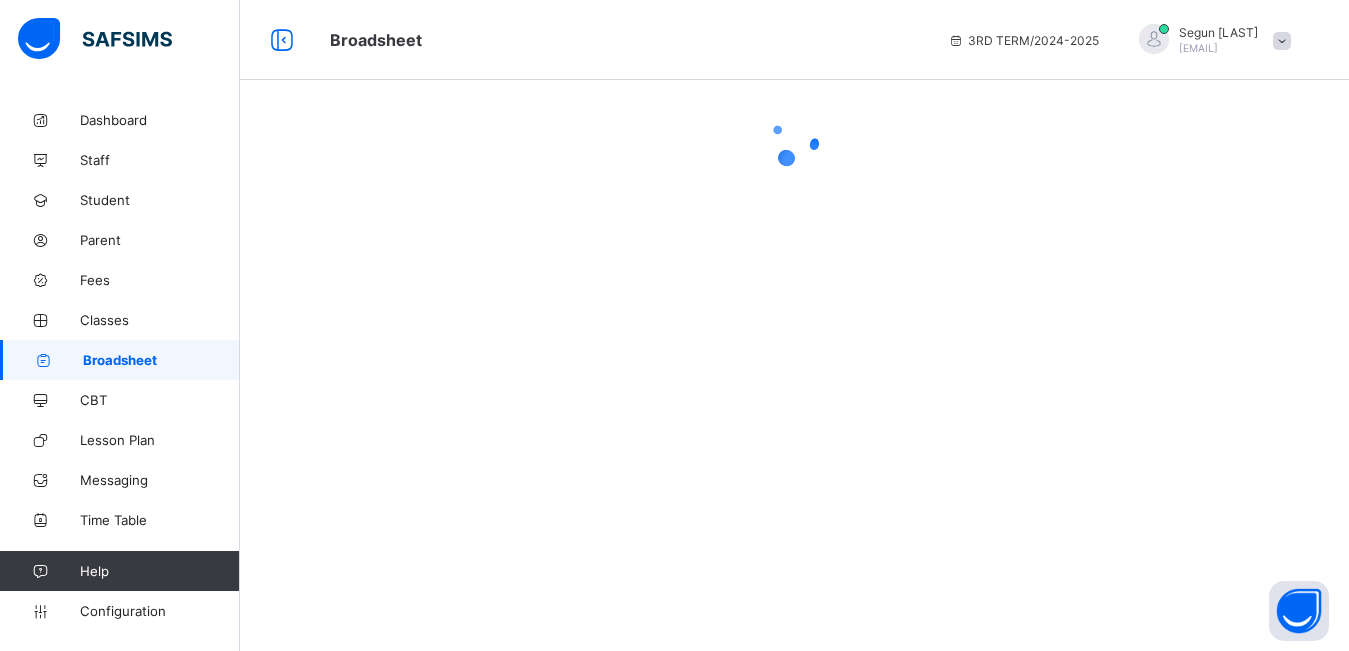 scroll, scrollTop: 0, scrollLeft: 0, axis: both 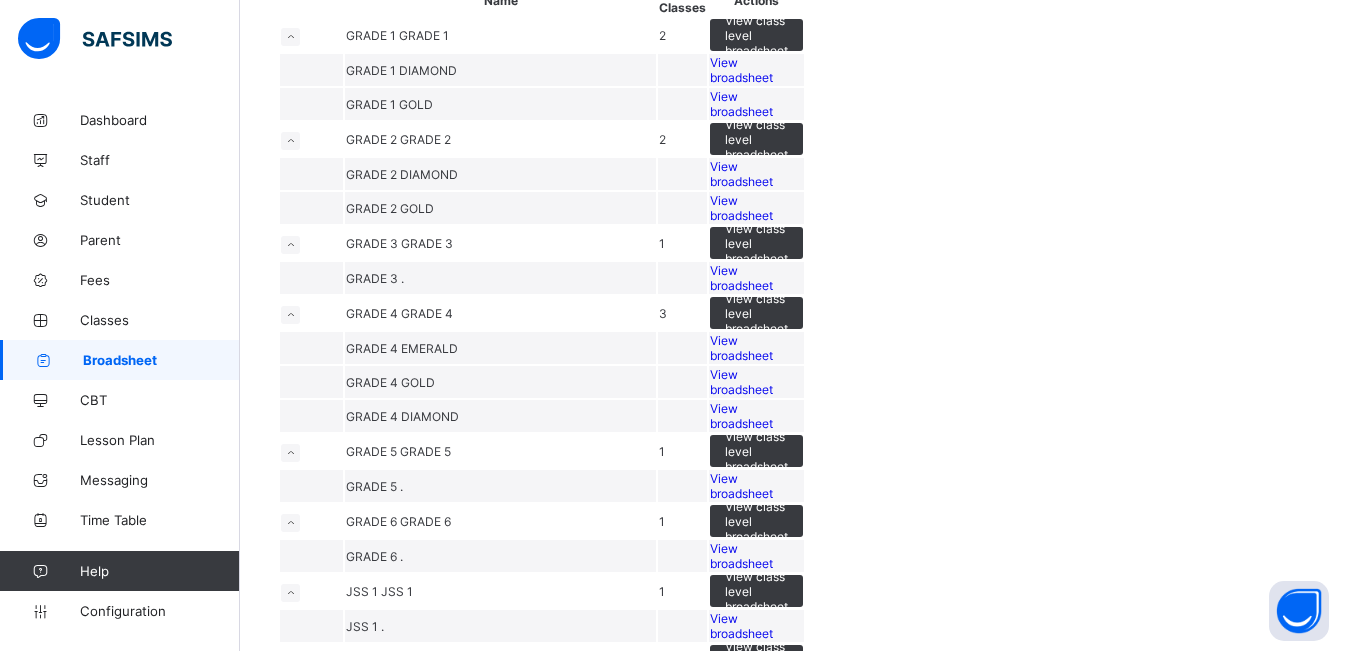 click on "View broadsheet" at bounding box center (741, 278) 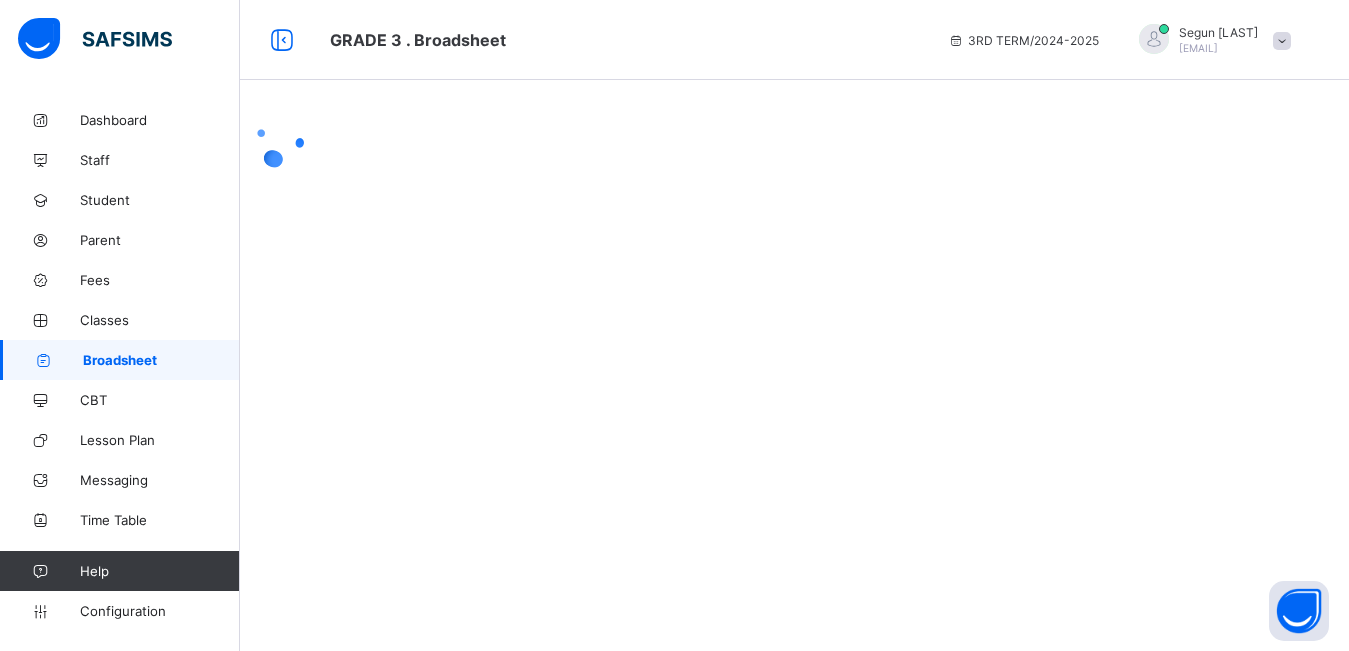scroll, scrollTop: 0, scrollLeft: 0, axis: both 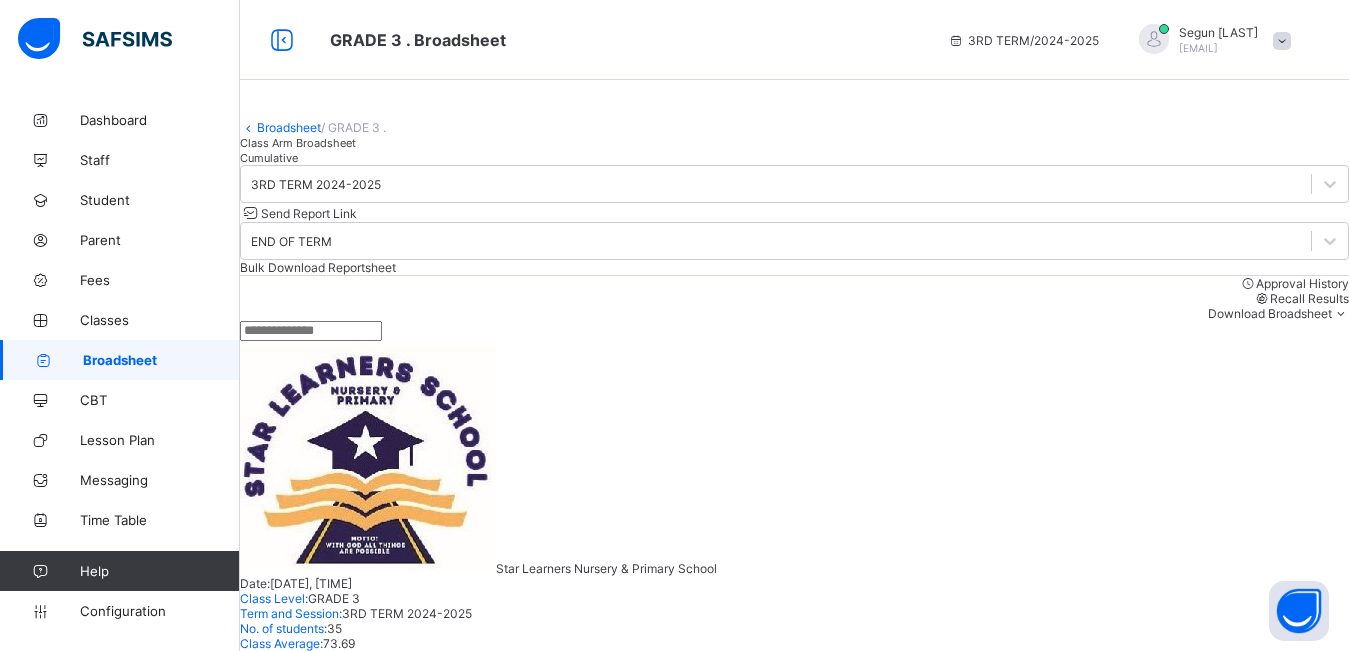 click on "Cumulative" at bounding box center [269, 158] 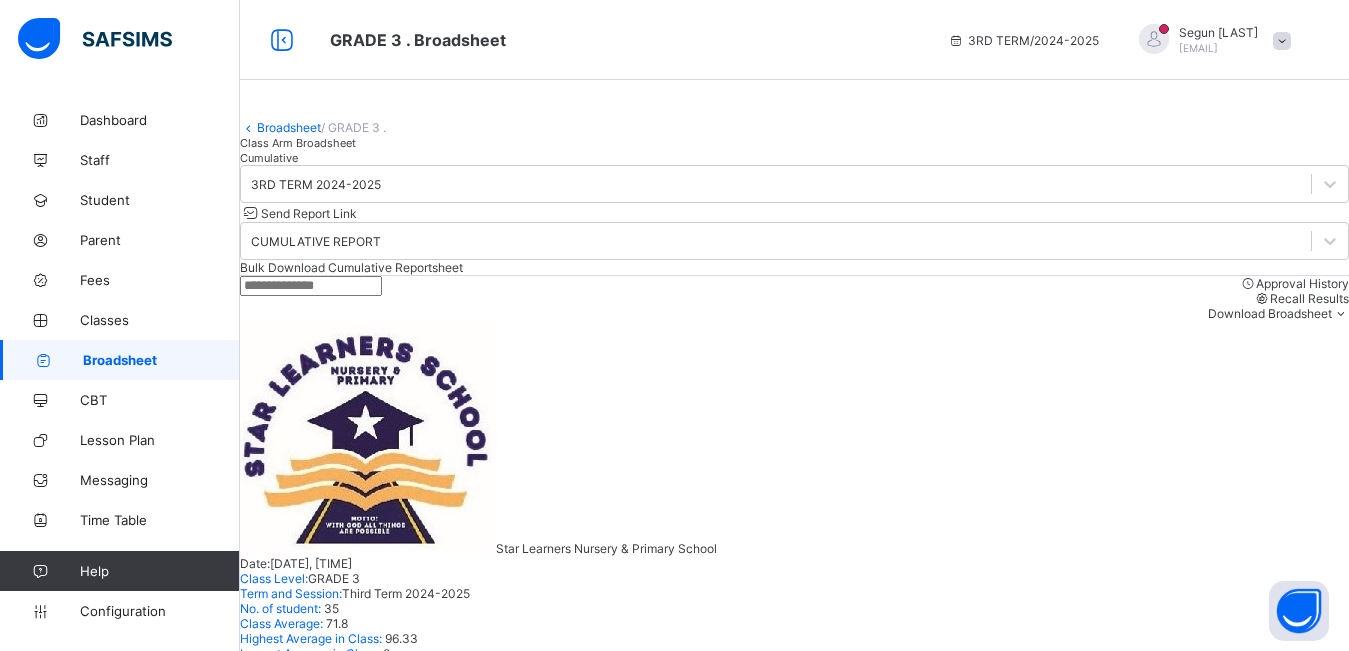 click at bounding box center [311, 286] 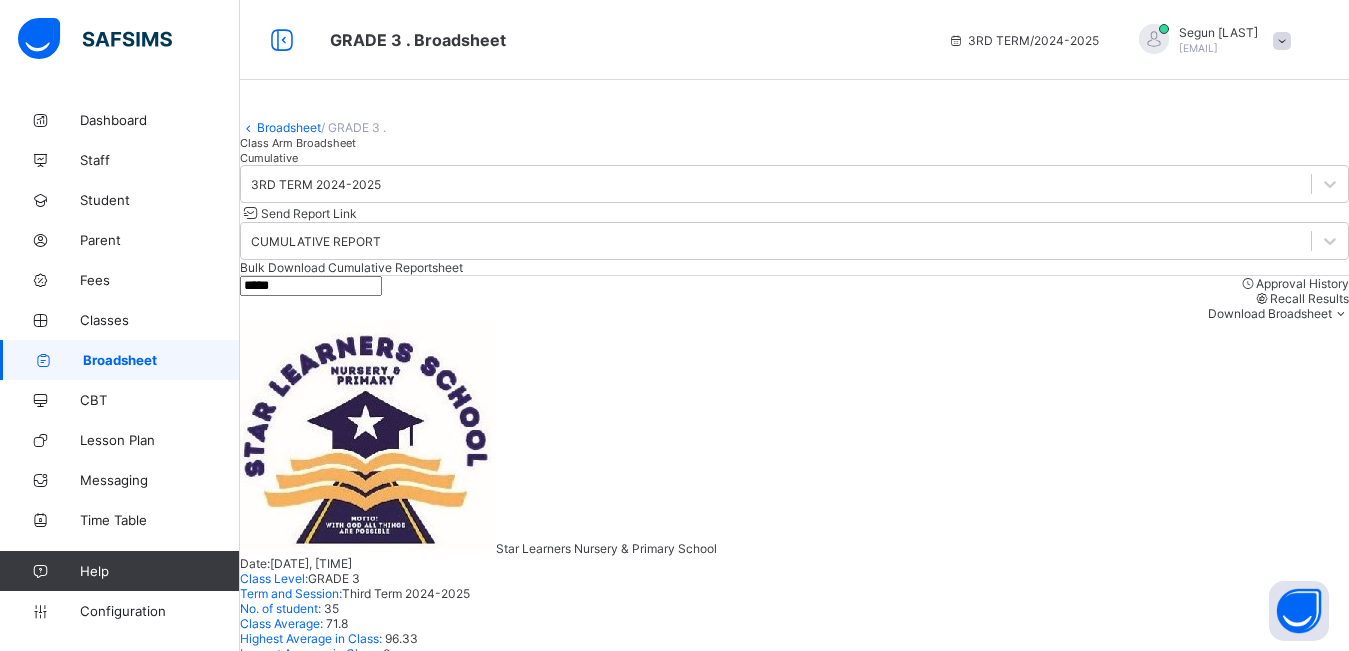 type on "*****" 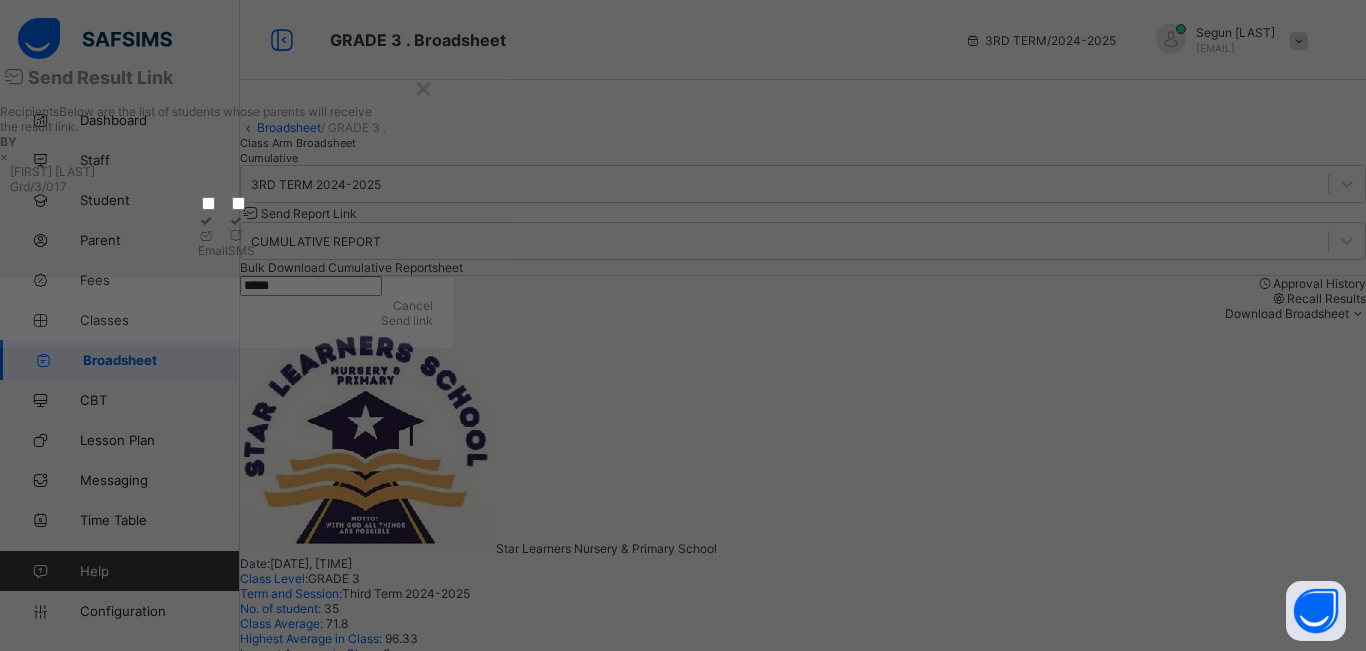 click on "Email" at bounding box center (213, 250) 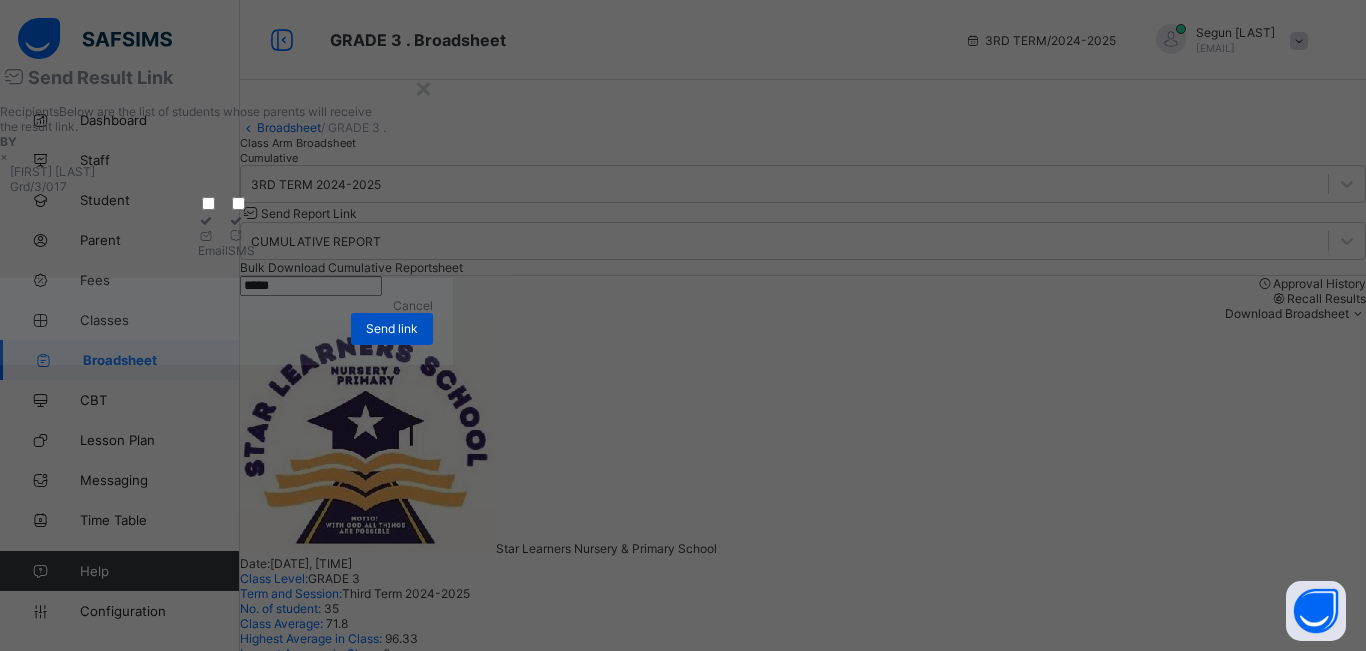 click on "Send link" at bounding box center (392, 328) 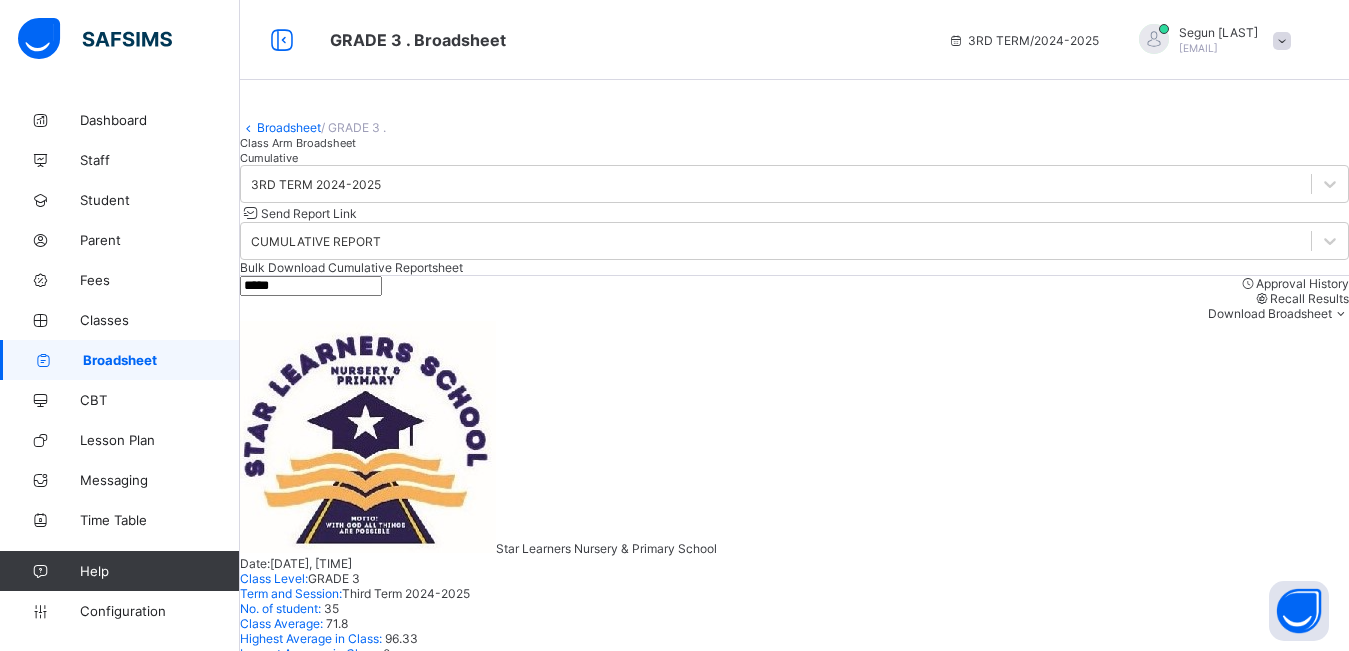 click on "Broadsheet" at bounding box center (161, 360) 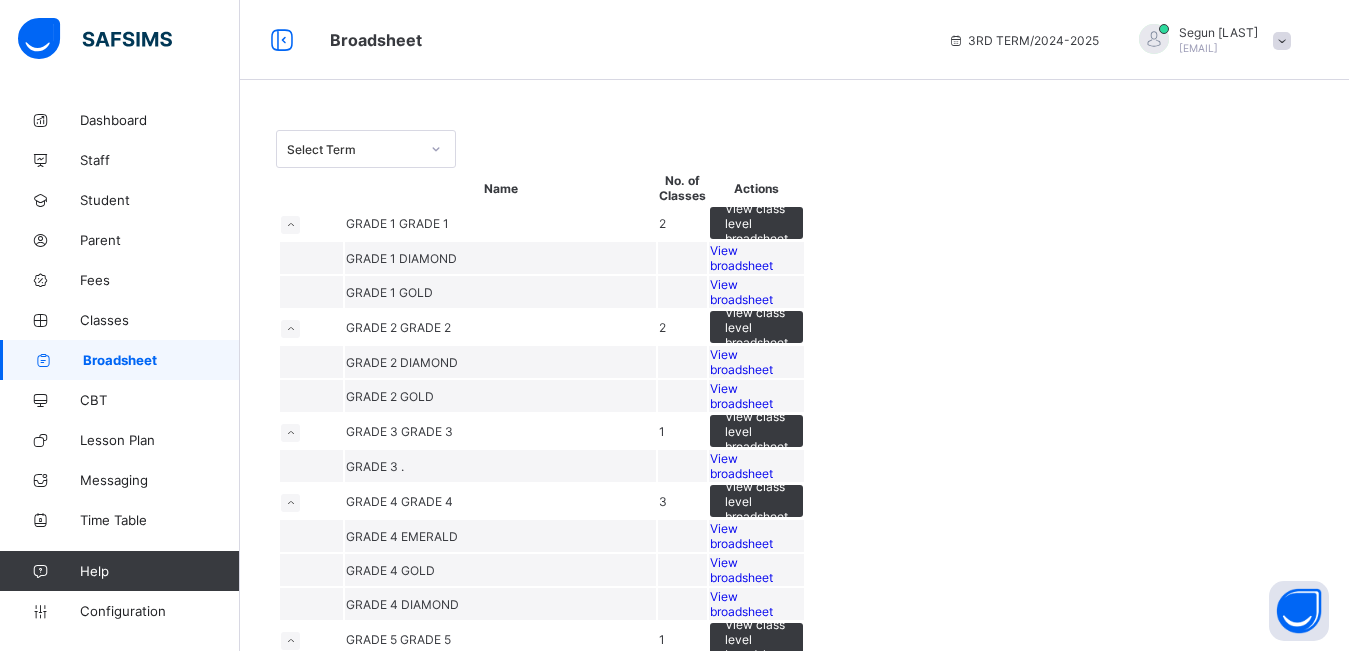 click on "View broadsheet" at bounding box center [741, 292] 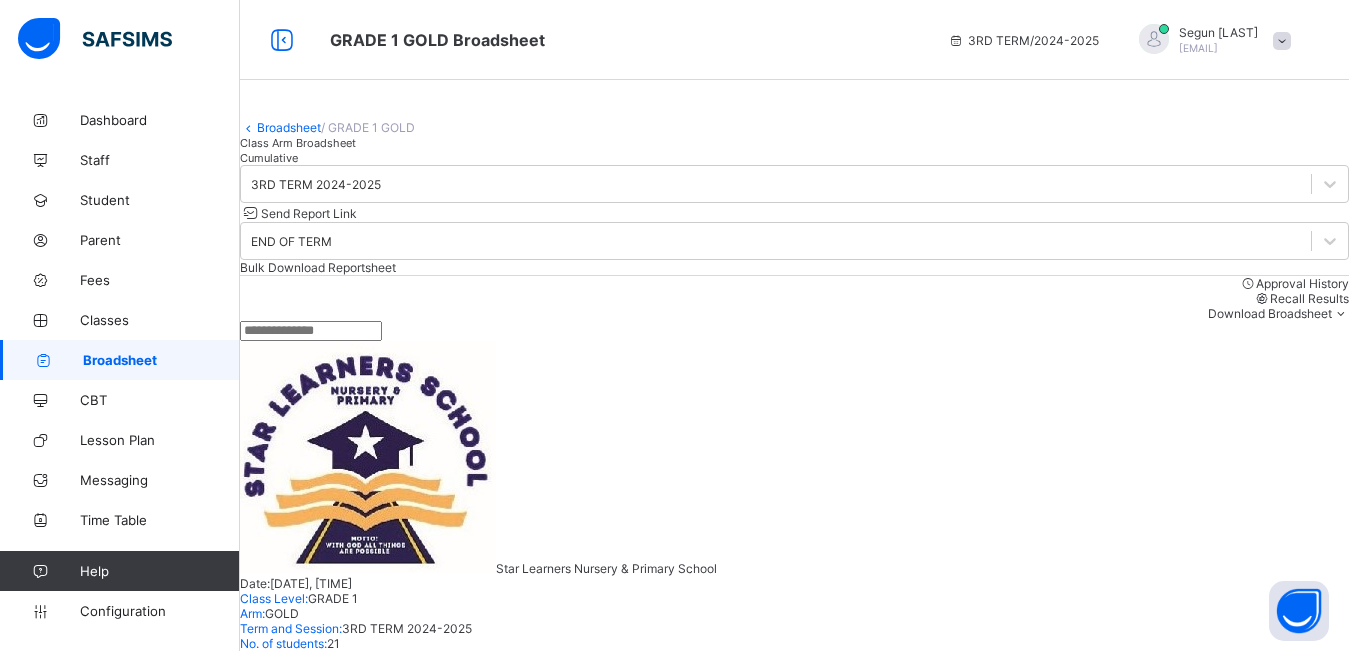 click on "Cumulative" at bounding box center [269, 158] 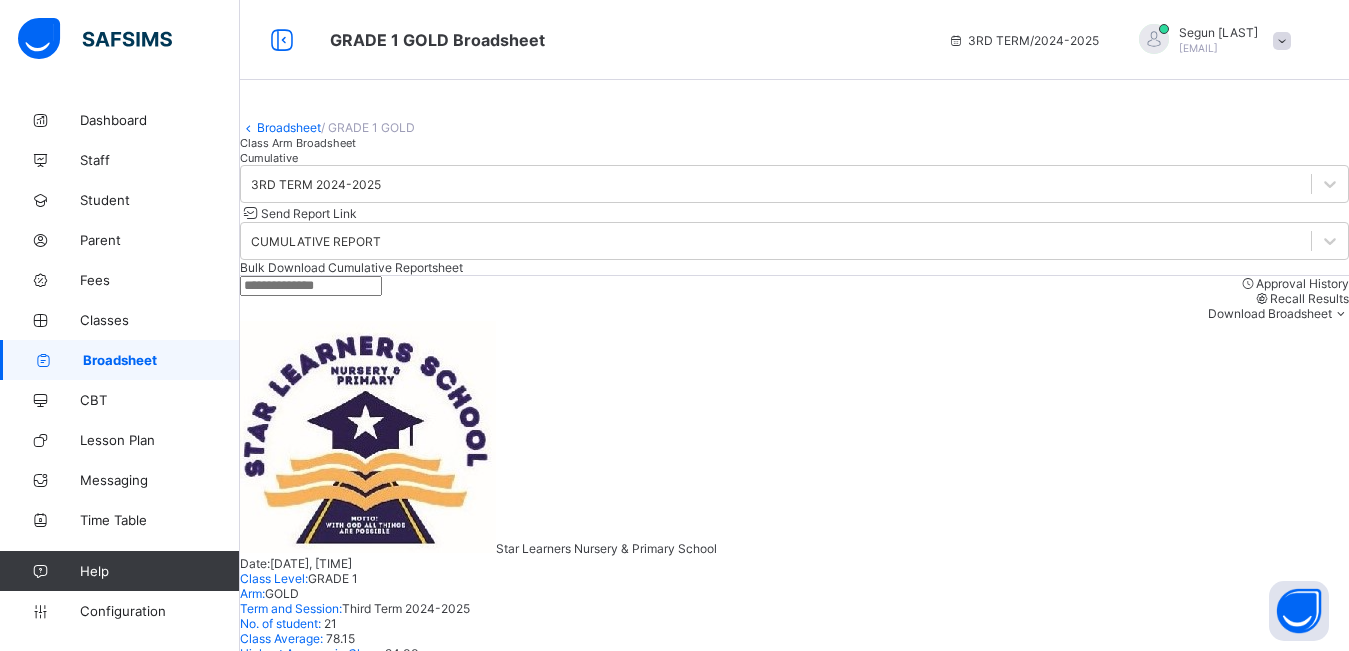 click at bounding box center [311, 286] 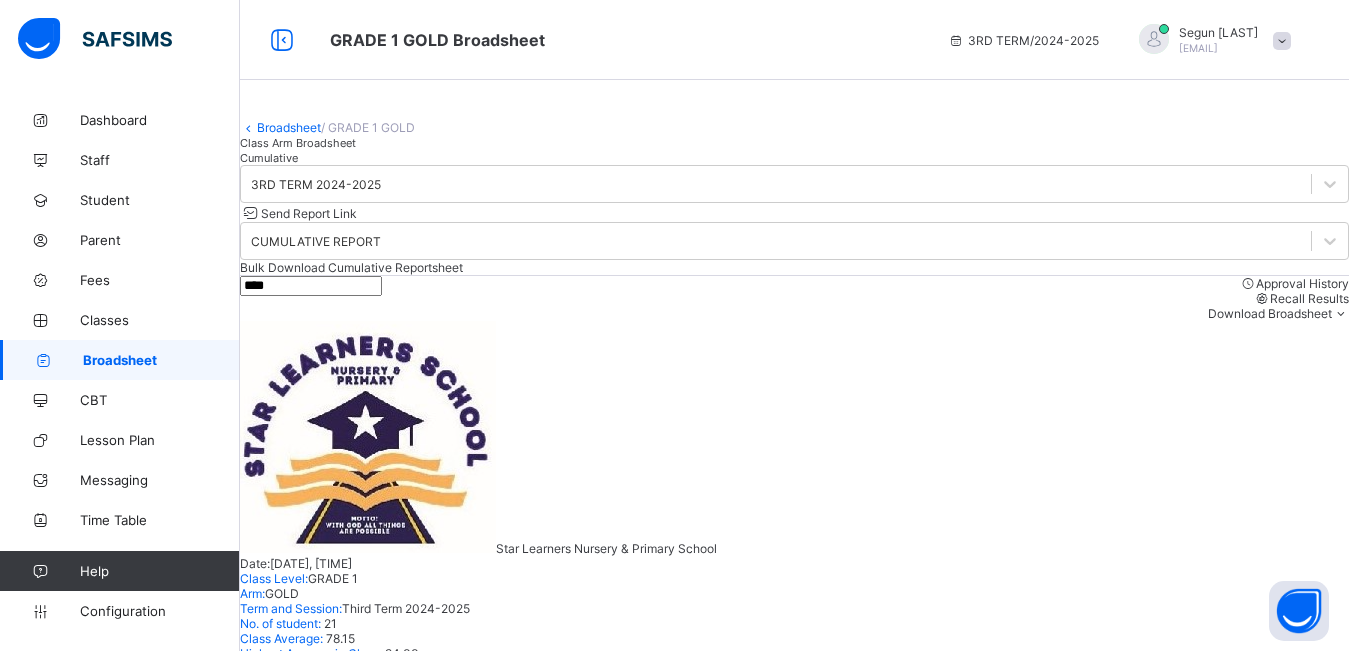 type on "****" 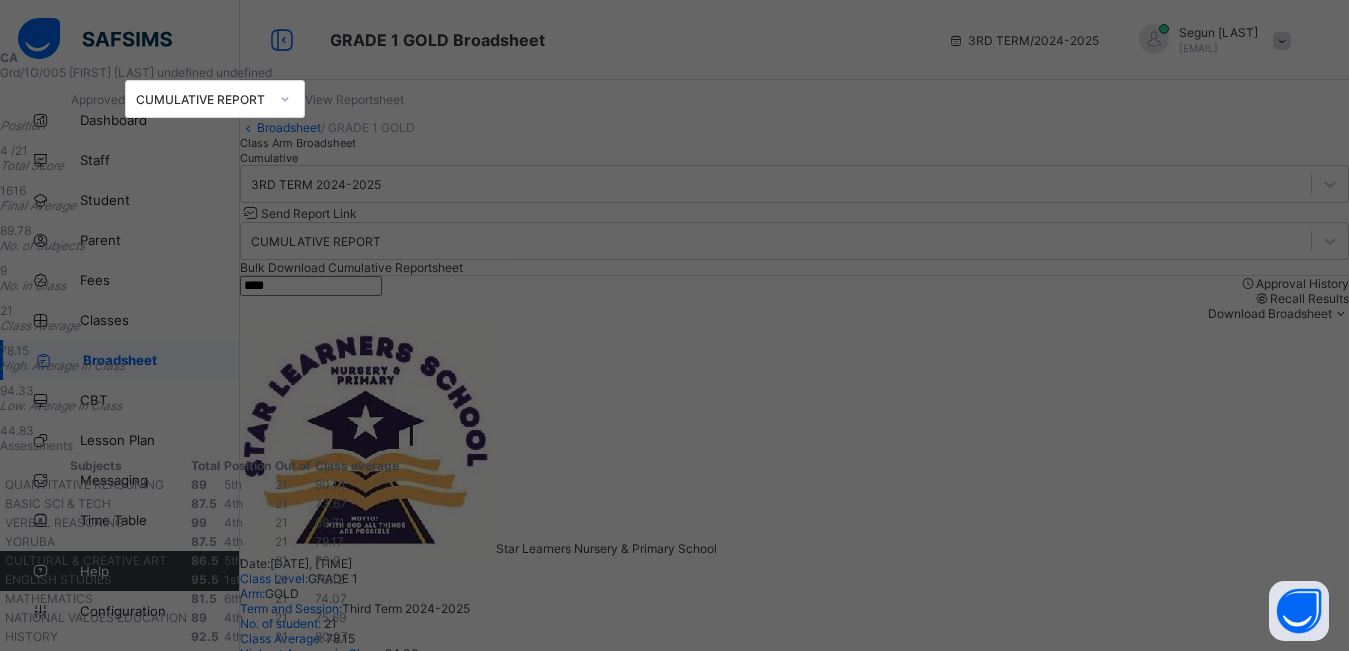 click on "View Reportsheet" at bounding box center [354, 99] 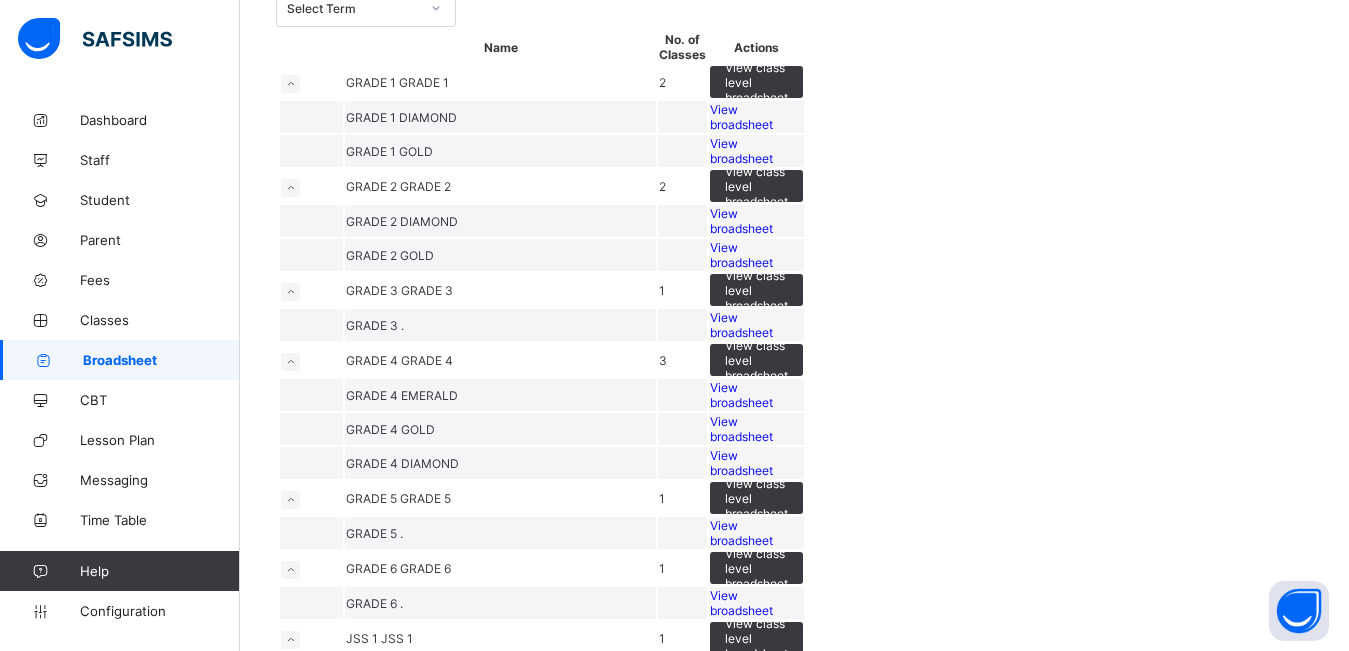 scroll, scrollTop: 167, scrollLeft: 0, axis: vertical 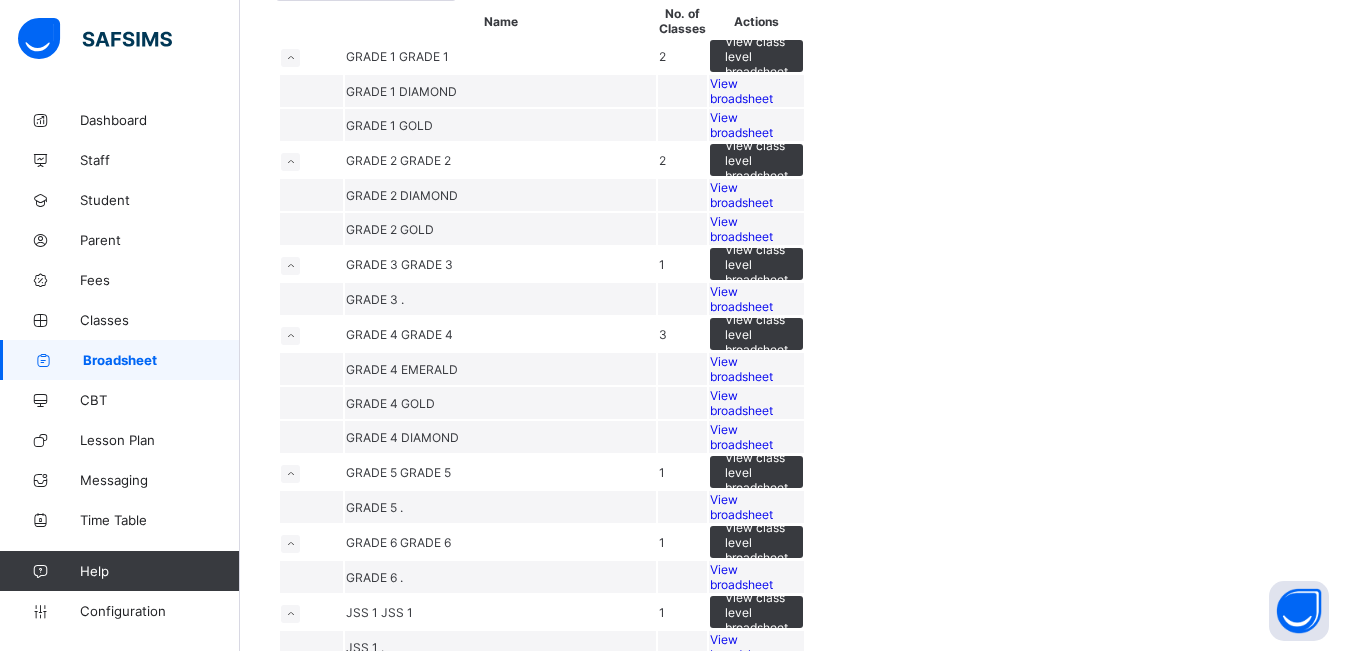 click on "View broadsheet" at bounding box center (741, 229) 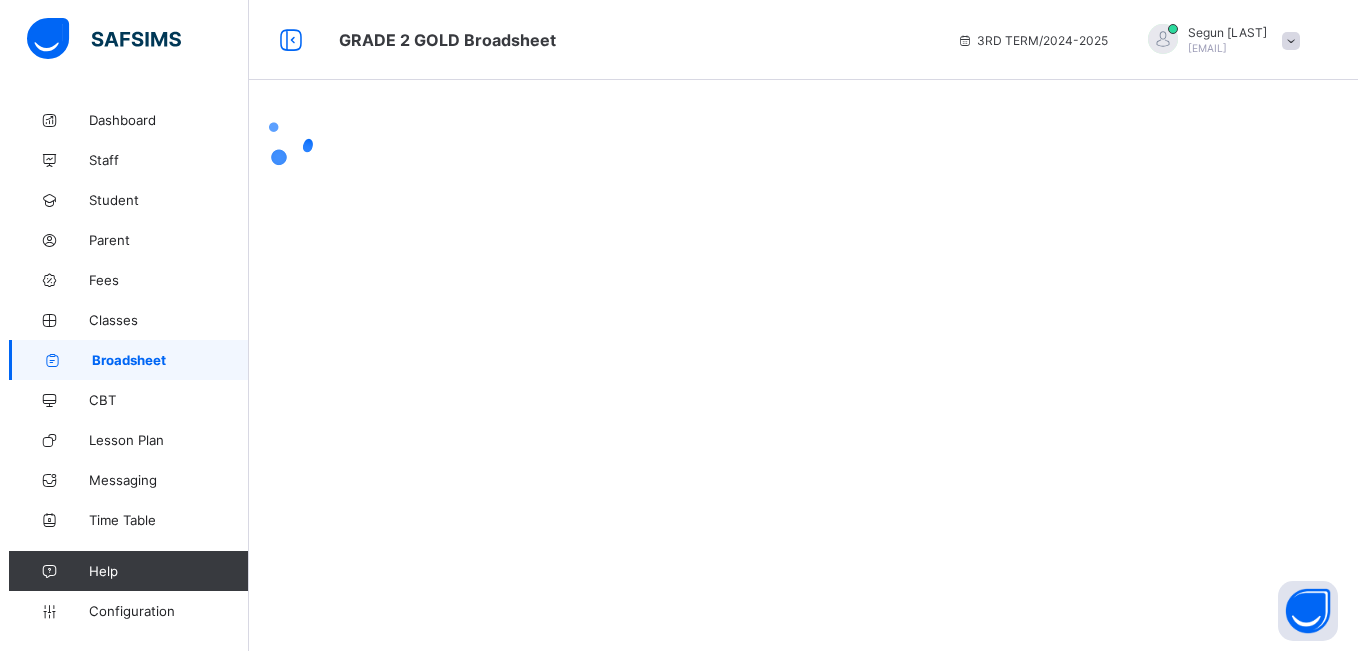 scroll, scrollTop: 0, scrollLeft: 0, axis: both 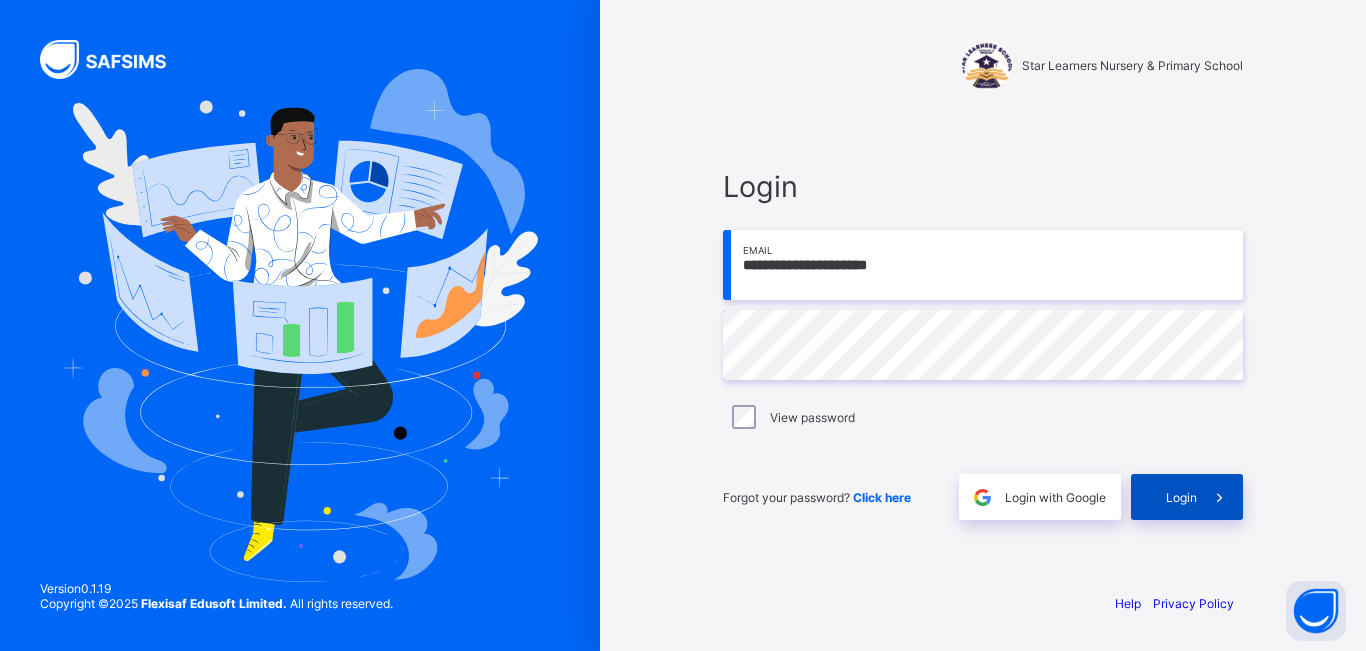 click on "Login" at bounding box center (1181, 497) 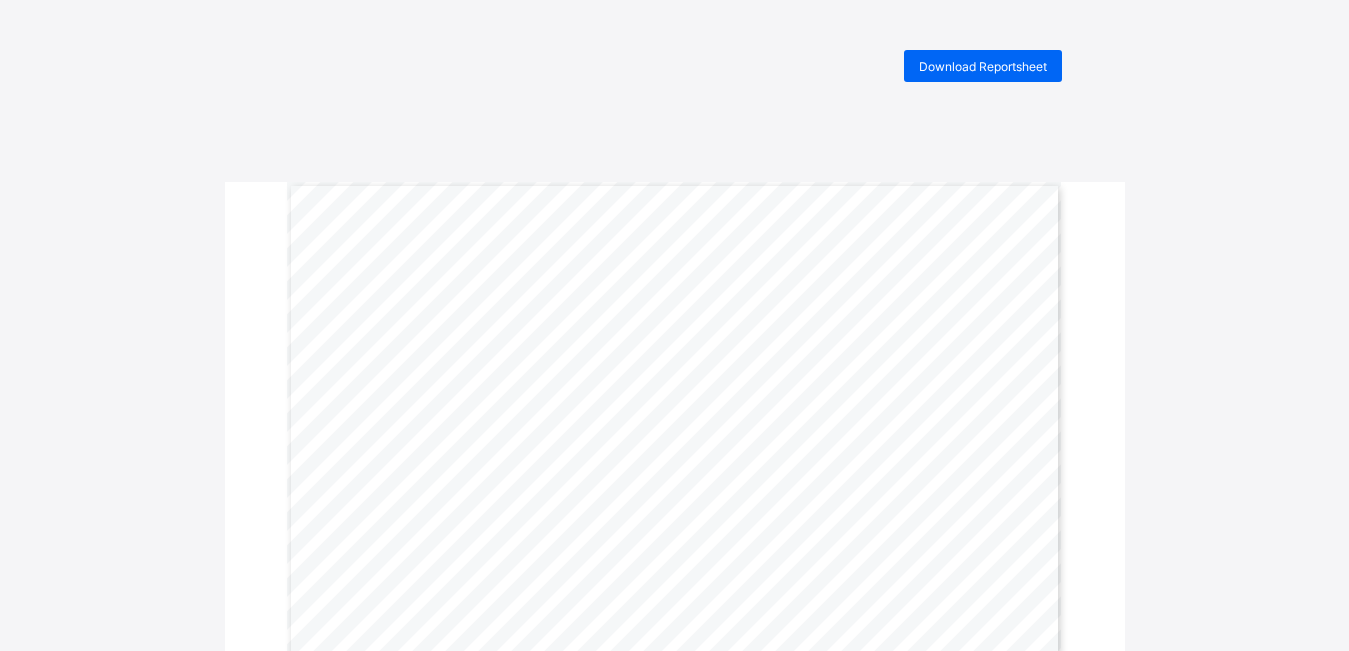 scroll, scrollTop: 0, scrollLeft: 0, axis: both 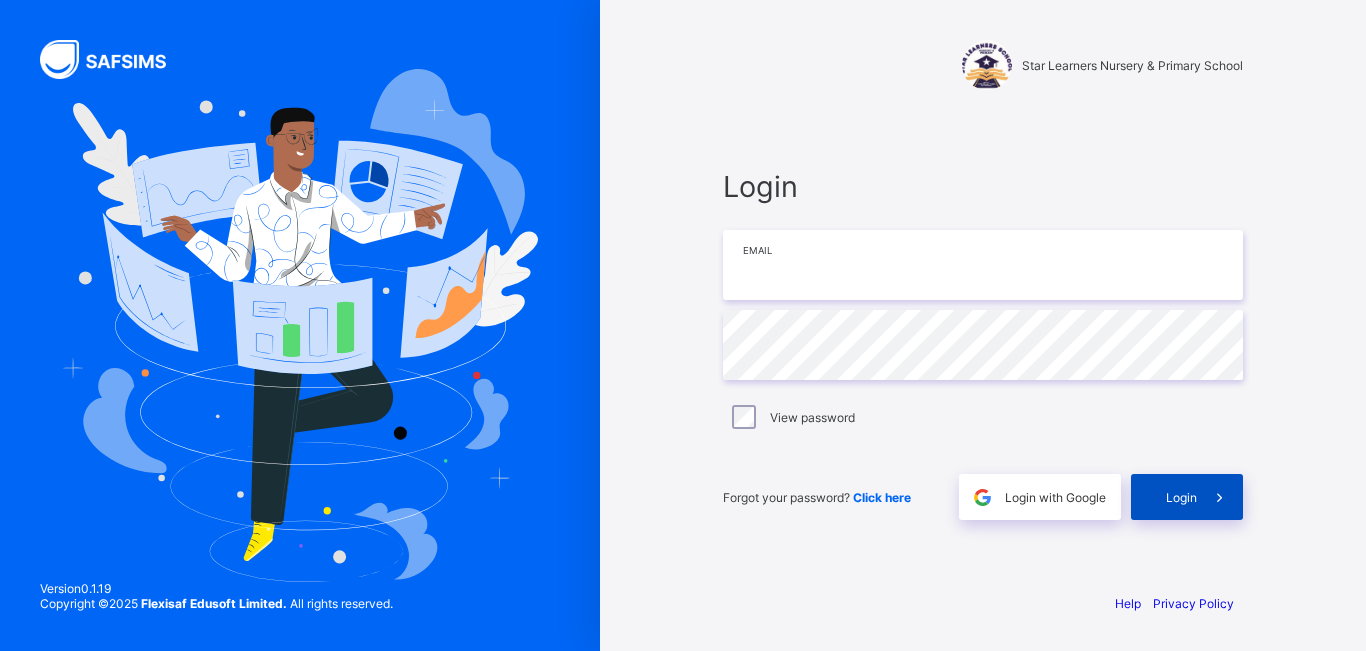 type on "**********" 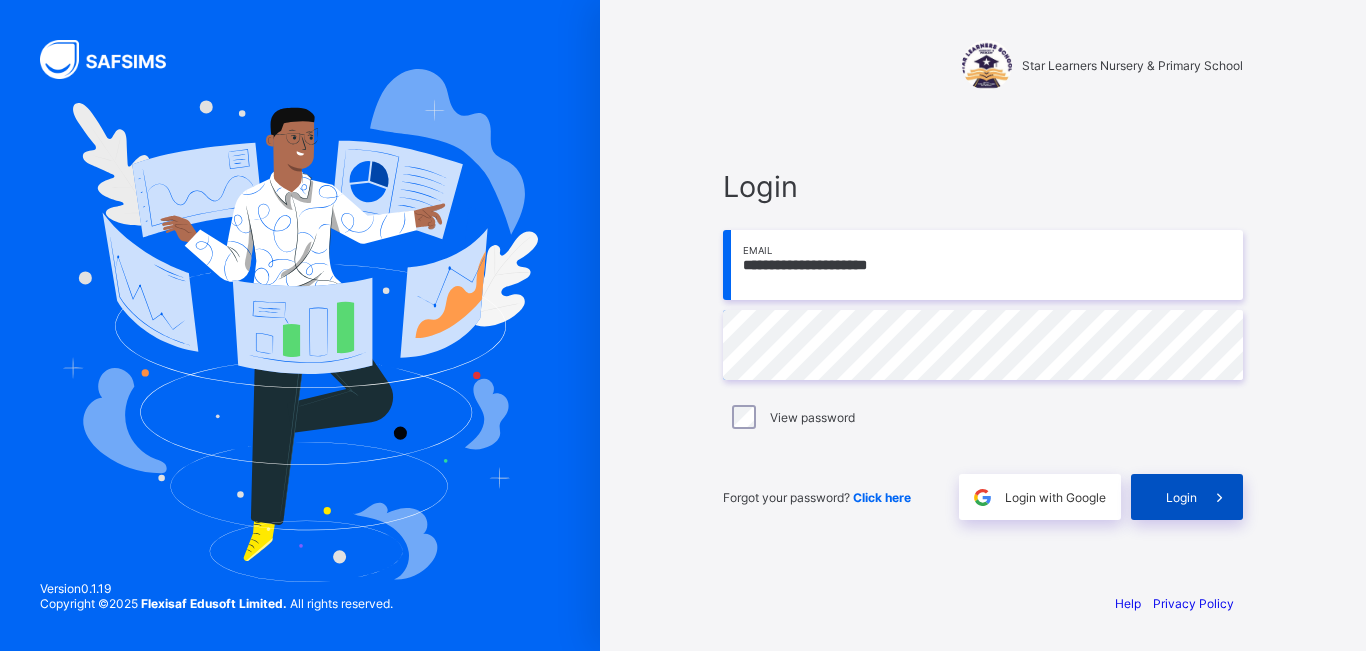 click on "Login" at bounding box center [1181, 497] 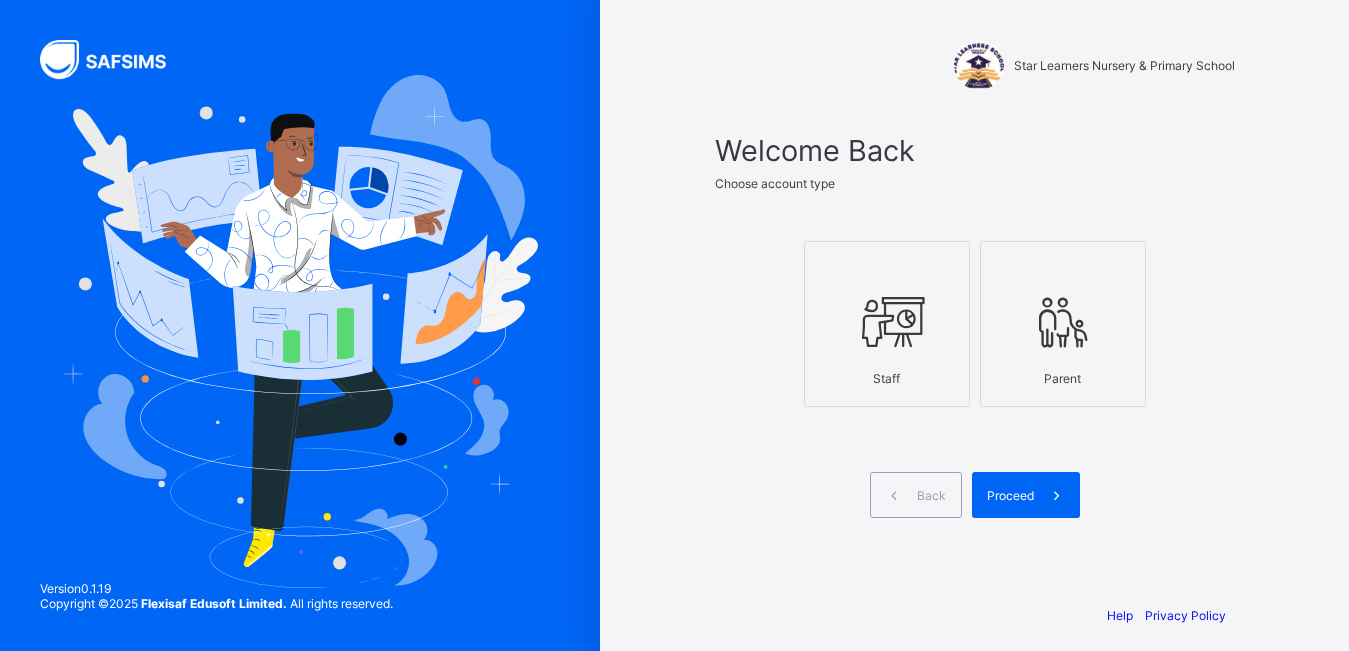 click on "Staff" at bounding box center [887, 378] 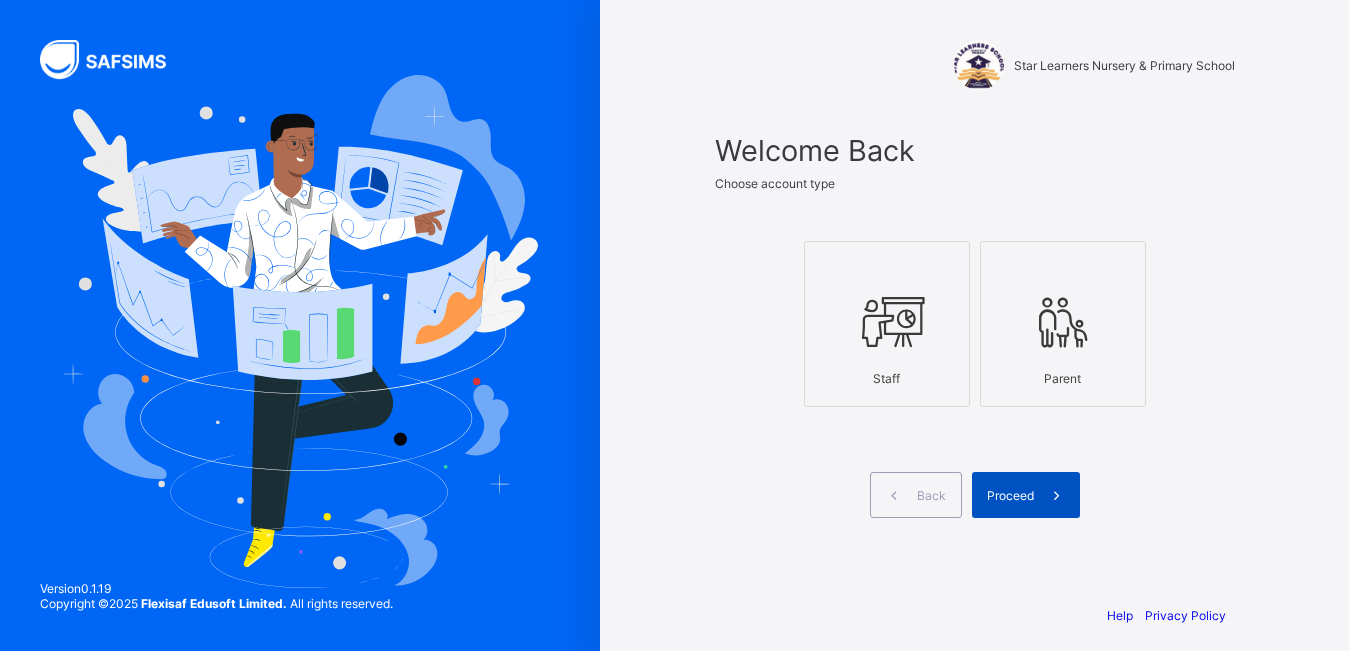 click on "Proceed" at bounding box center [1010, 495] 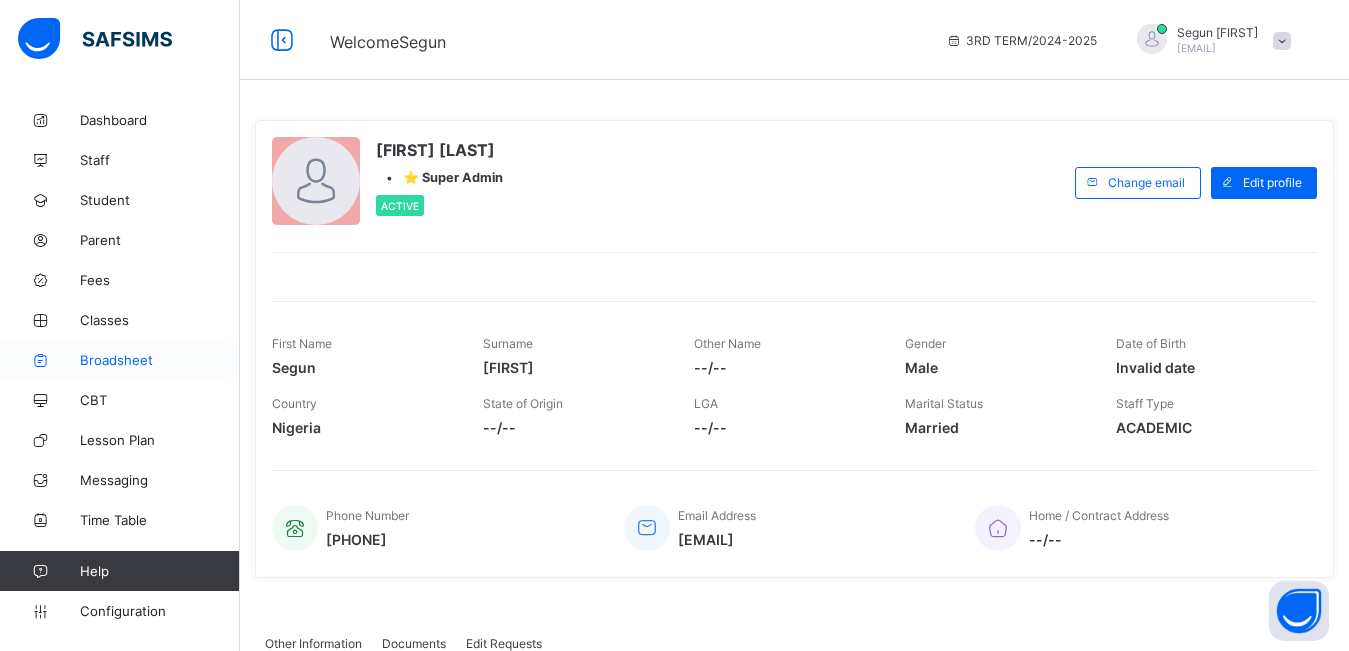 click on "Broadsheet" at bounding box center [160, 360] 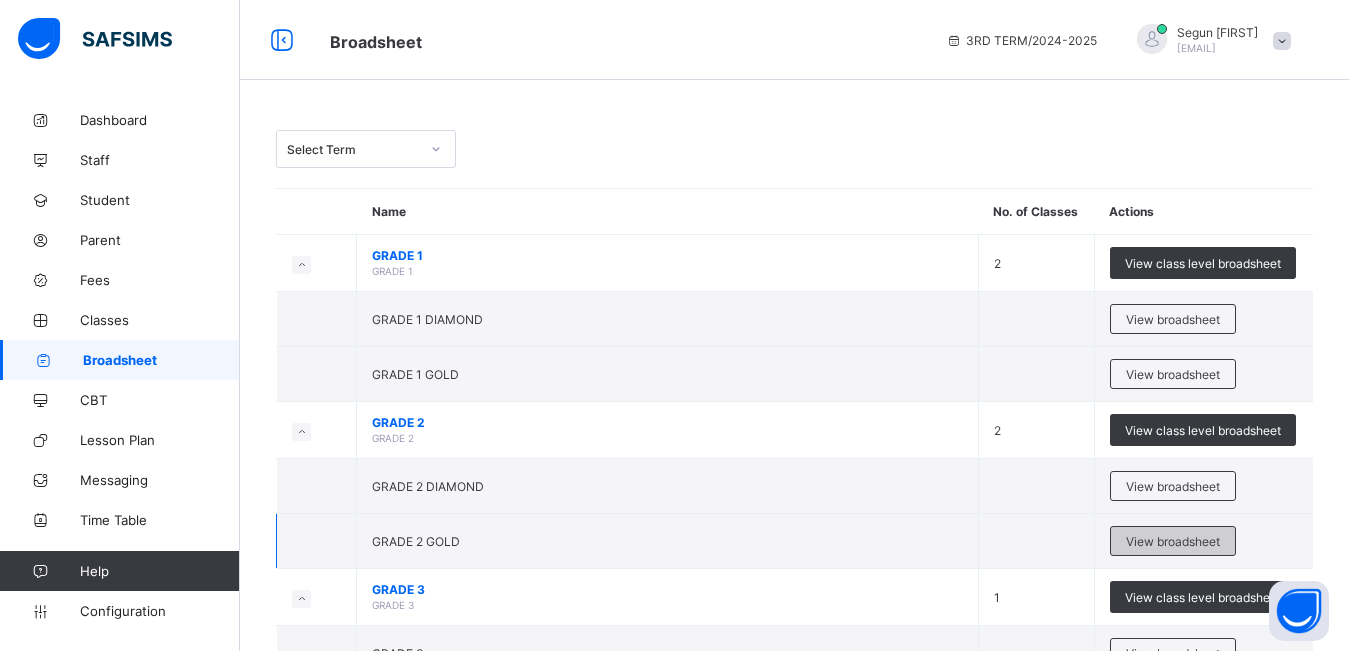 click on "View broadsheet" at bounding box center [1173, 541] 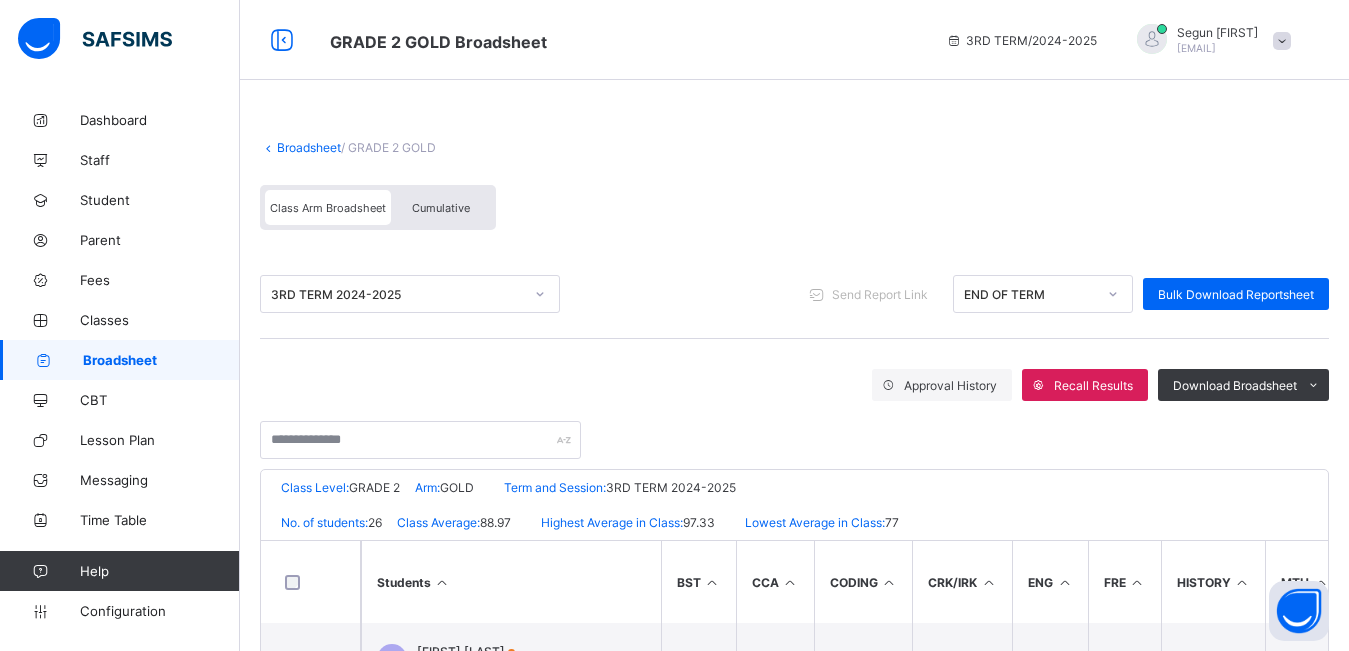 click on "Cumulative" at bounding box center (441, 208) 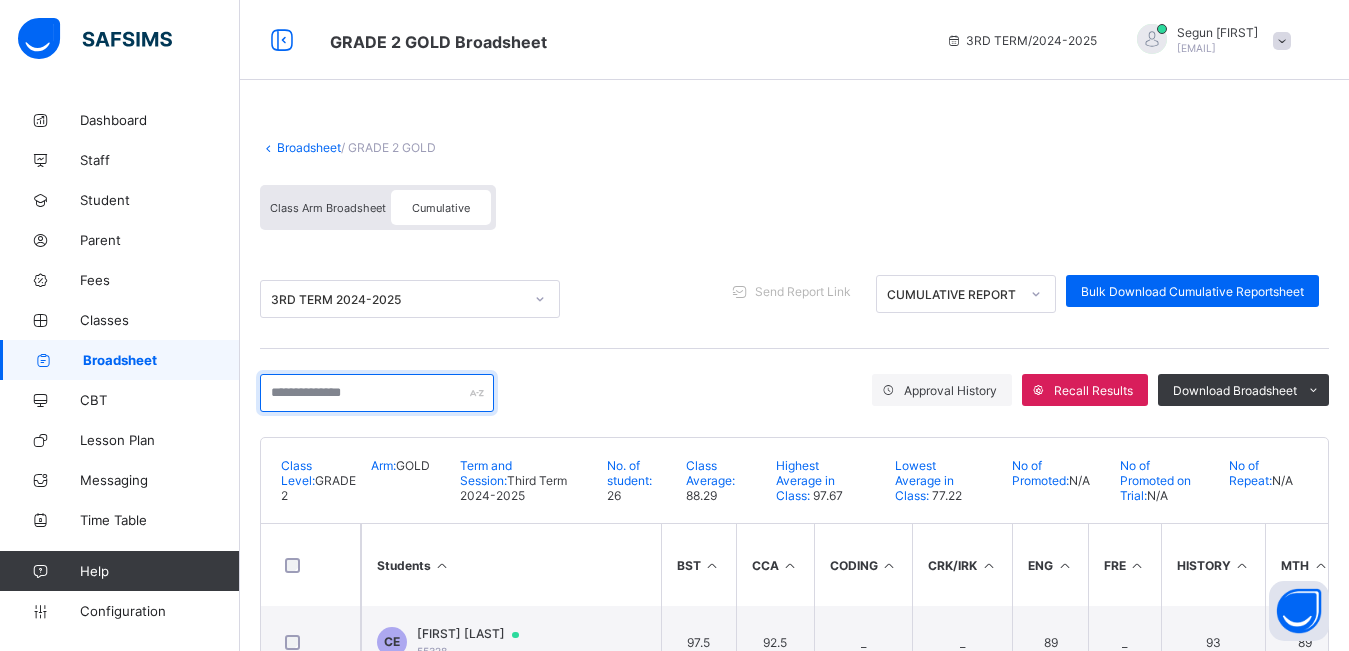 click at bounding box center [377, 393] 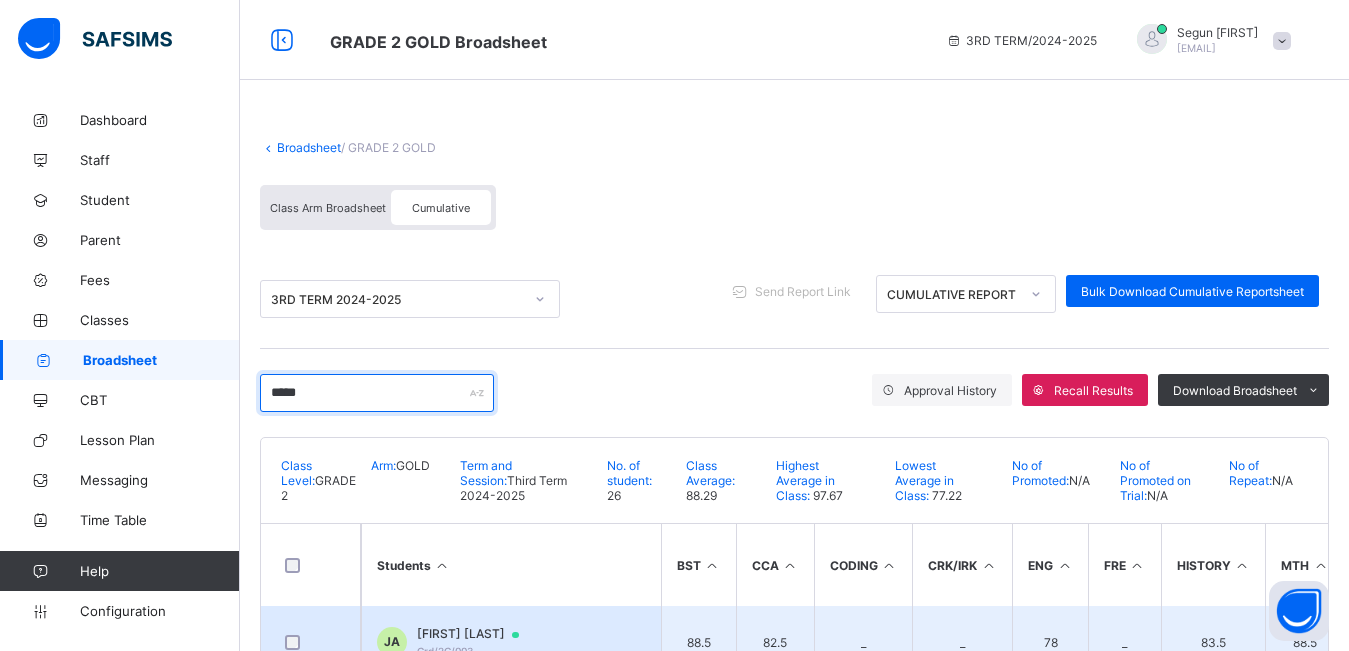type on "*****" 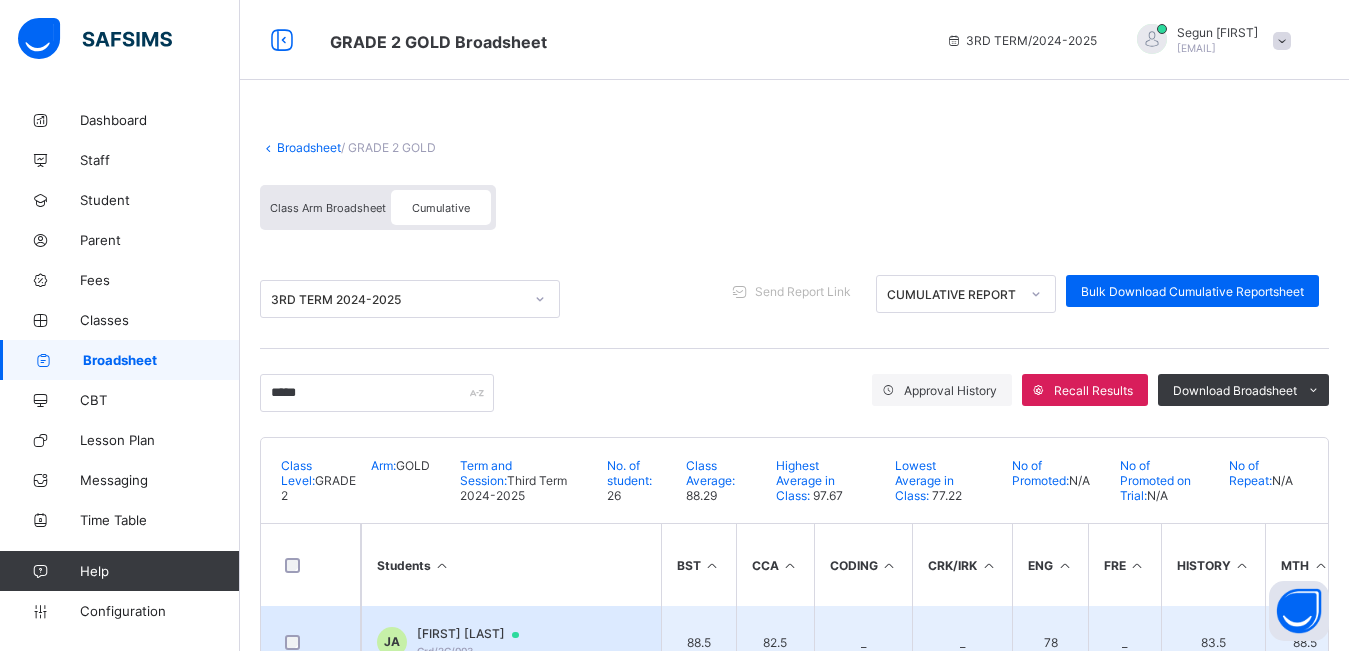 click on "Joseph  Adeyemi" at bounding box center [477, 634] 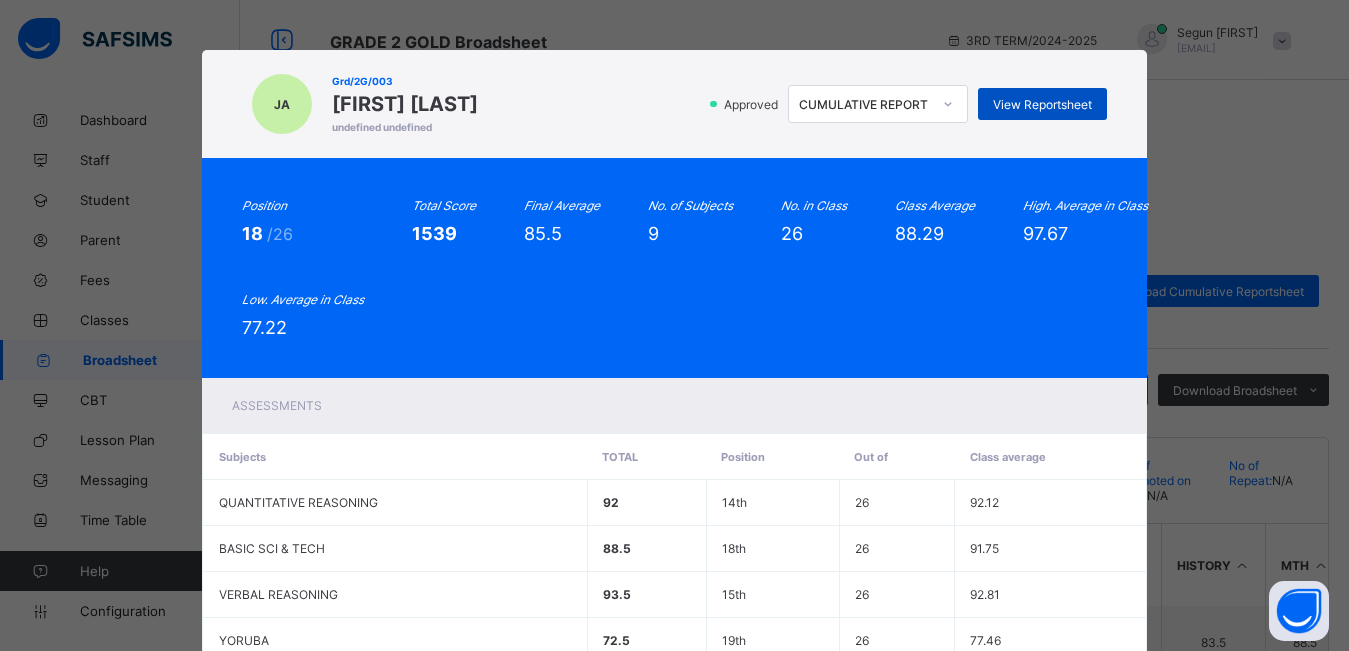 click on "View Reportsheet" at bounding box center [1042, 104] 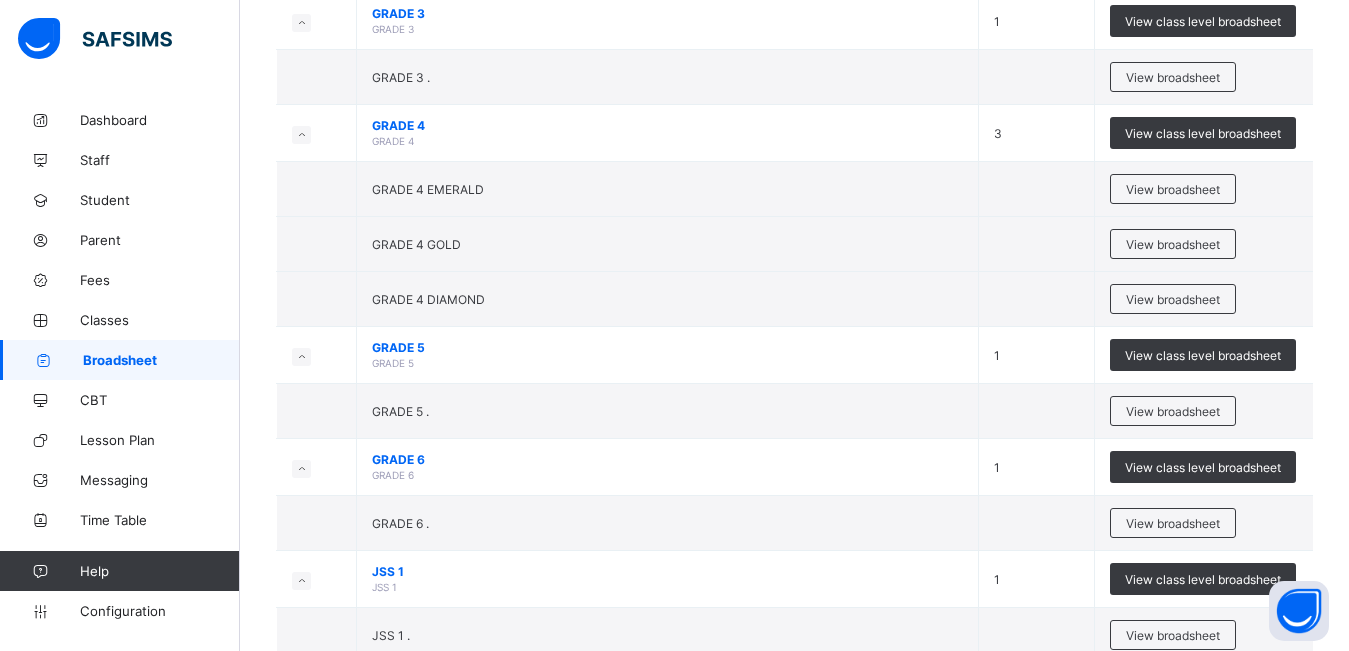 scroll, scrollTop: 598, scrollLeft: 0, axis: vertical 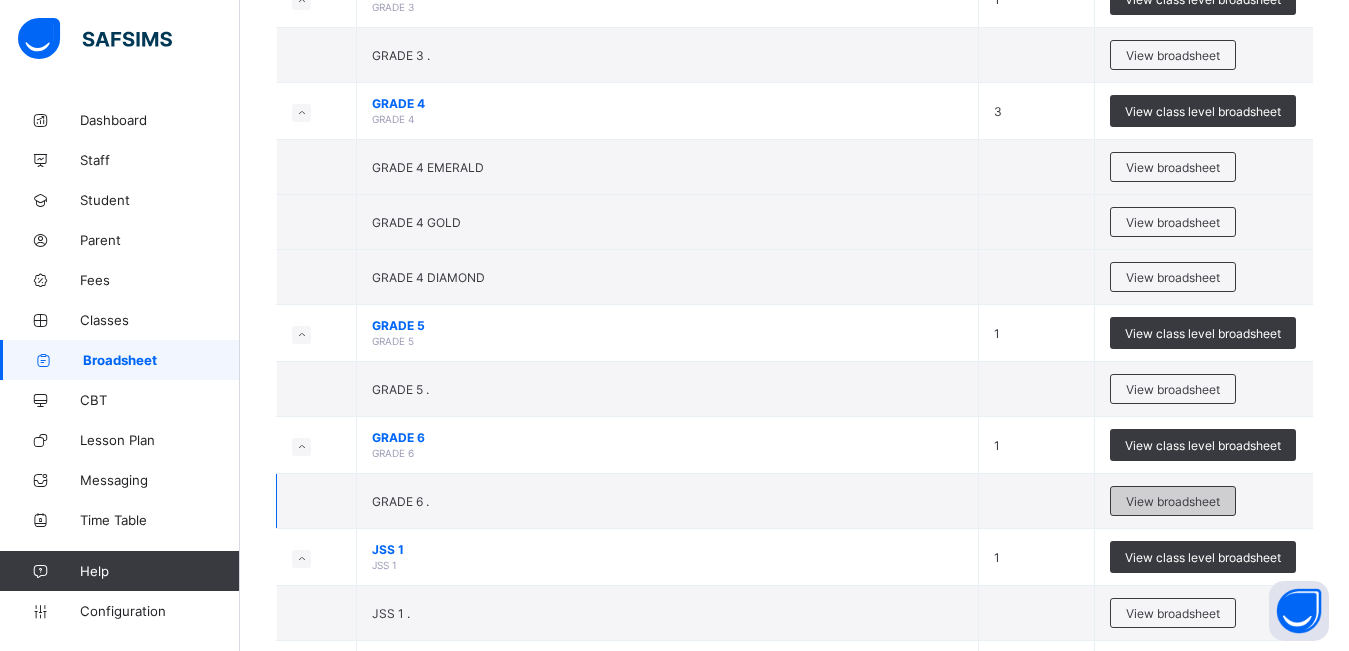 click on "View broadsheet" at bounding box center (1173, 501) 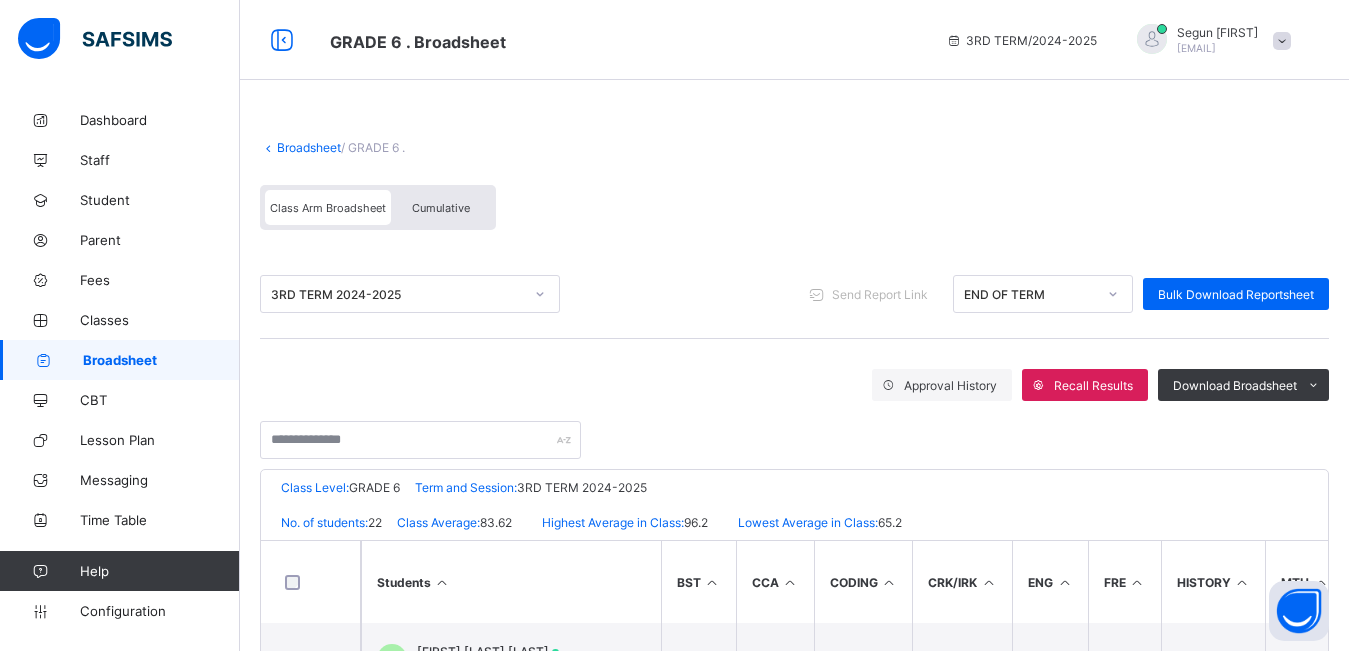 click on "Cumulative" at bounding box center (441, 208) 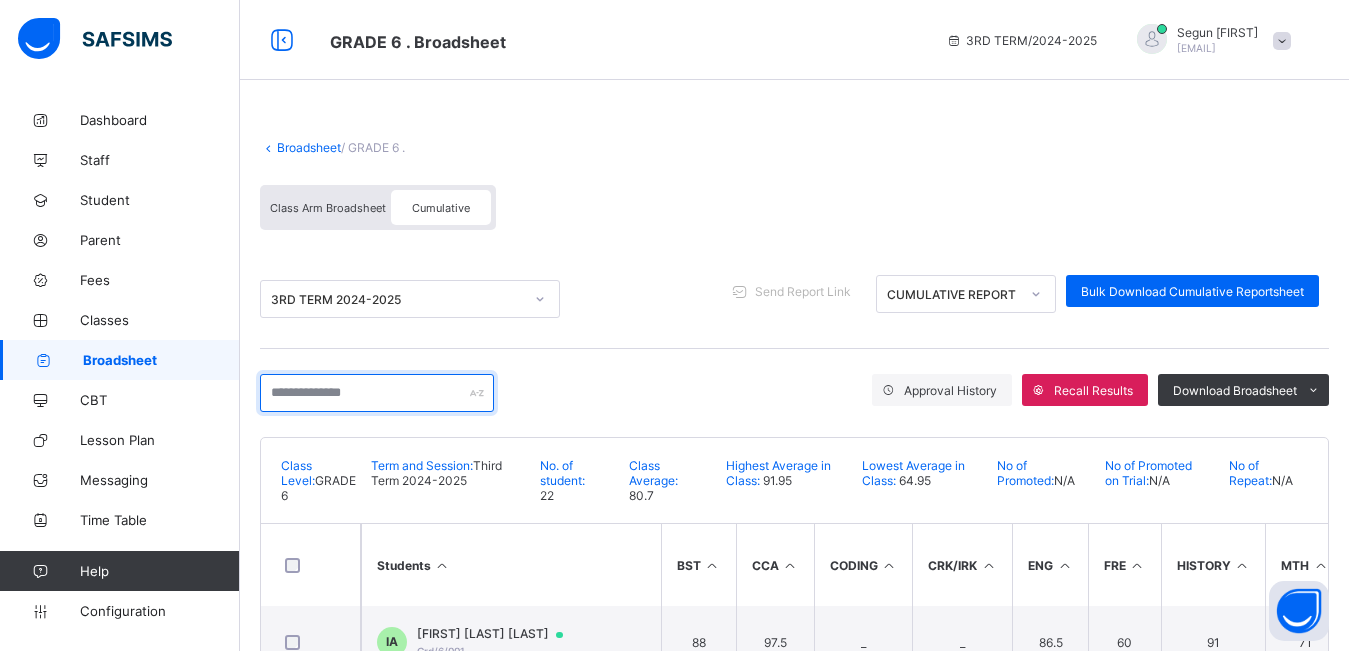 click at bounding box center [377, 393] 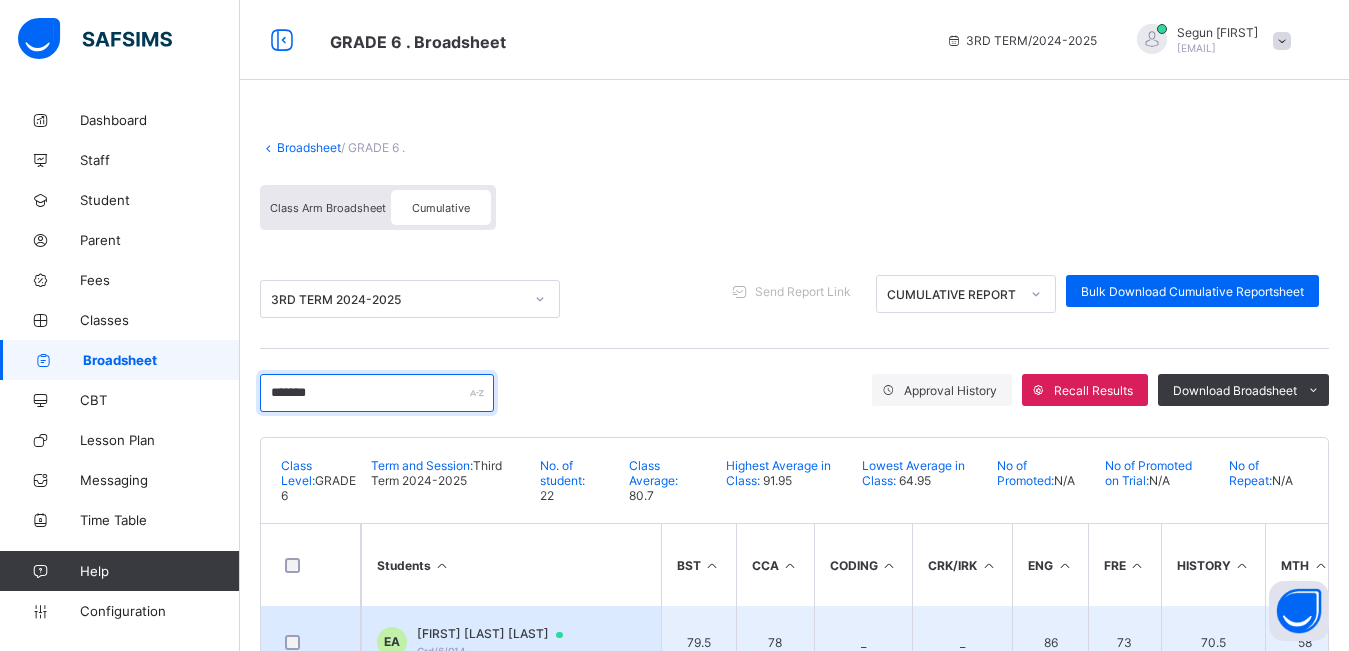 type on "*******" 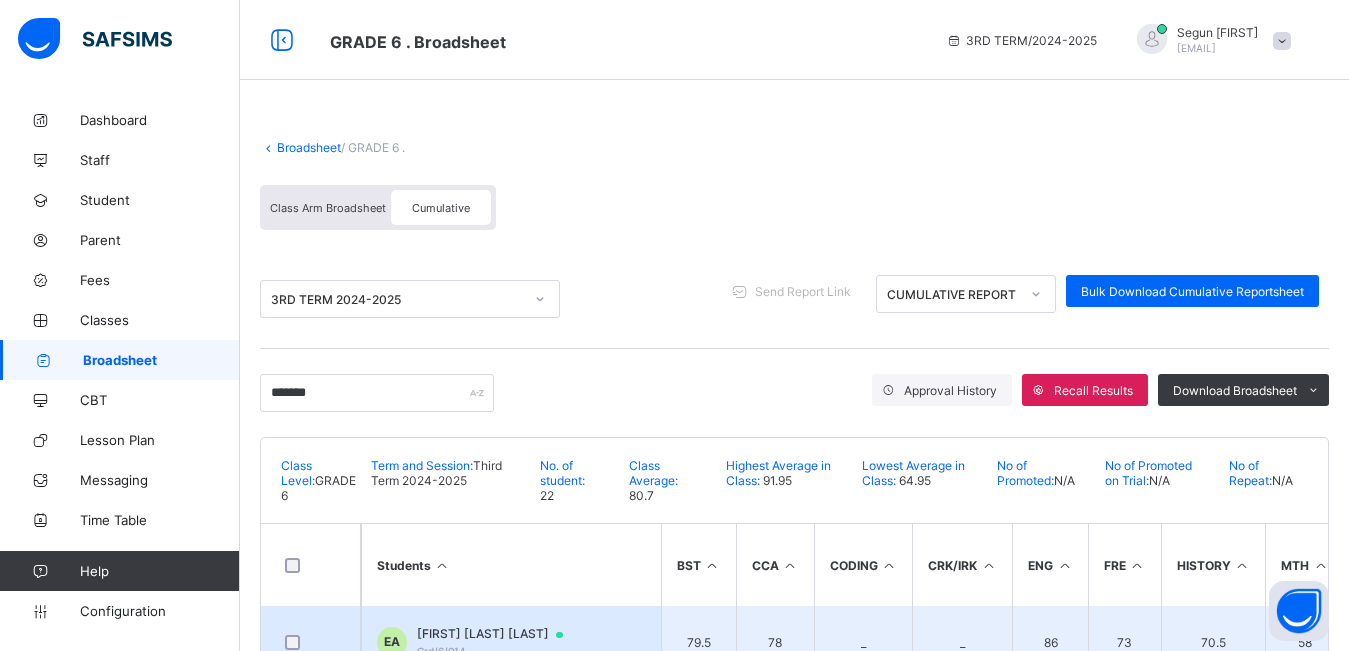 click on "Emmanuella Titilope Adeyemi" at bounding box center [499, 634] 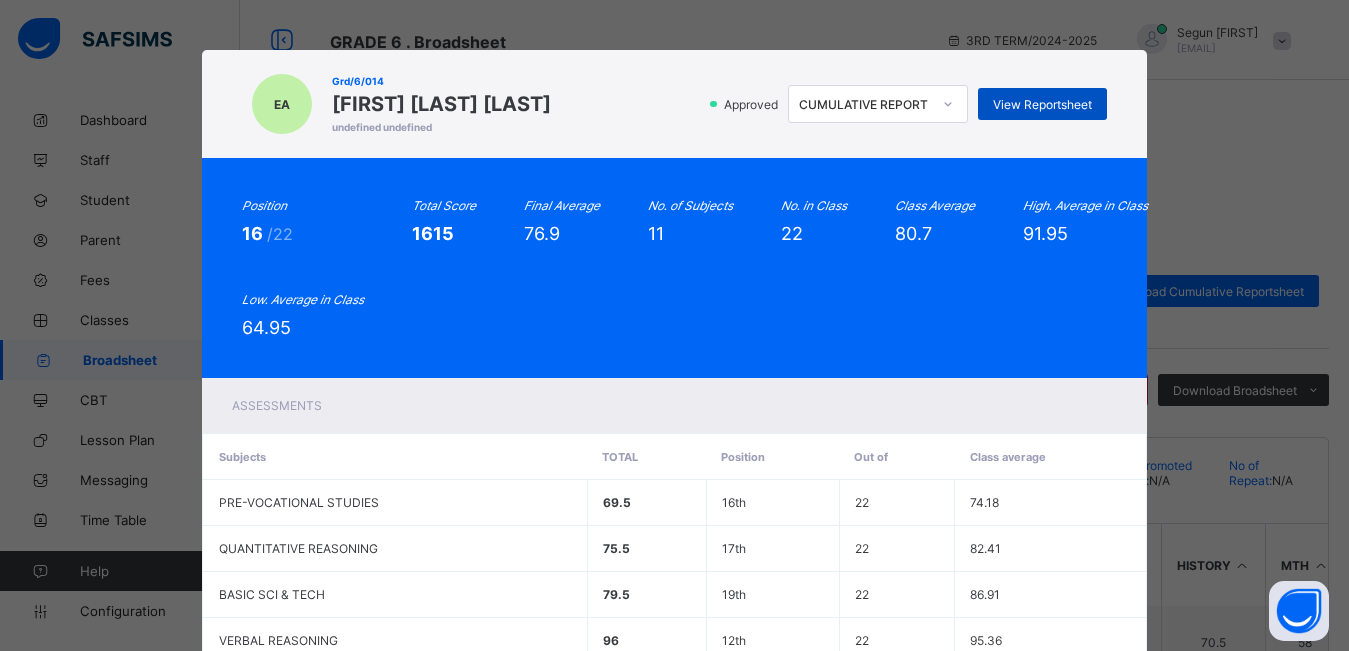 click on "View Reportsheet" at bounding box center [1042, 104] 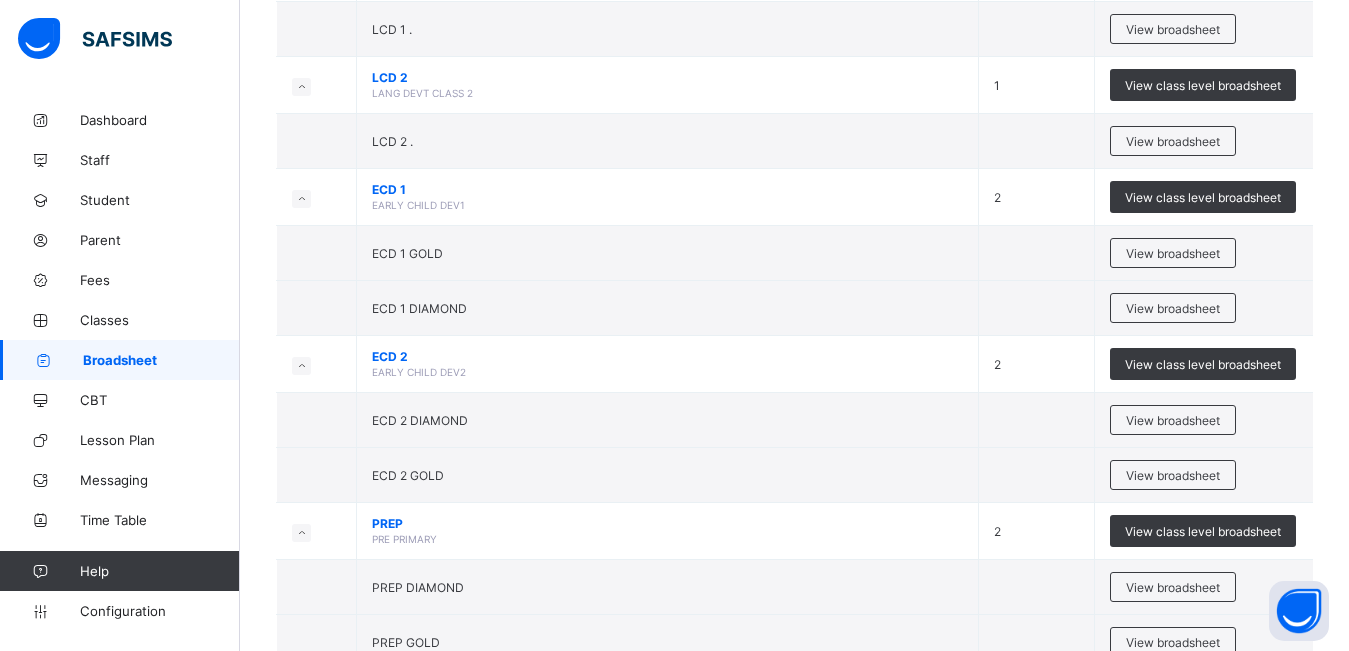 scroll, scrollTop: 1558, scrollLeft: 0, axis: vertical 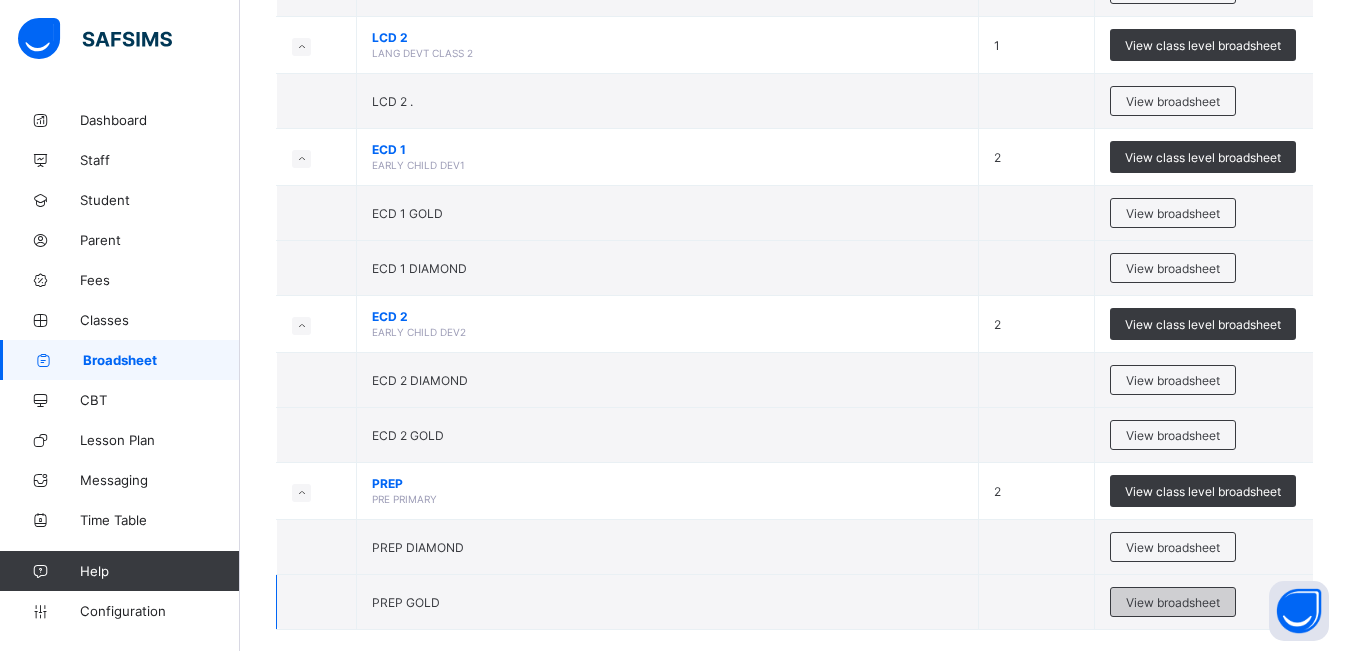 click on "View broadsheet" at bounding box center [1173, 602] 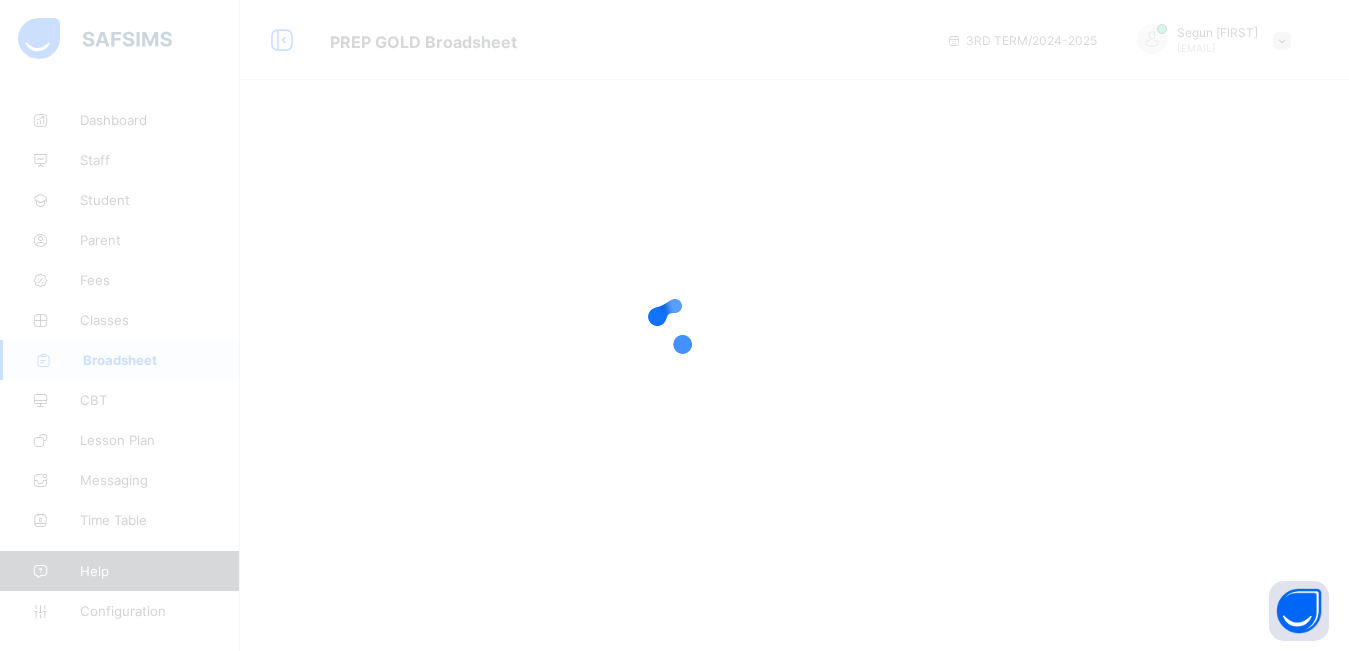 scroll, scrollTop: 0, scrollLeft: 0, axis: both 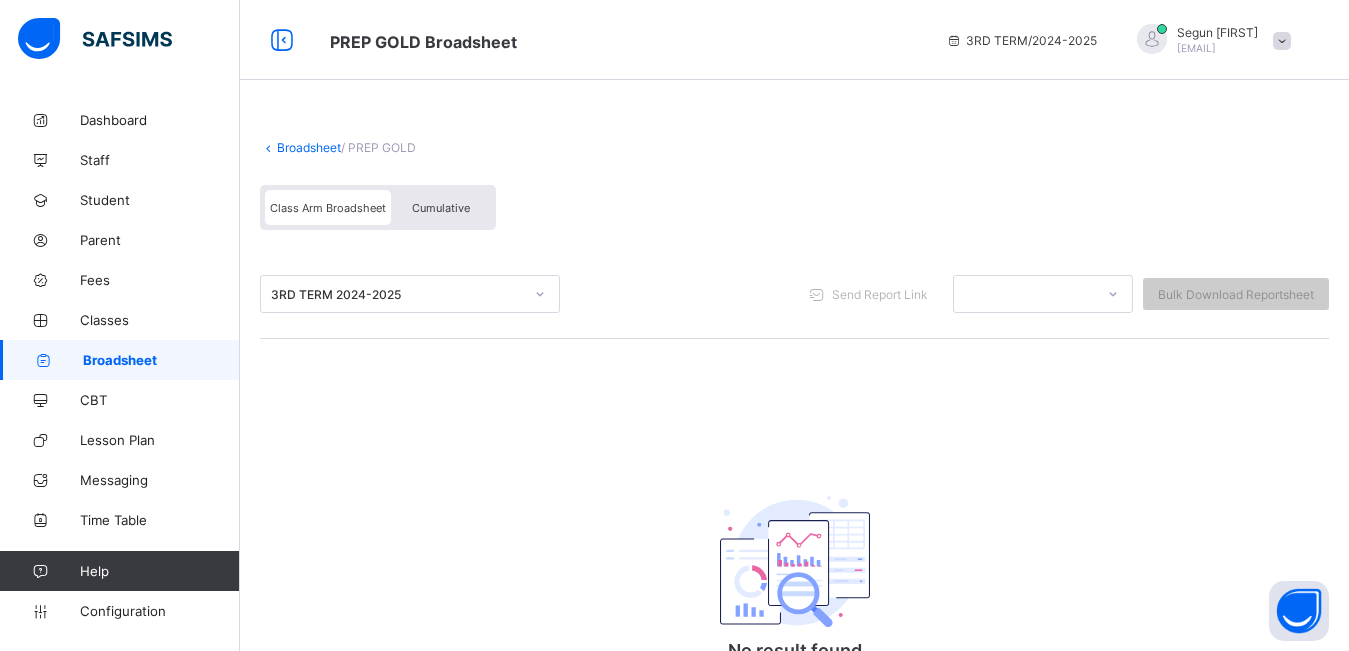 click on "Cumulative" at bounding box center (441, 207) 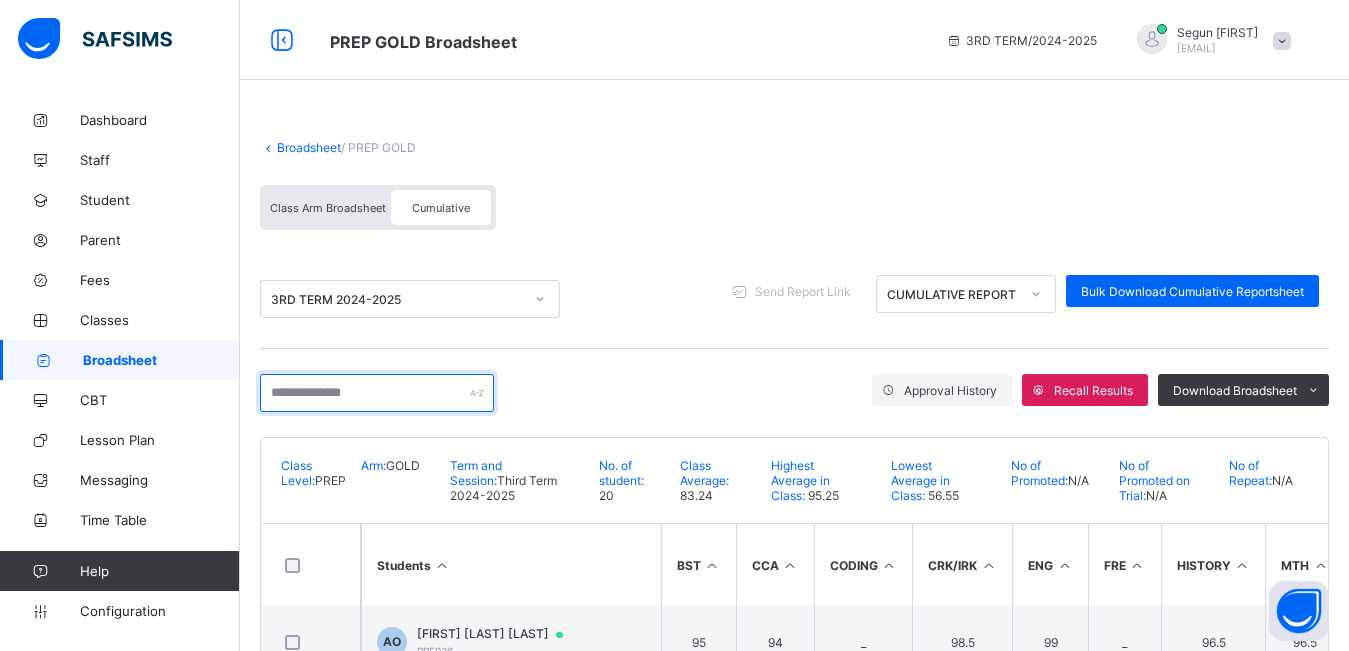click at bounding box center [377, 393] 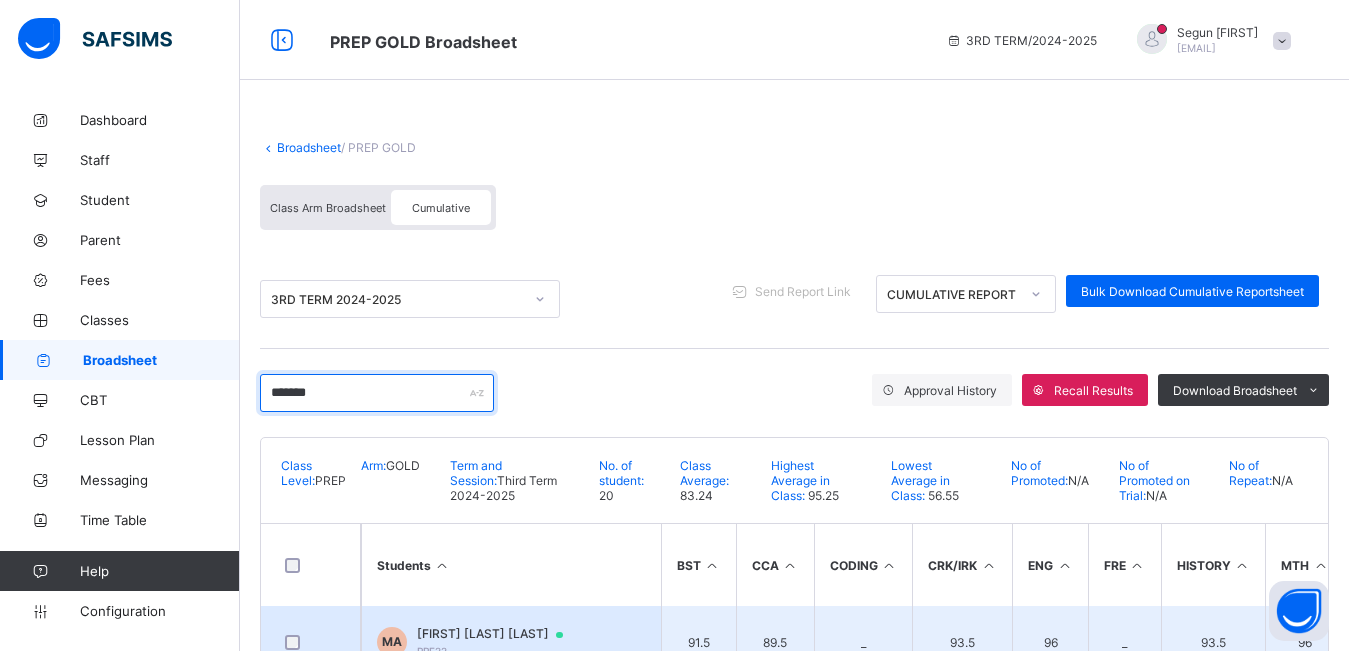 type on "*******" 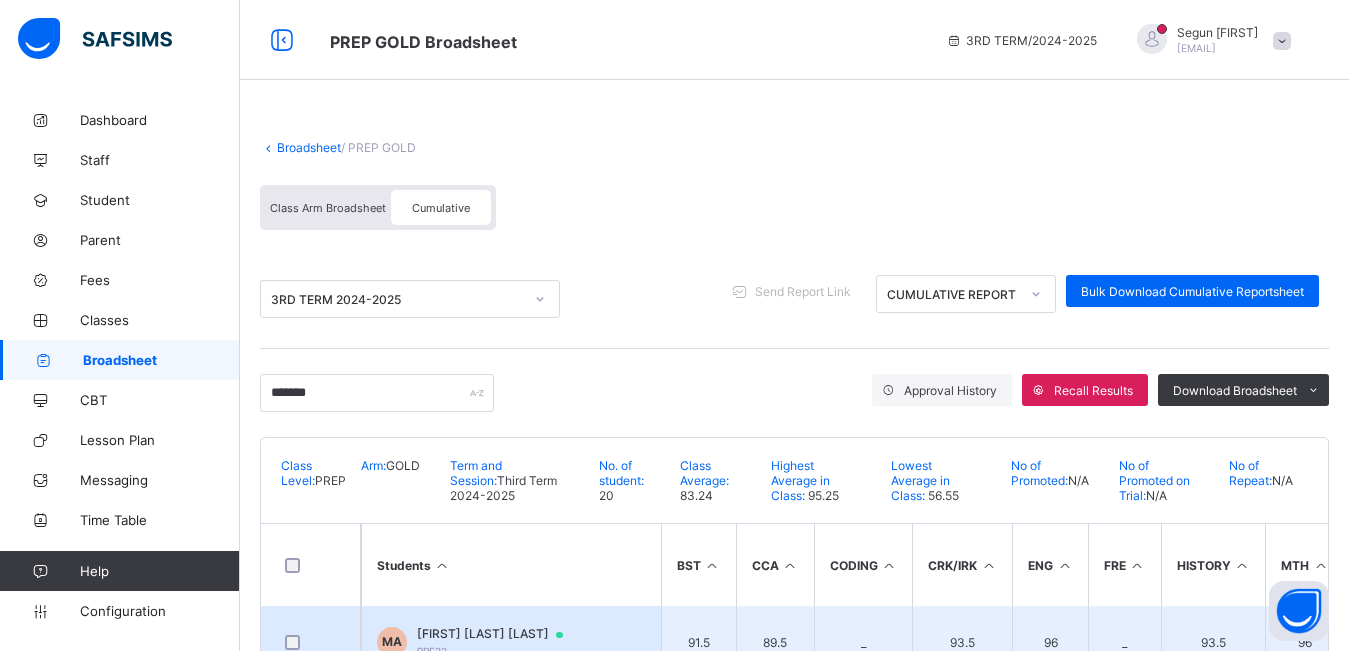 click on "Mary Adeyemi Adeyemi" at bounding box center (499, 634) 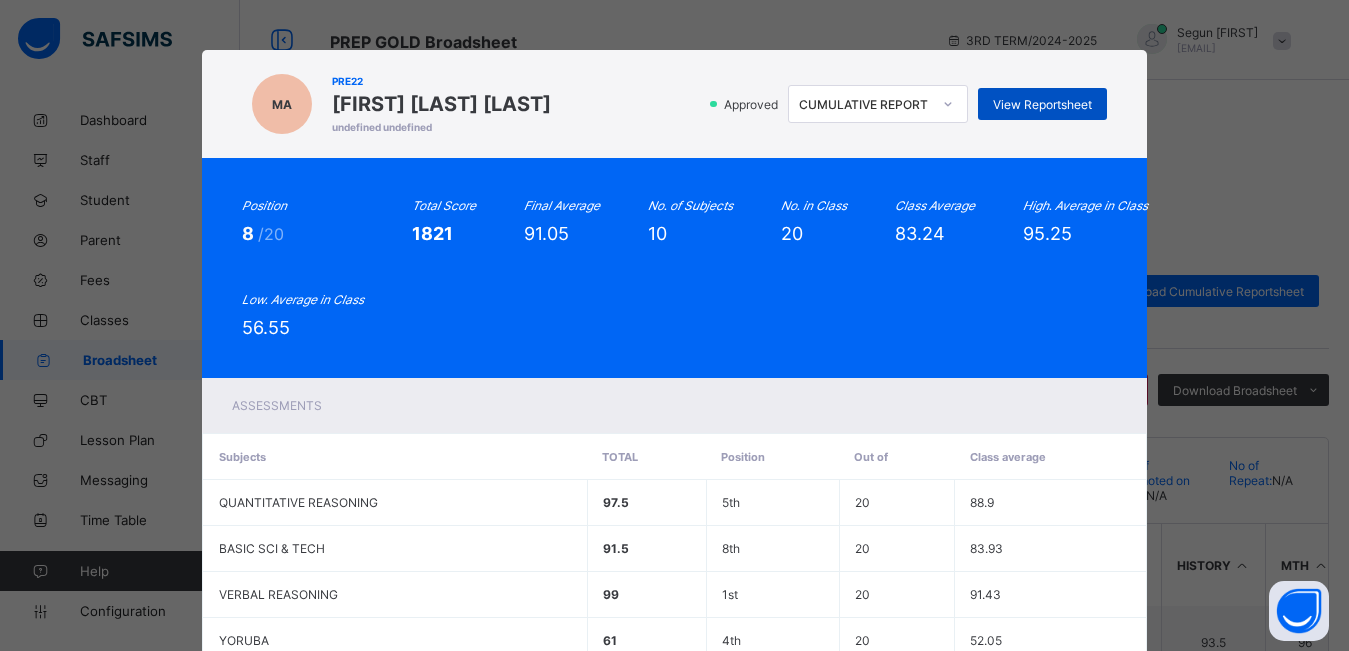 click on "View Reportsheet" at bounding box center [1042, 104] 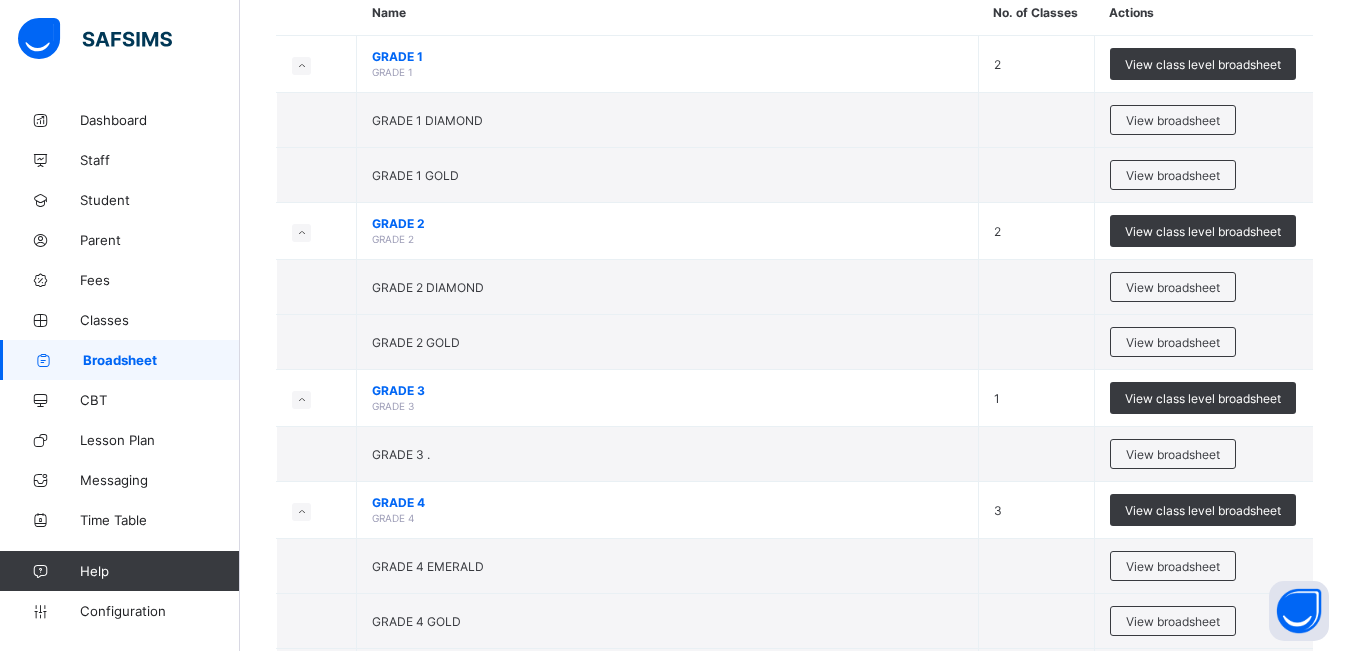 scroll, scrollTop: 203, scrollLeft: 0, axis: vertical 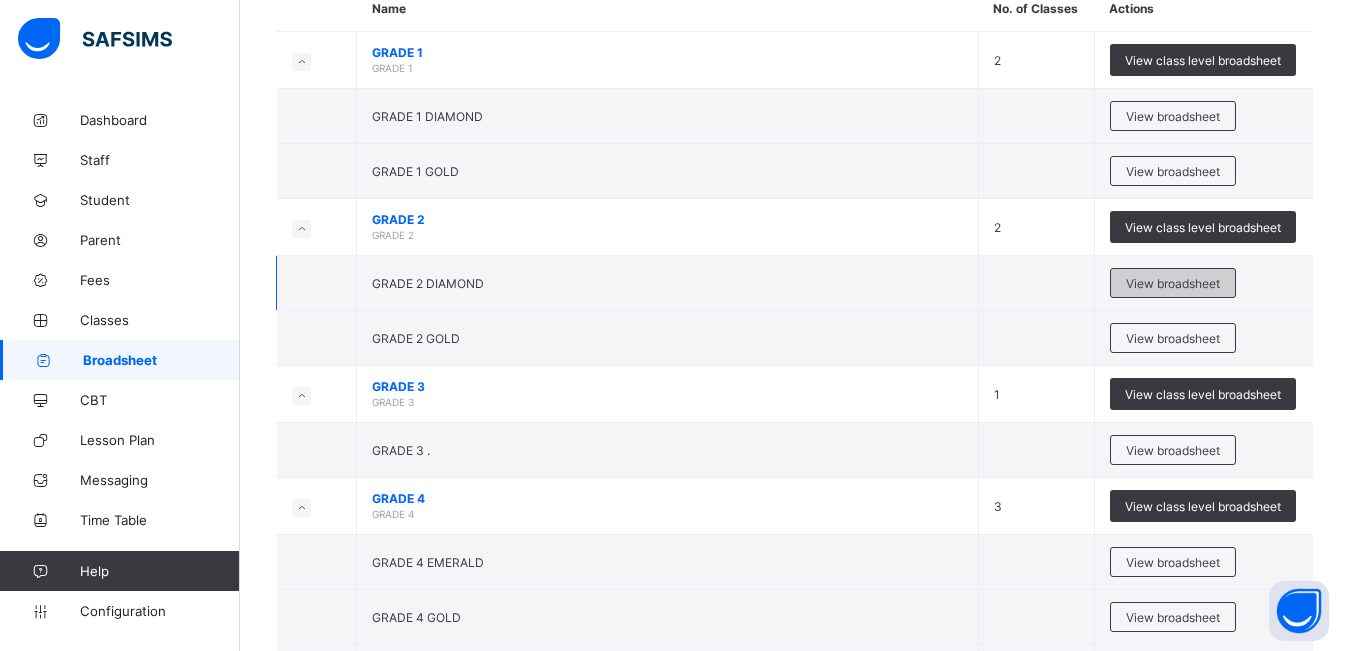 click on "View broadsheet" at bounding box center [1173, 283] 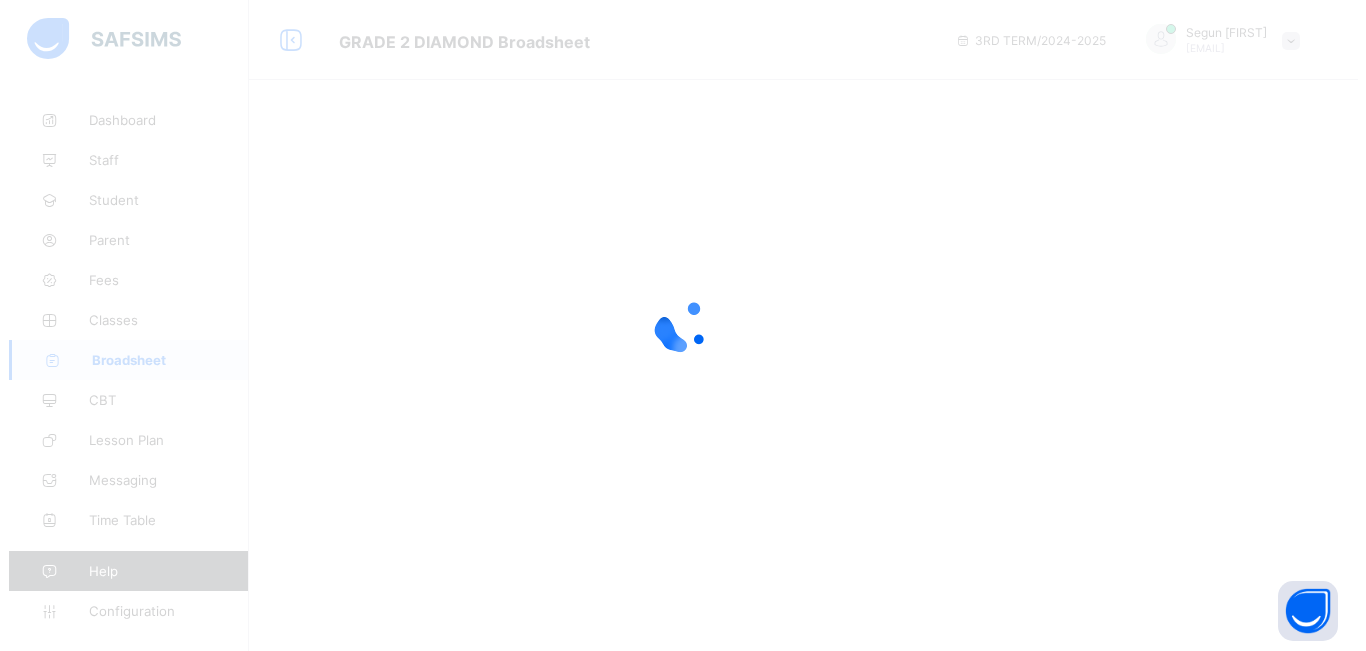 scroll, scrollTop: 0, scrollLeft: 0, axis: both 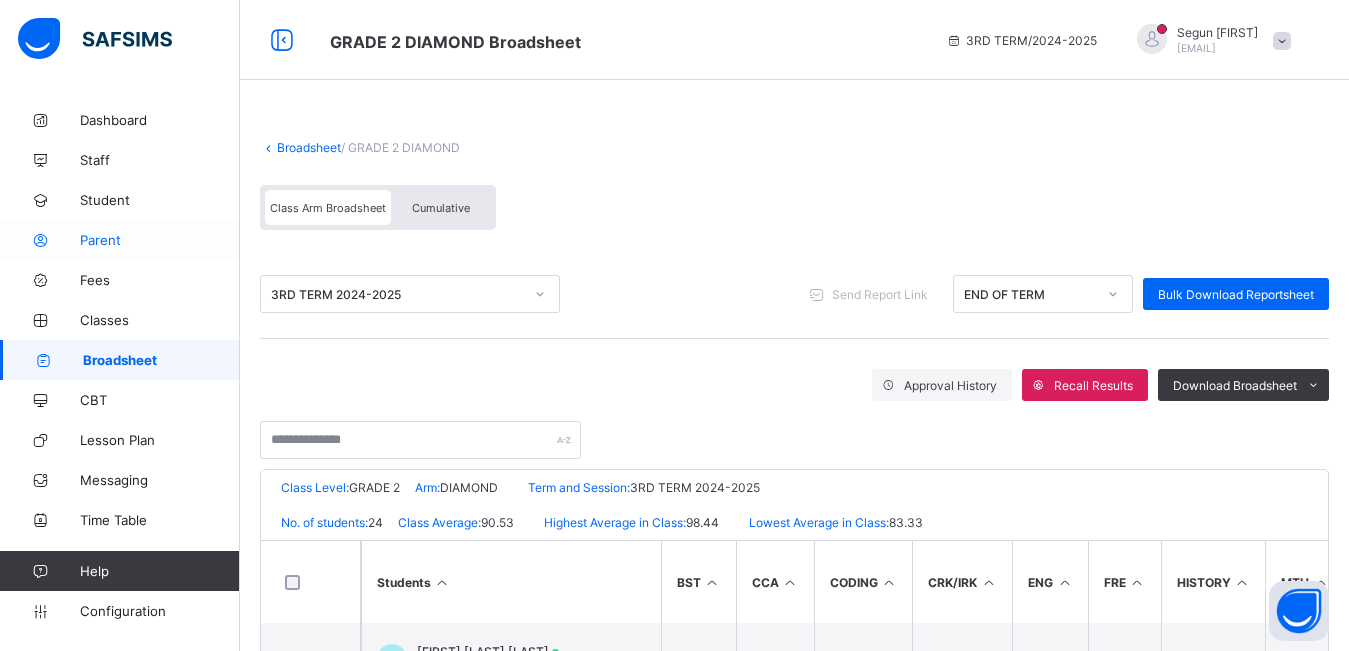 click on "Parent" at bounding box center (160, 240) 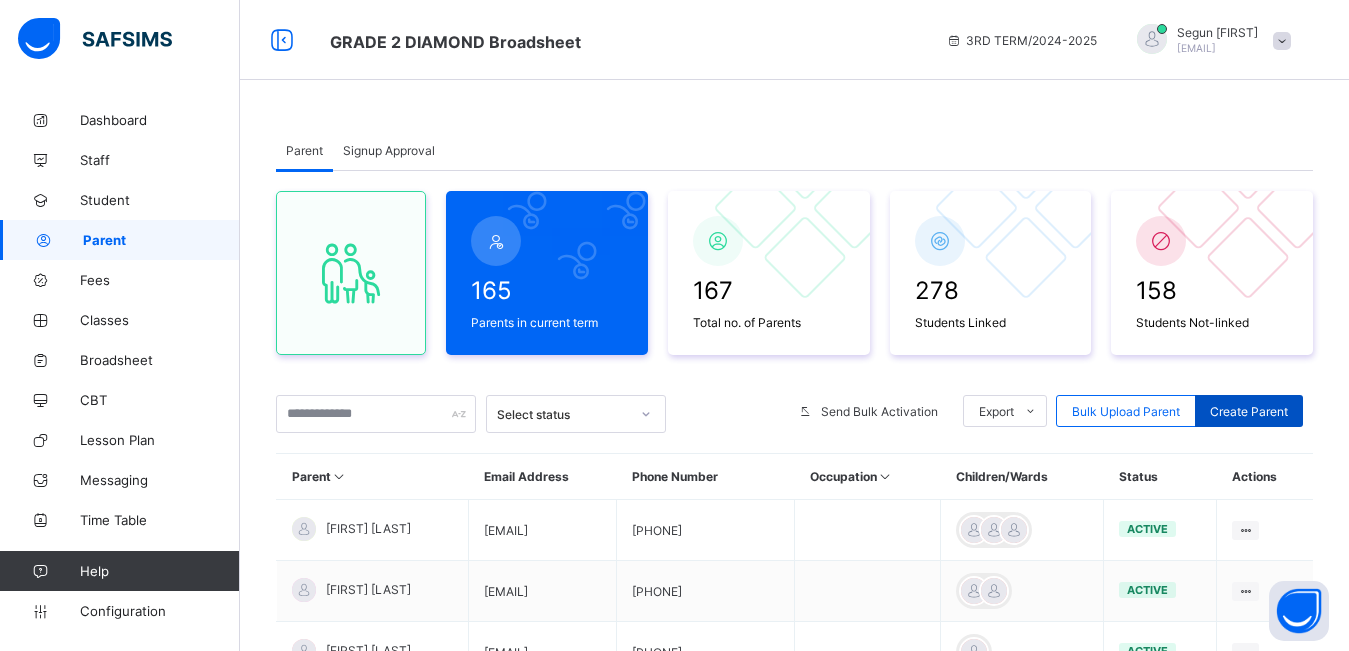 click on "Create Parent" at bounding box center (1249, 411) 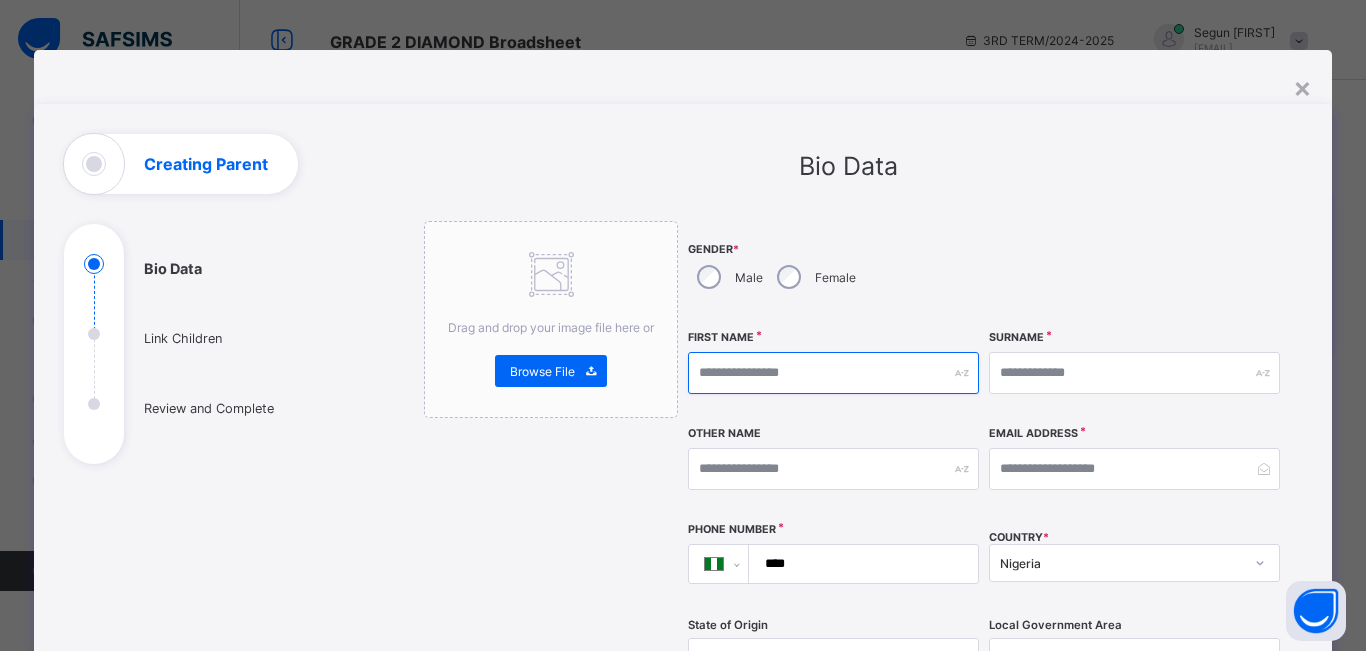 click at bounding box center (833, 373) 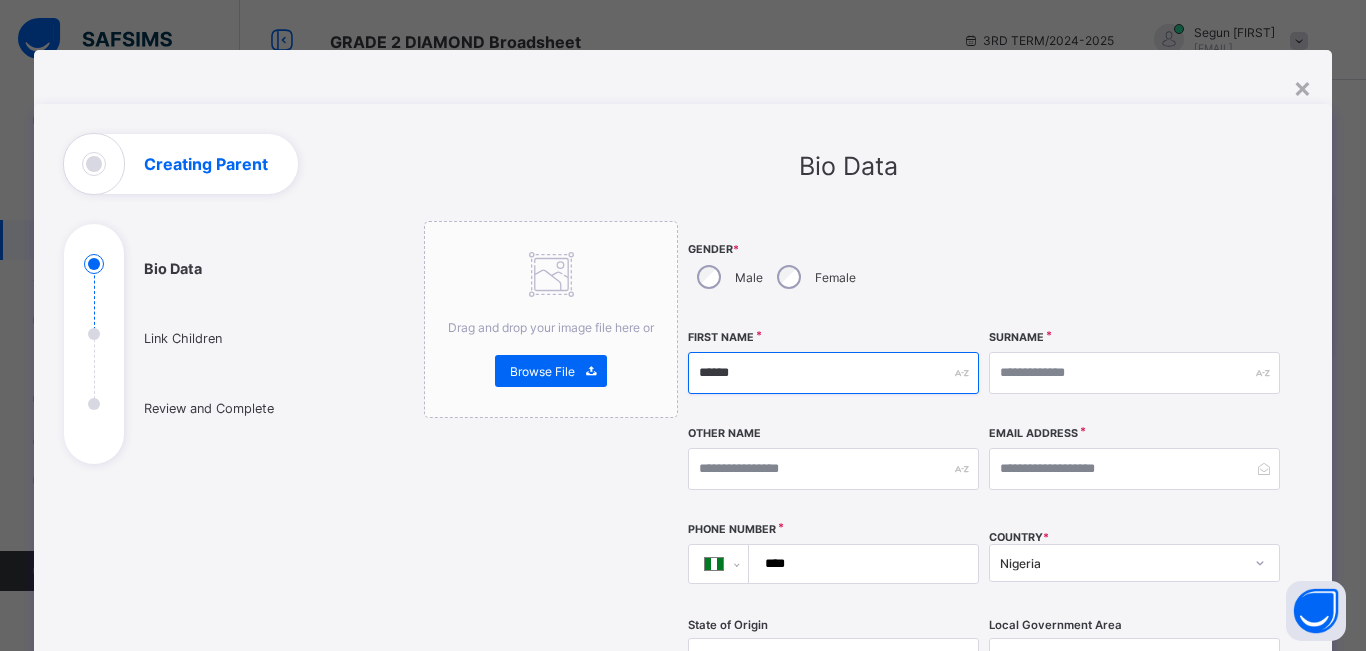 type on "******" 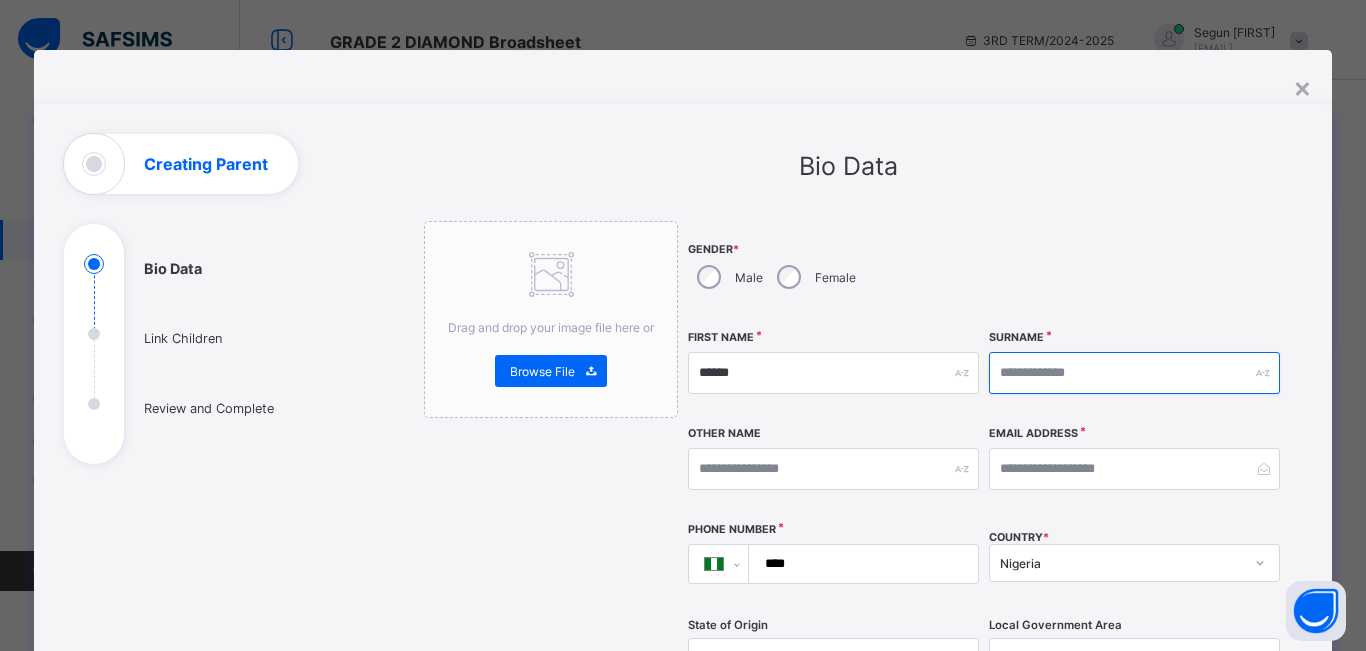 click at bounding box center [1134, 373] 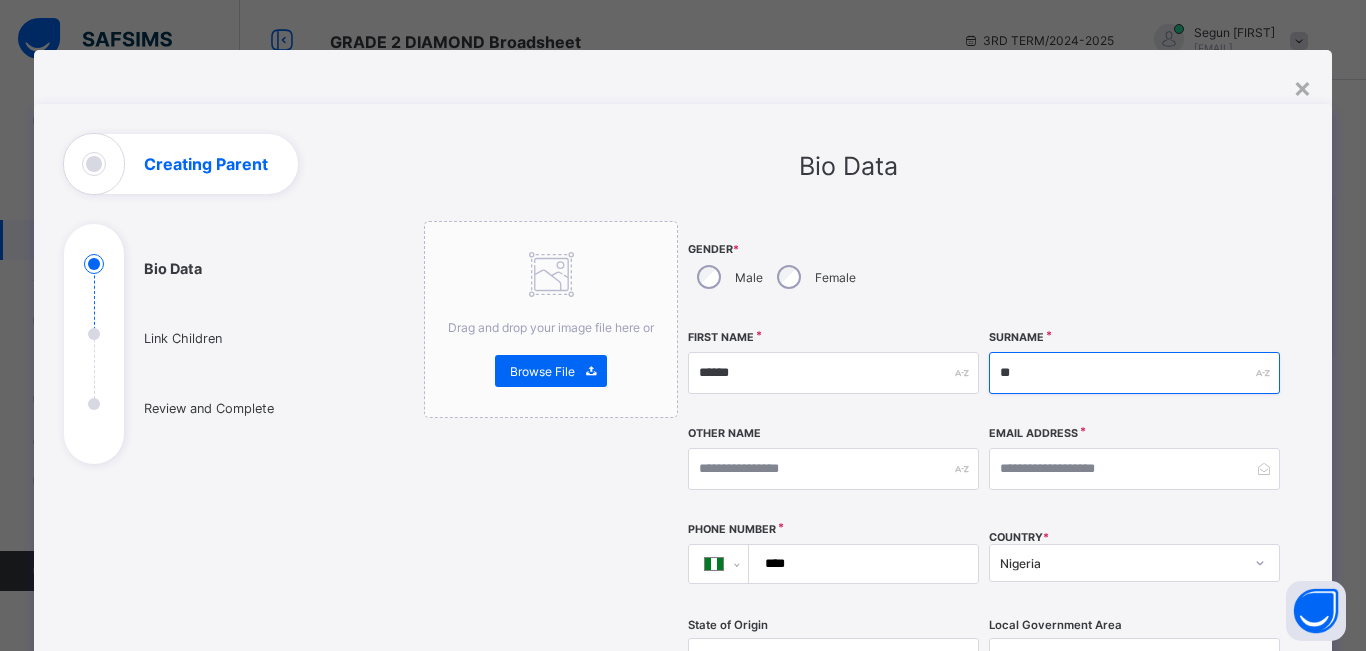 type on "*" 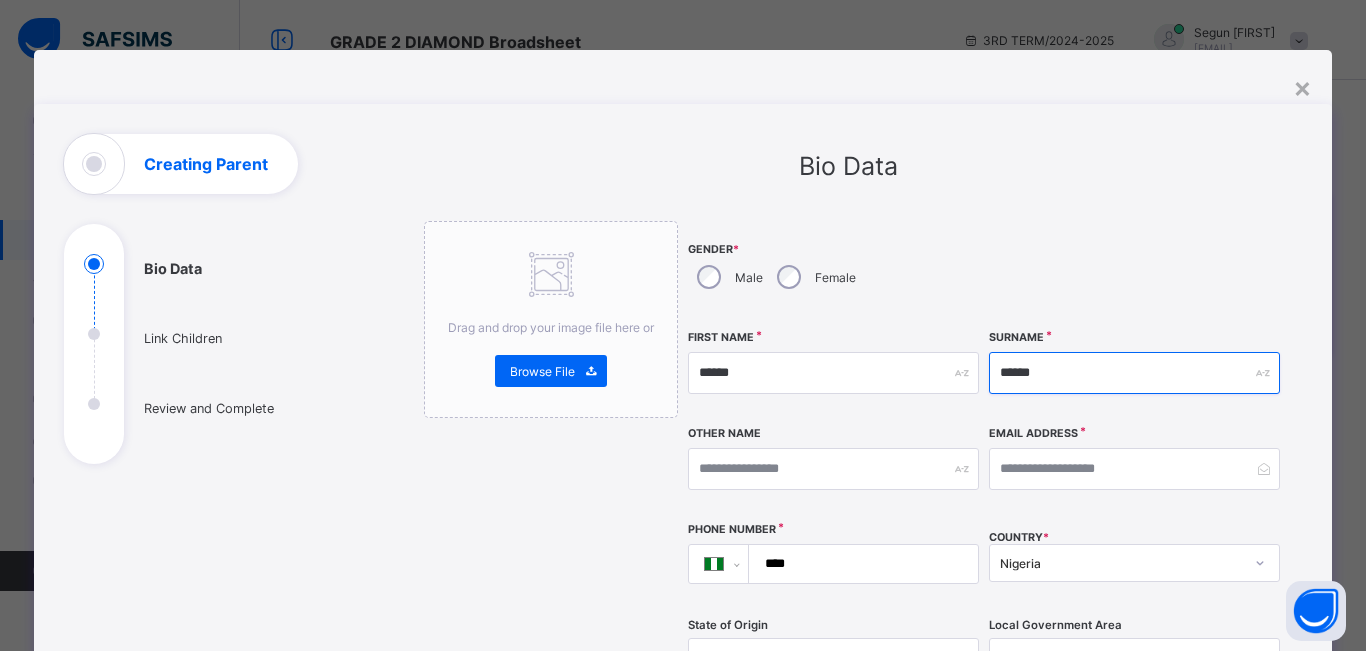 type on "******" 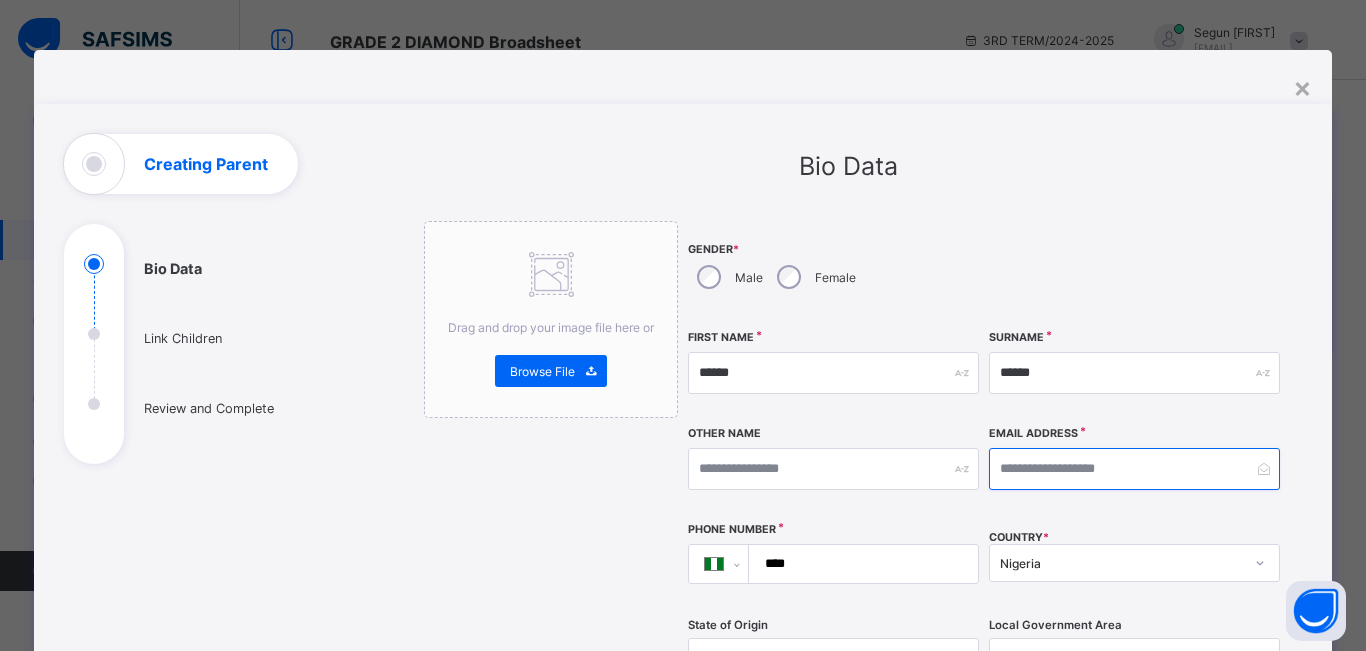 click at bounding box center (1134, 469) 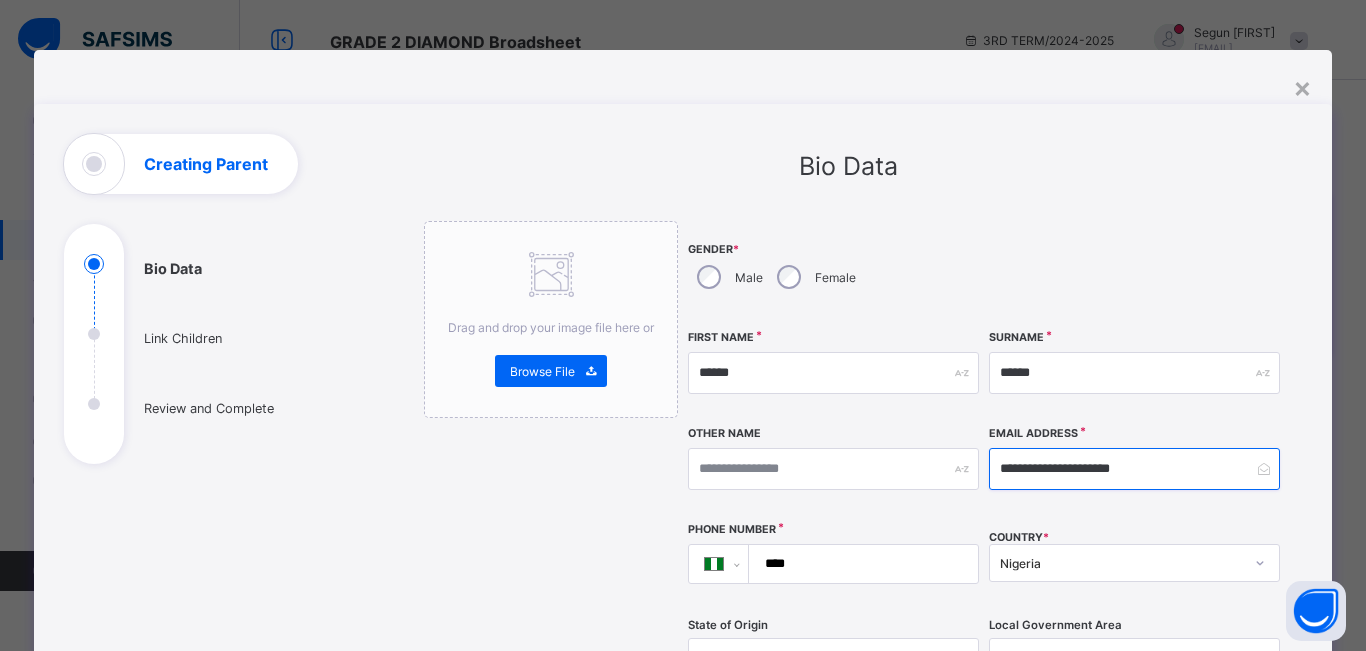 type on "**********" 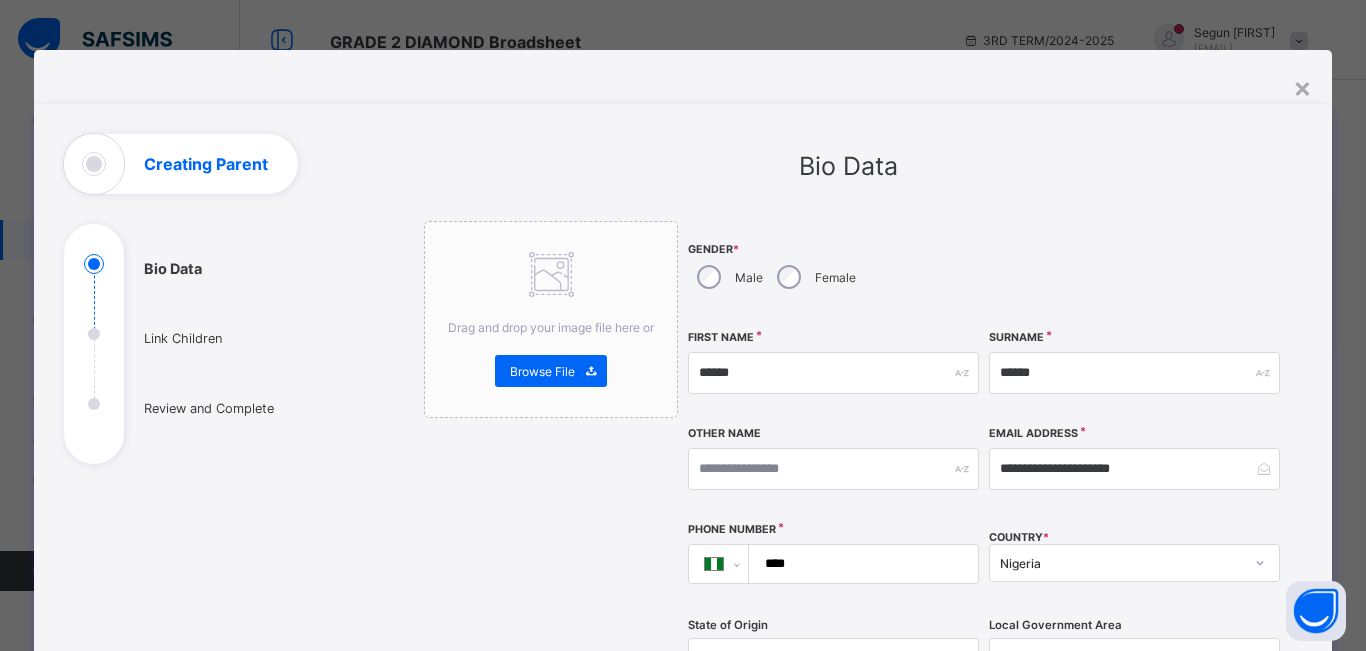 click on "****" at bounding box center (859, 564) 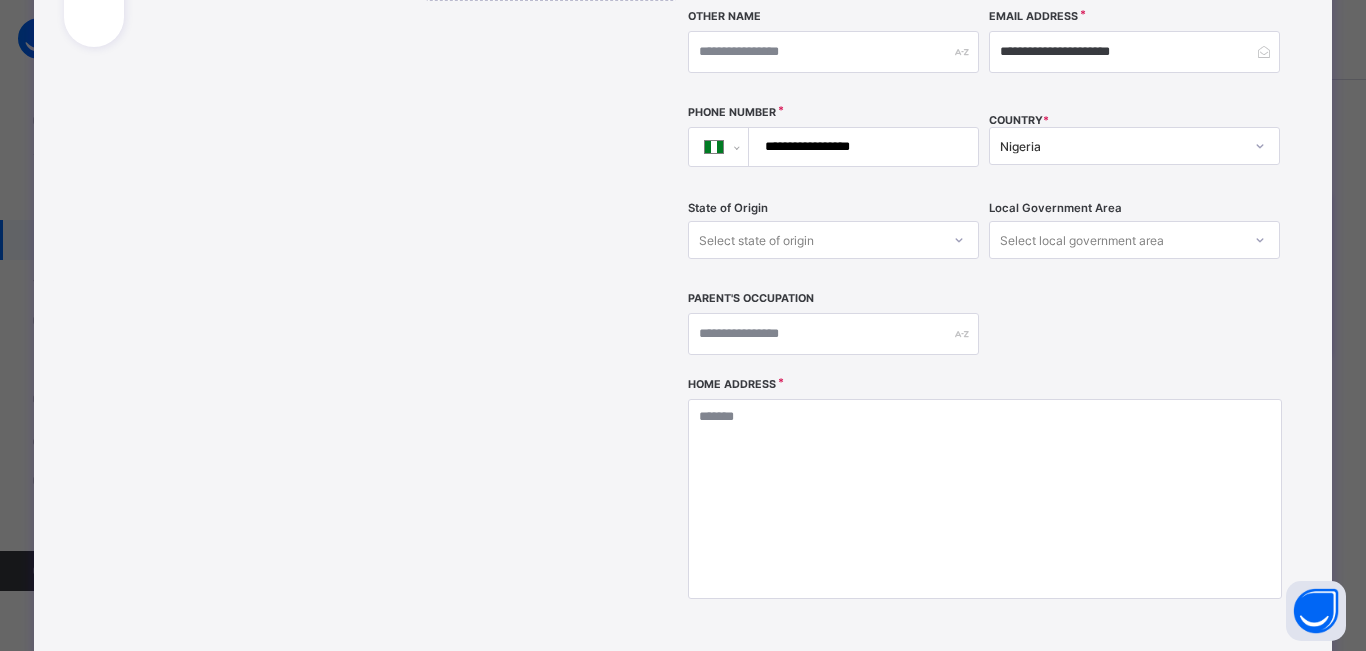 scroll, scrollTop: 421, scrollLeft: 0, axis: vertical 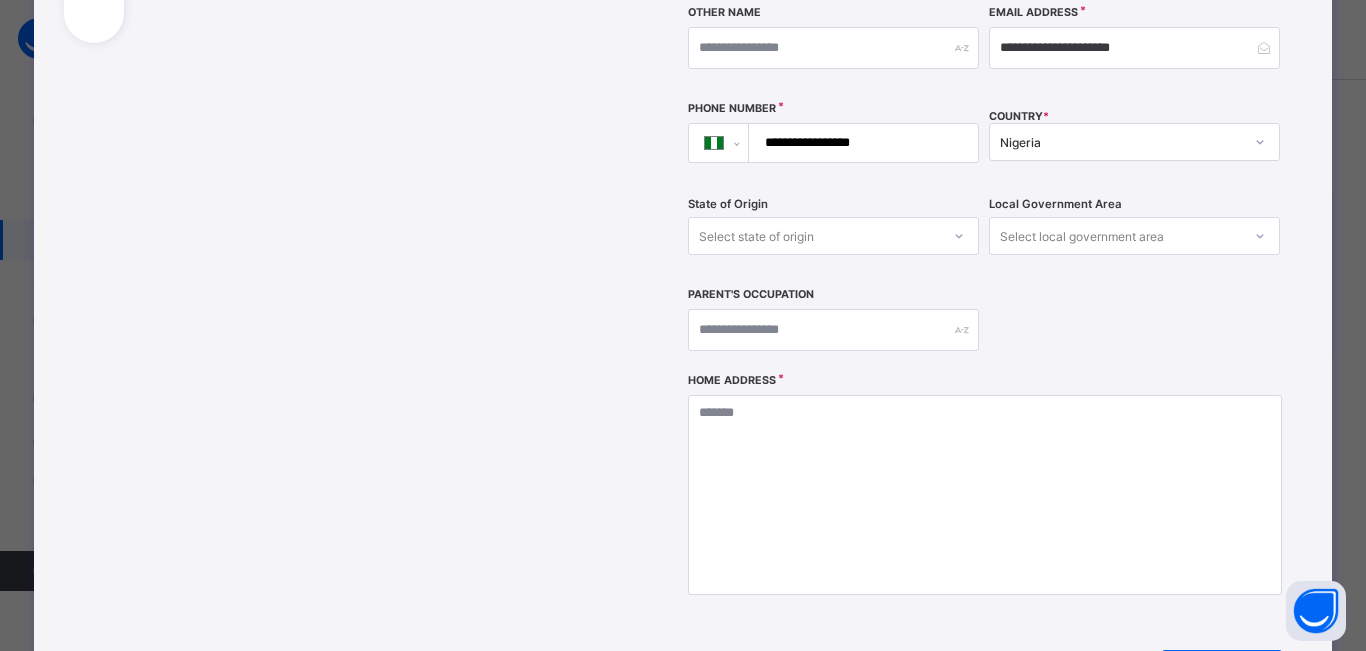type on "**********" 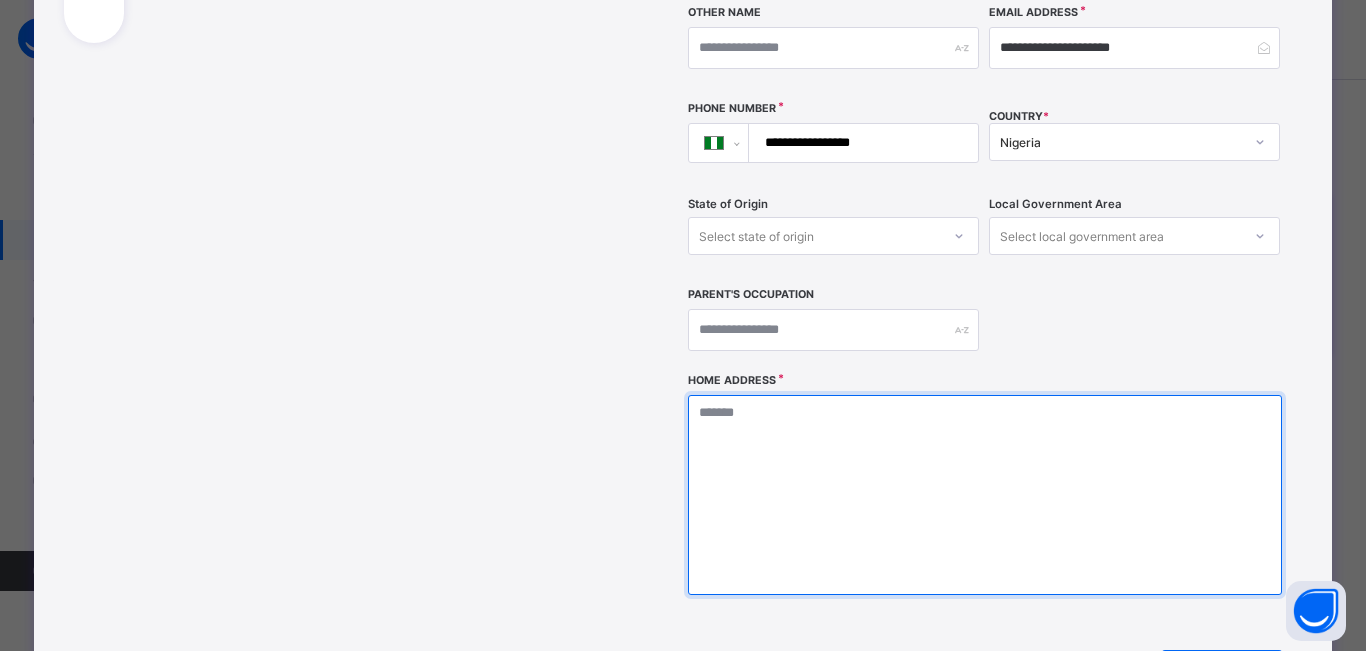 click at bounding box center (984, 495) 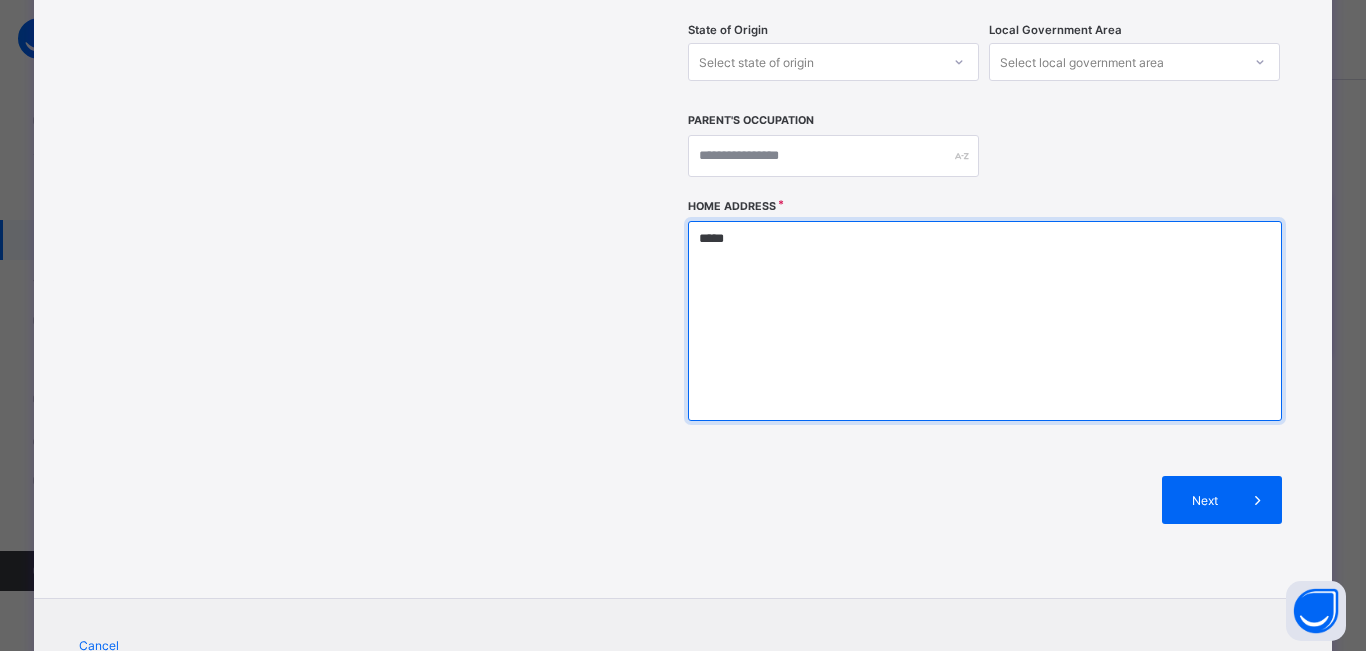 scroll, scrollTop: 649, scrollLeft: 0, axis: vertical 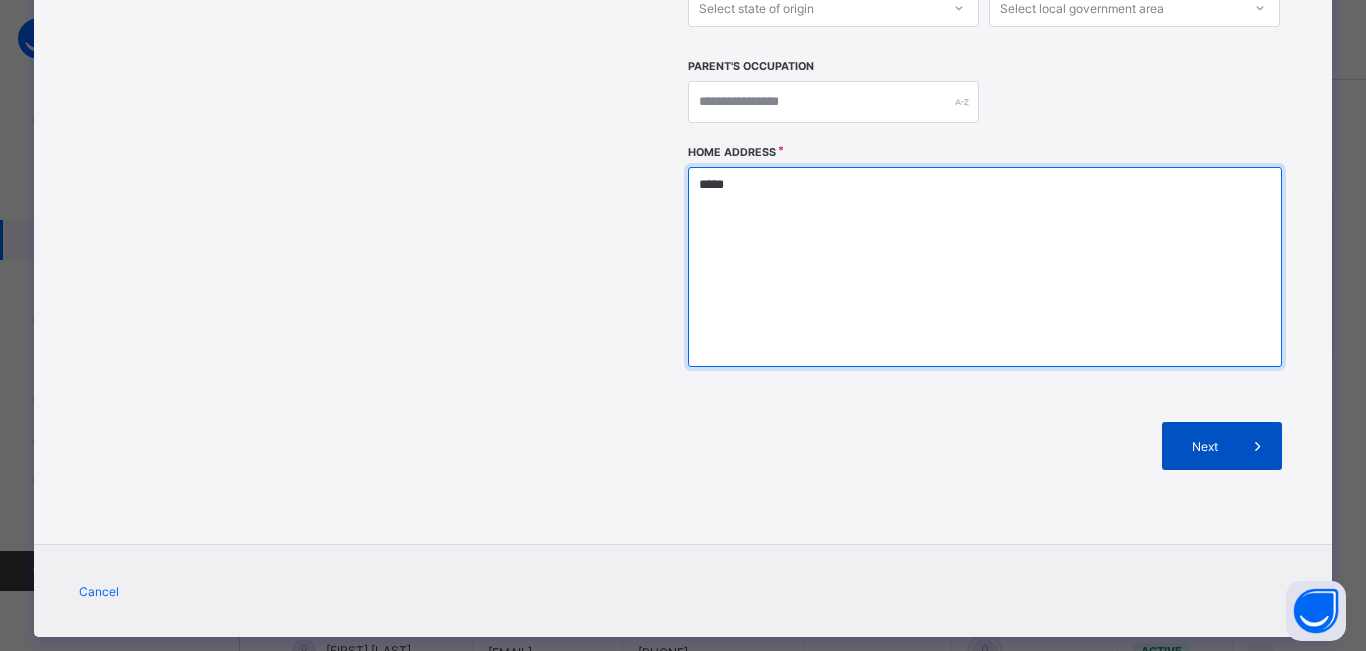 type on "*****" 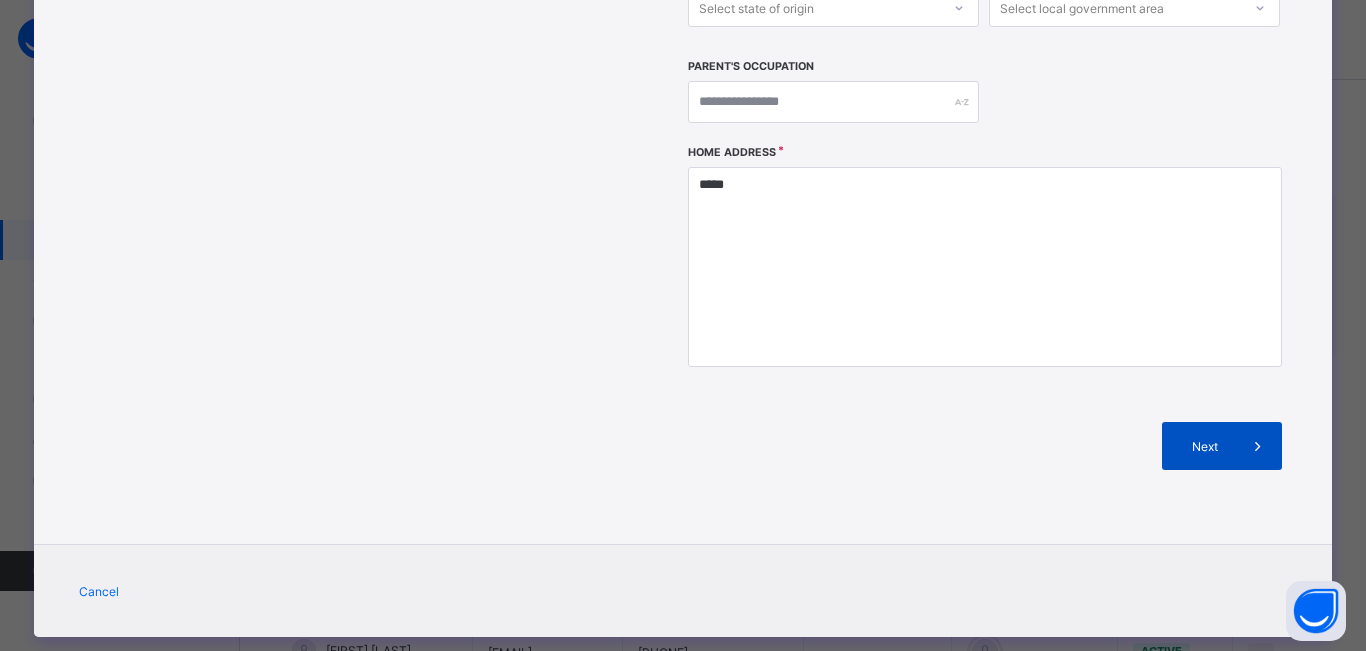 click on "Next" at bounding box center [1205, 446] 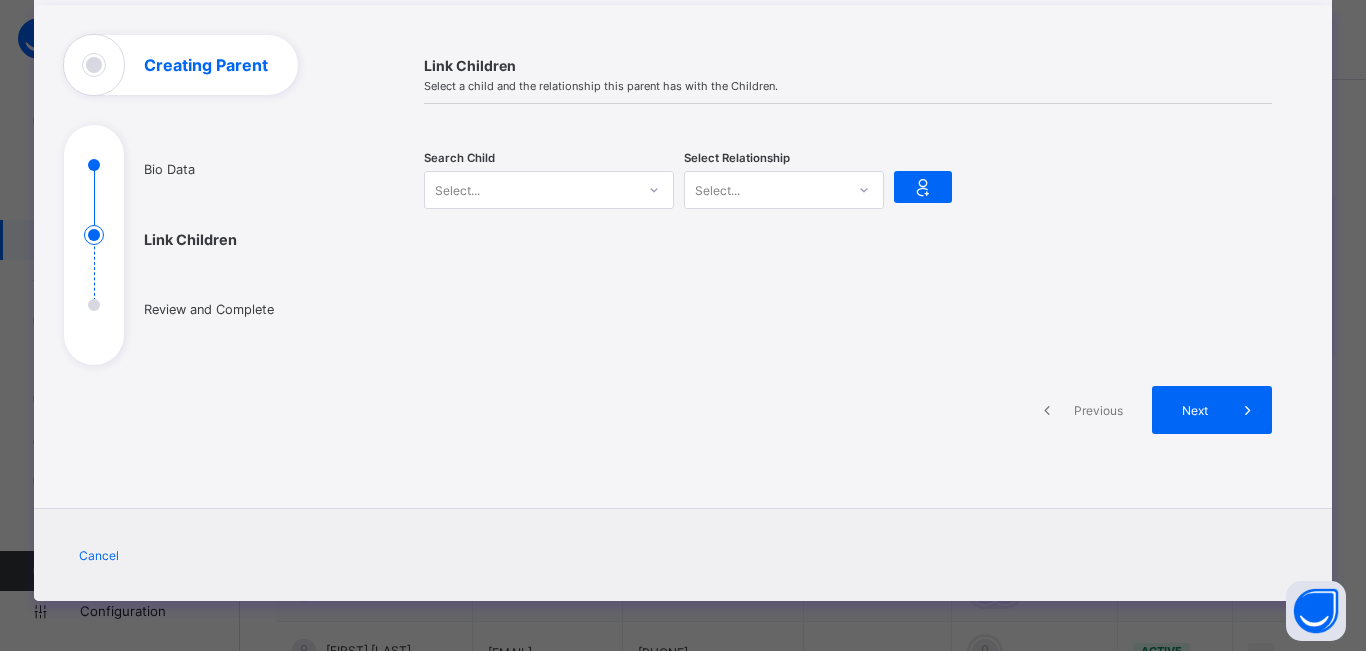 scroll, scrollTop: 99, scrollLeft: 0, axis: vertical 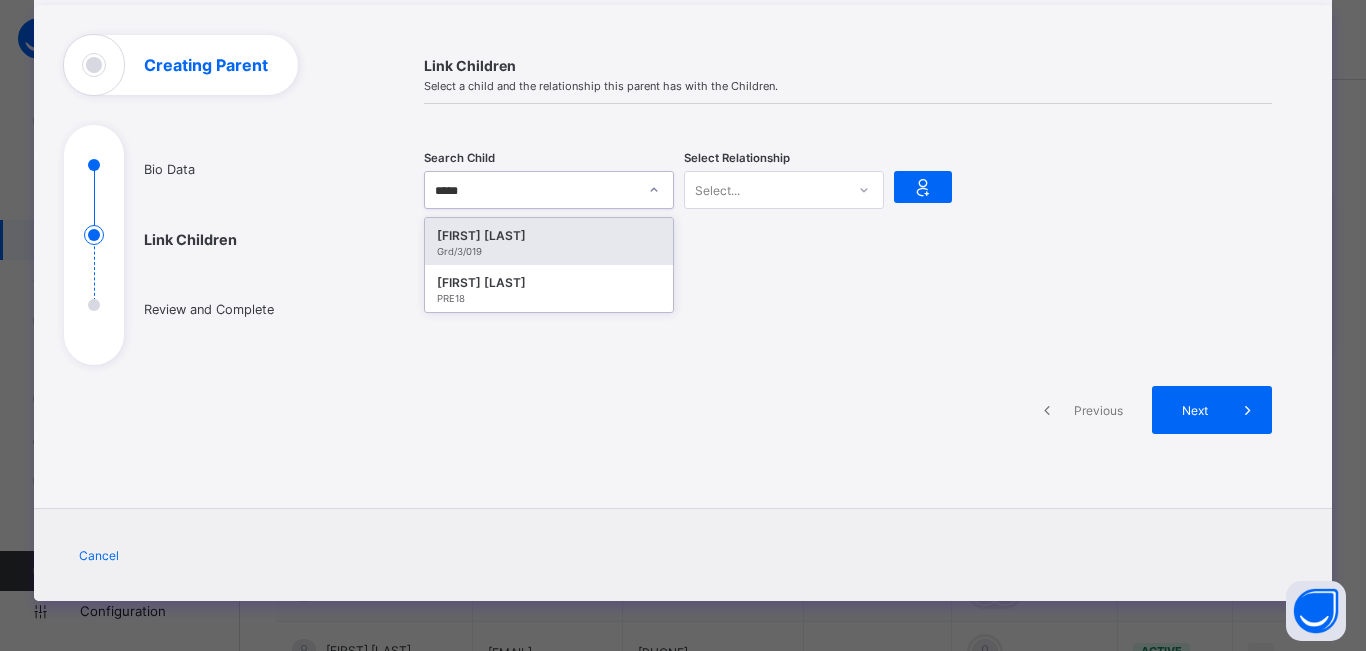 type on "******" 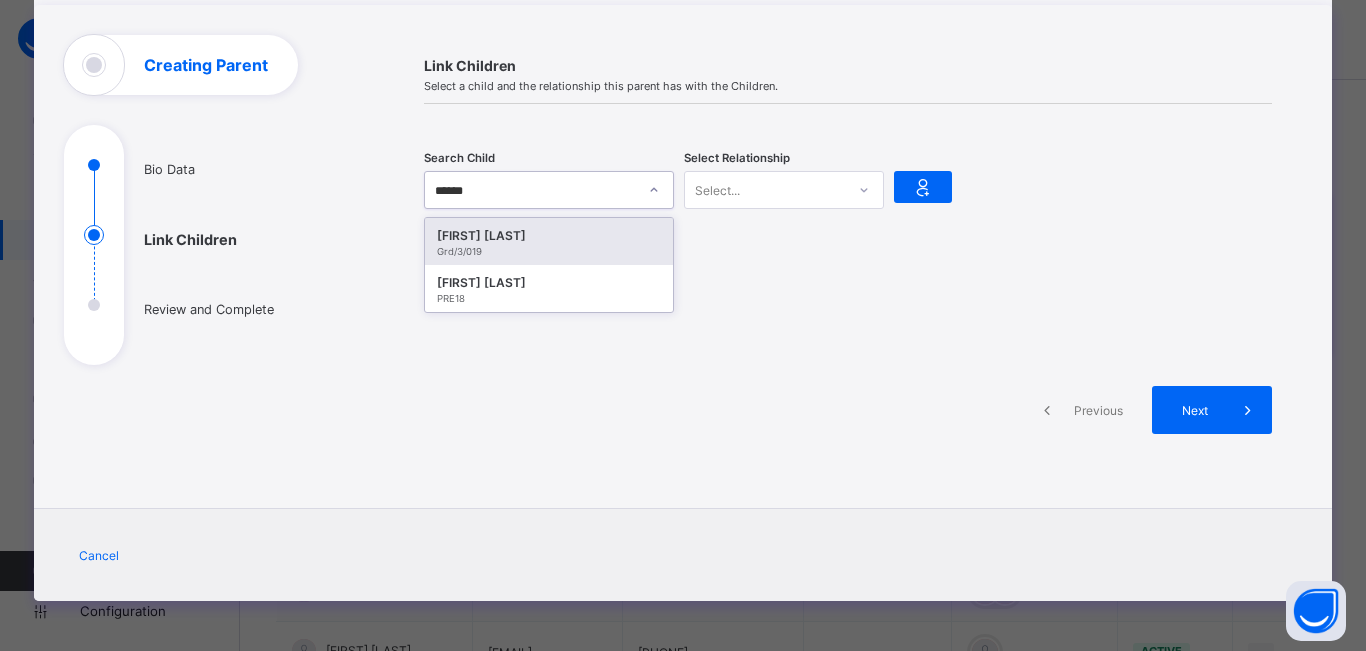 click on "Oluwakanyisola  Akande" at bounding box center (549, 236) 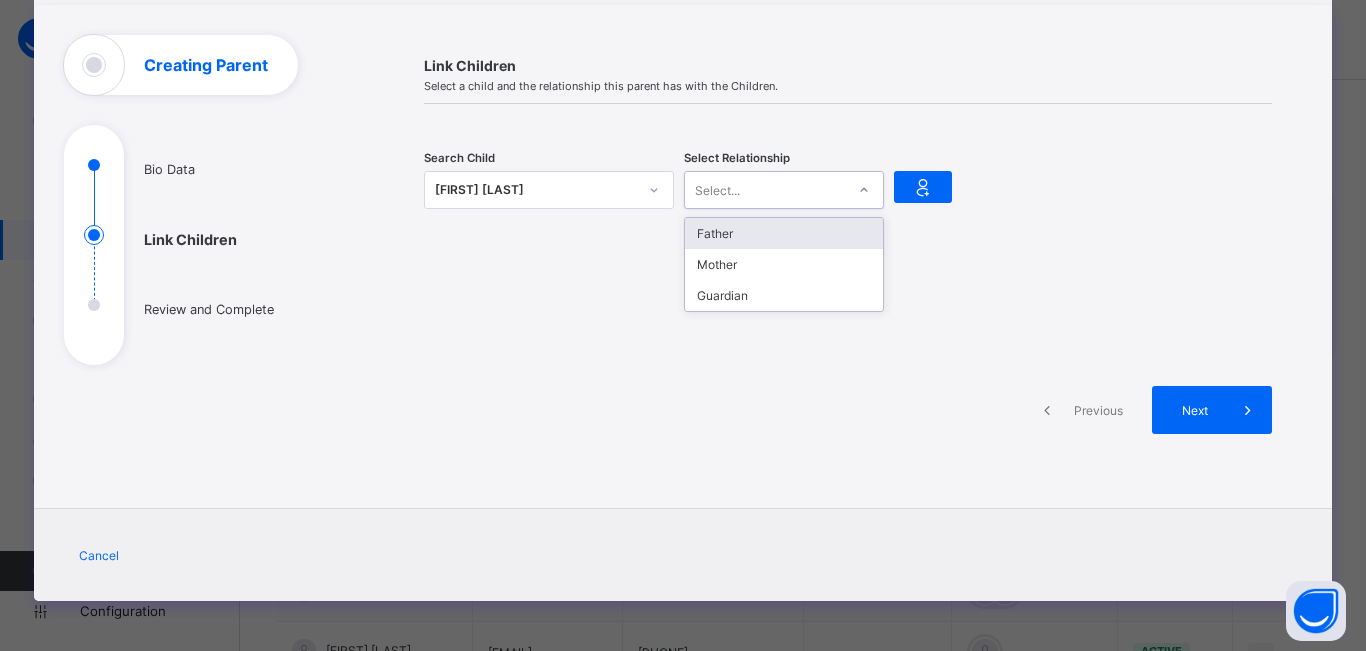 click on "Select..." at bounding box center (717, 190) 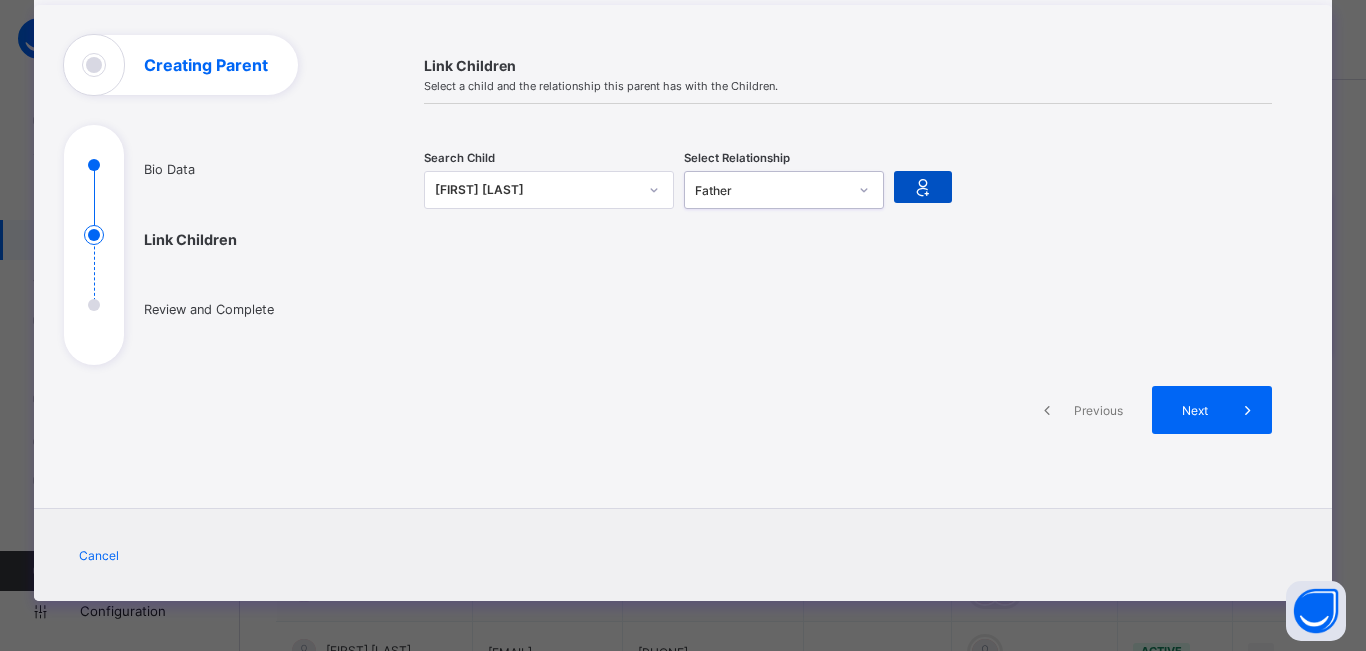 click at bounding box center [923, 187] 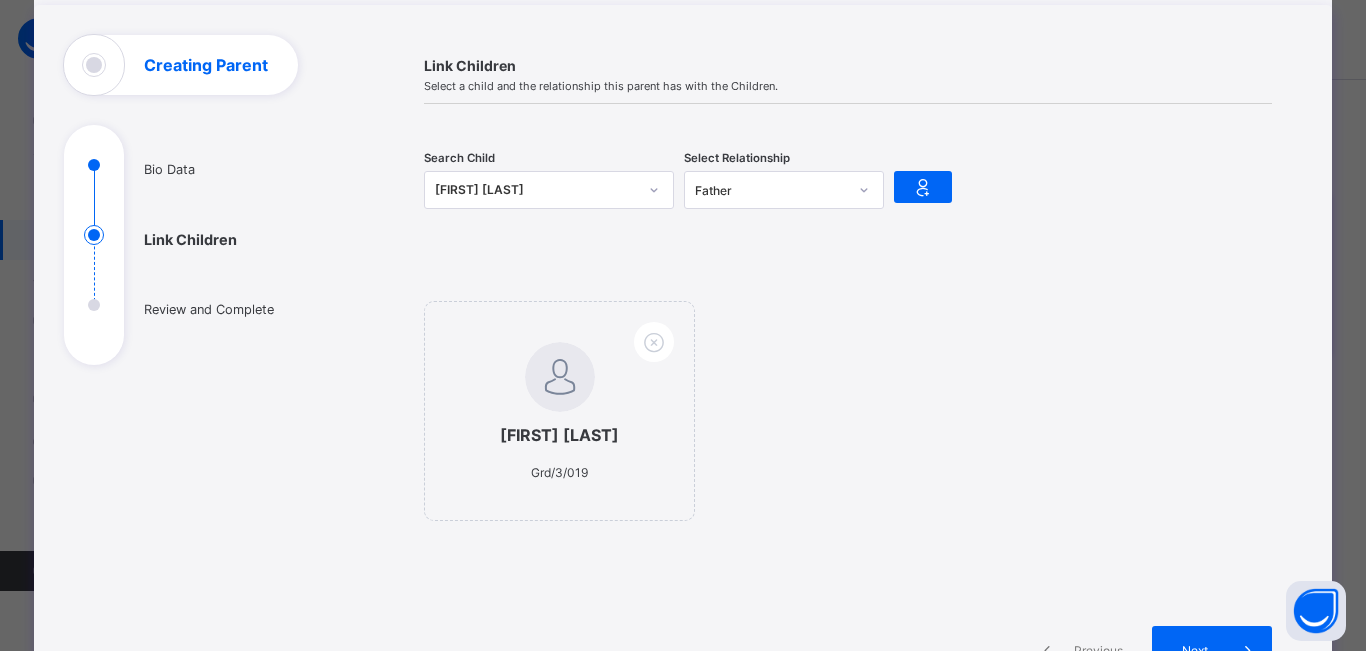 click on "Oluwakanyisola  Akande" at bounding box center (536, 190) 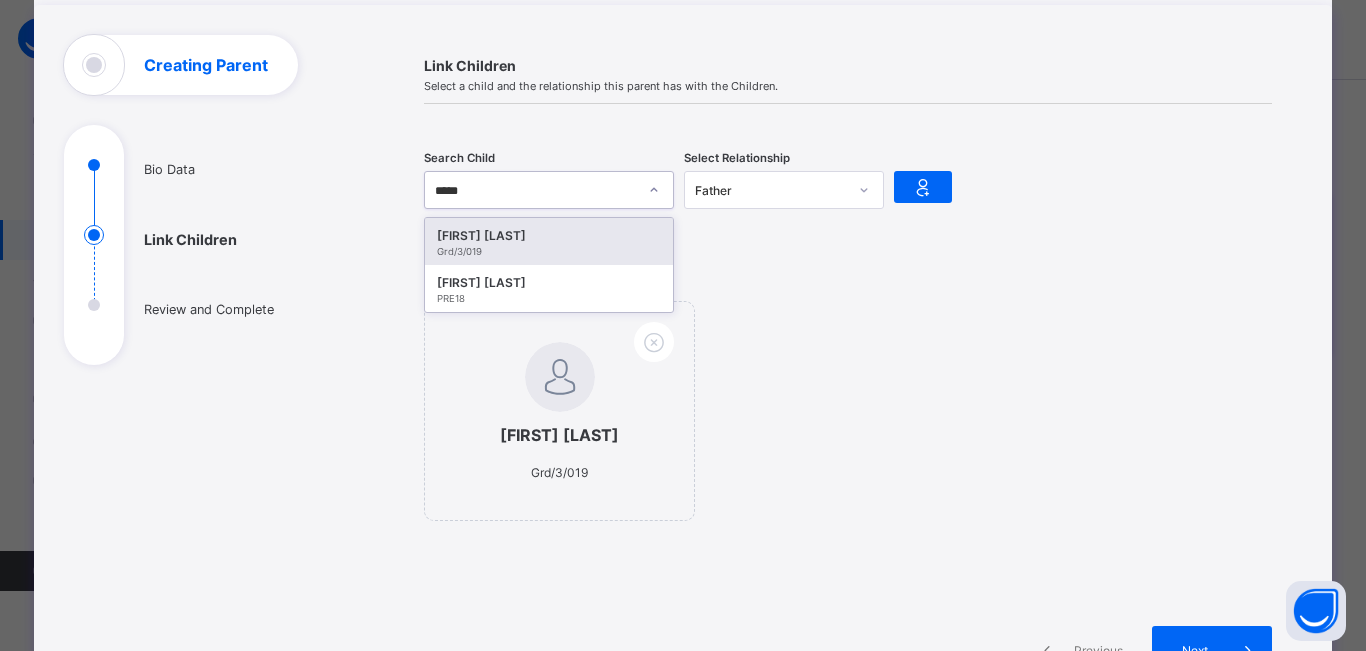 type on "******" 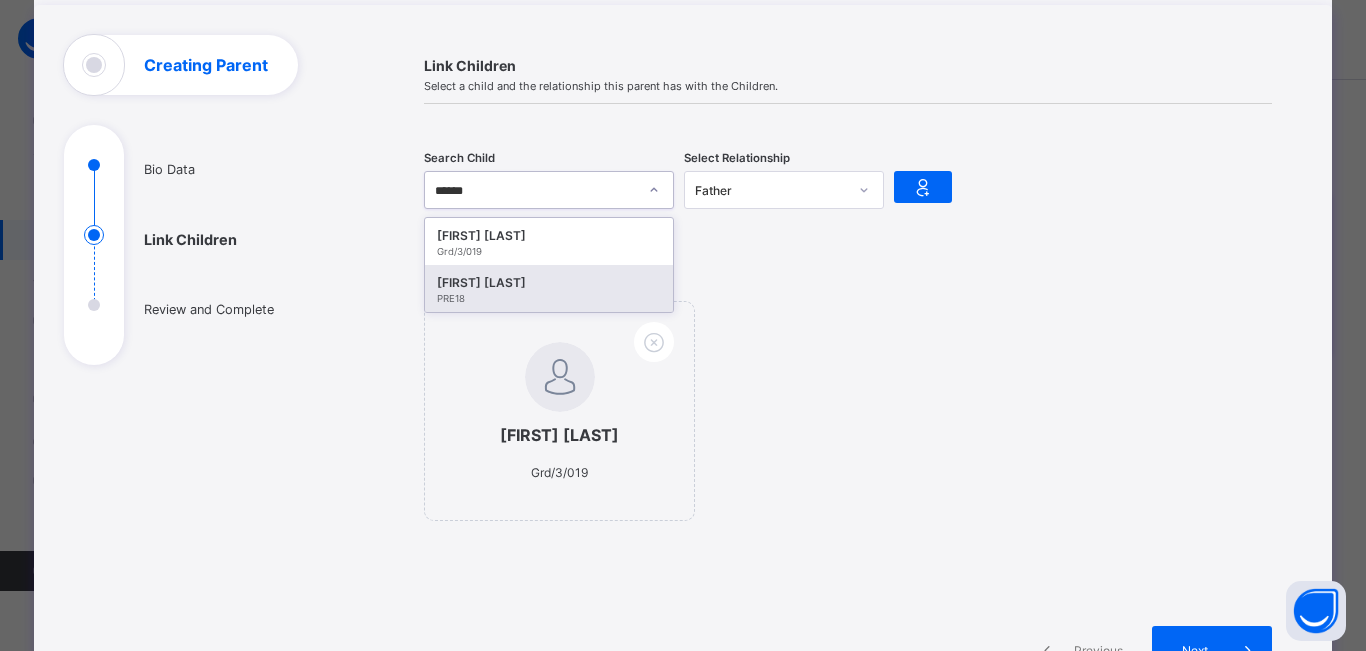 click on "Akorede  Akande" at bounding box center [549, 283] 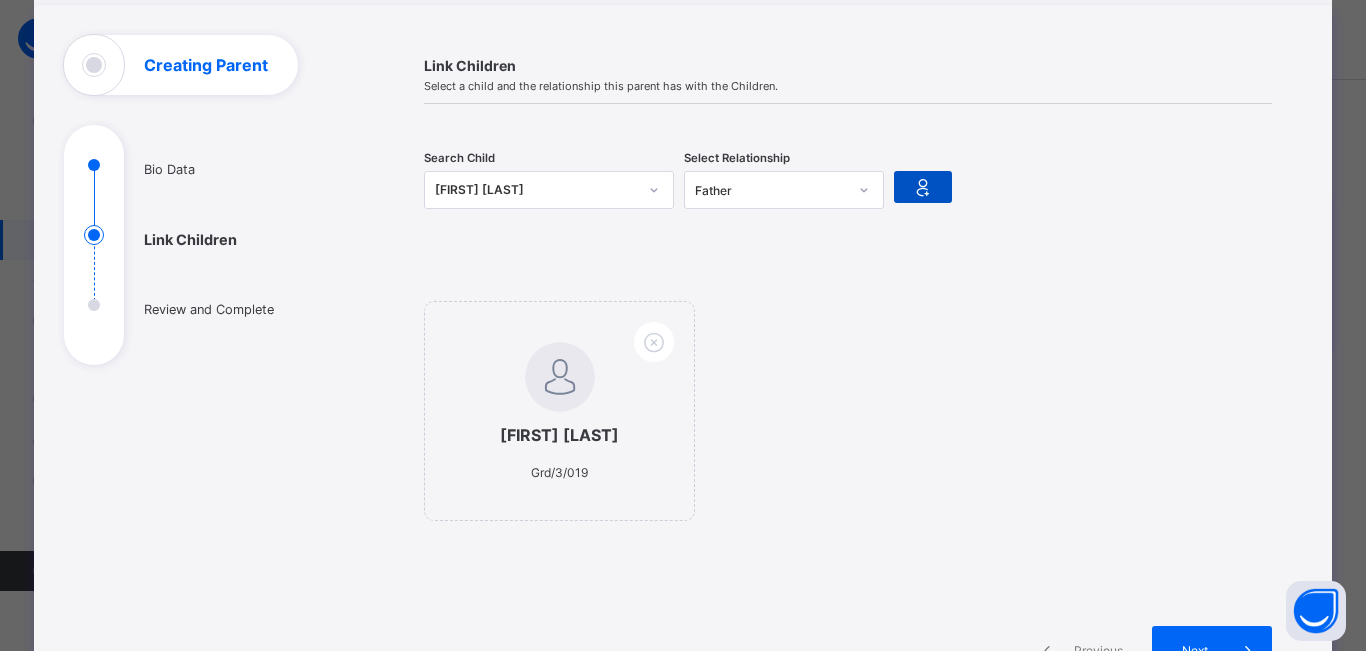 click at bounding box center (923, 187) 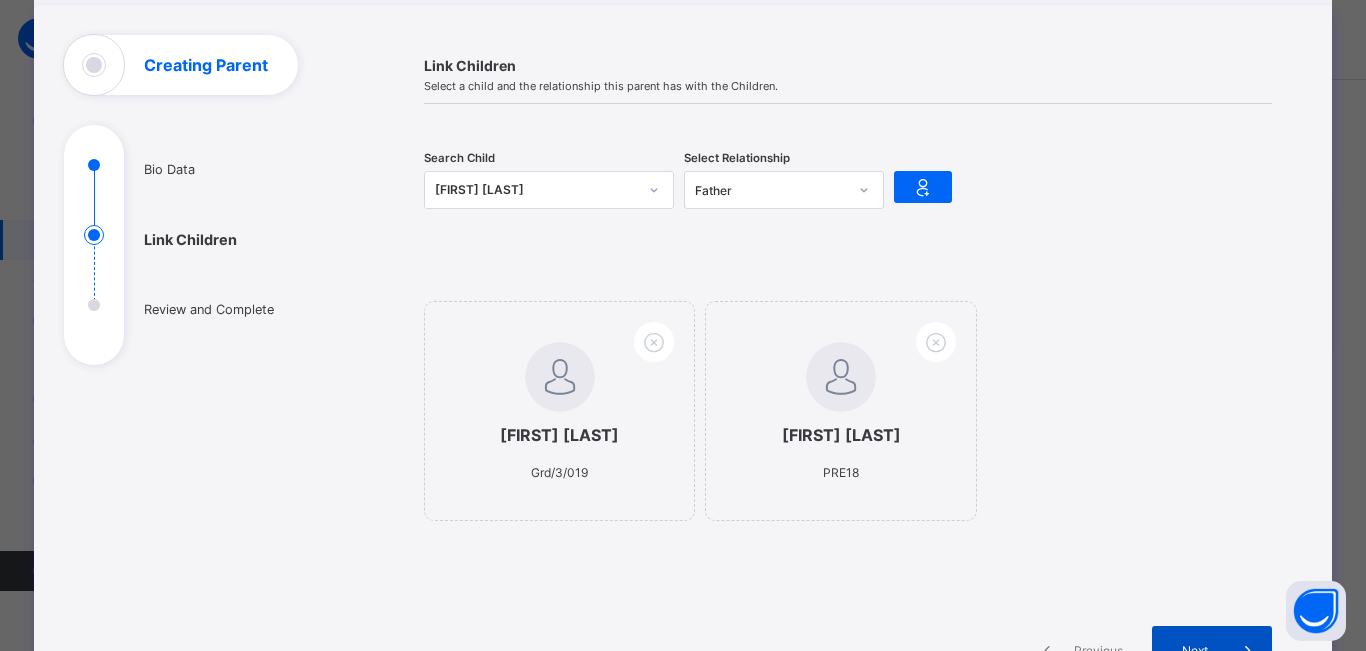 click on "Next" at bounding box center (1212, 650) 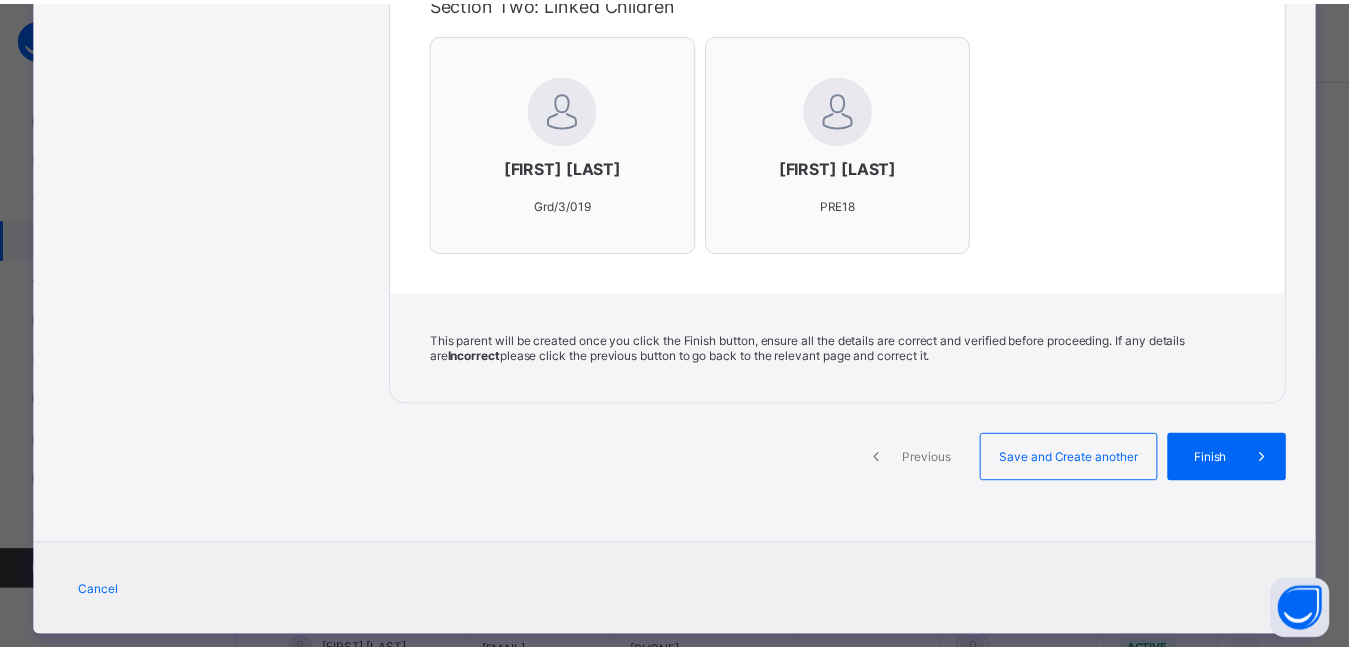 scroll, scrollTop: 656, scrollLeft: 0, axis: vertical 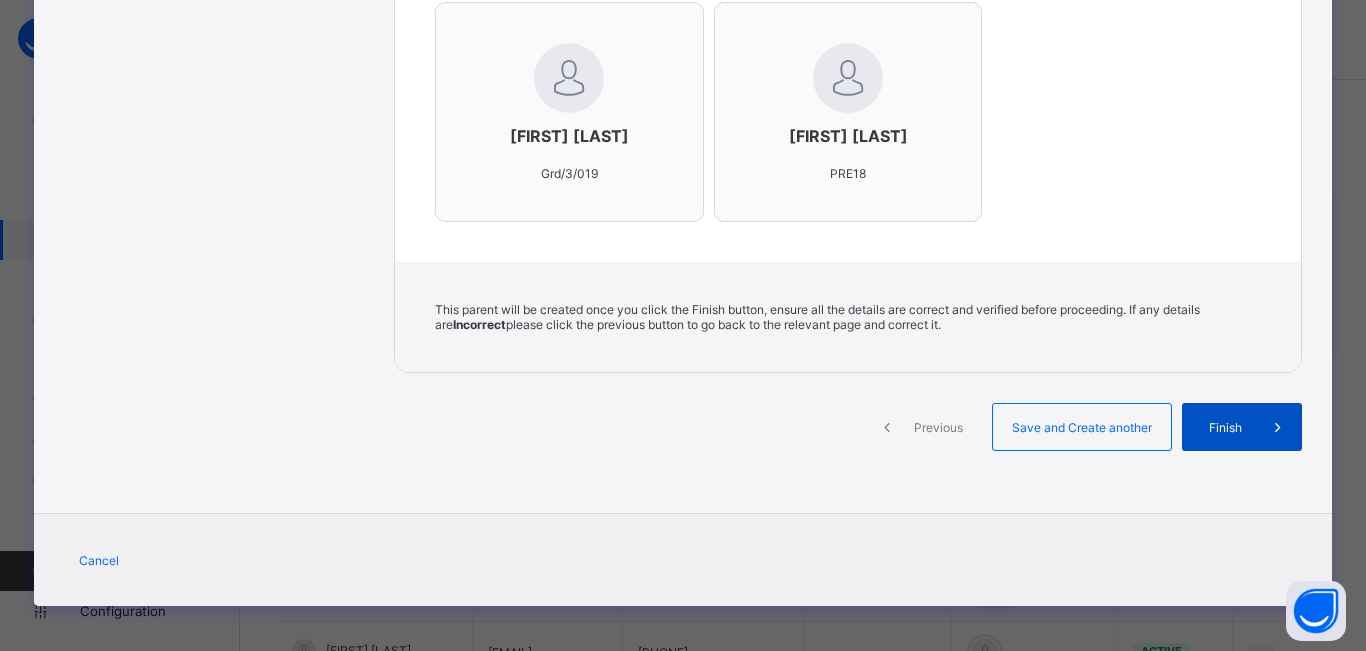 click on "Finish" at bounding box center [1225, 427] 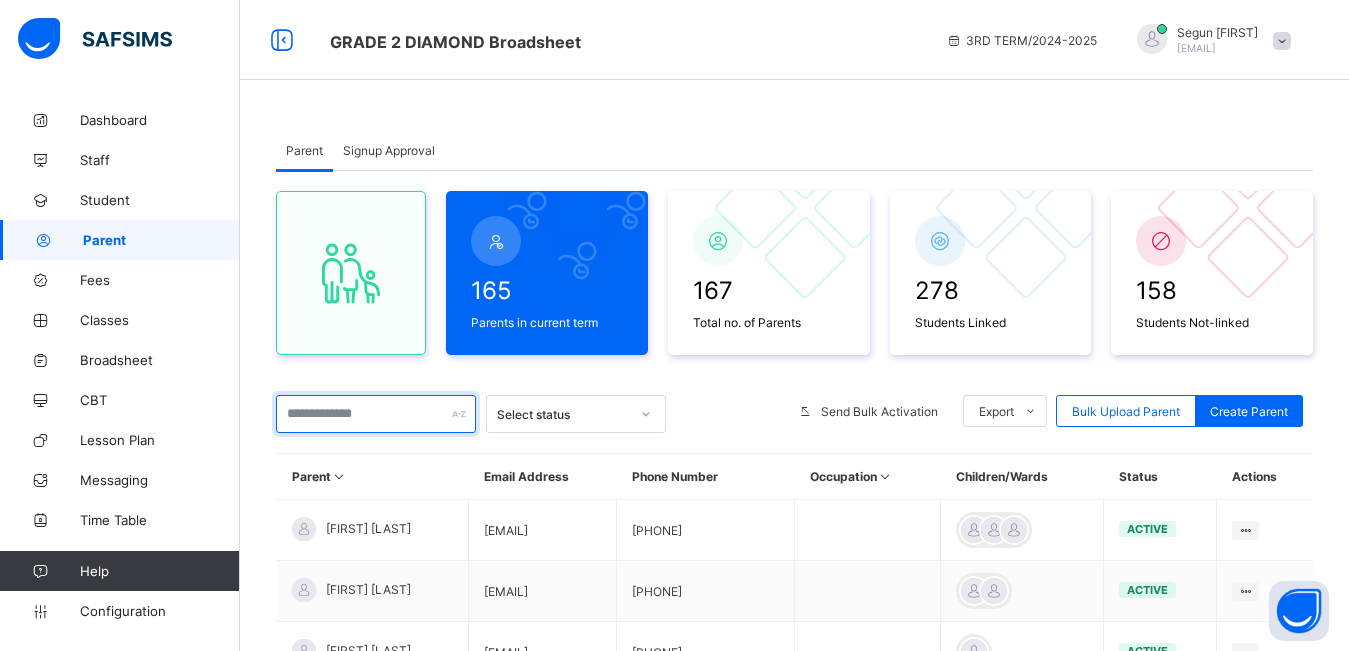 click at bounding box center [376, 414] 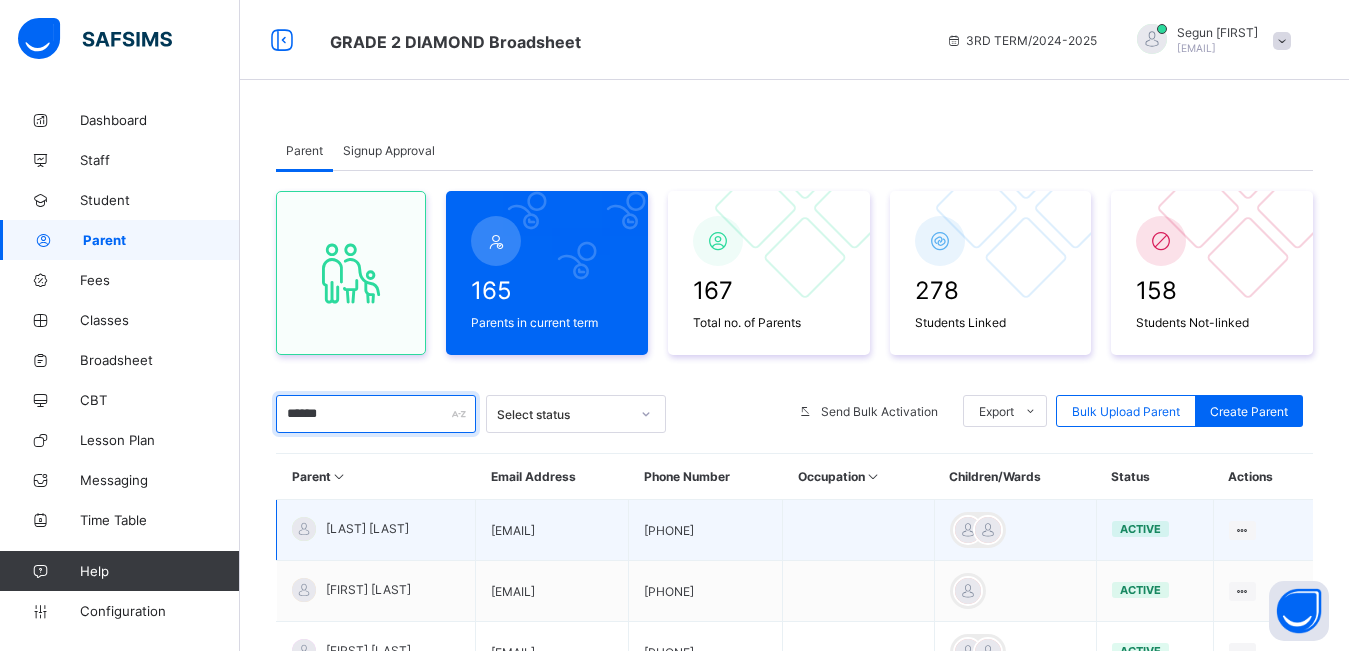 type on "******" 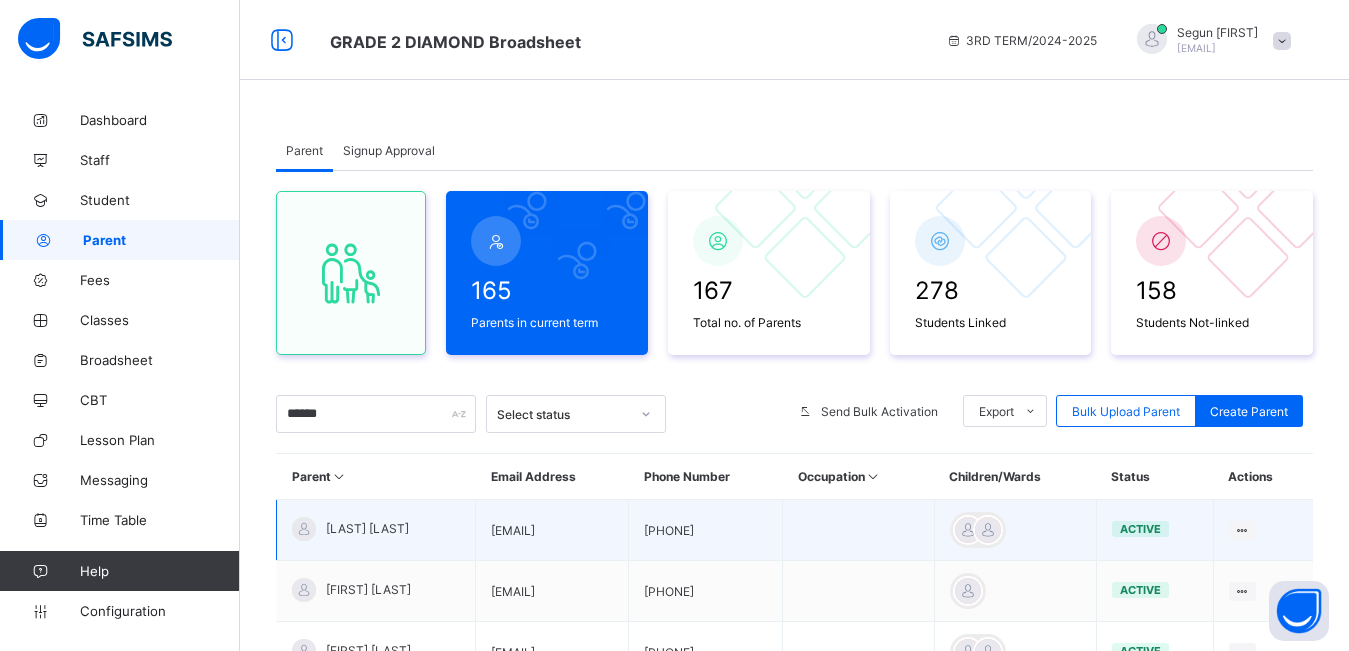 click on "Akande  Akande" at bounding box center (350, 529) 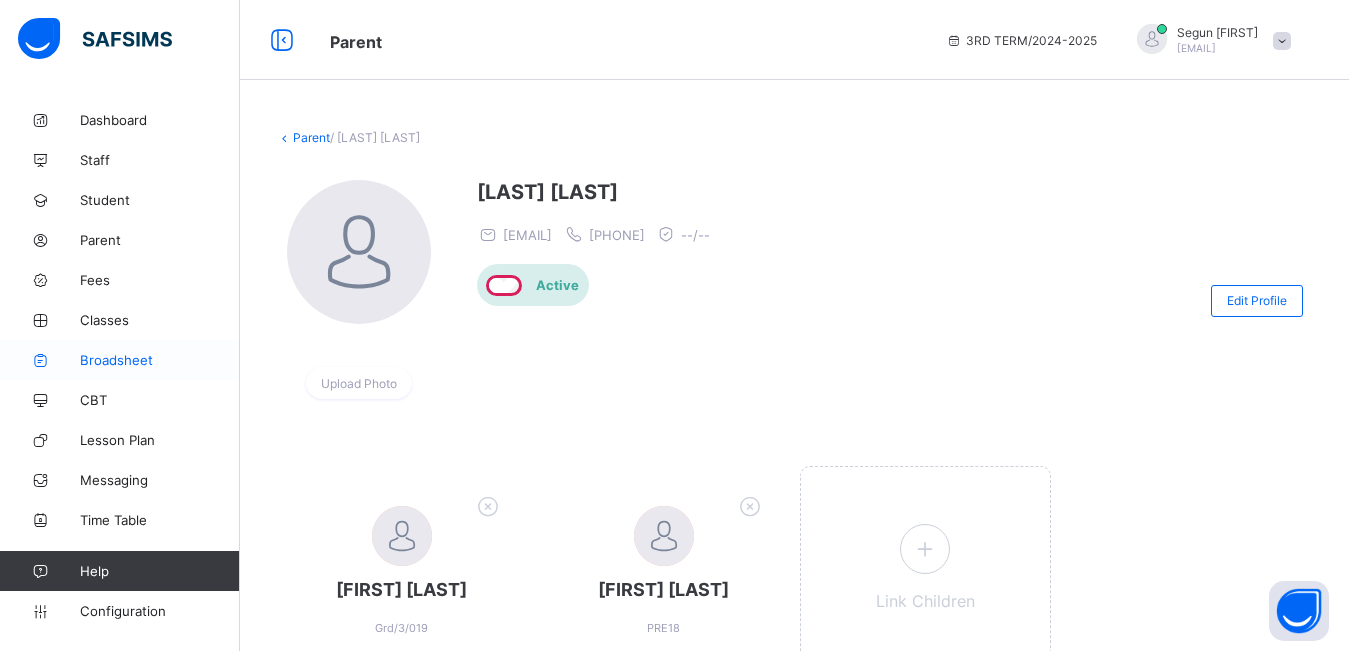 click on "Broadsheet" at bounding box center (160, 360) 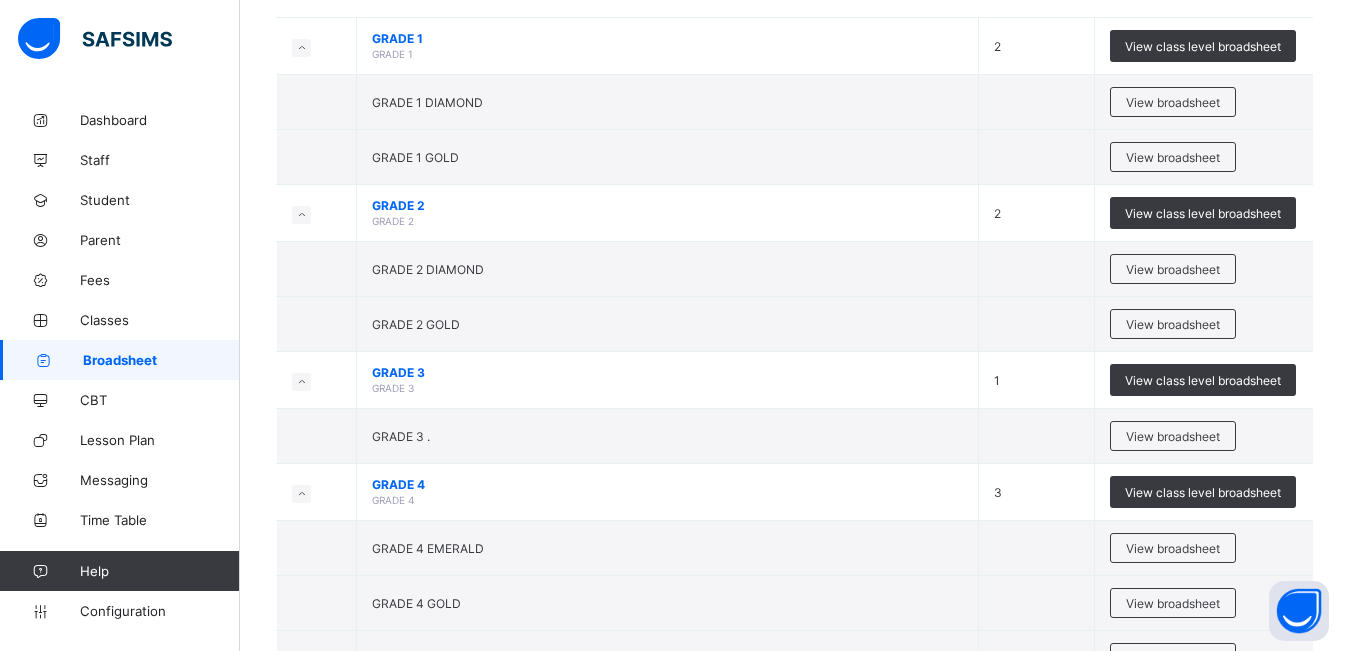 scroll, scrollTop: 236, scrollLeft: 0, axis: vertical 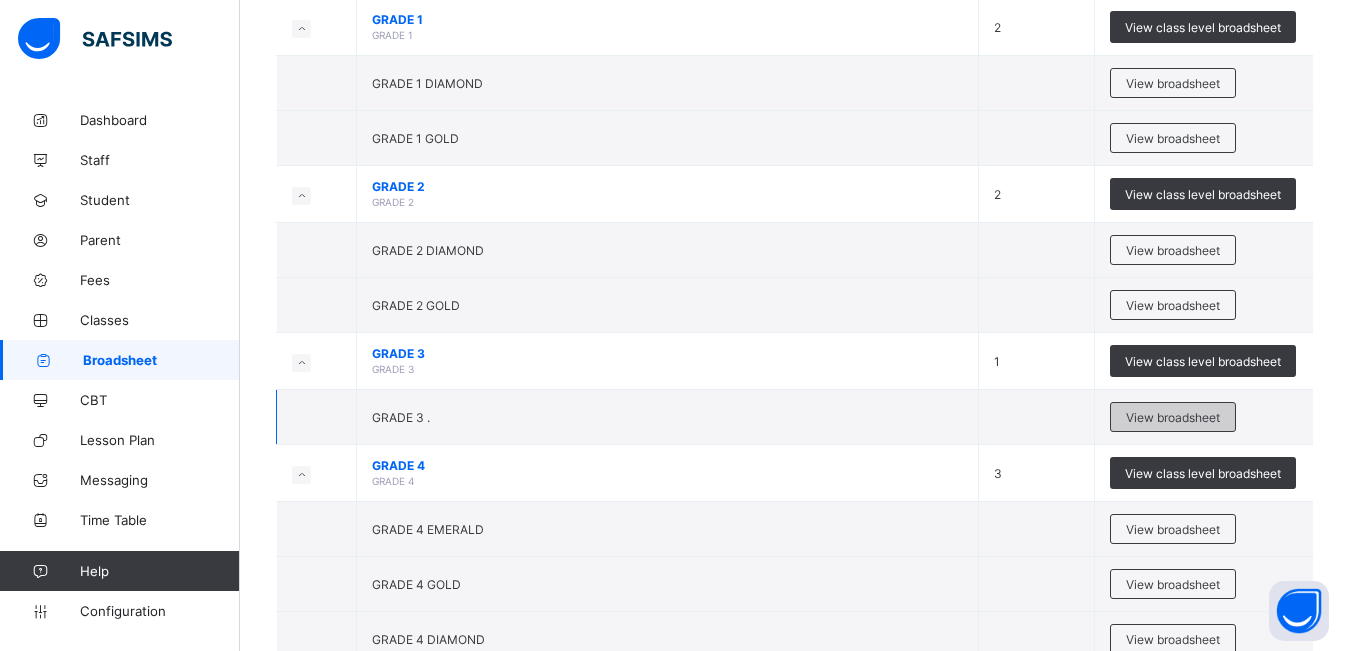 click on "View broadsheet" at bounding box center (1173, 417) 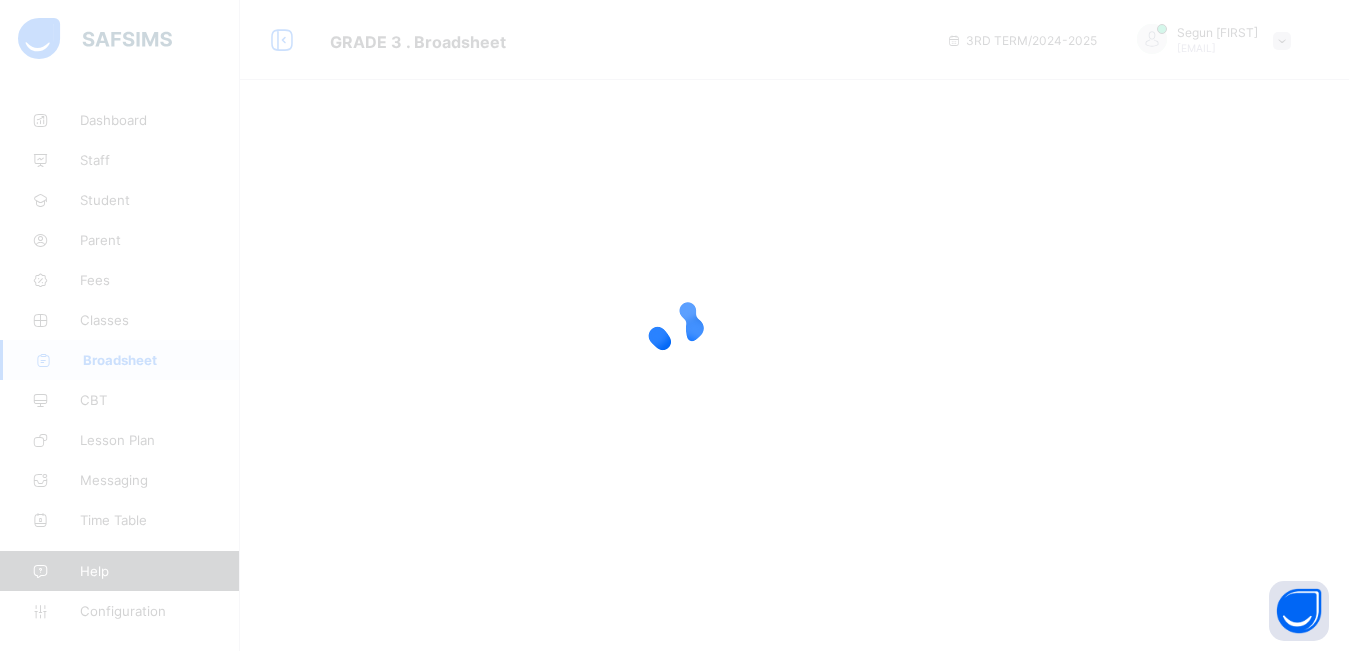 scroll, scrollTop: 0, scrollLeft: 0, axis: both 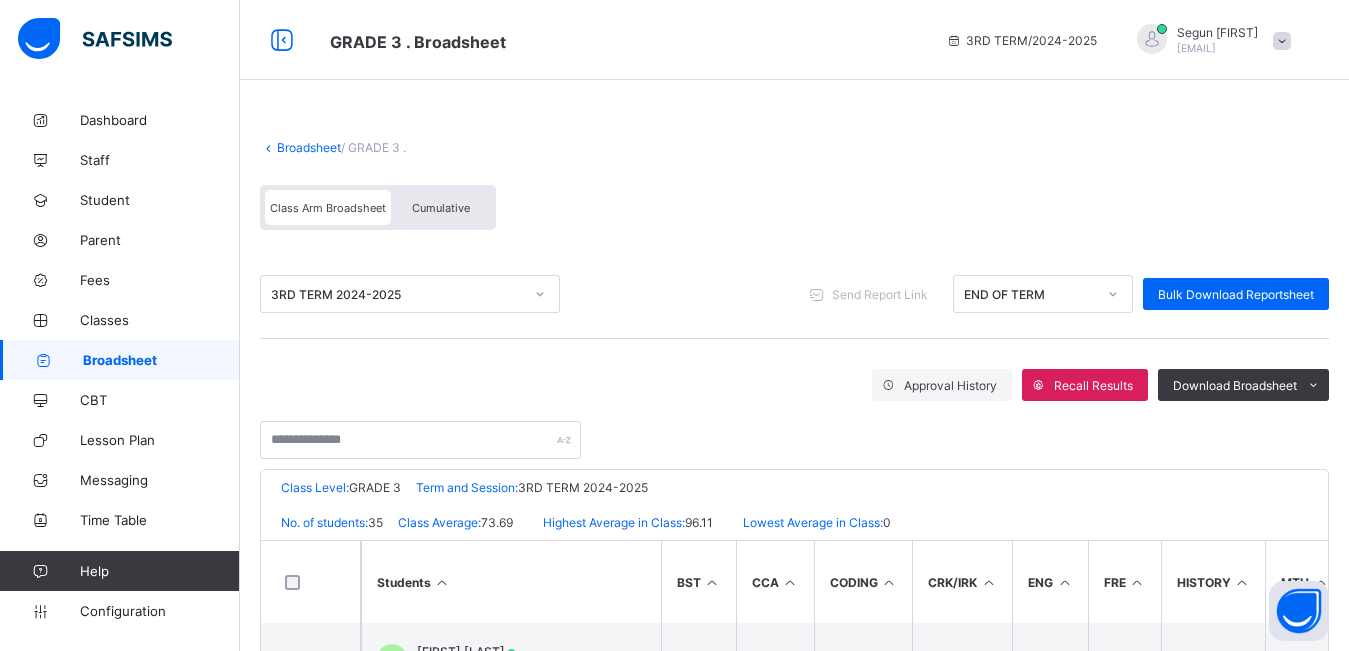 click on "Cumulative" at bounding box center [441, 208] 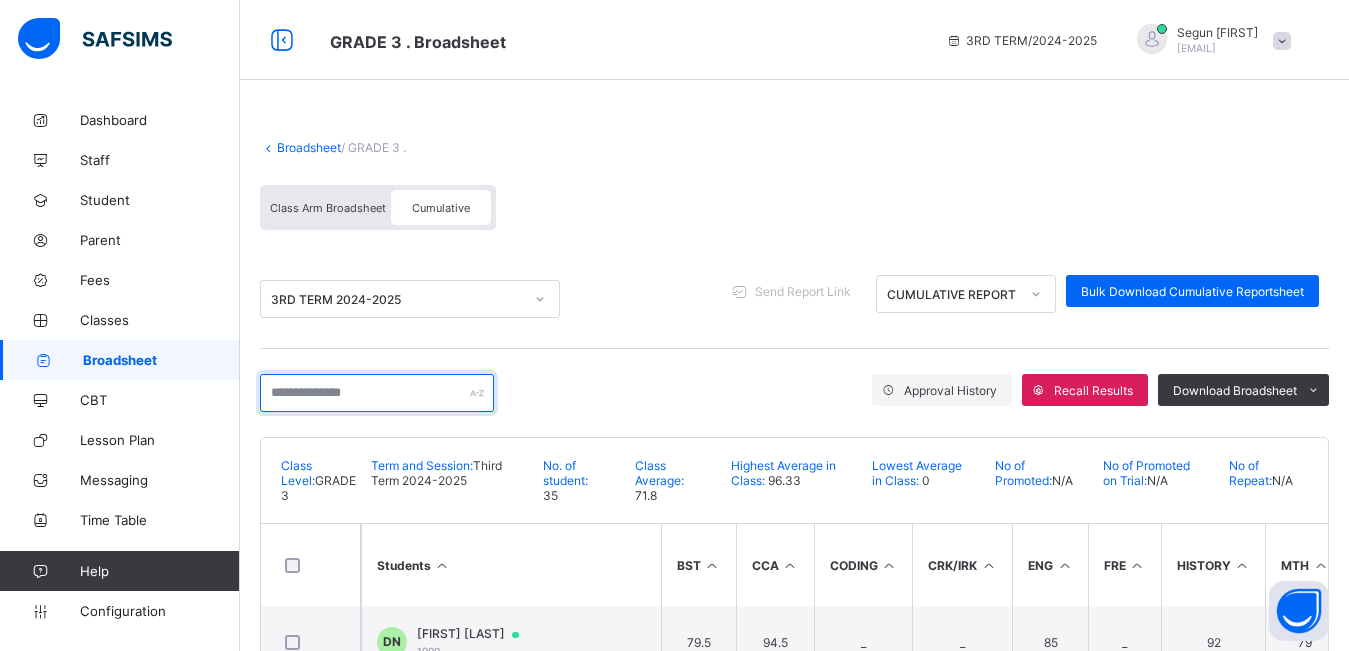 click at bounding box center [377, 393] 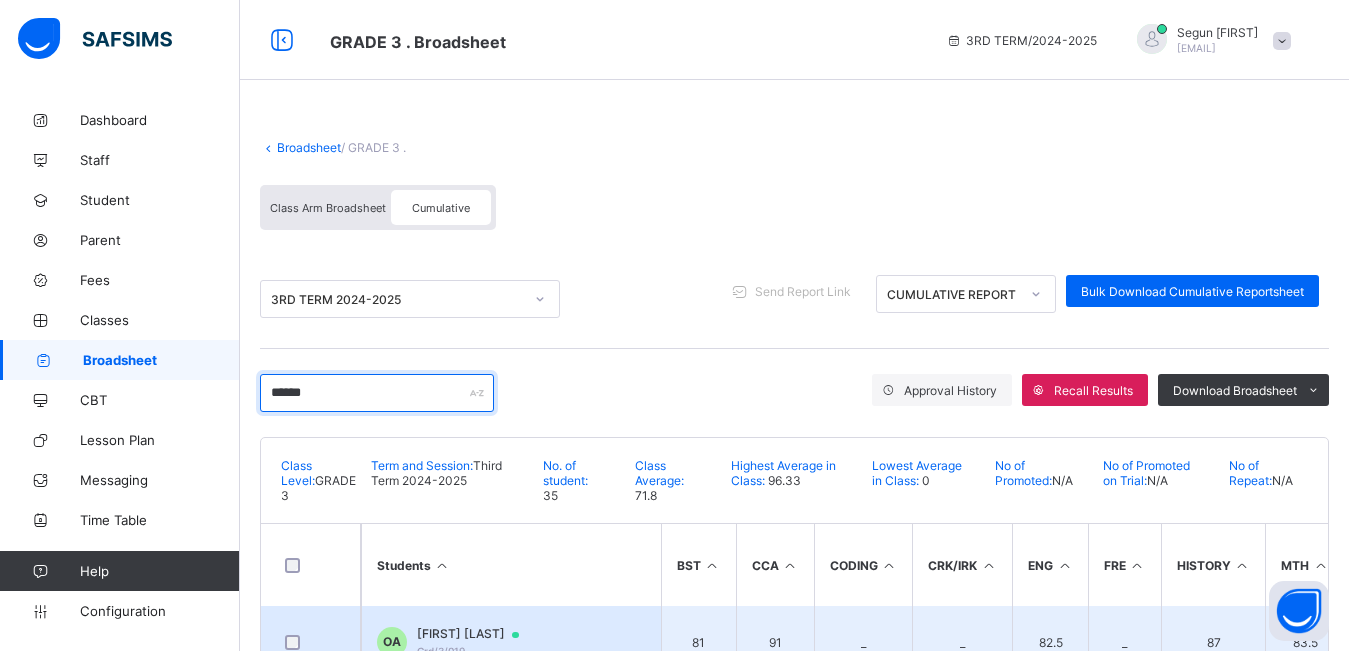 type on "******" 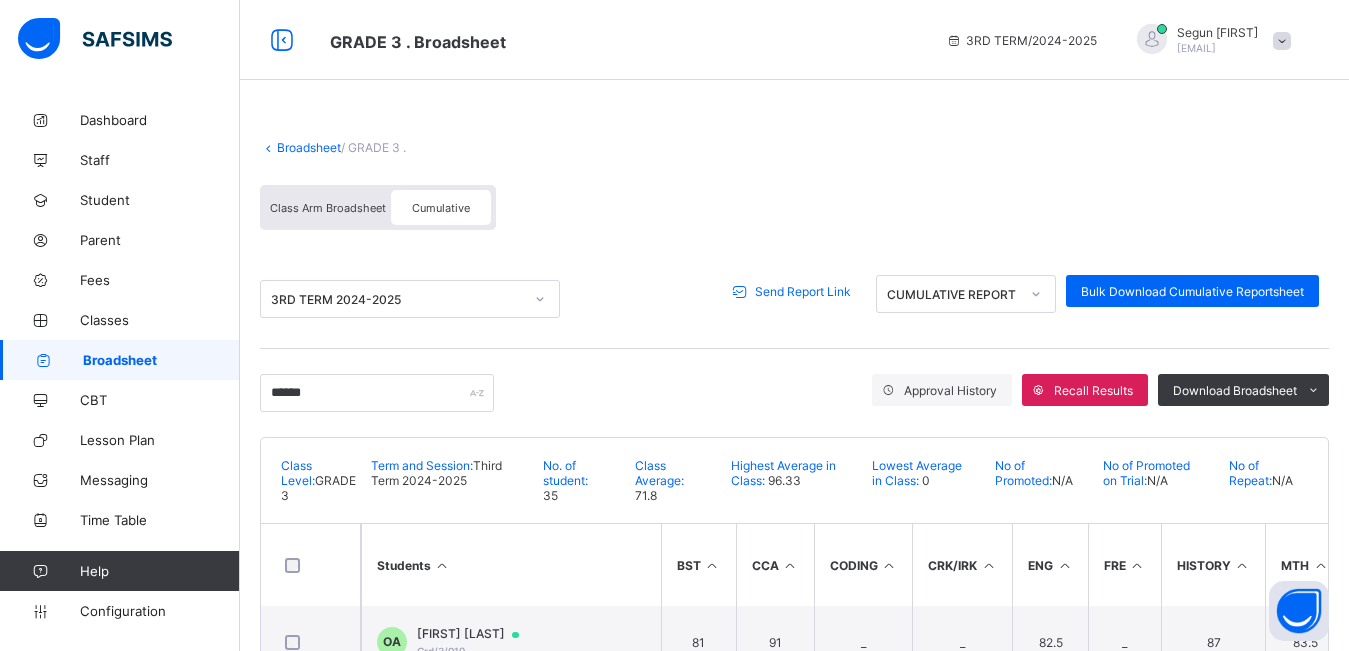 click on "Send Report Link" at bounding box center [803, 291] 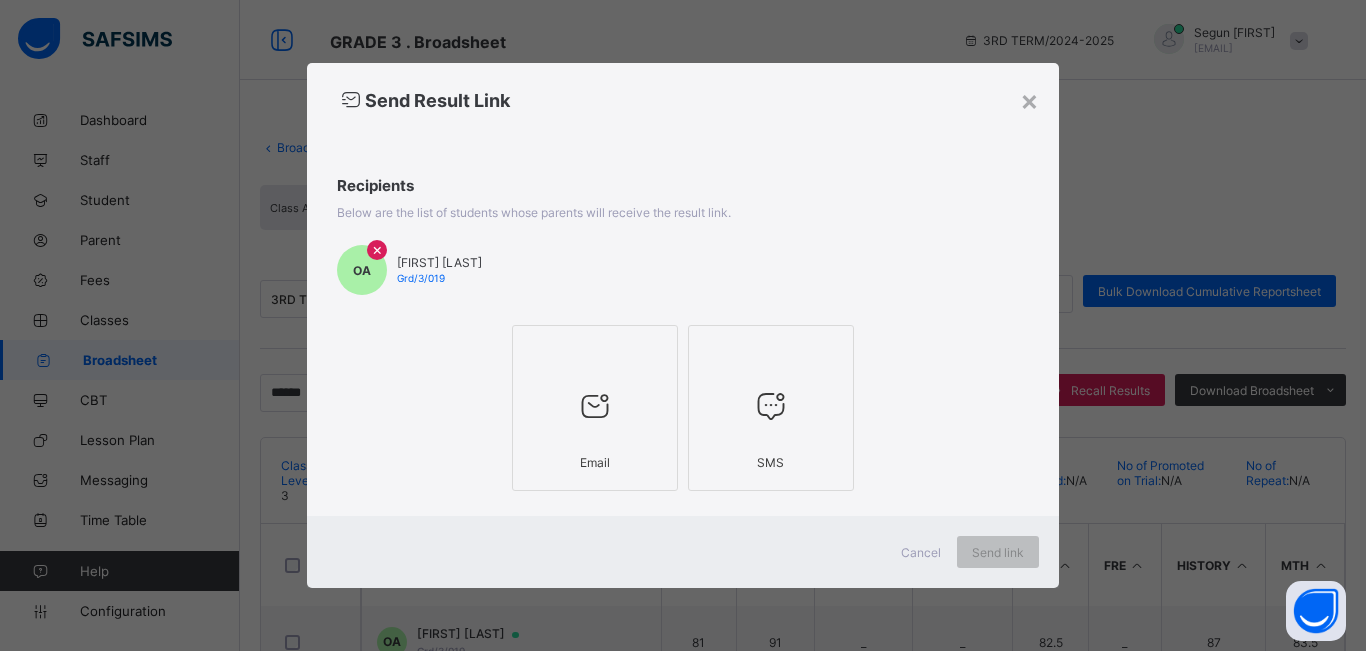 click at bounding box center [595, 405] 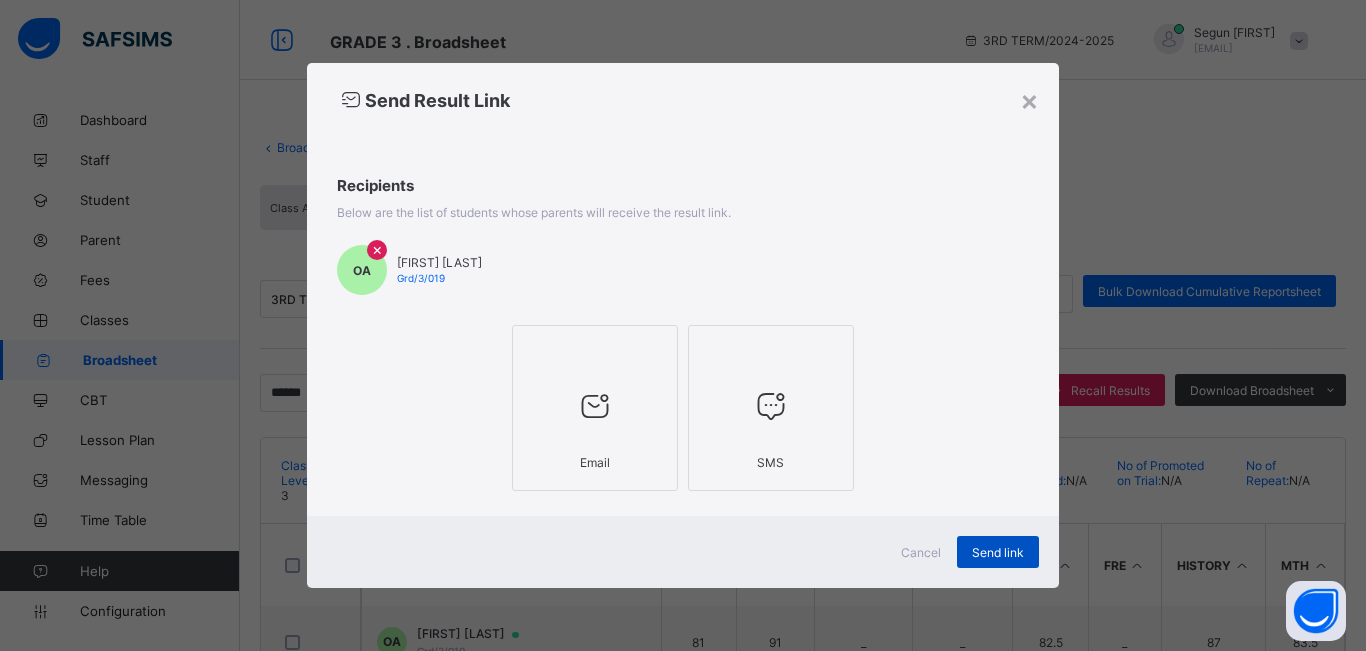 click on "Send link" at bounding box center (998, 552) 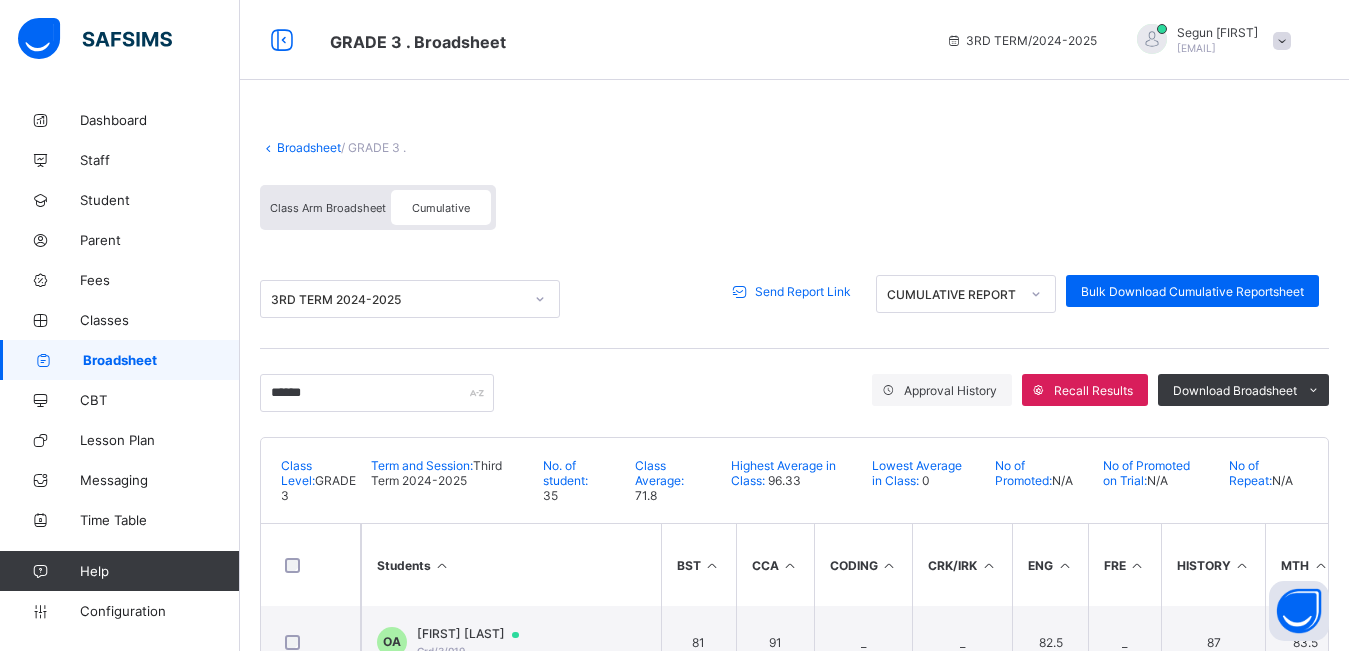 click on "Broadsheet" at bounding box center (161, 360) 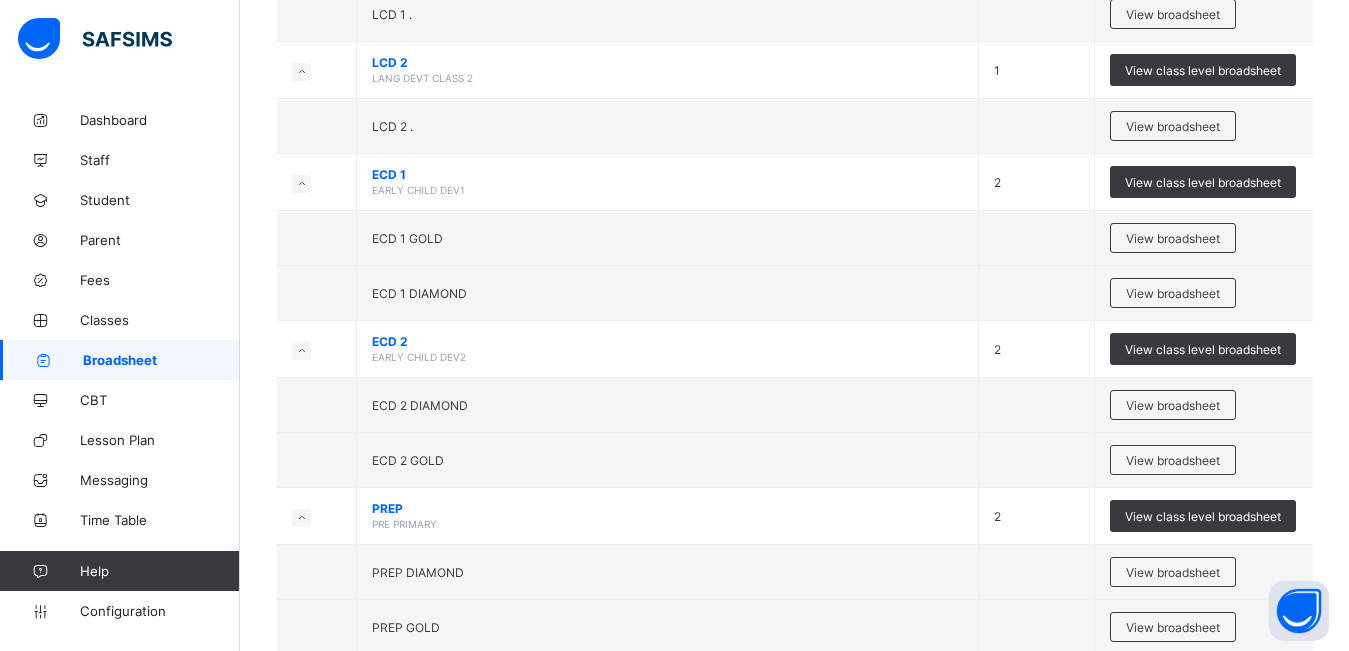 scroll, scrollTop: 1540, scrollLeft: 0, axis: vertical 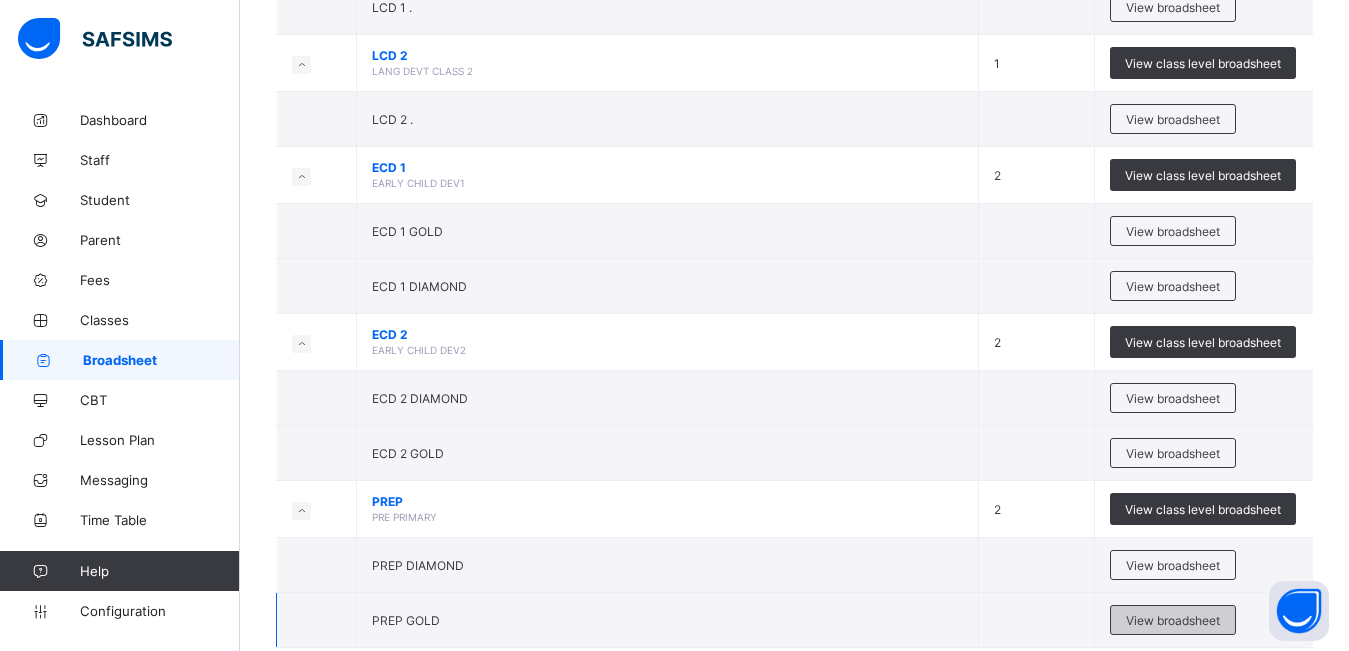 click on "View broadsheet" at bounding box center (1173, 620) 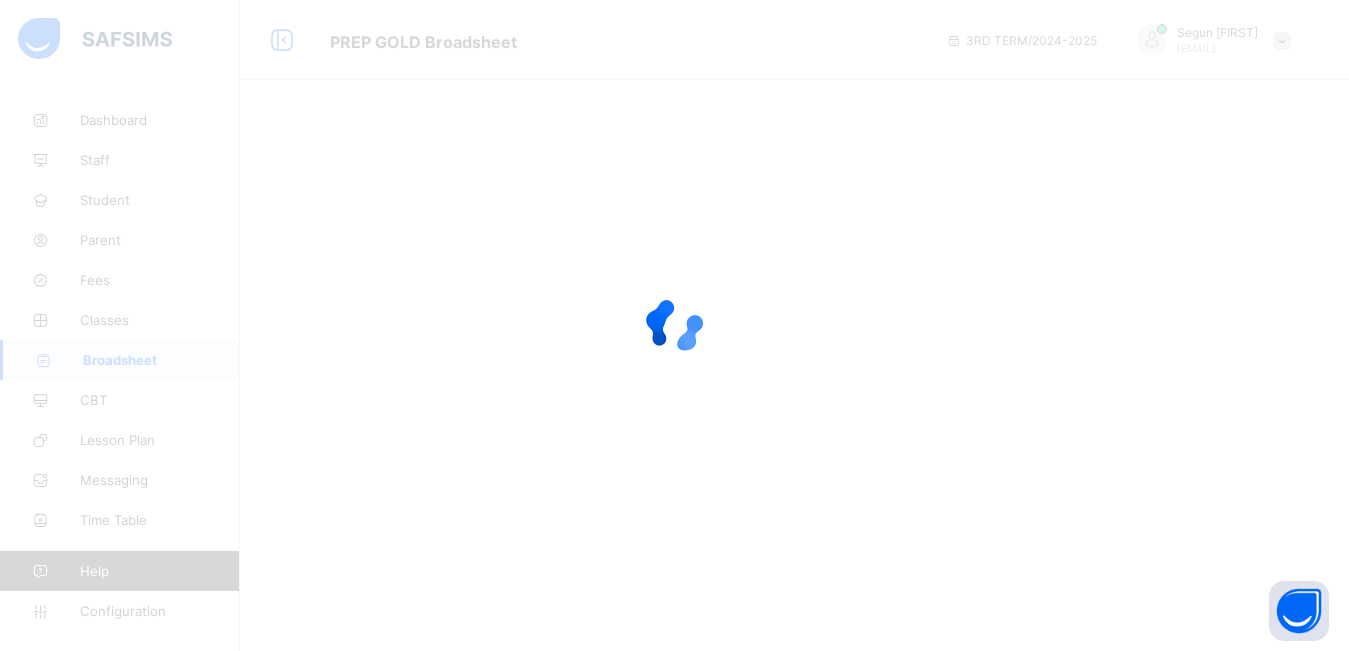 scroll, scrollTop: 0, scrollLeft: 0, axis: both 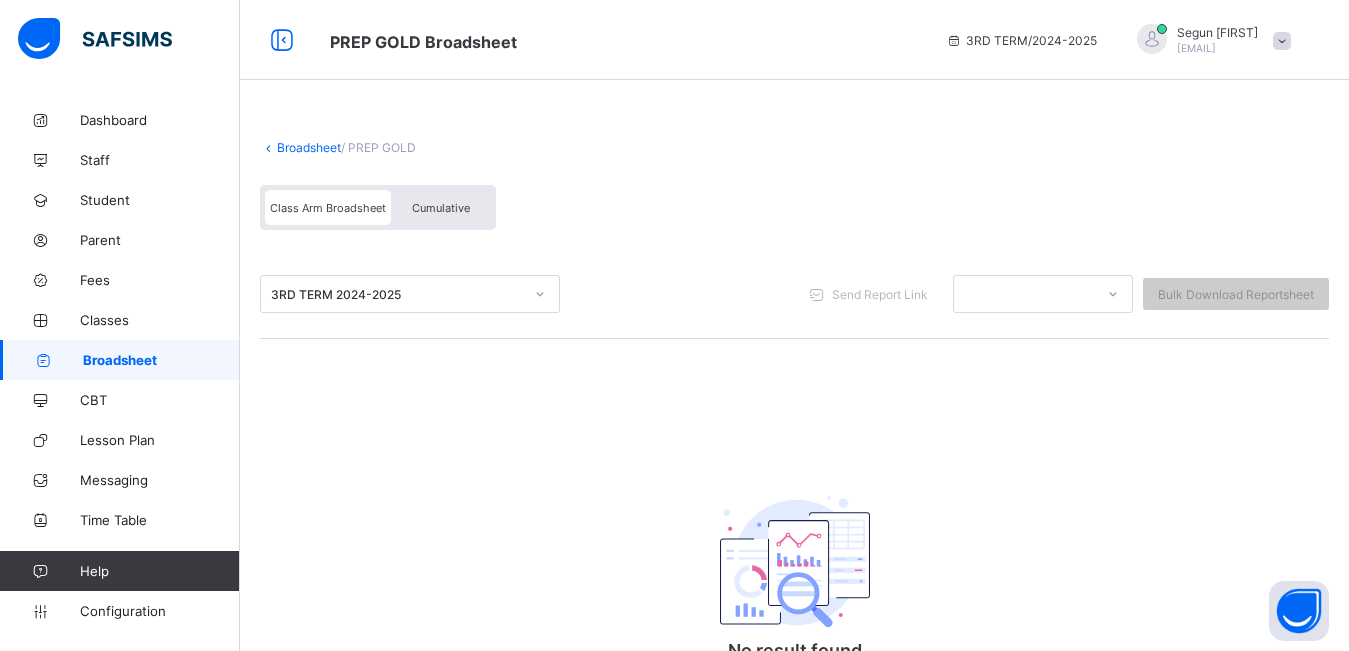 click on "Cumulative" at bounding box center [441, 207] 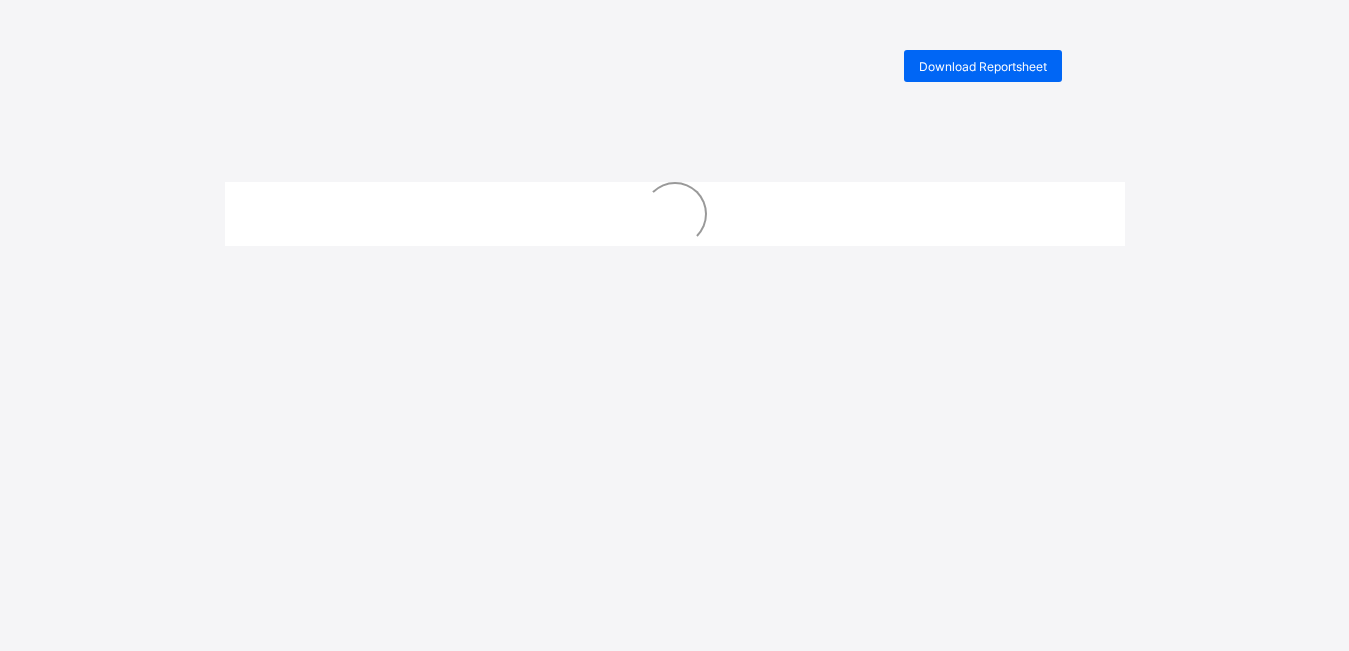 scroll, scrollTop: 0, scrollLeft: 0, axis: both 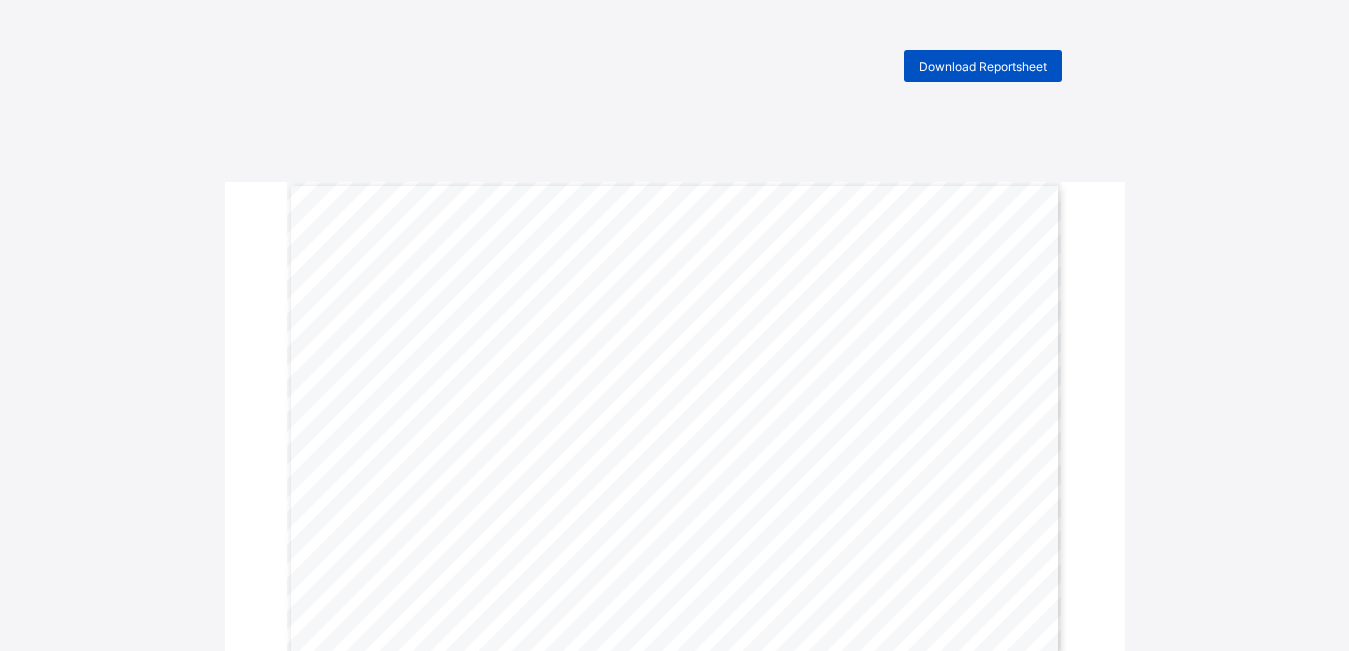 click on "Download Reportsheet" at bounding box center [983, 66] 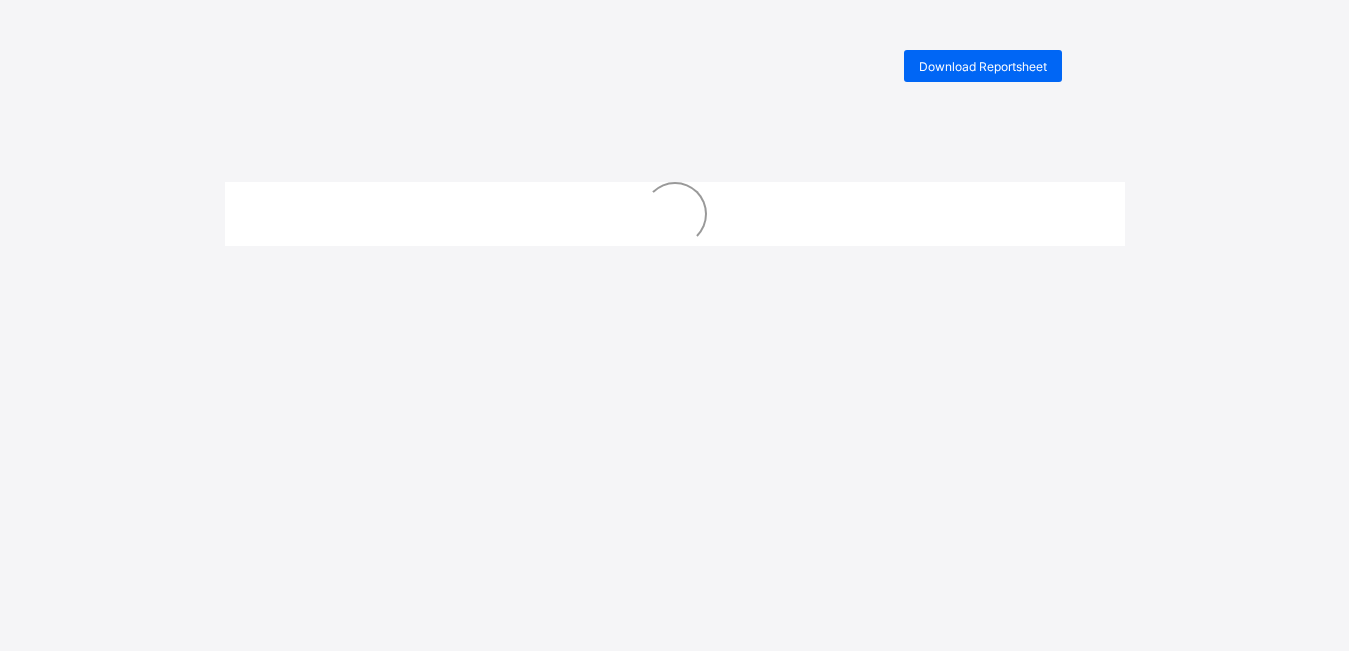 scroll, scrollTop: 0, scrollLeft: 0, axis: both 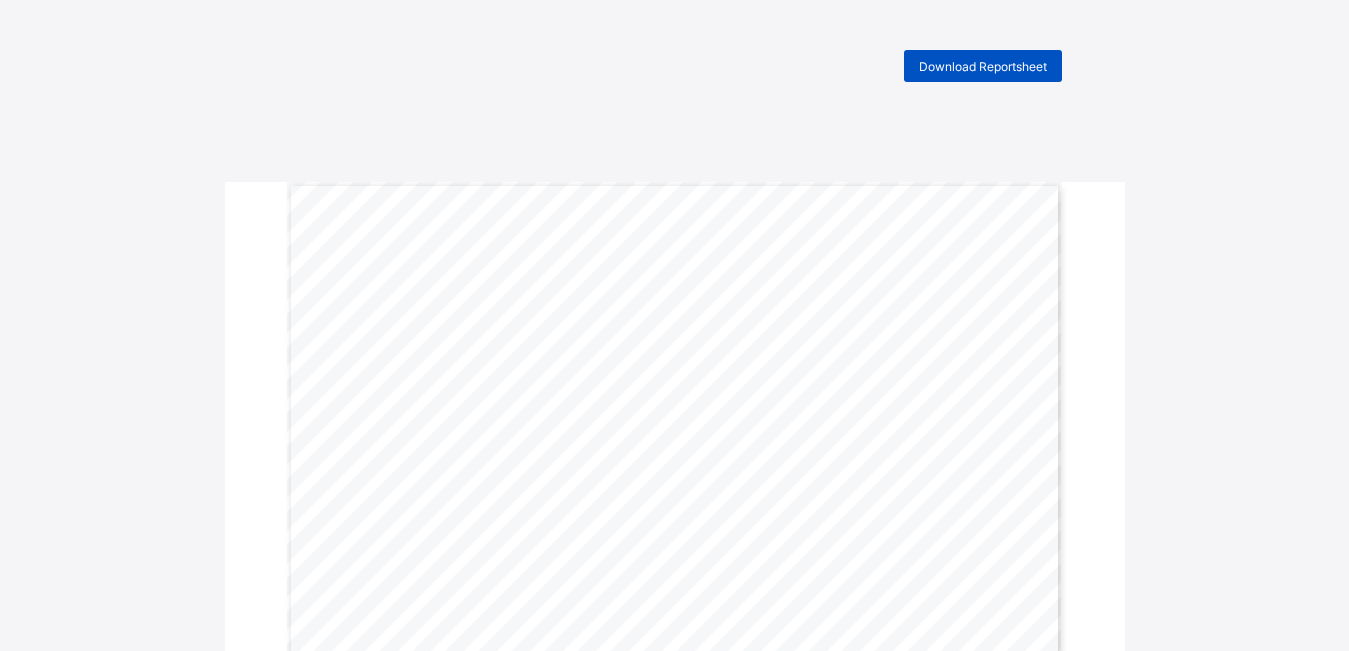 click on "Download Reportsheet" at bounding box center [983, 66] 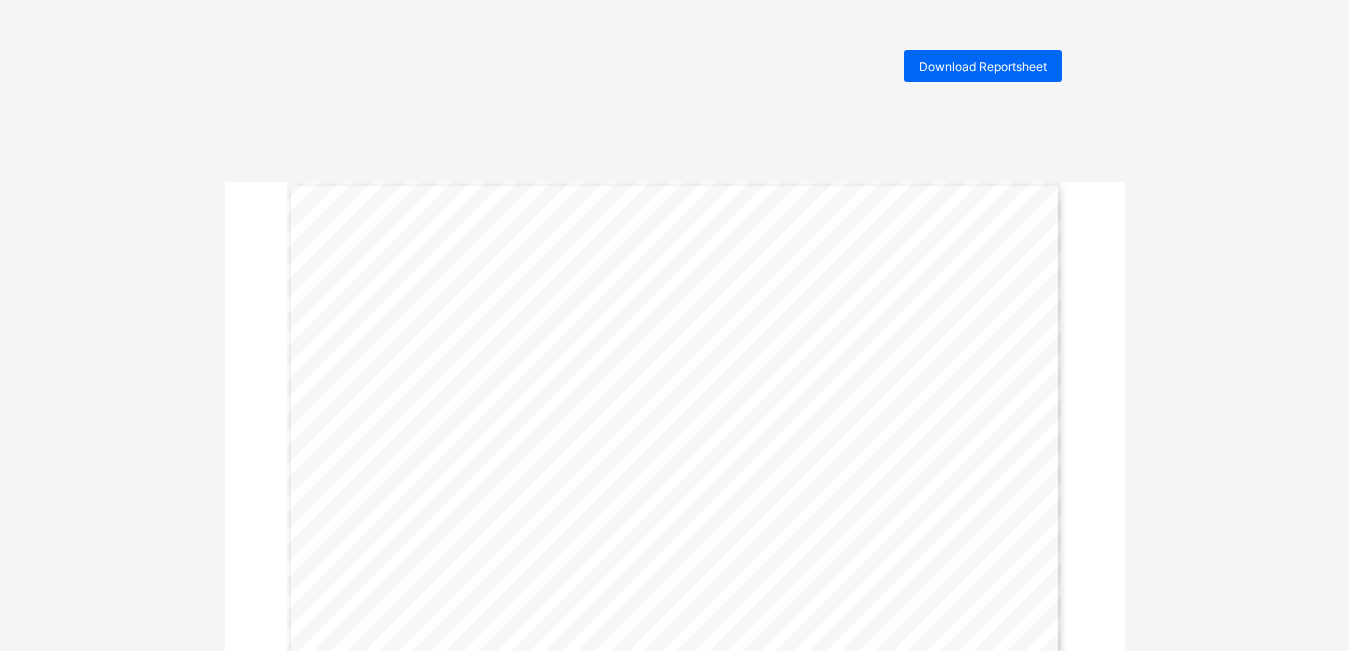 click on "Download Reportsheet Name   [FULL_NAME]   Sex   FEMALE   Age   Class   GRADE 6 .   Class Size   22 Student’s Average:   79.0   No. of   Times School Opened:   130 Class Average: Student’s Grade: 80.7 A1 No. of   Times Present:   108 No. of   Times Absent:   0 CUMULATIVE REPORT | 3RD TERM 2024-2025 SUBJECTS   2ND TERM TOTAL (100) 3RD TERM CA (40) 3RD TERM EXAM (60) 3RD TERM TOTAL (100) YEAR AVG CLASS AVG GRADE   POSITION   REMARKS BASIC SCI & TECH   80.0   35.0   44.0   79.0   79.5   86.9   A1   19   Excellent CULTURAL & CREATIVE ART   76.0   39.0   41.0   80.0   78.0   83.2   A1   16   Excellent ENGLISH STUDIES   90.0   35.0   47.0   82.0   86.0   85.7   A1   14   Excellent FRENCH   73.0   73.0   68.0   B2   7   Very Good MATHEMATICS   54.0   34.0   28.0   62.0   58.0   70.8   C5   16   Credit NATIONAL VALUES EDUCATION   77.0   36.0   55.0   91.0   84.0   88.3   A1   16   Excellent PRE-VOCATIONAL STUDIES   66.0   37.0   36.0   73.0   69.5   74.2   B3   16   Good QUANTITATIVE REASONING" at bounding box center [674, 663] 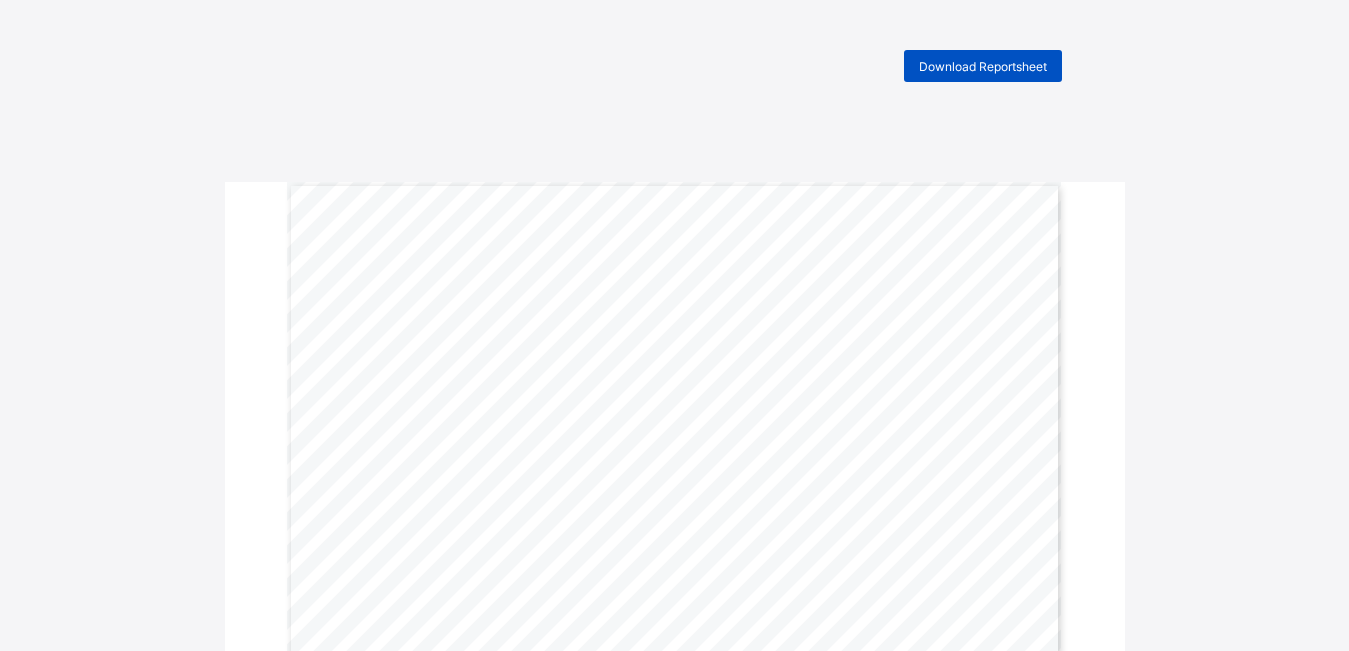click on "Download Reportsheet" at bounding box center [983, 66] 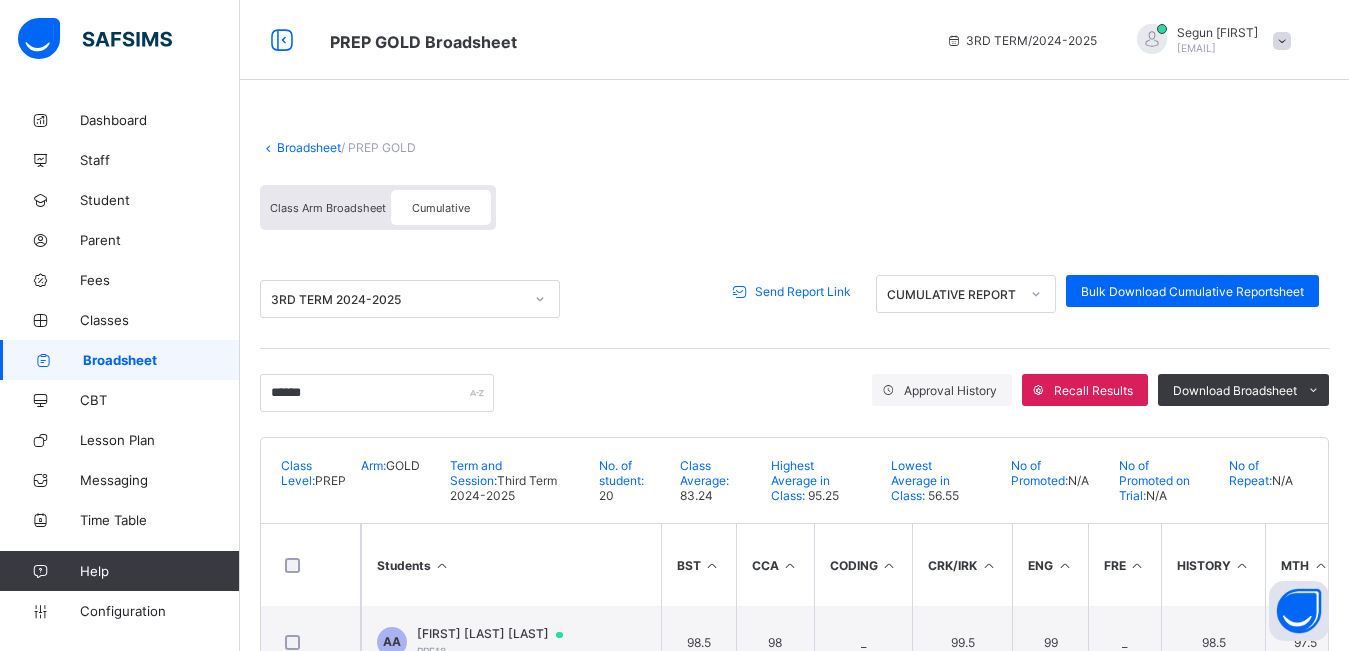 scroll, scrollTop: 0, scrollLeft: 0, axis: both 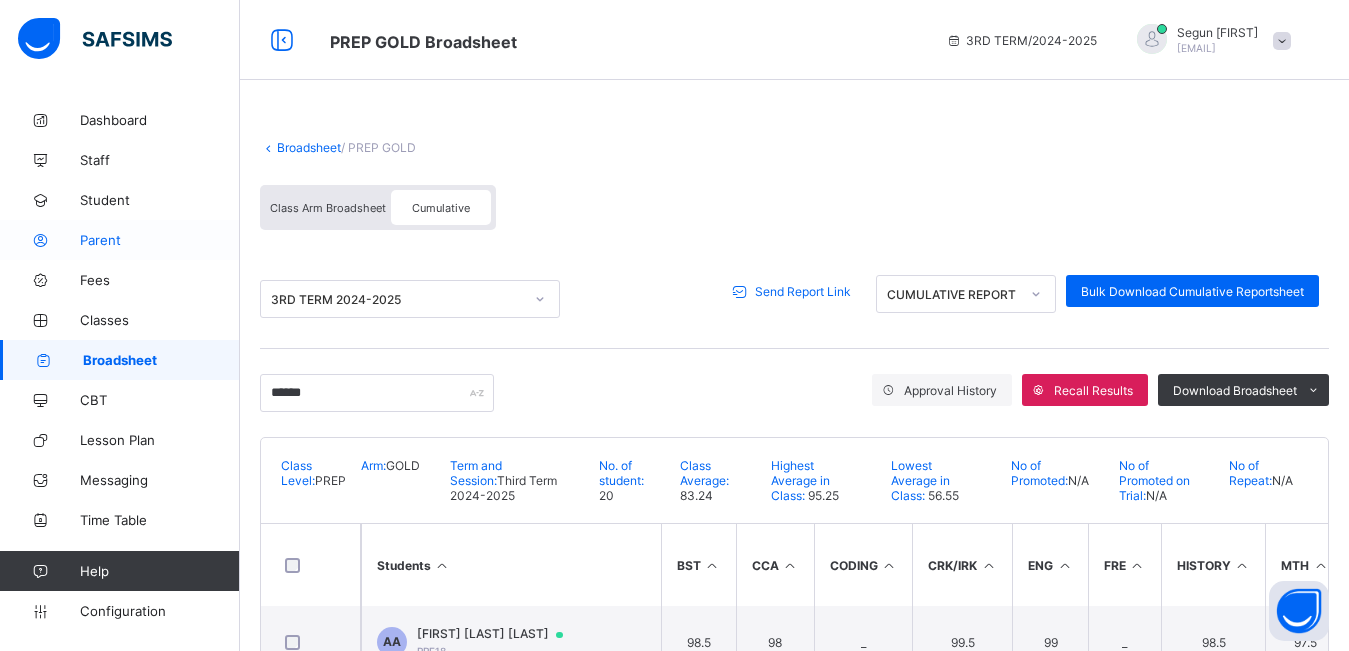 click on "Parent" at bounding box center [160, 240] 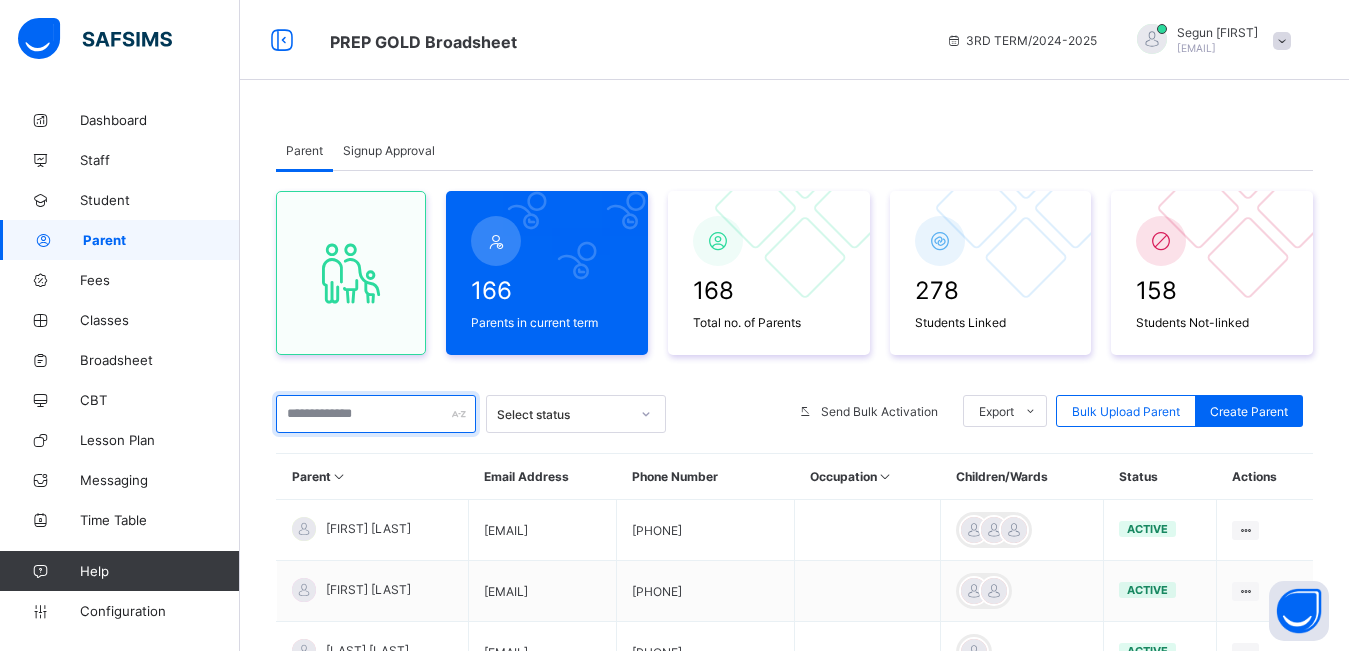 click at bounding box center [376, 414] 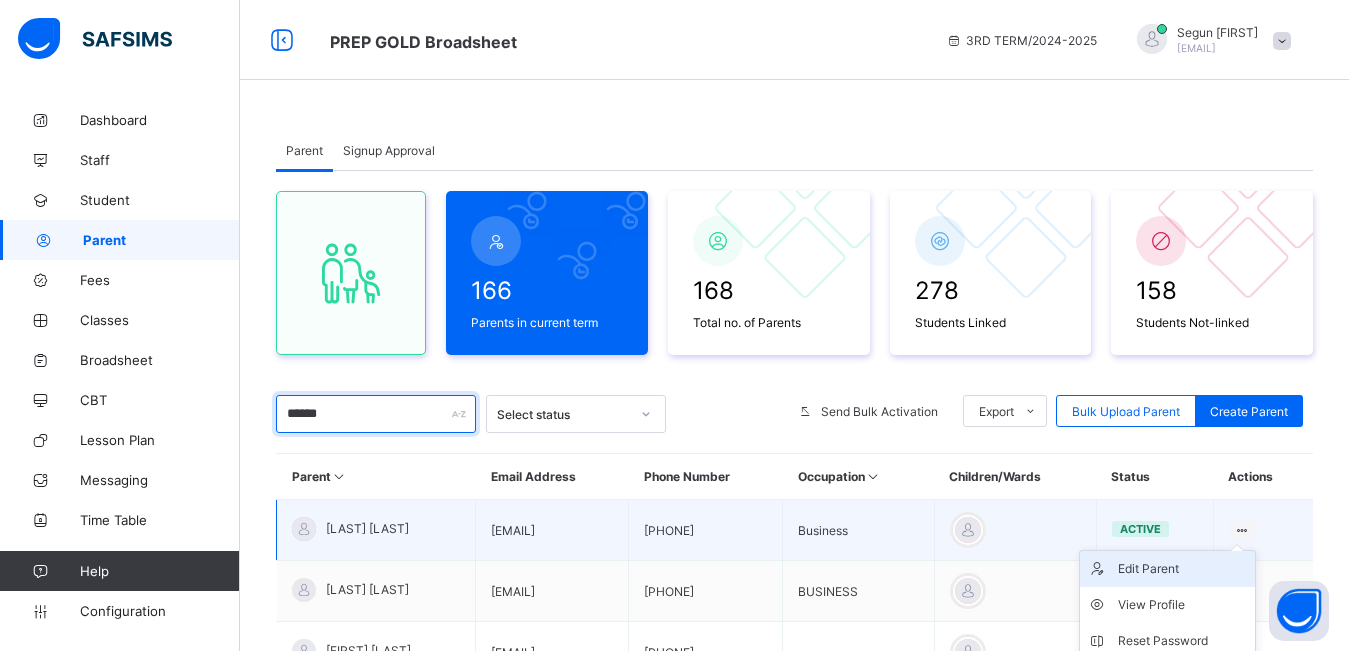 type on "******" 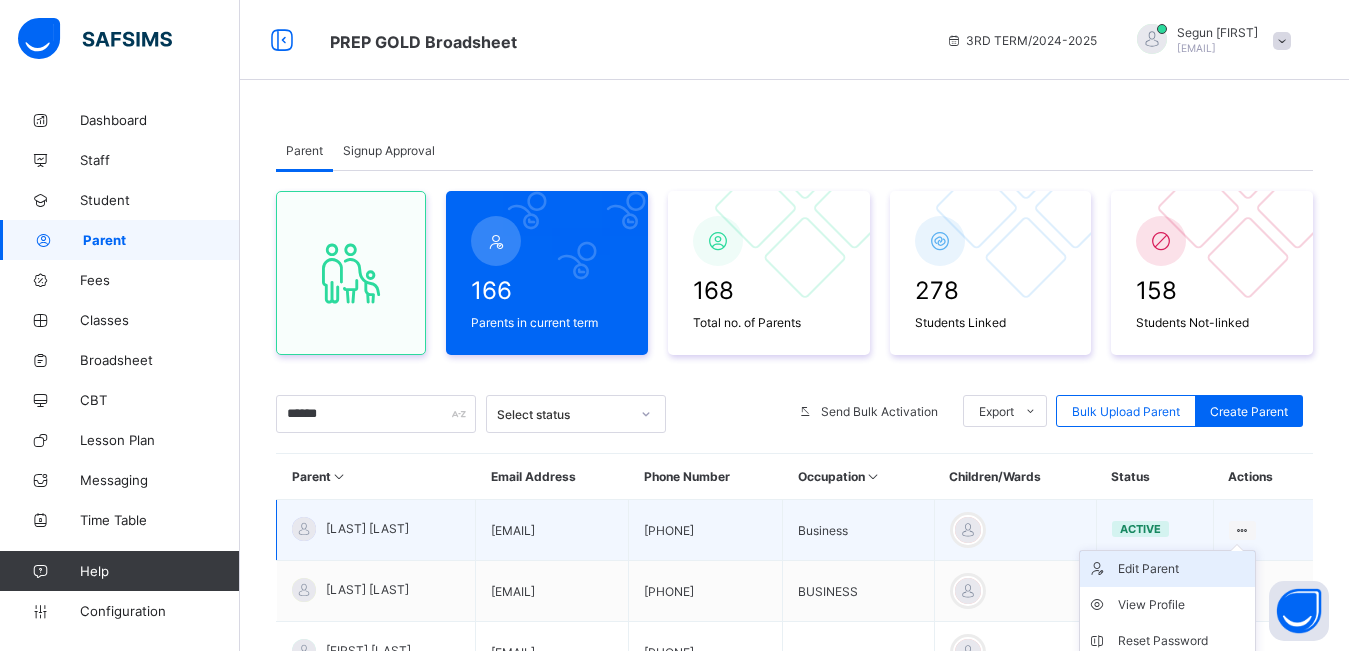 click on "Edit Parent" at bounding box center (1182, 569) 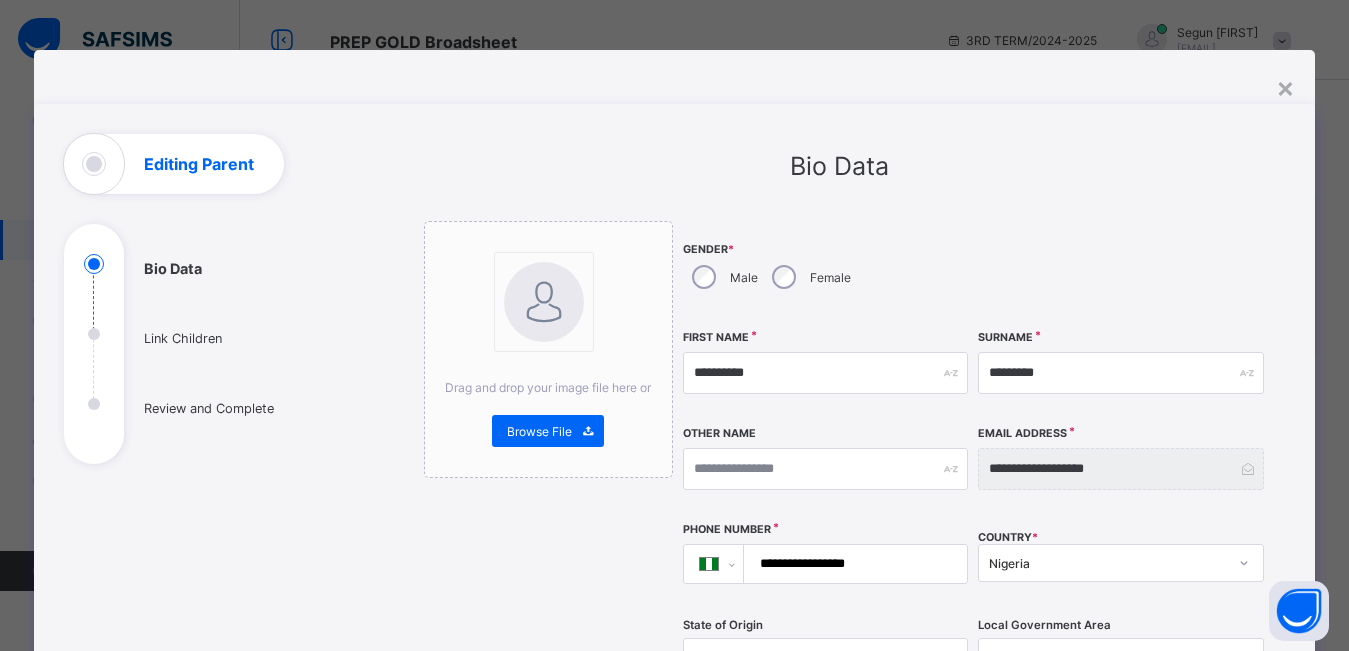 click on "**********" at bounding box center [1120, 469] 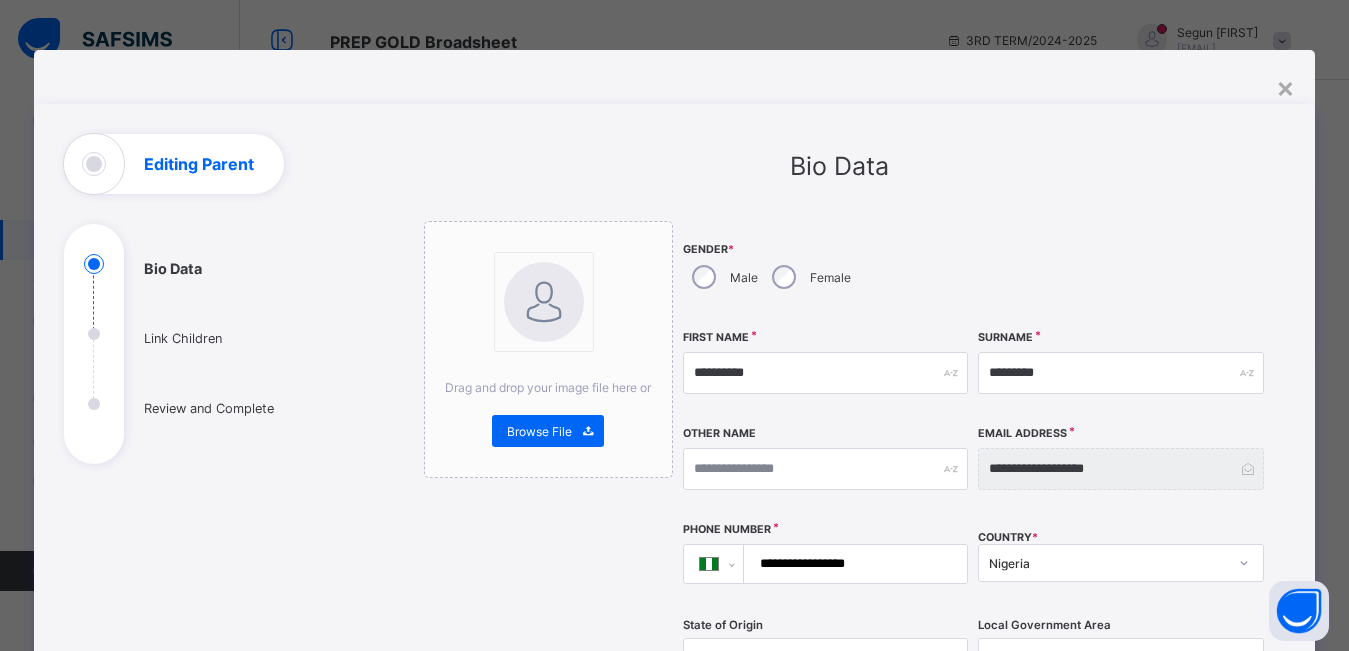click on "Editing Parent" at bounding box center (174, 164) 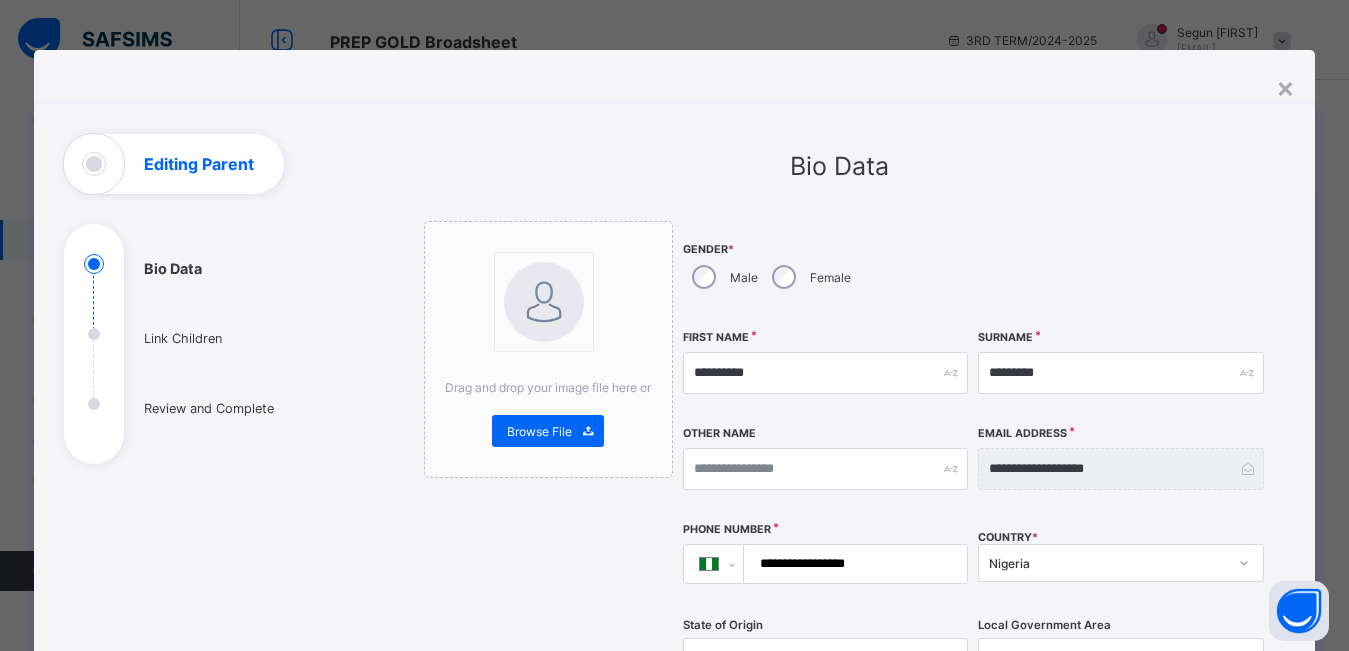 click on "Editing Parent" at bounding box center [199, 164] 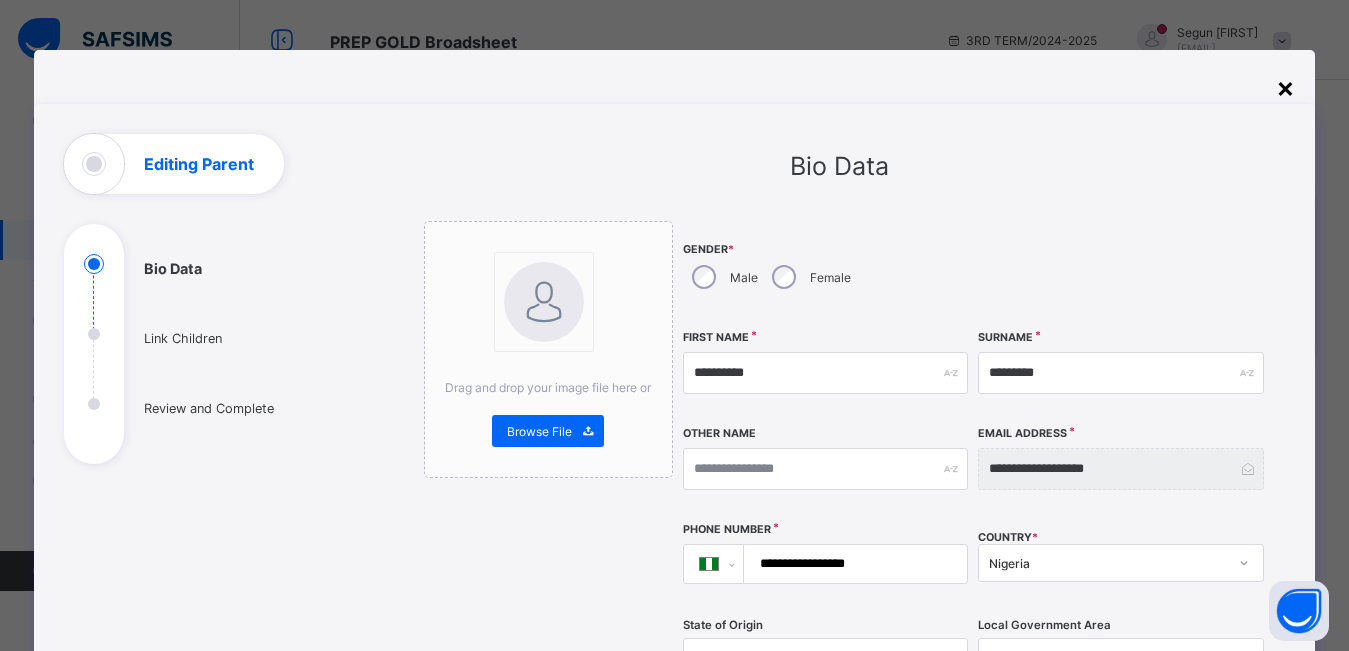 click on "×" at bounding box center (1285, 87) 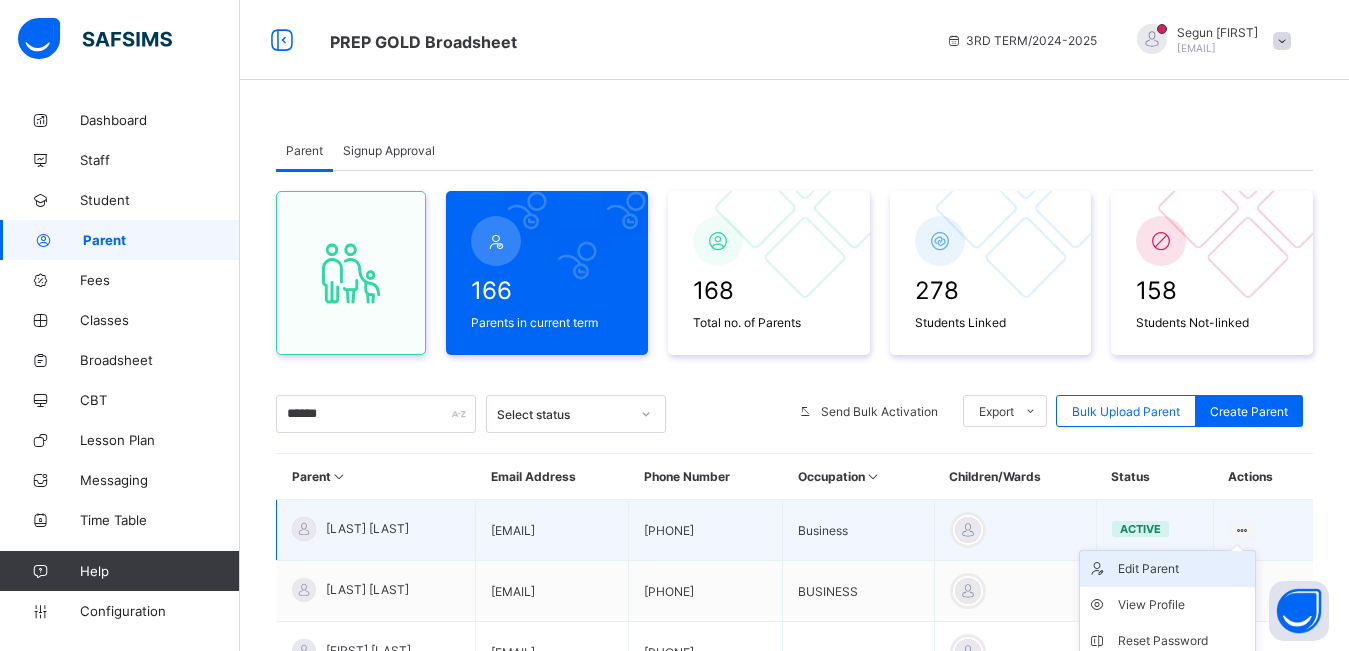 click on "Edit Parent" at bounding box center (1182, 569) 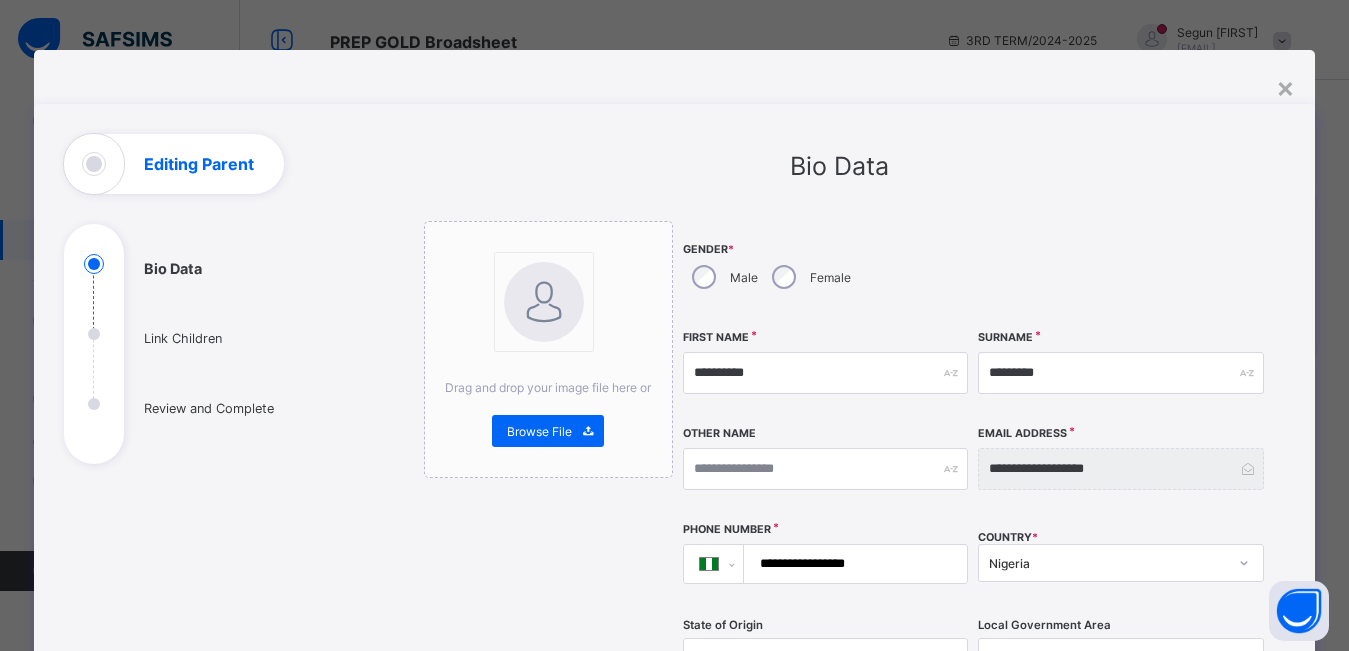 click on "**********" at bounding box center (1120, 469) 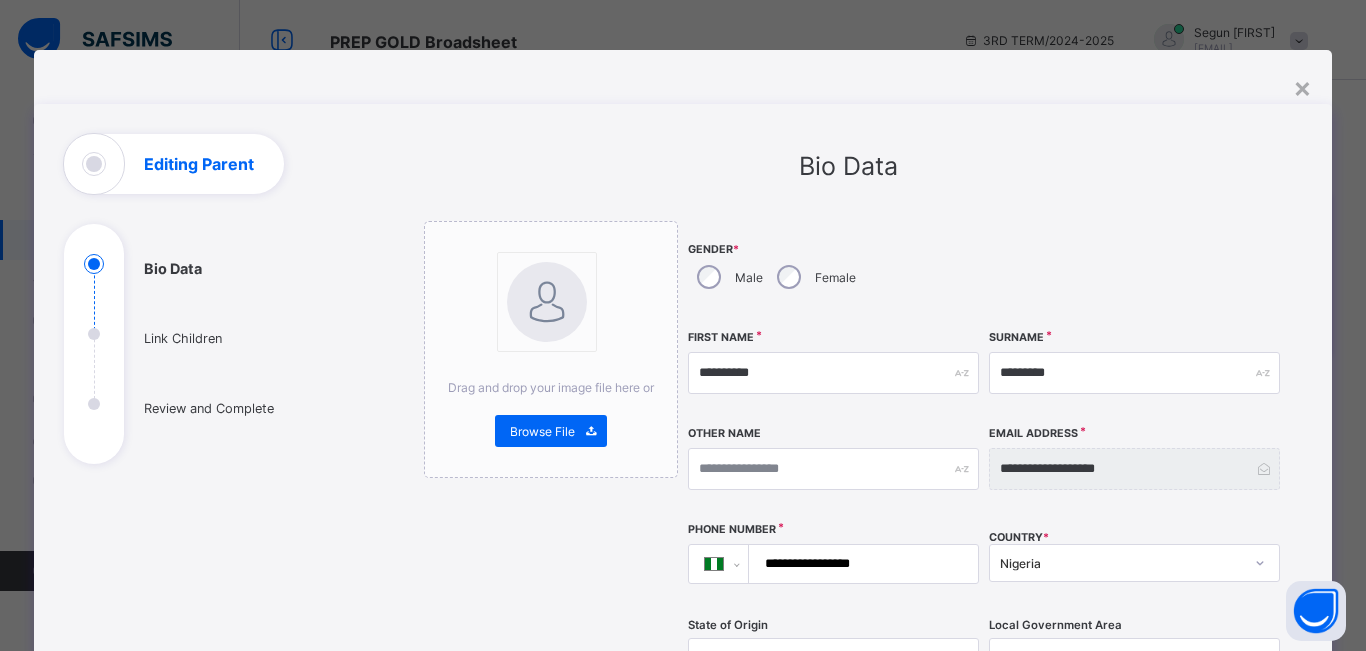 click on "**********" at bounding box center (1134, 469) 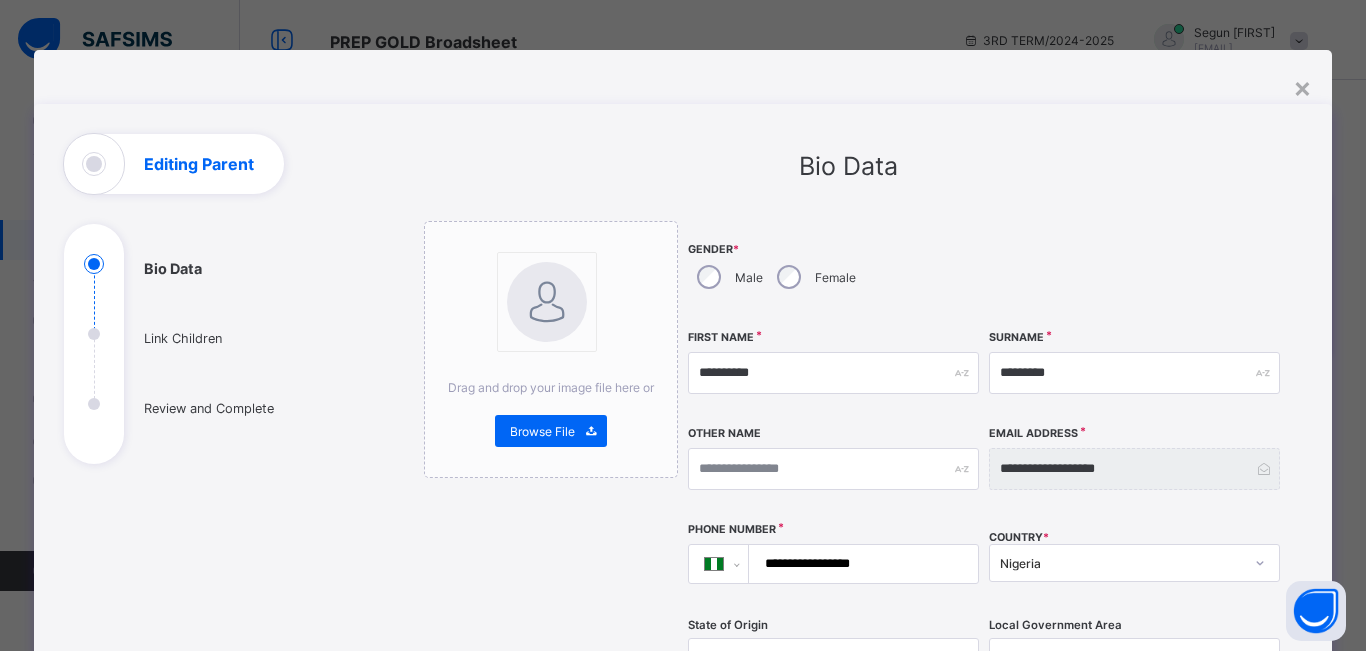 click on "**********" at bounding box center (1134, 469) 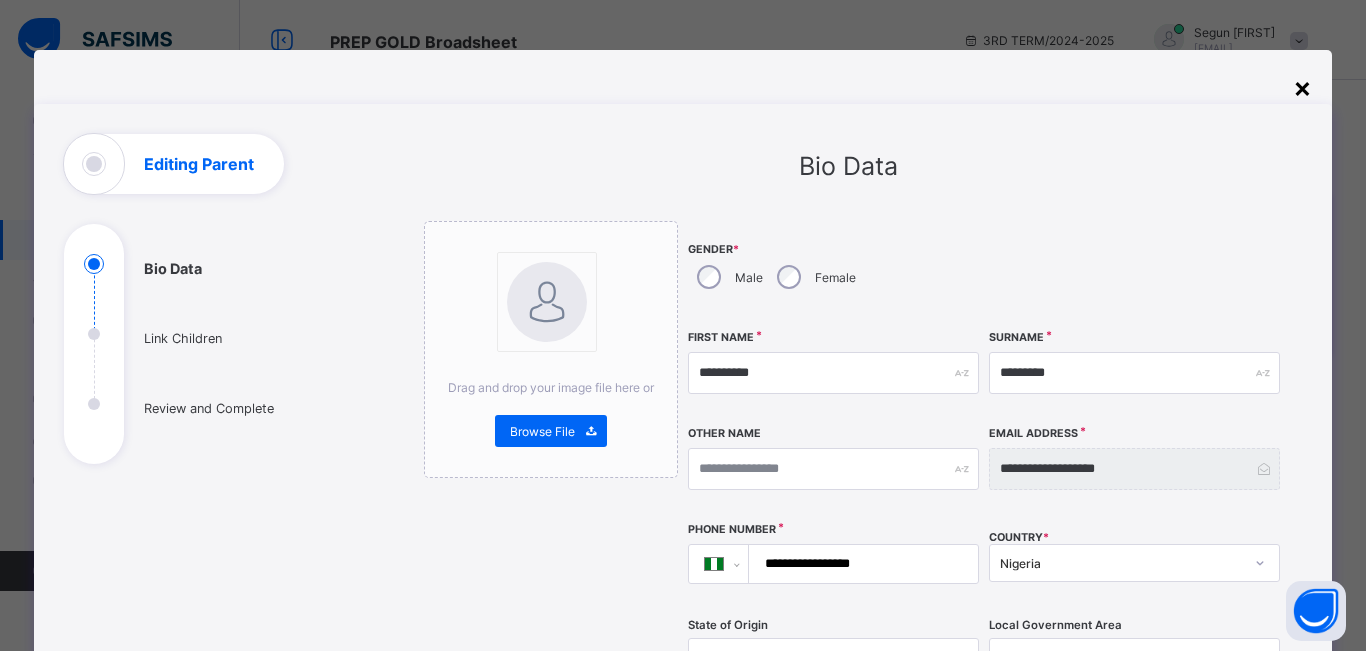 click on "×" at bounding box center [1302, 87] 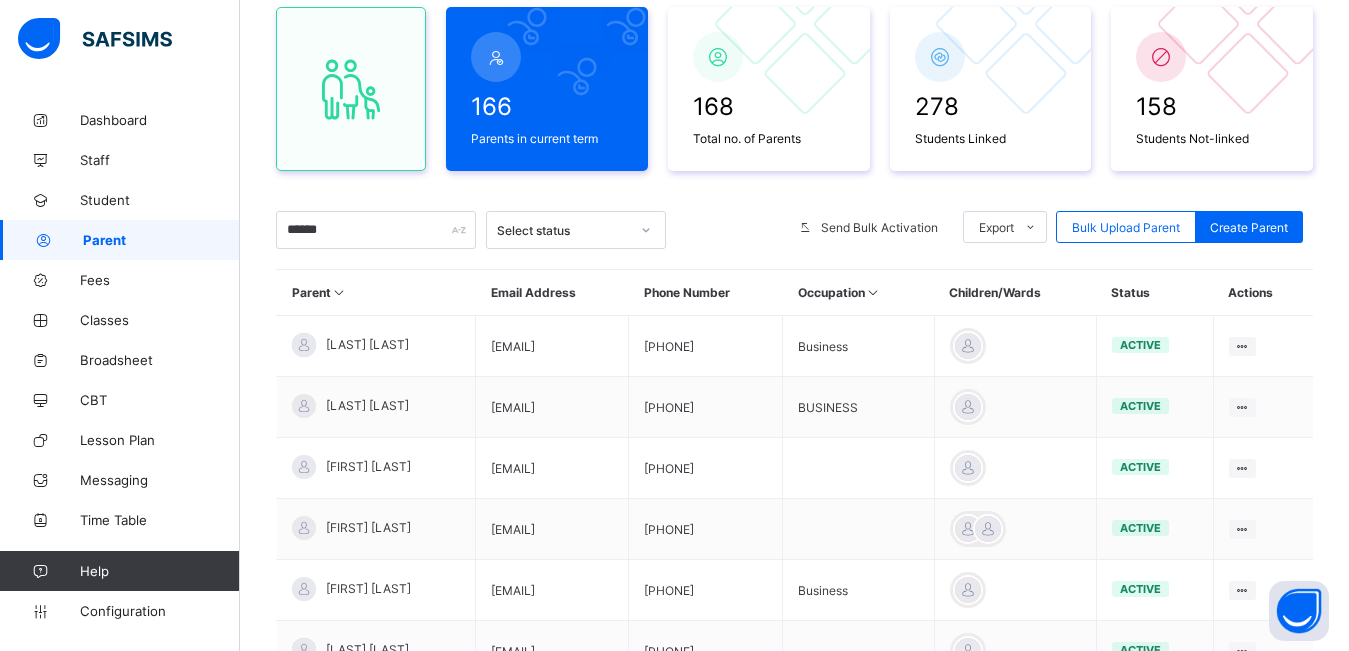 scroll, scrollTop: 186, scrollLeft: 0, axis: vertical 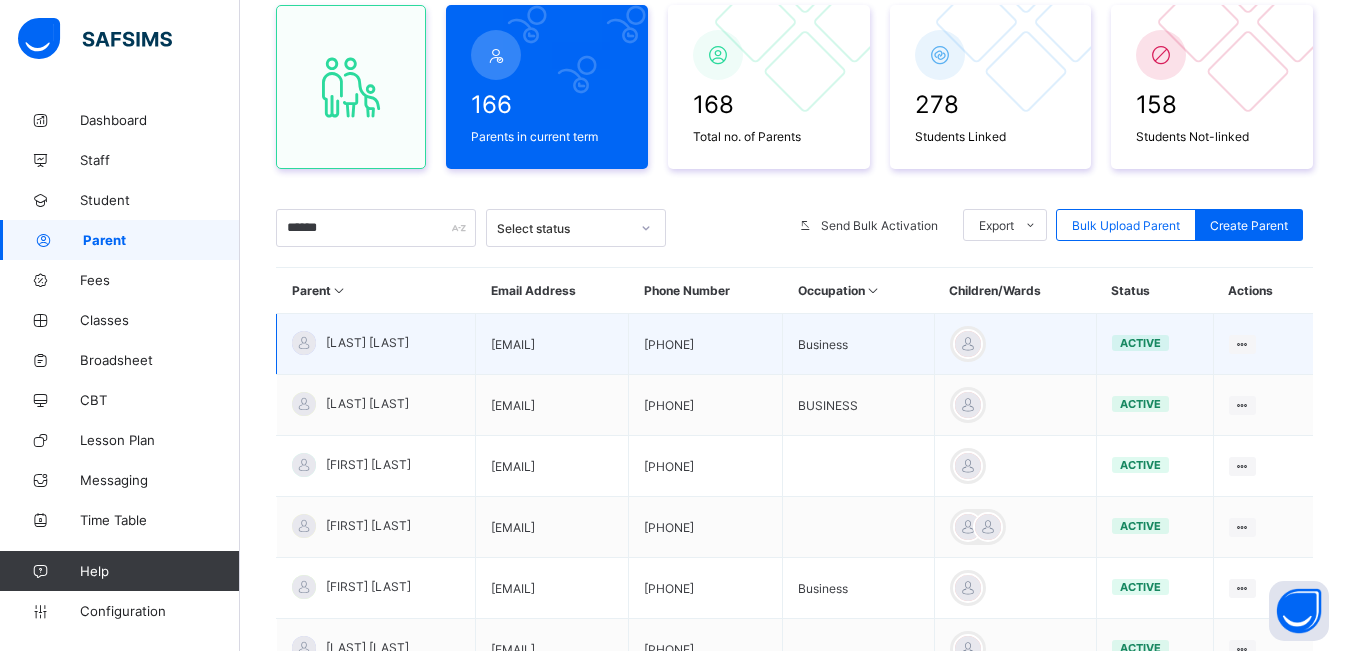 click on "Edit Parent View Profile Reset Password Resend Activation Link Change Email Link Children Delete Parent" at bounding box center [1263, 344] 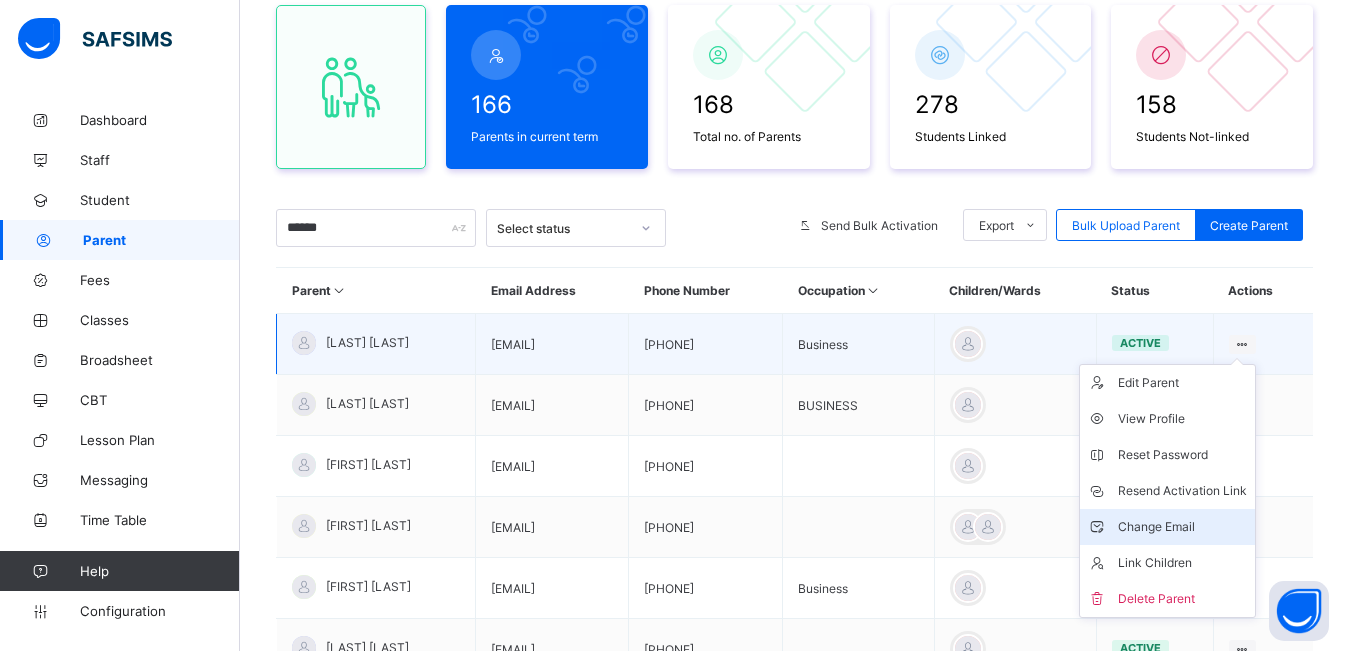 click on "Change Email" at bounding box center [1182, 527] 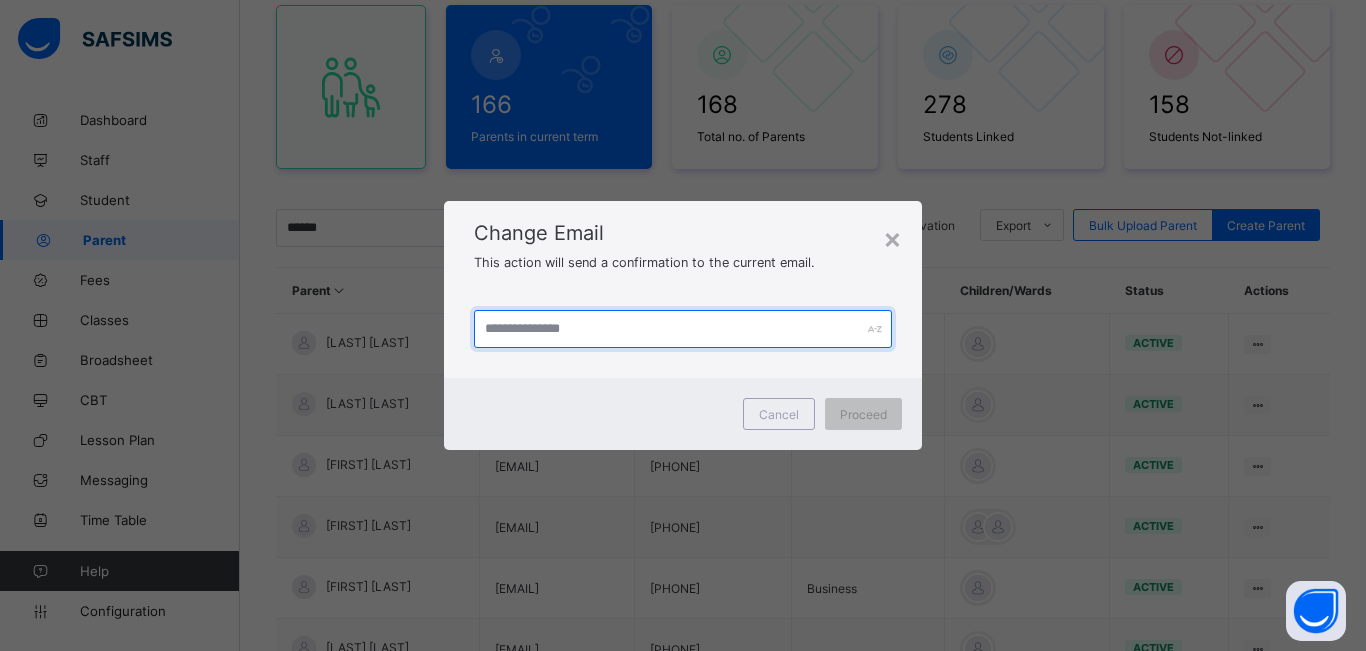 click at bounding box center (683, 329) 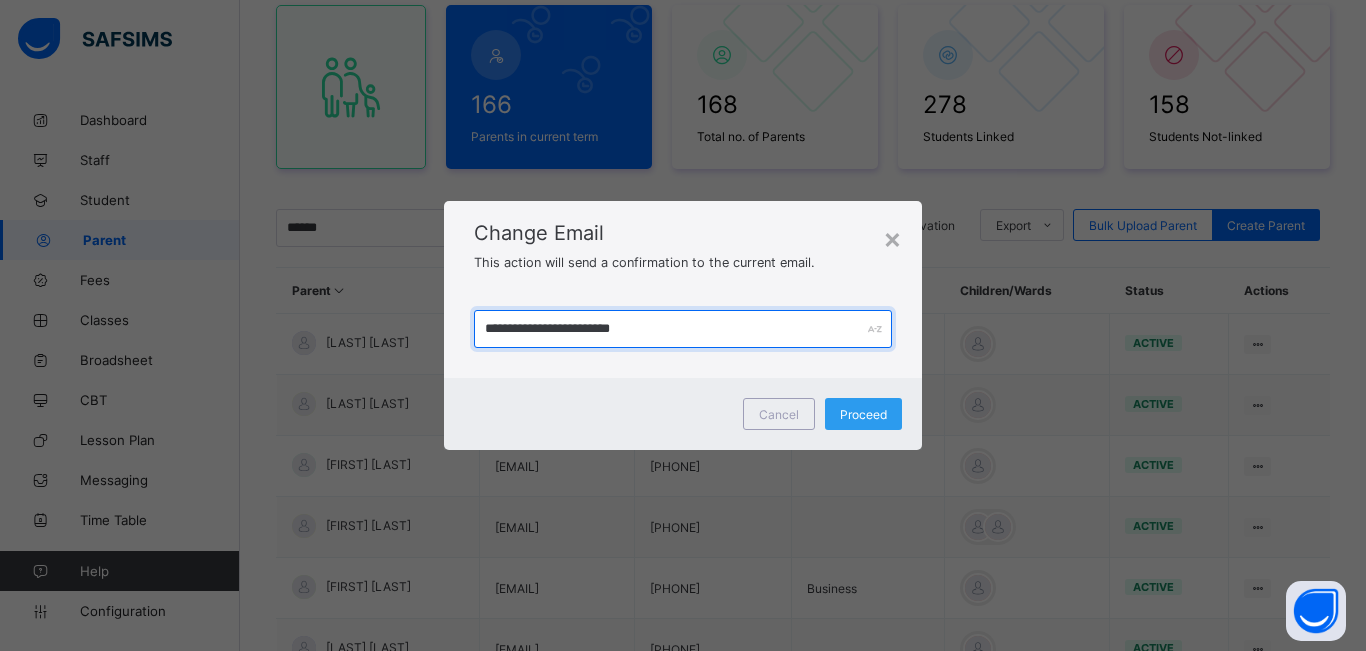 type on "**********" 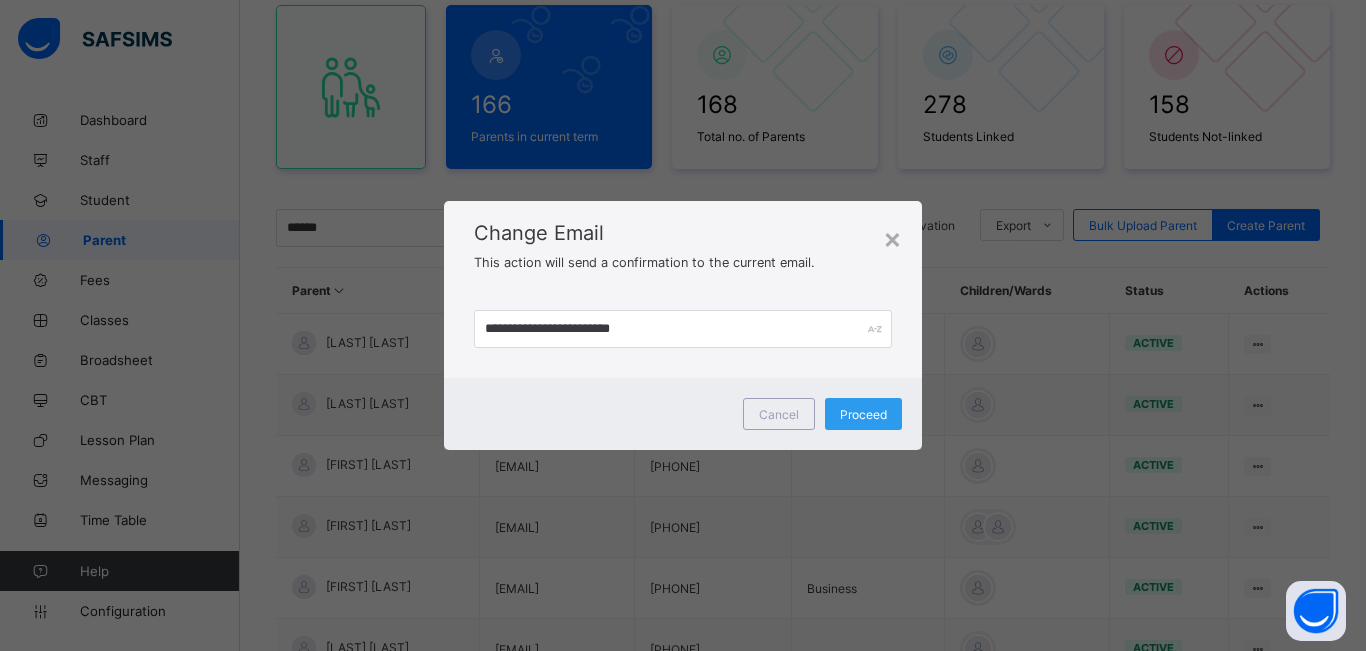 click on "Proceed" at bounding box center (863, 414) 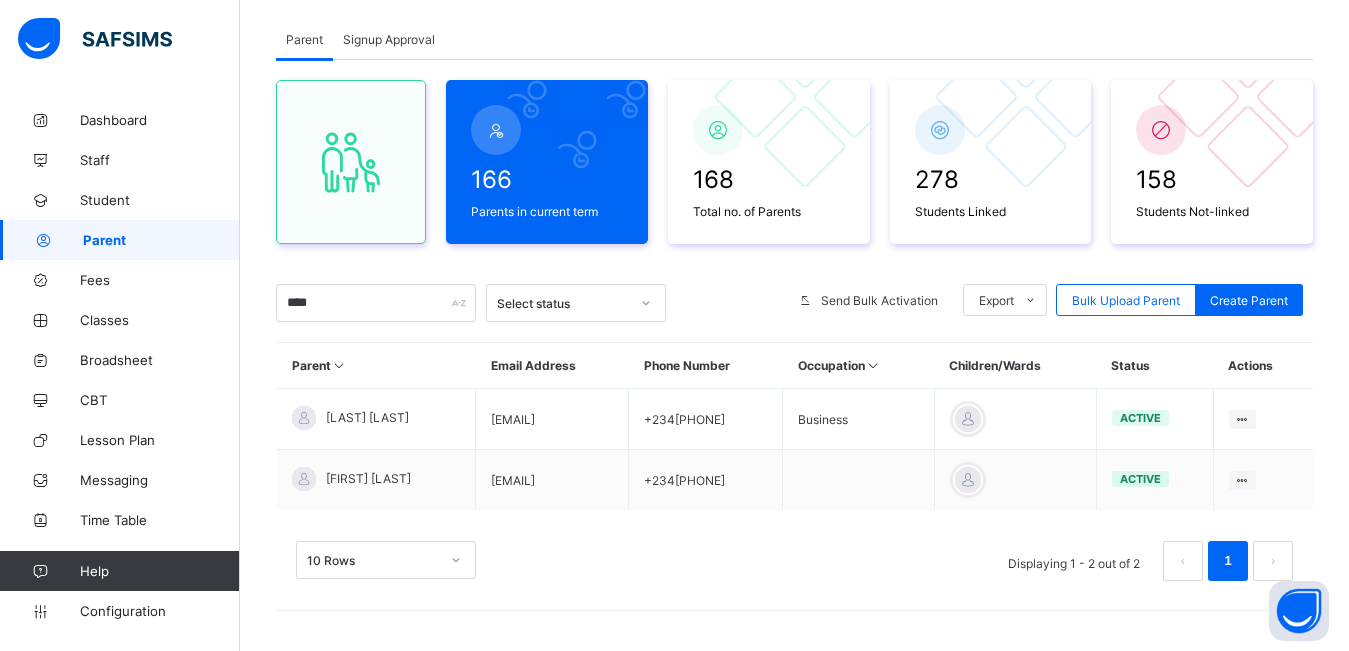 scroll, scrollTop: 111, scrollLeft: 0, axis: vertical 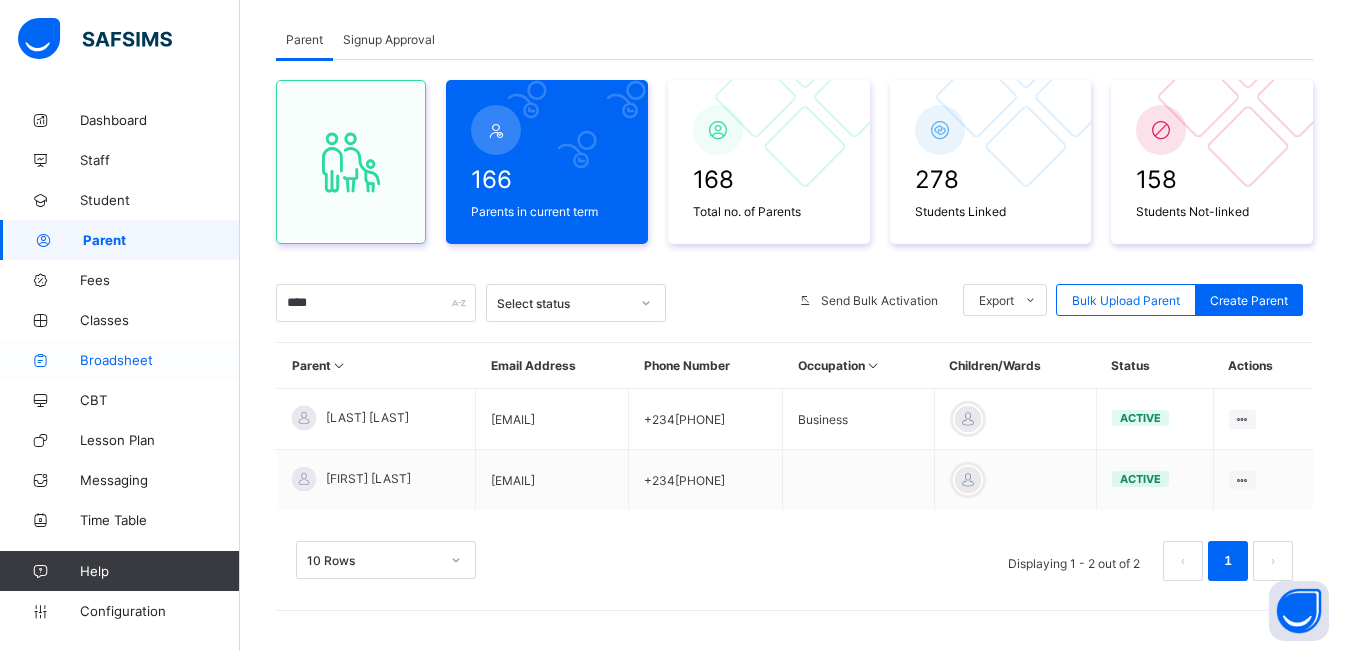 type on "****" 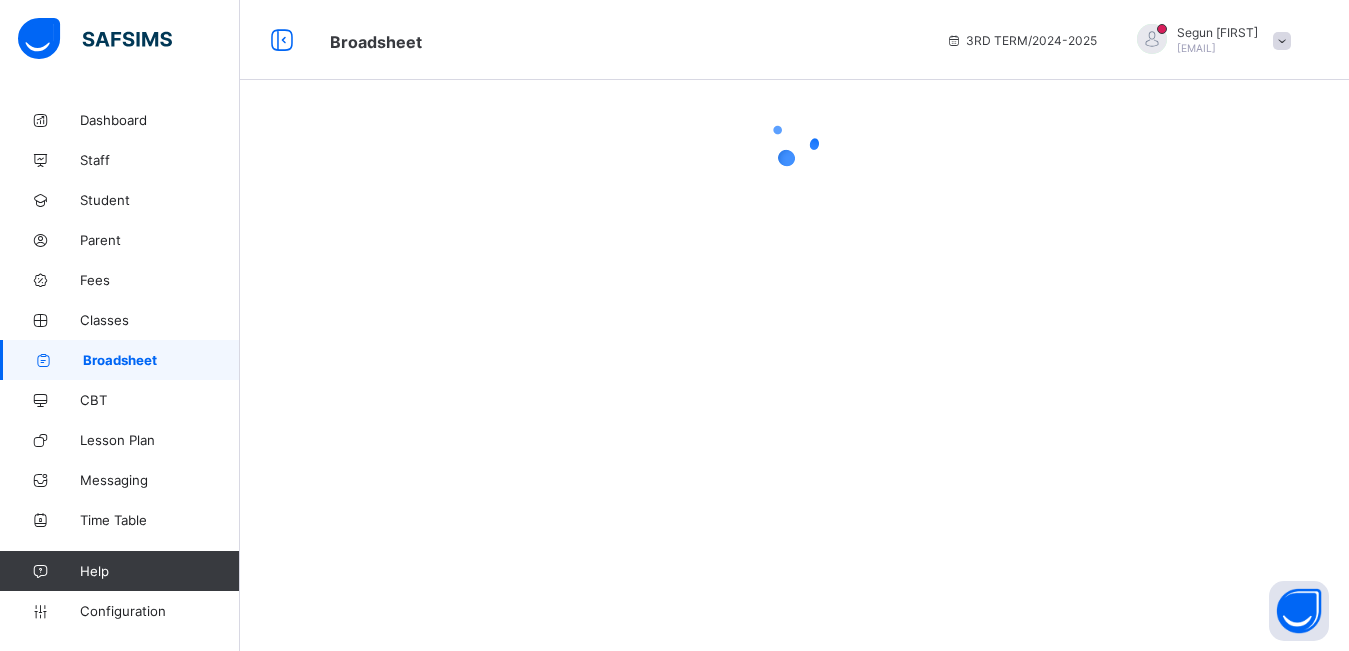 scroll, scrollTop: 0, scrollLeft: 0, axis: both 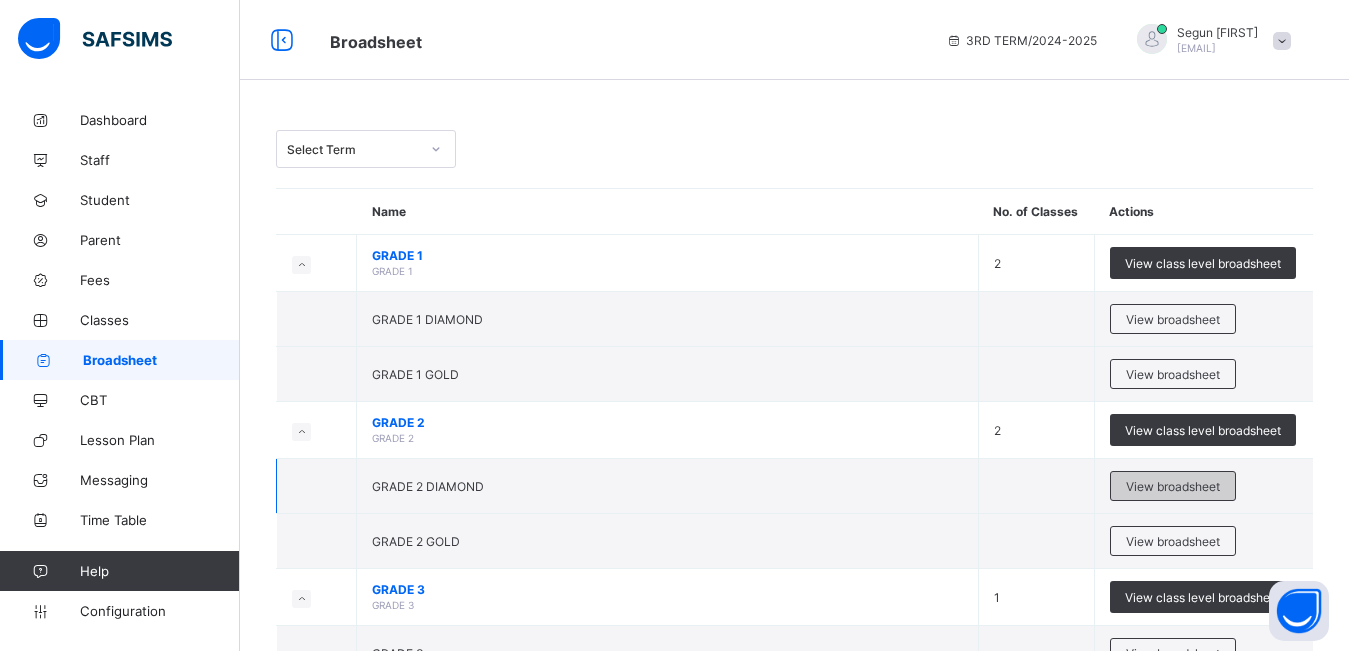 click on "View broadsheet" at bounding box center [1173, 486] 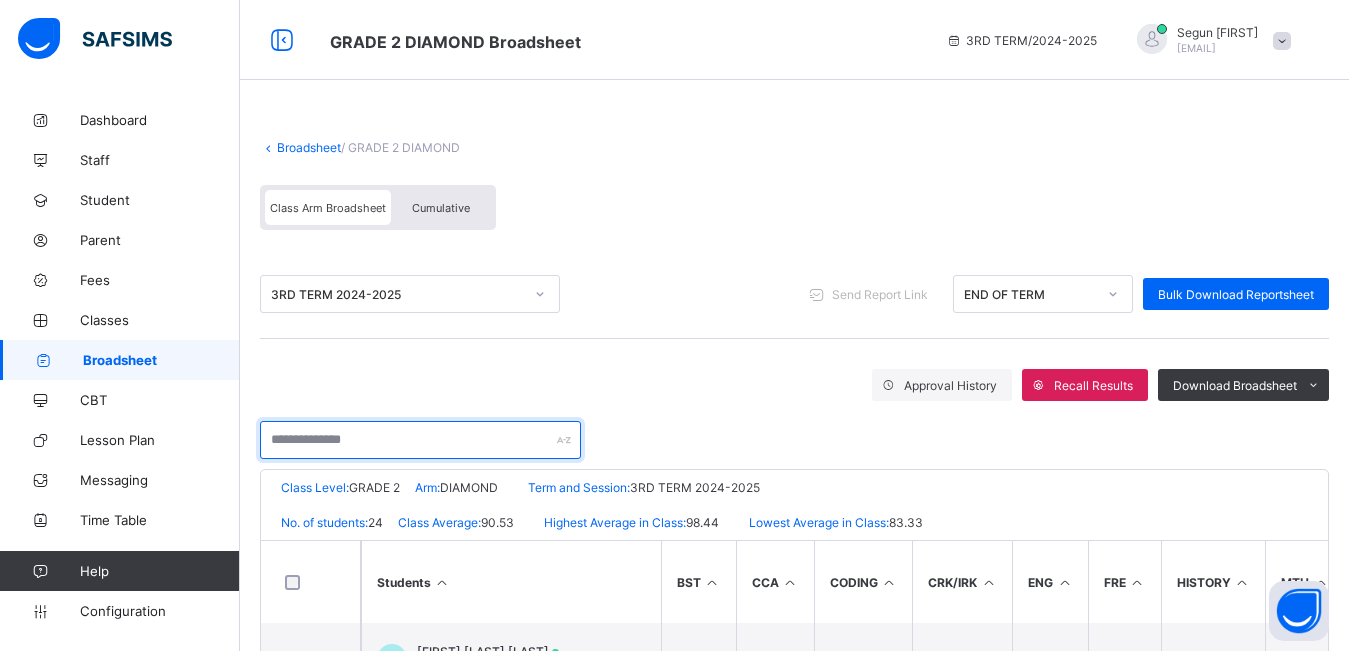 click at bounding box center [420, 440] 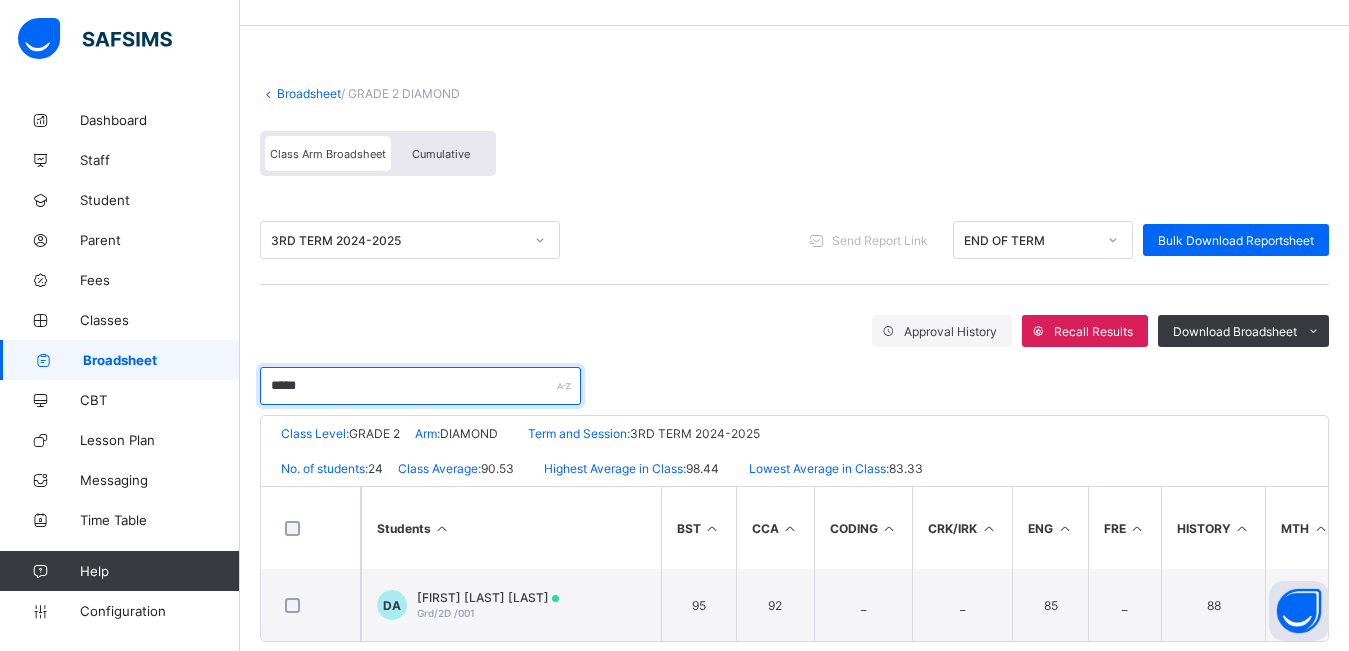 scroll, scrollTop: 63, scrollLeft: 0, axis: vertical 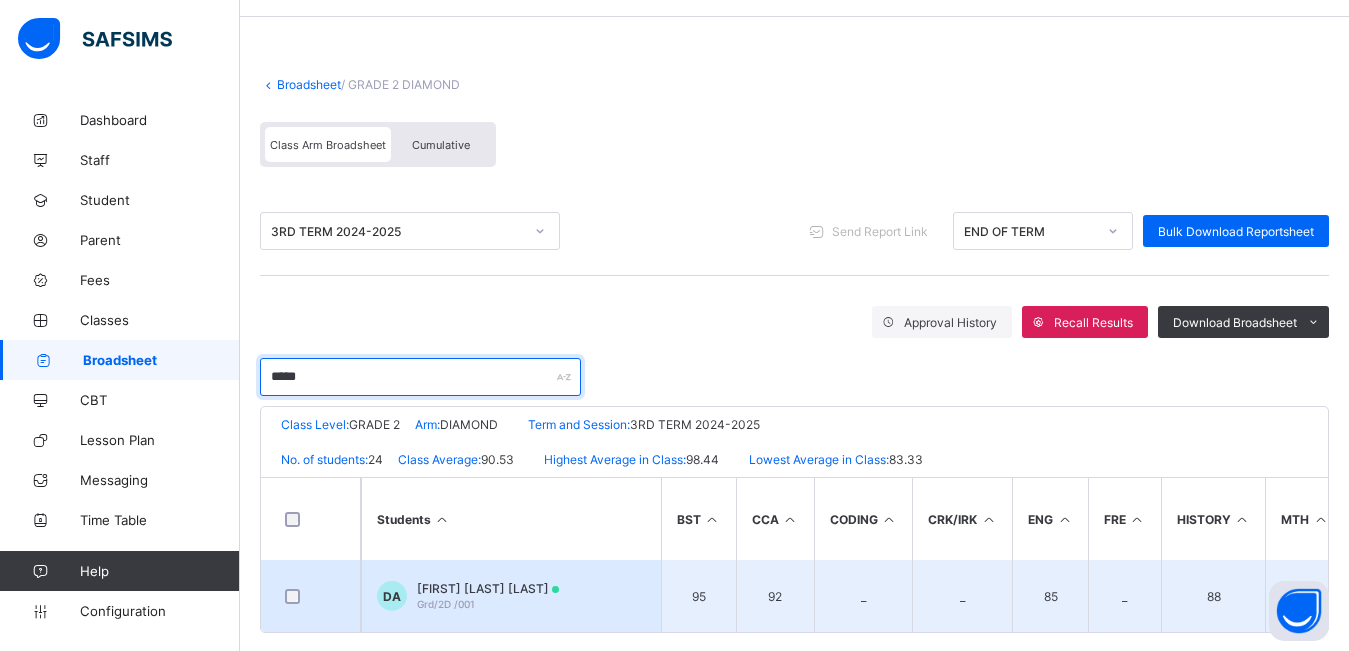 type on "*****" 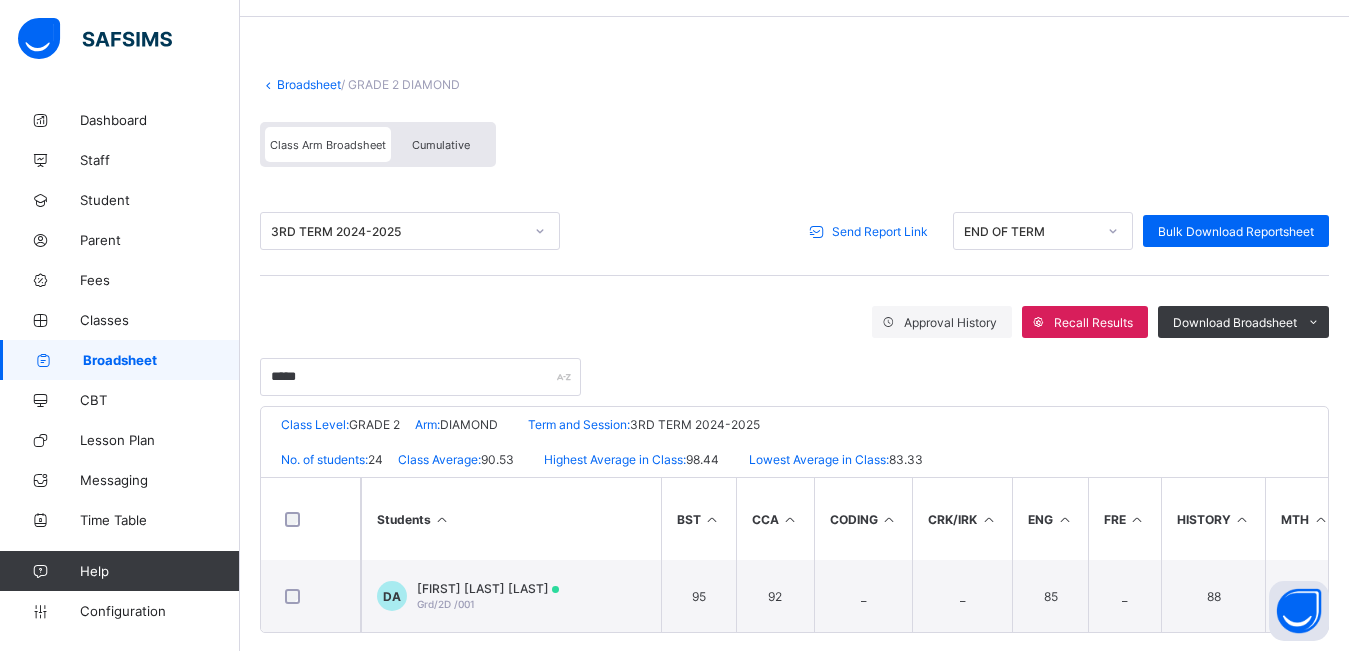 click on "Send Report Link" at bounding box center (880, 231) 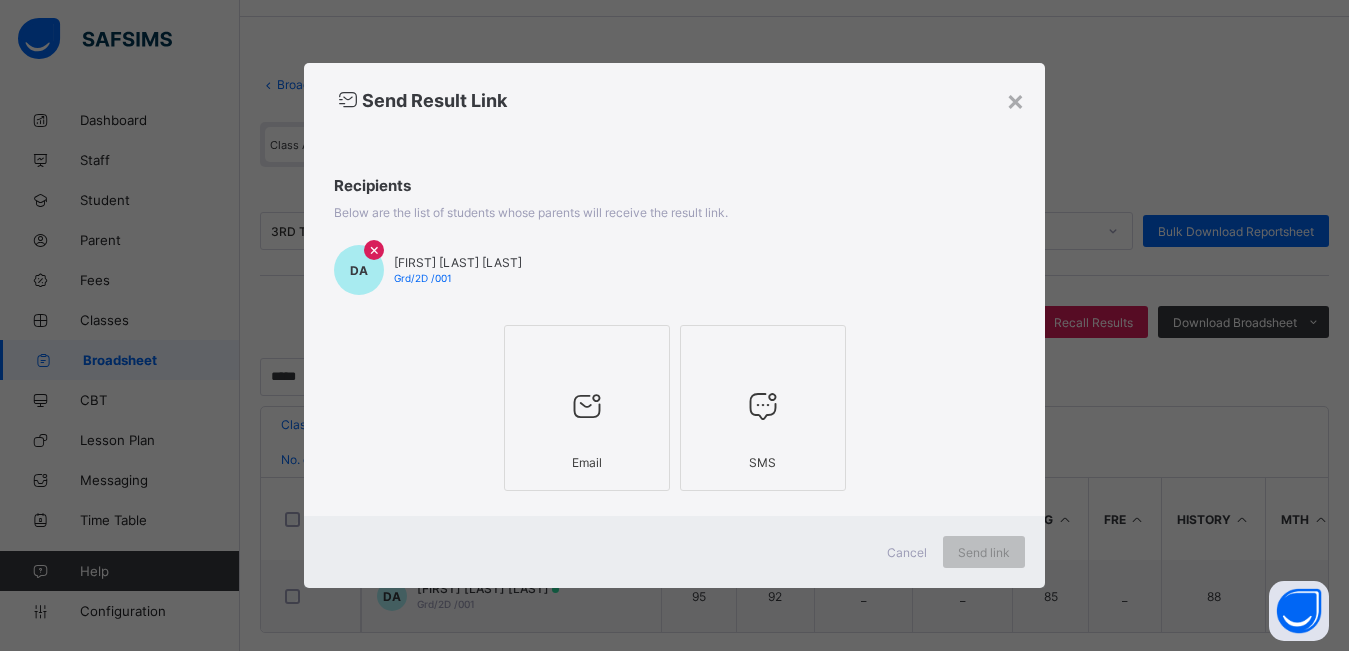 click on "Email" at bounding box center [587, 408] 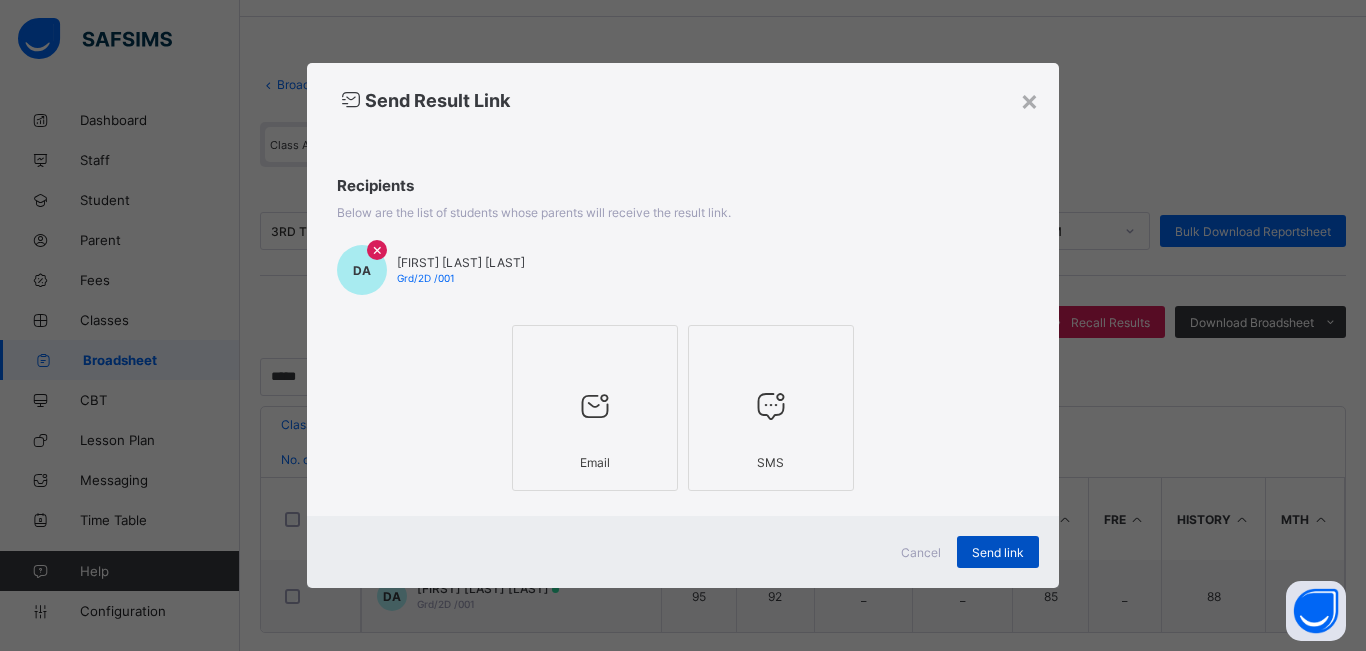 click on "Send link" at bounding box center [998, 552] 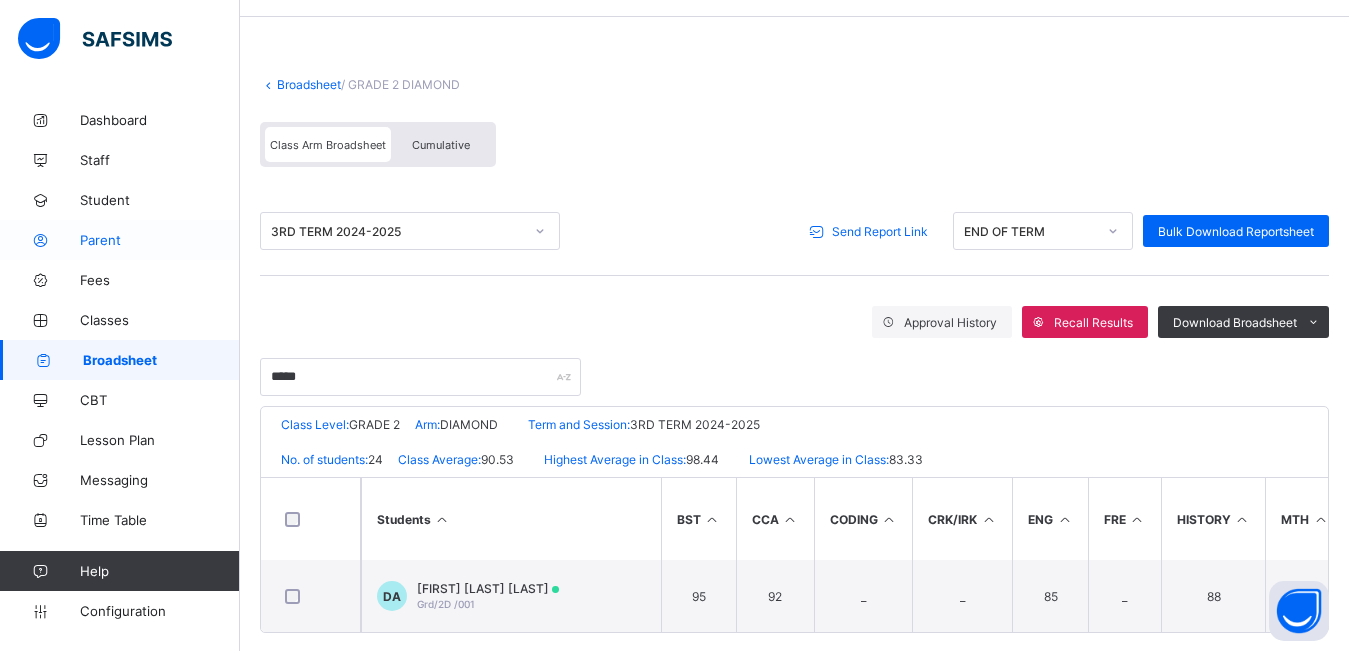 click on "Parent" at bounding box center (160, 240) 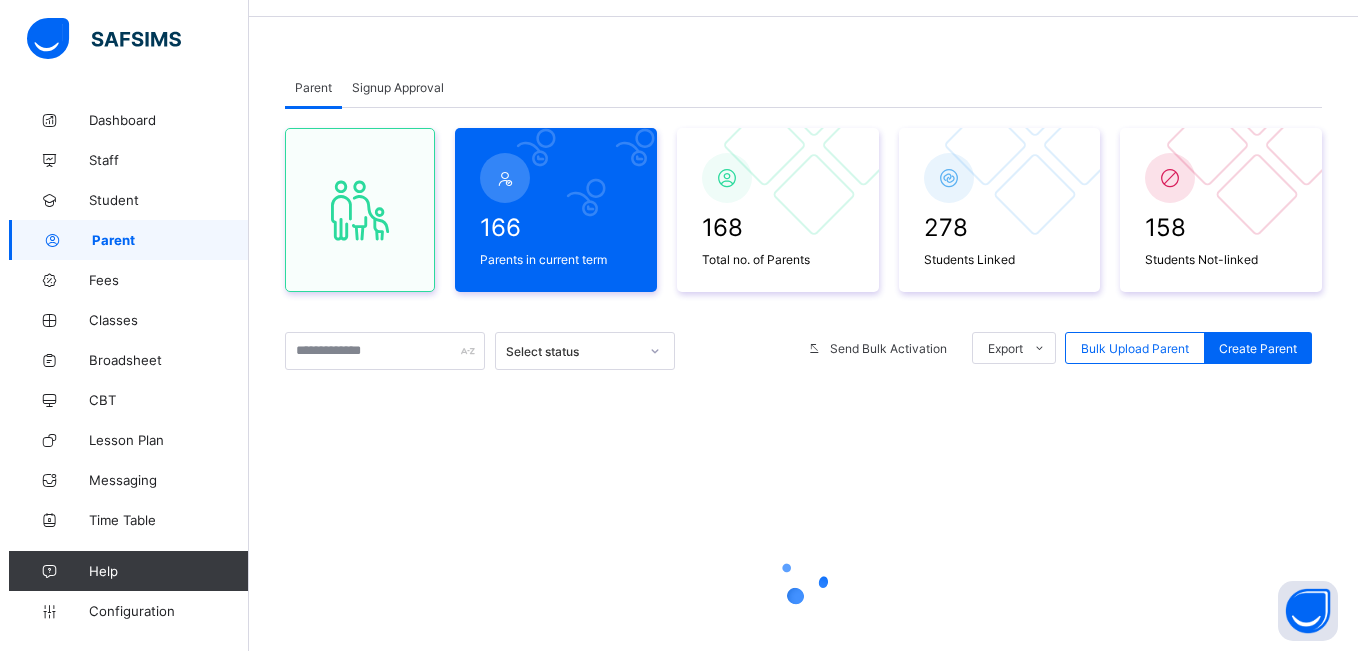 scroll, scrollTop: 0, scrollLeft: 0, axis: both 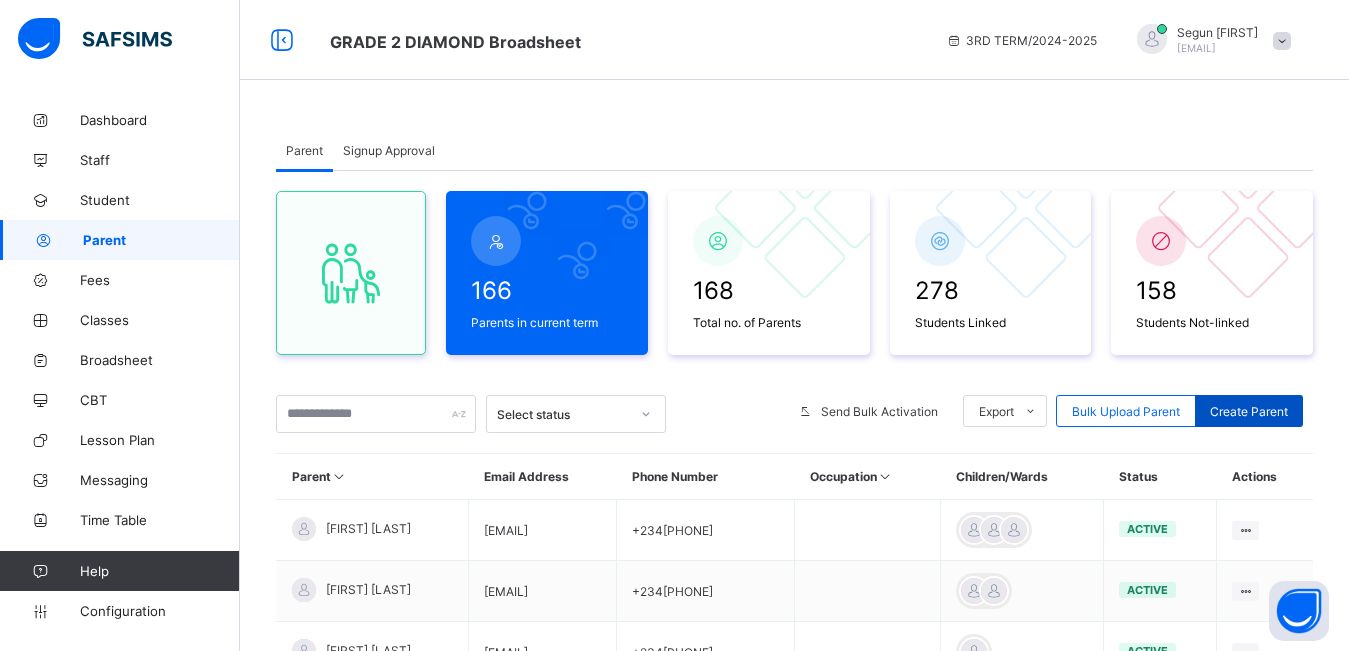 click on "Create Parent" at bounding box center [1249, 411] 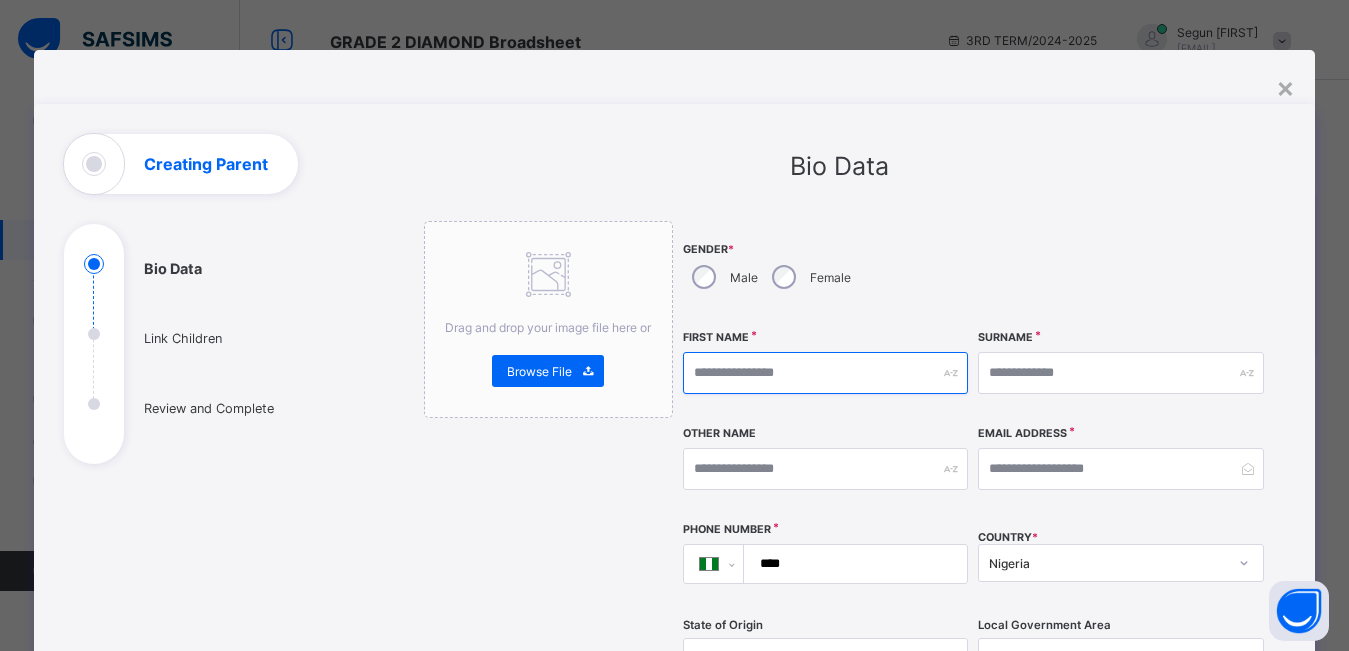 click at bounding box center [825, 373] 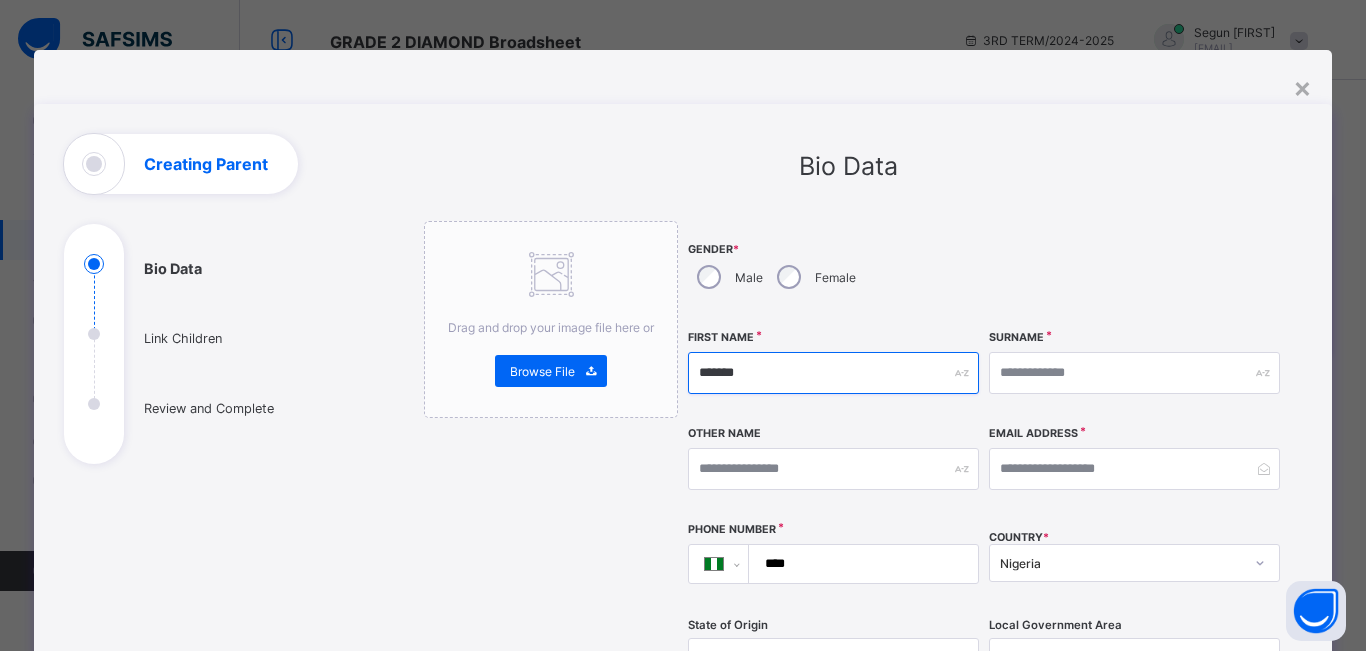 type on "*******" 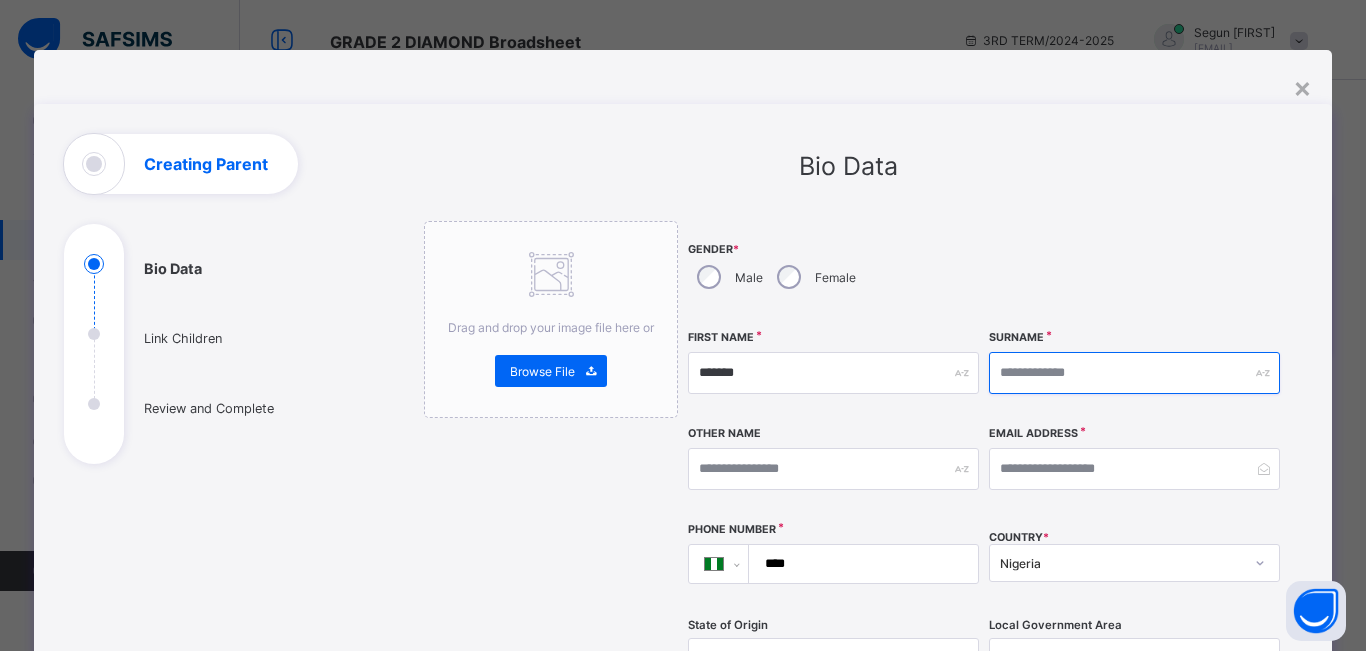 click at bounding box center [1134, 373] 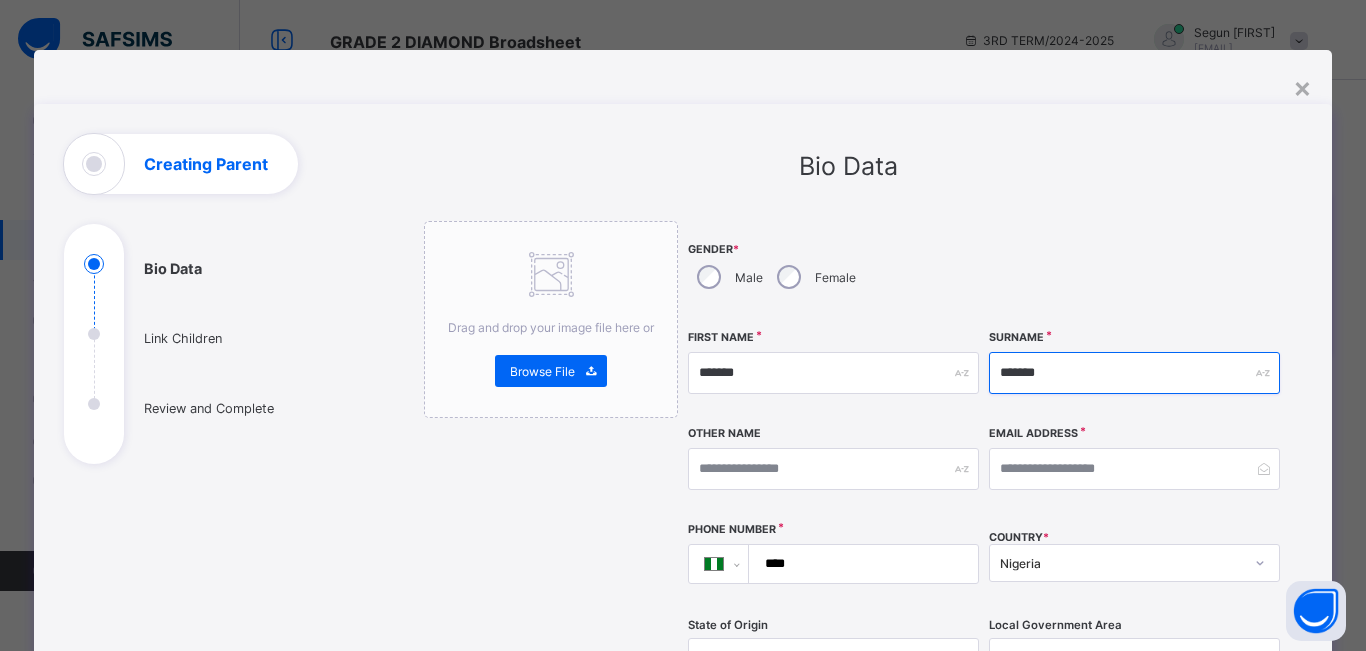 type on "*******" 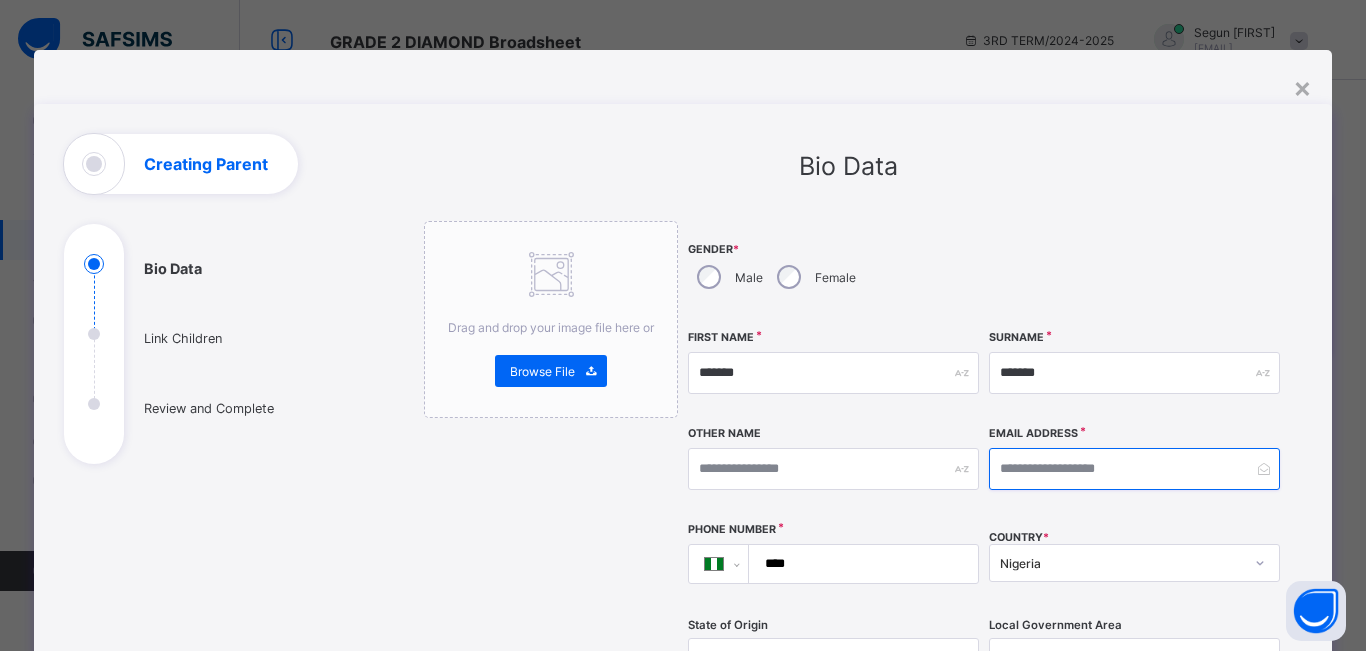 click at bounding box center [1134, 469] 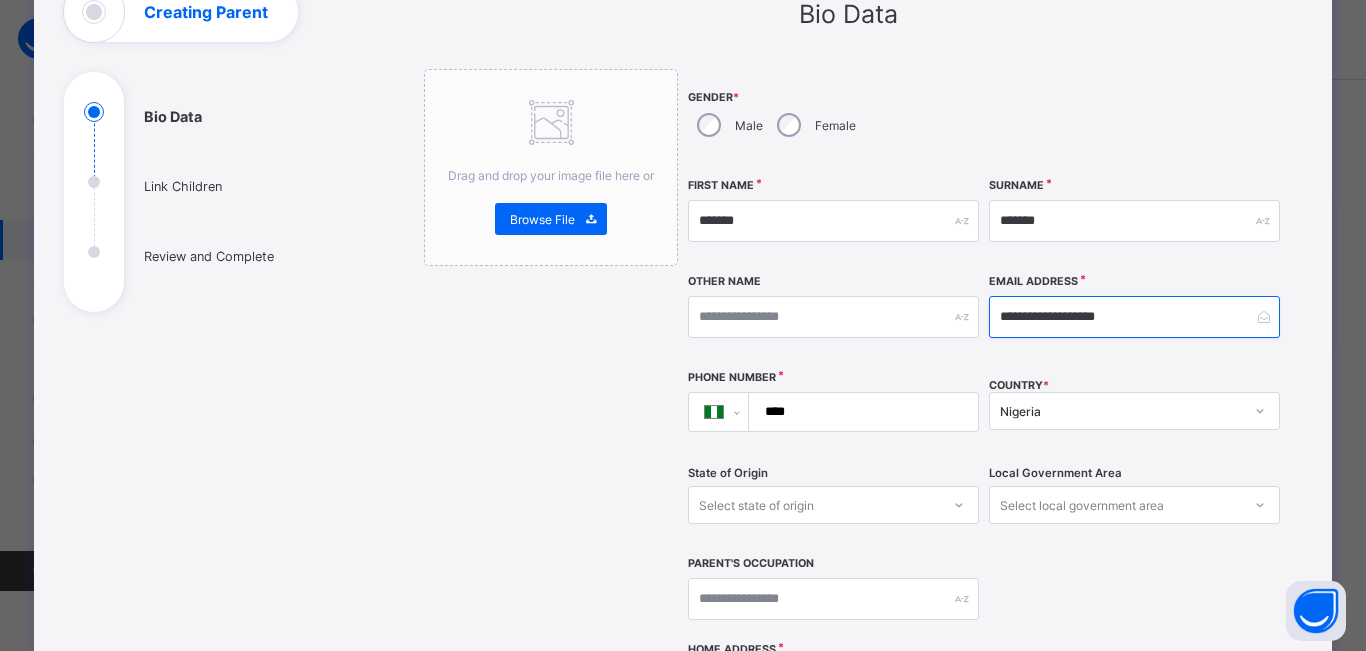scroll, scrollTop: 164, scrollLeft: 0, axis: vertical 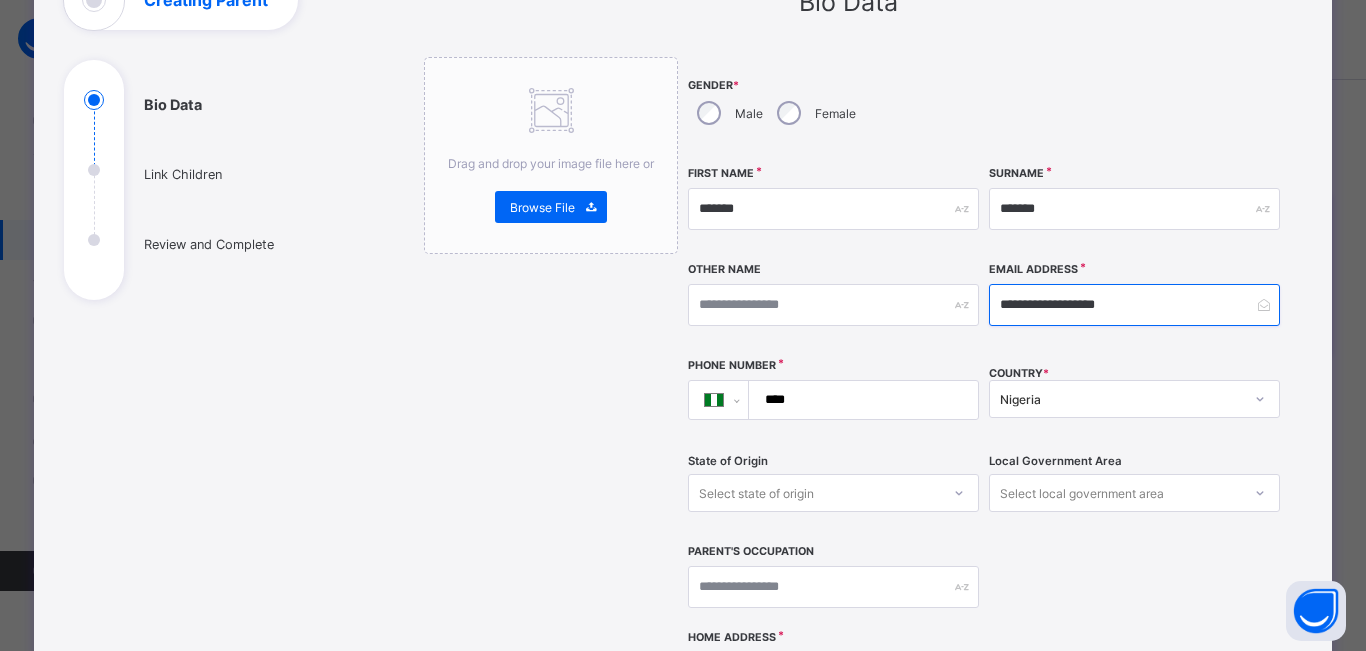 type on "**********" 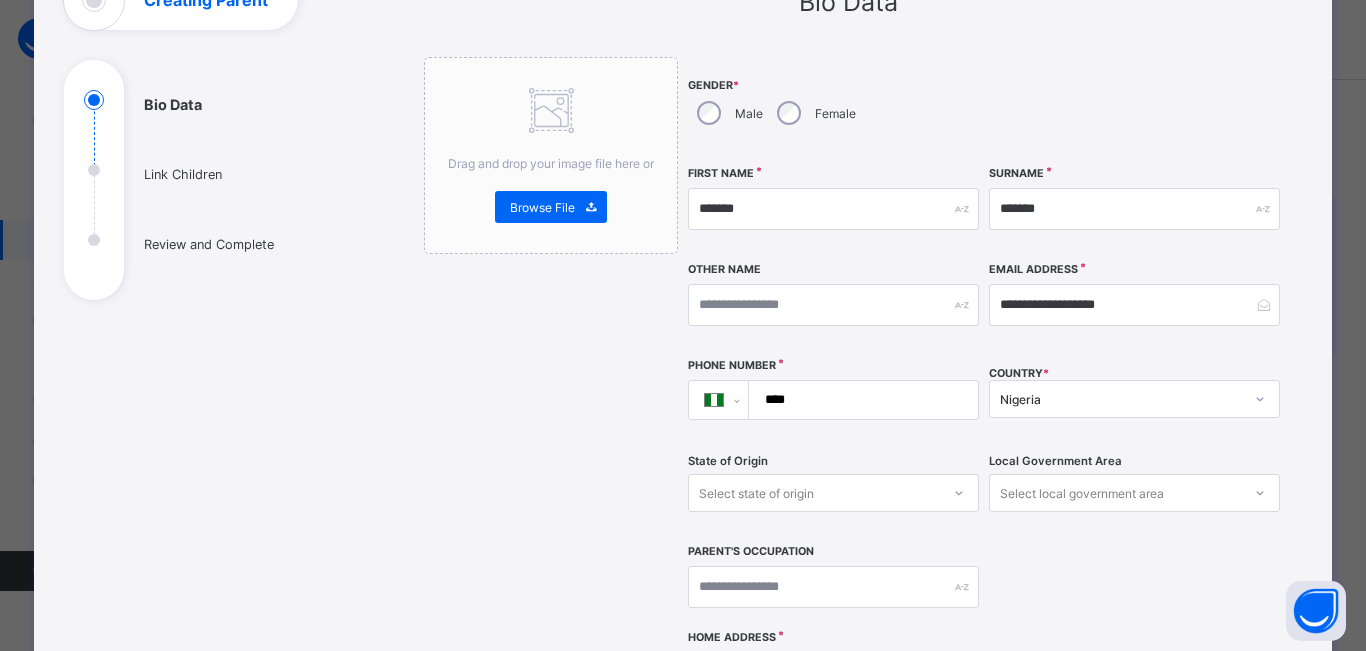 click on "****" at bounding box center (859, 400) 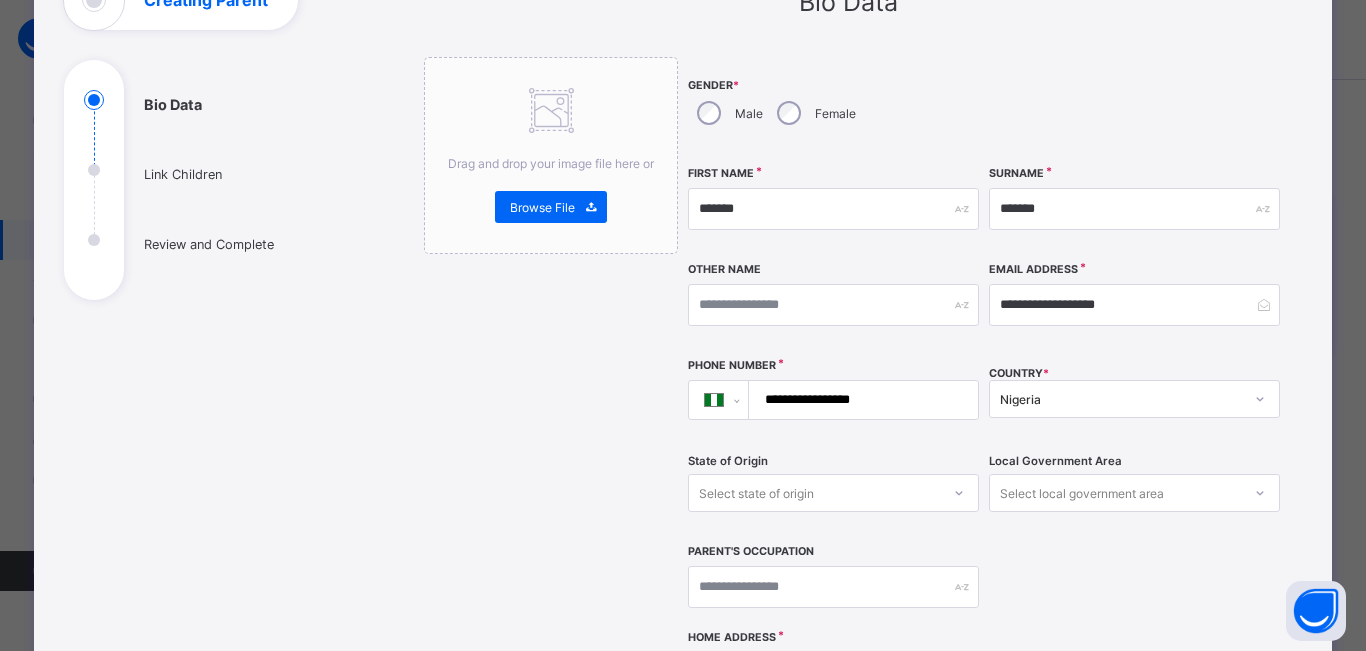scroll, scrollTop: 396, scrollLeft: 0, axis: vertical 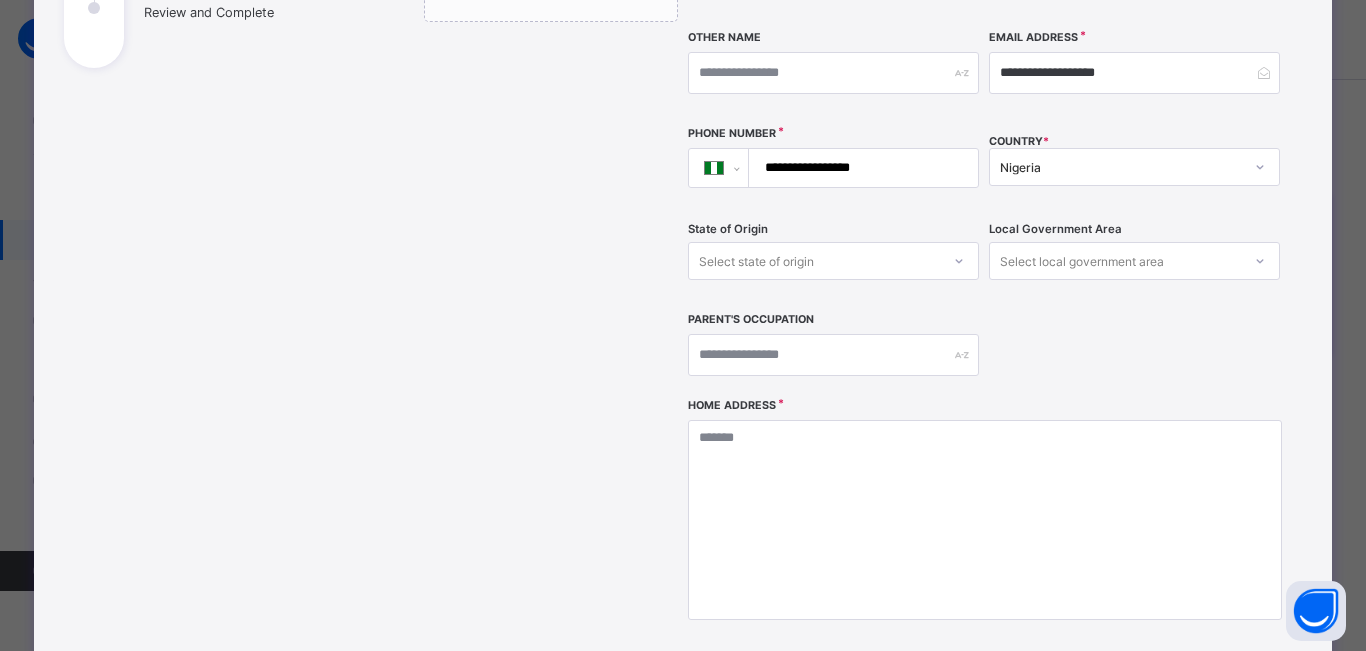 type on "**********" 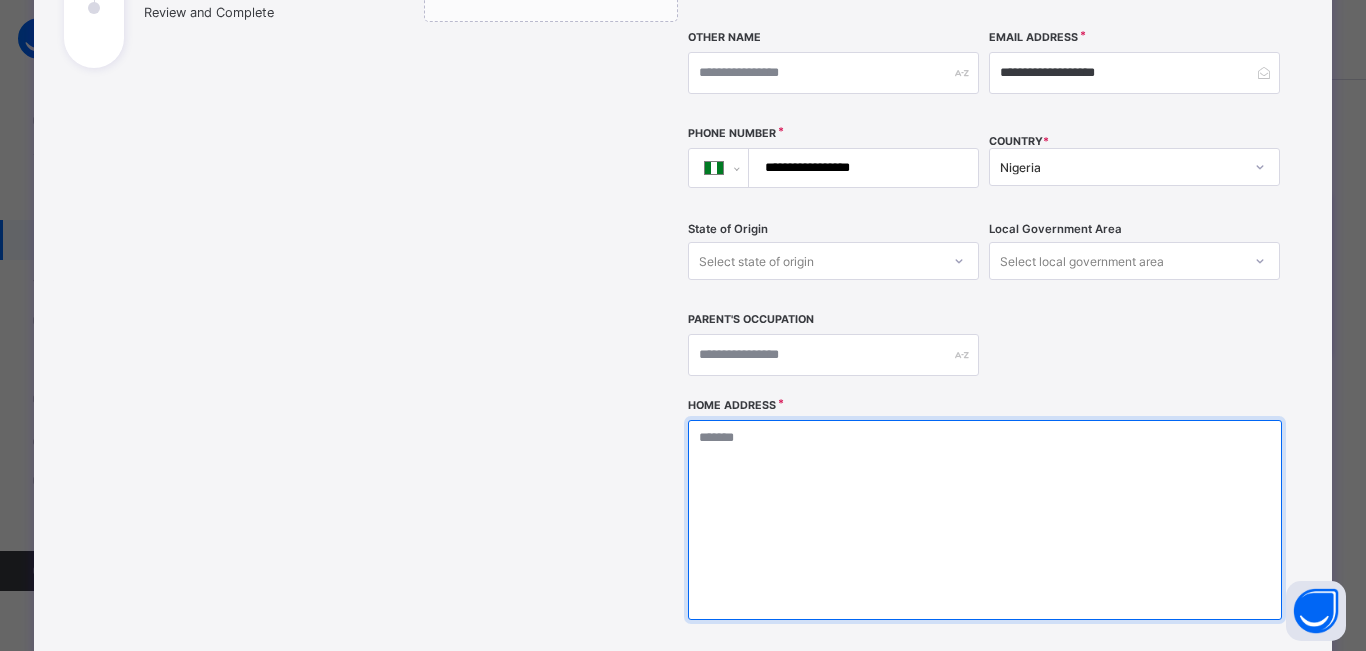 click at bounding box center [984, 520] 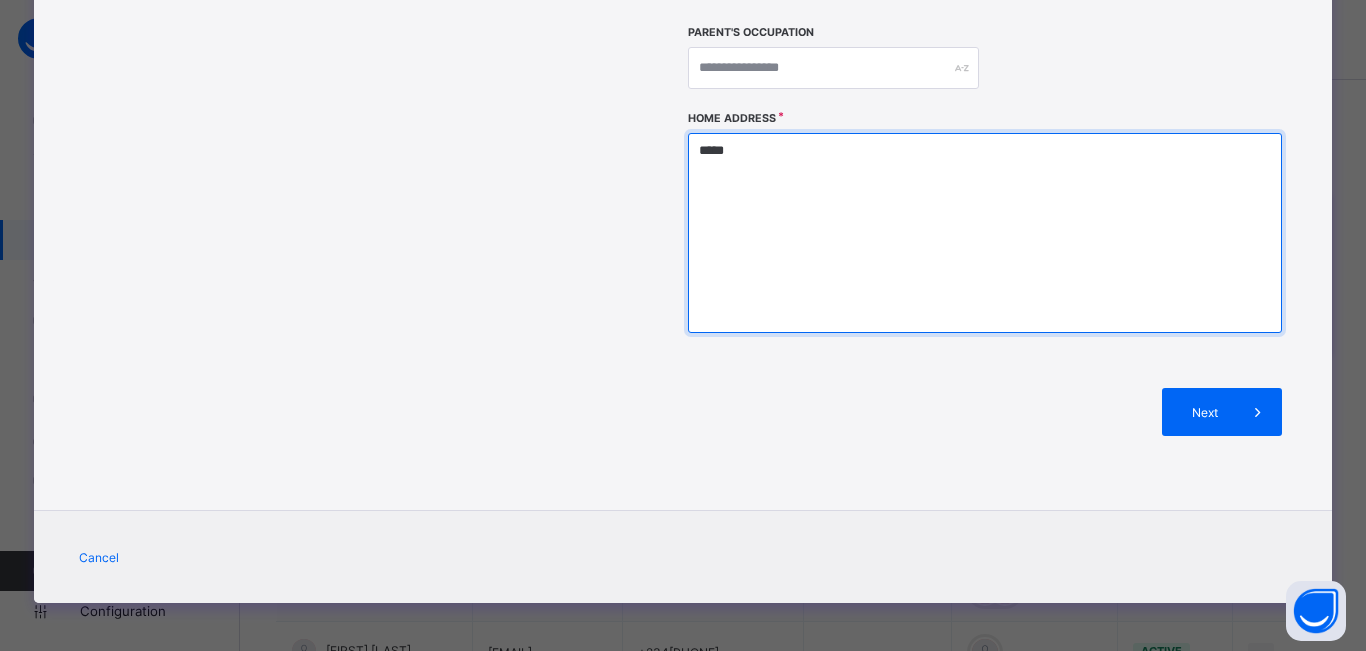 scroll, scrollTop: 686, scrollLeft: 0, axis: vertical 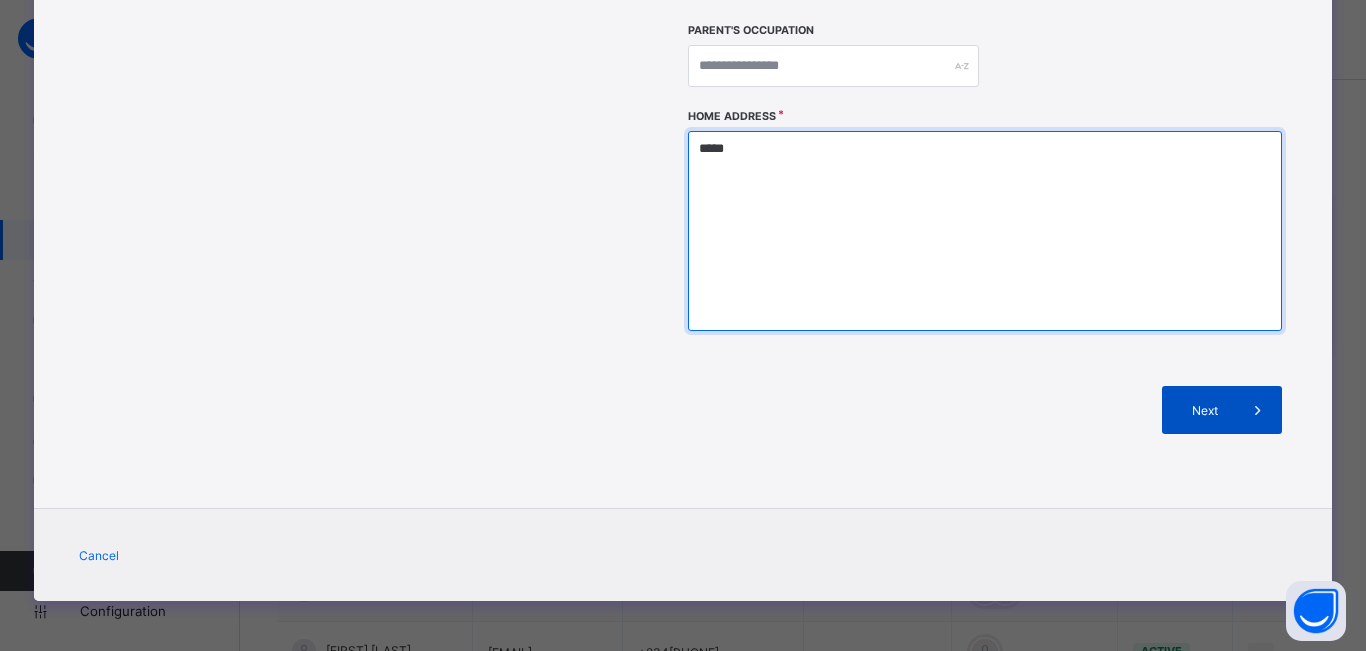 type on "*****" 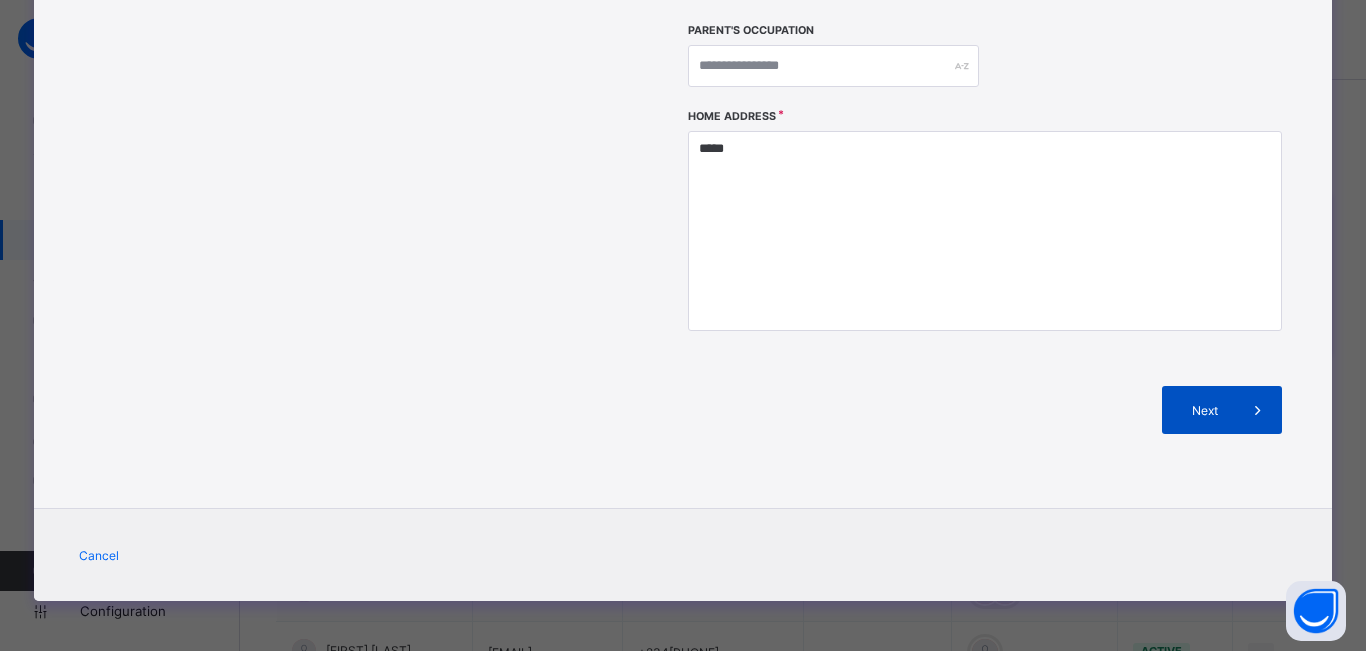 click on "Next" at bounding box center [1222, 410] 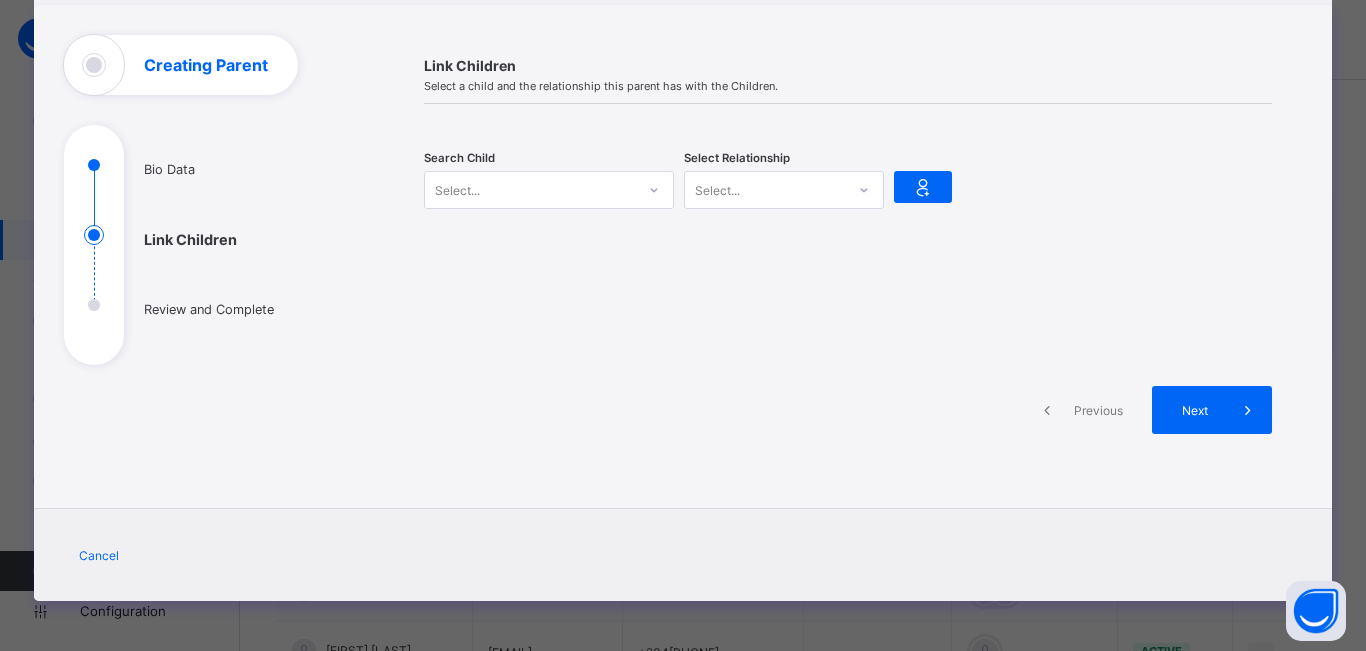 scroll, scrollTop: 99, scrollLeft: 0, axis: vertical 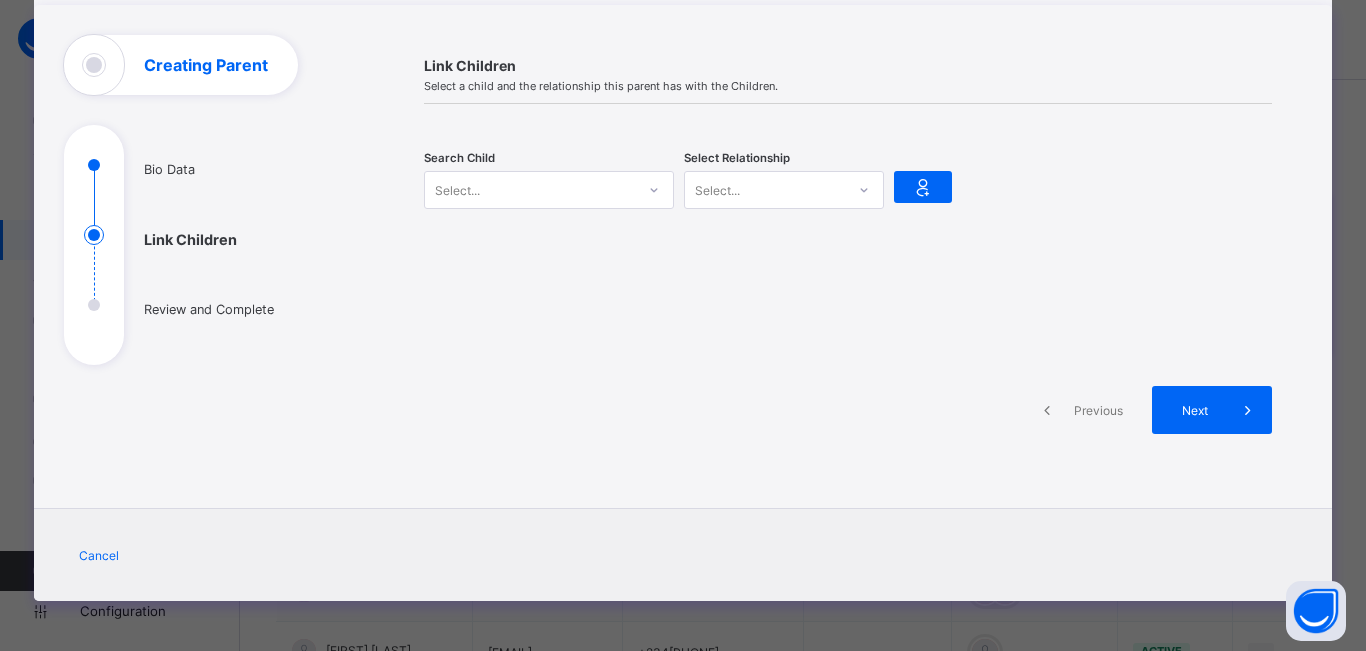 click on "Select..." at bounding box center [530, 190] 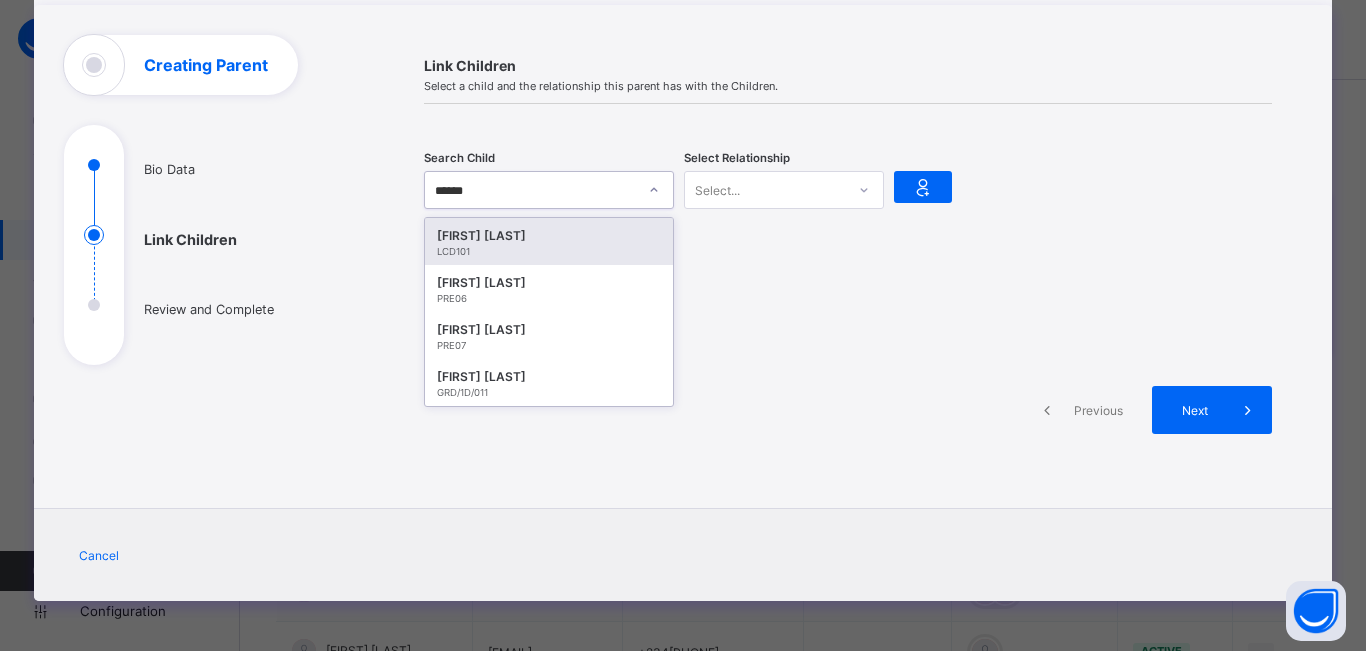 type on "*******" 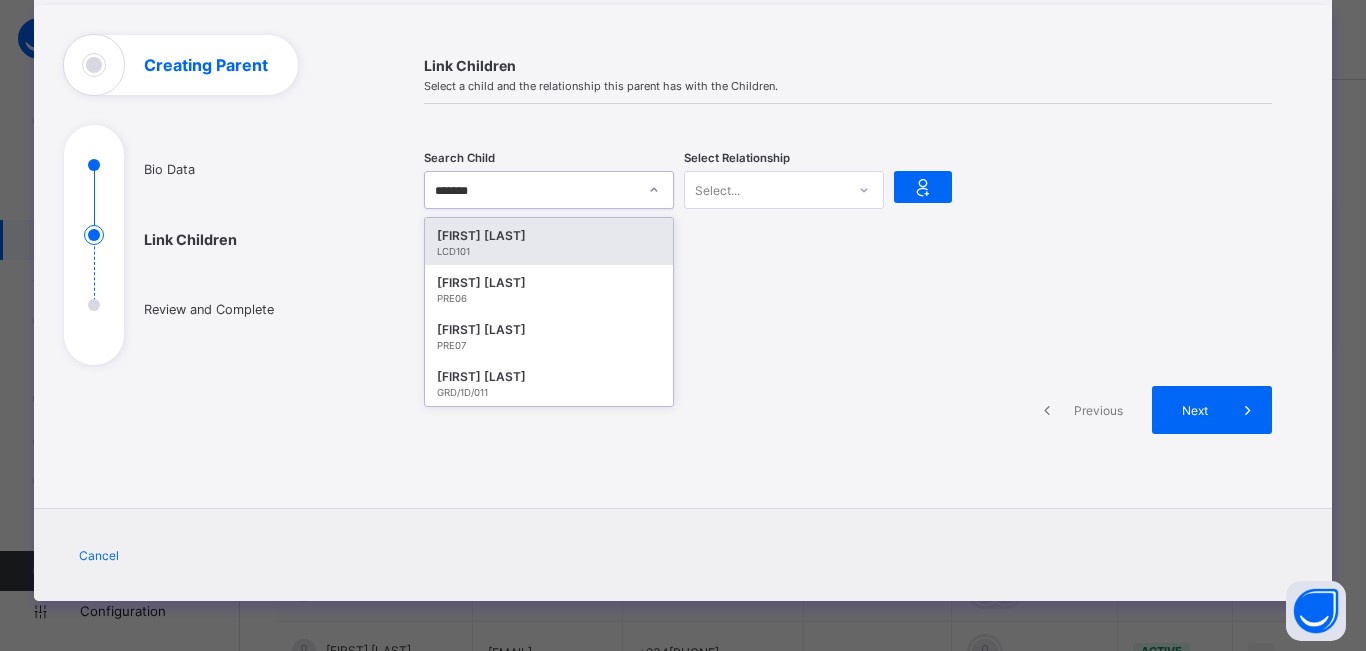 click on "LCD101" at bounding box center [549, 251] 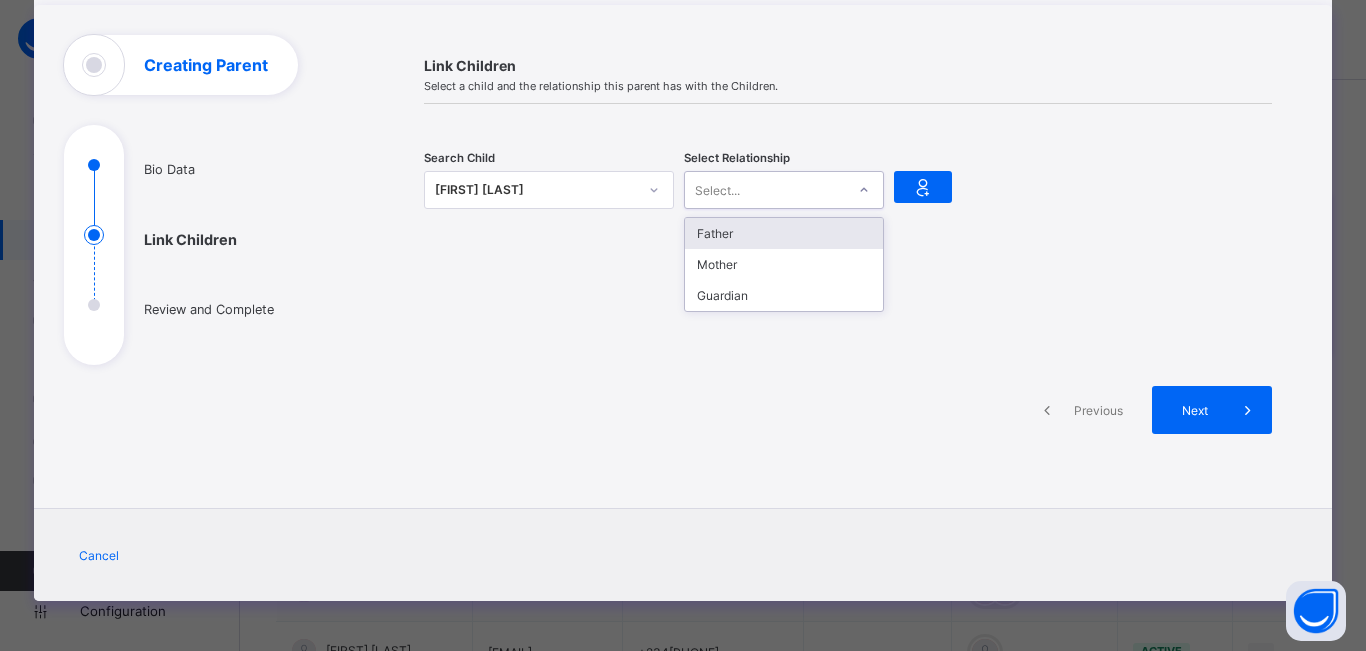 click on "Select..." at bounding box center [717, 190] 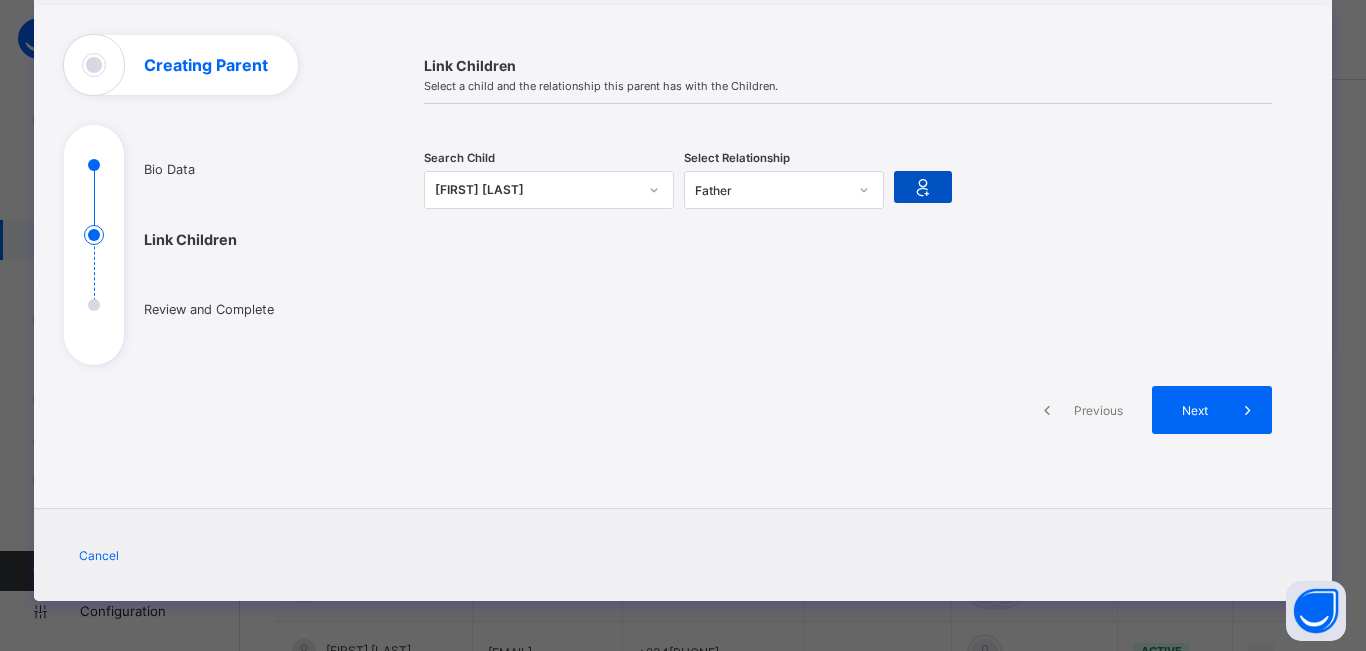 click at bounding box center [923, 187] 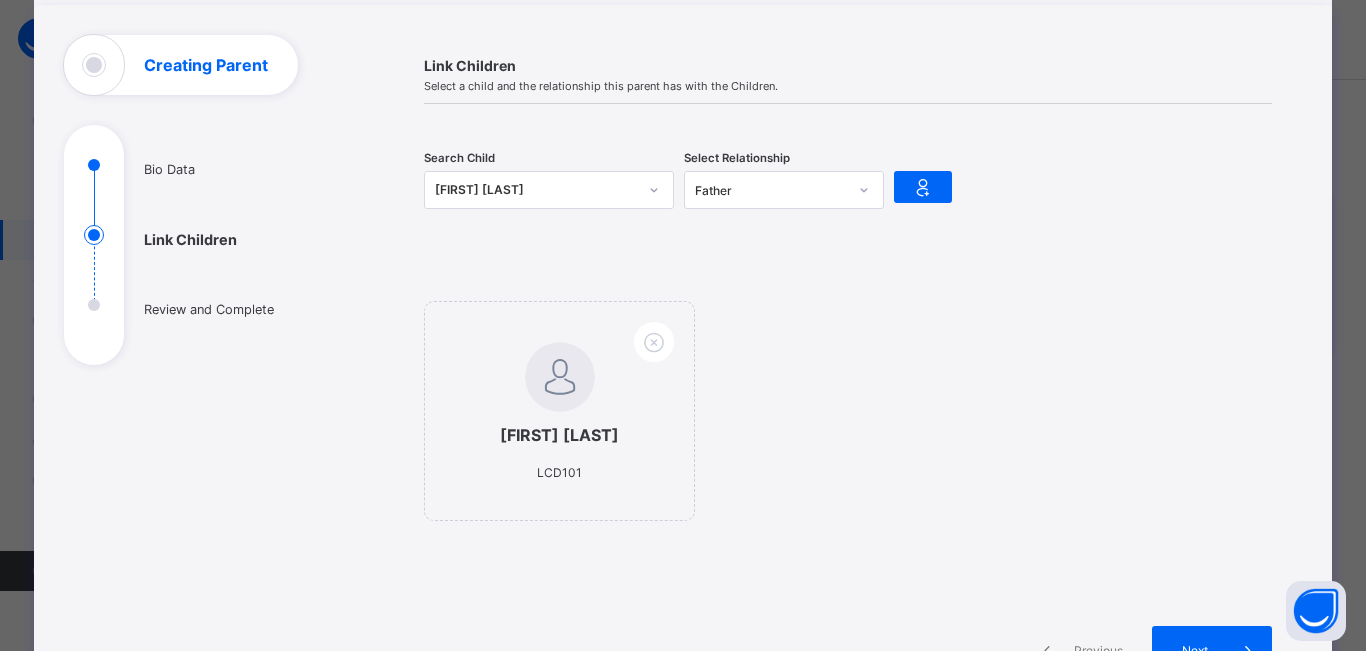 click on "Starmyles  Chinedu" at bounding box center [536, 190] 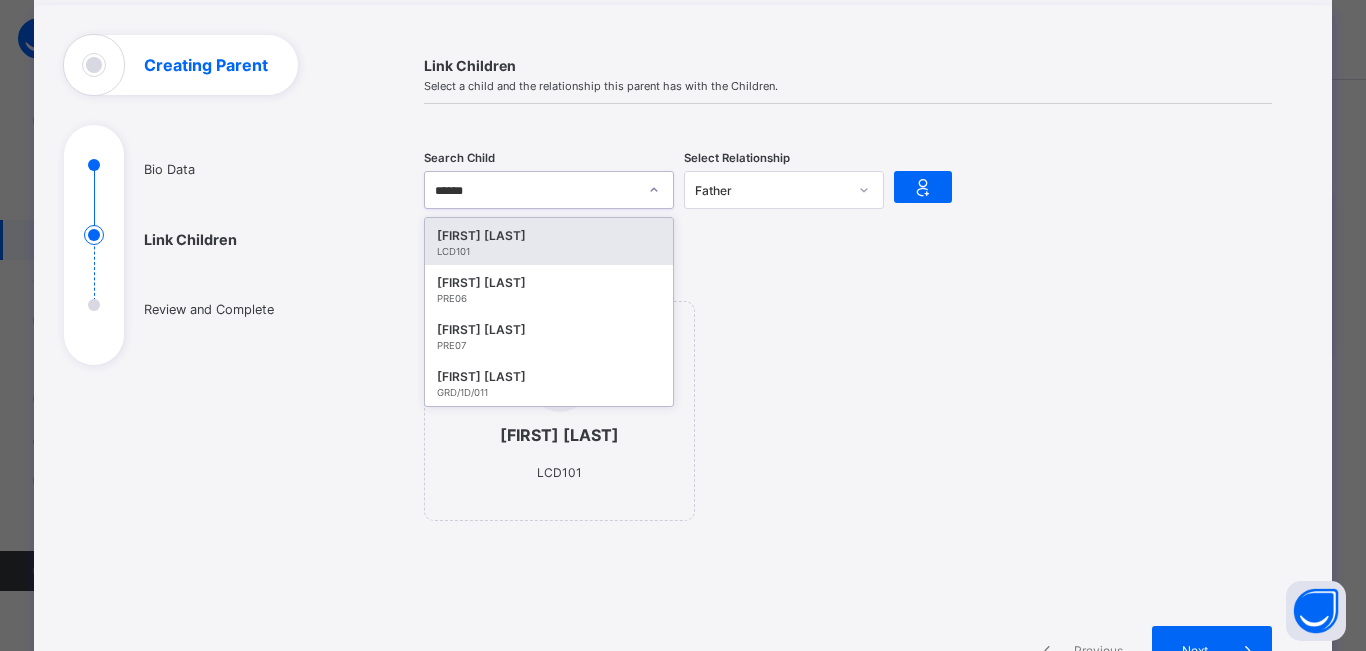 type on "*******" 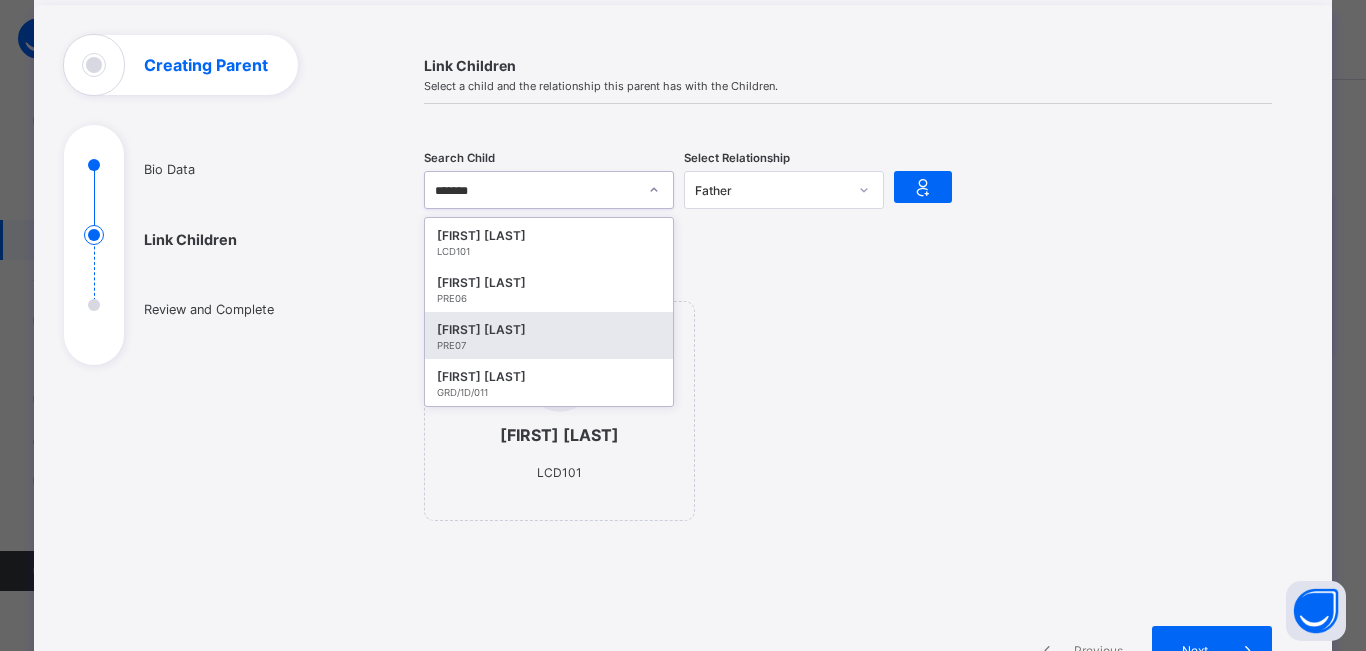 click on "Zion  Chinedu" at bounding box center [549, 330] 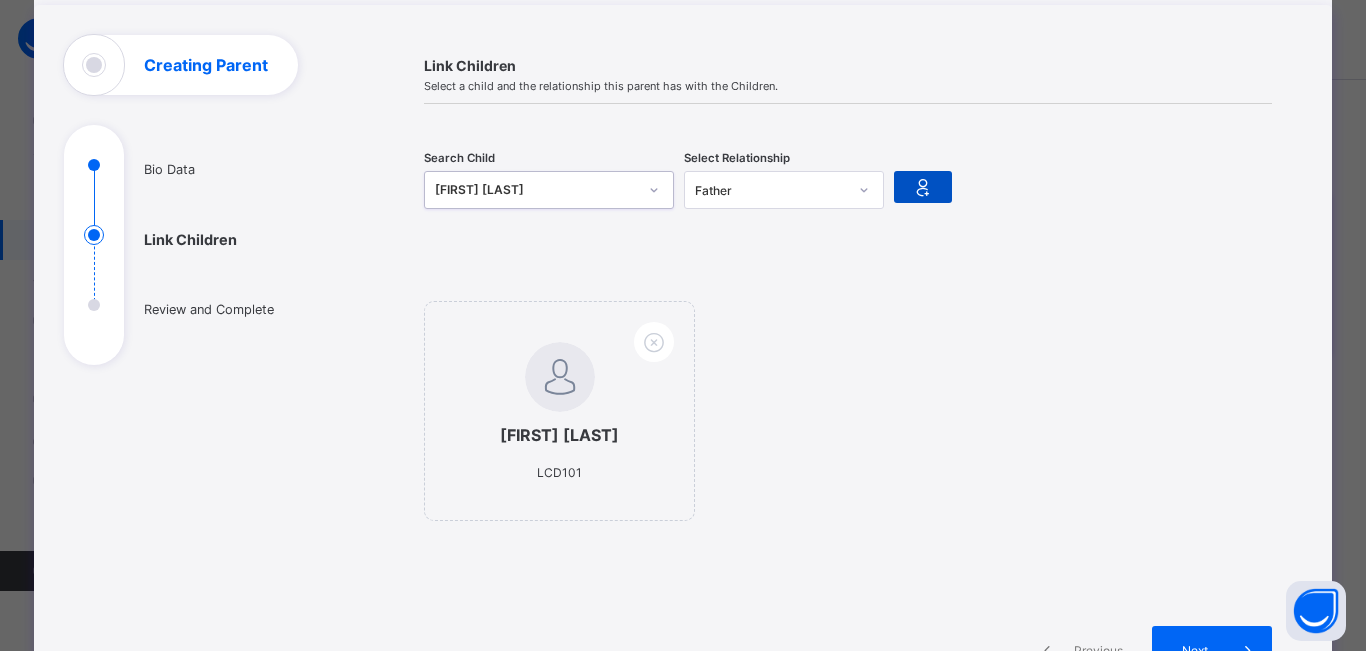 click at bounding box center [923, 187] 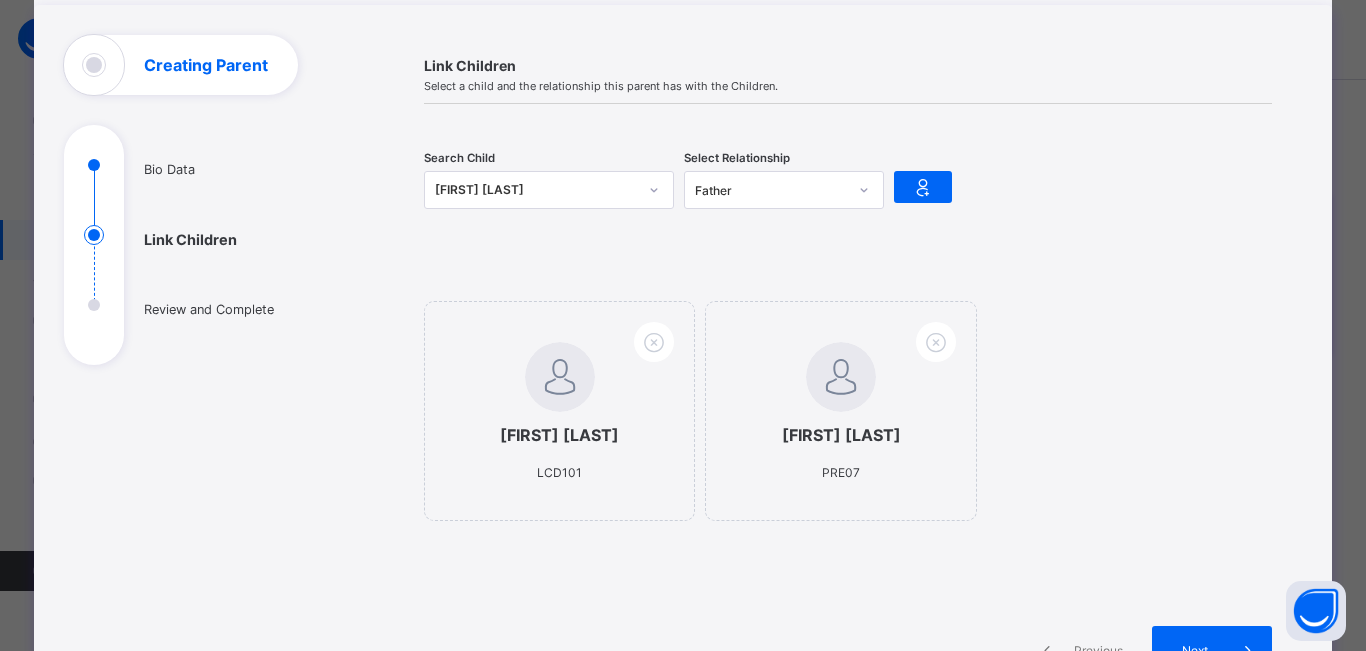 click on "Zion  Chinedu" at bounding box center [536, 190] 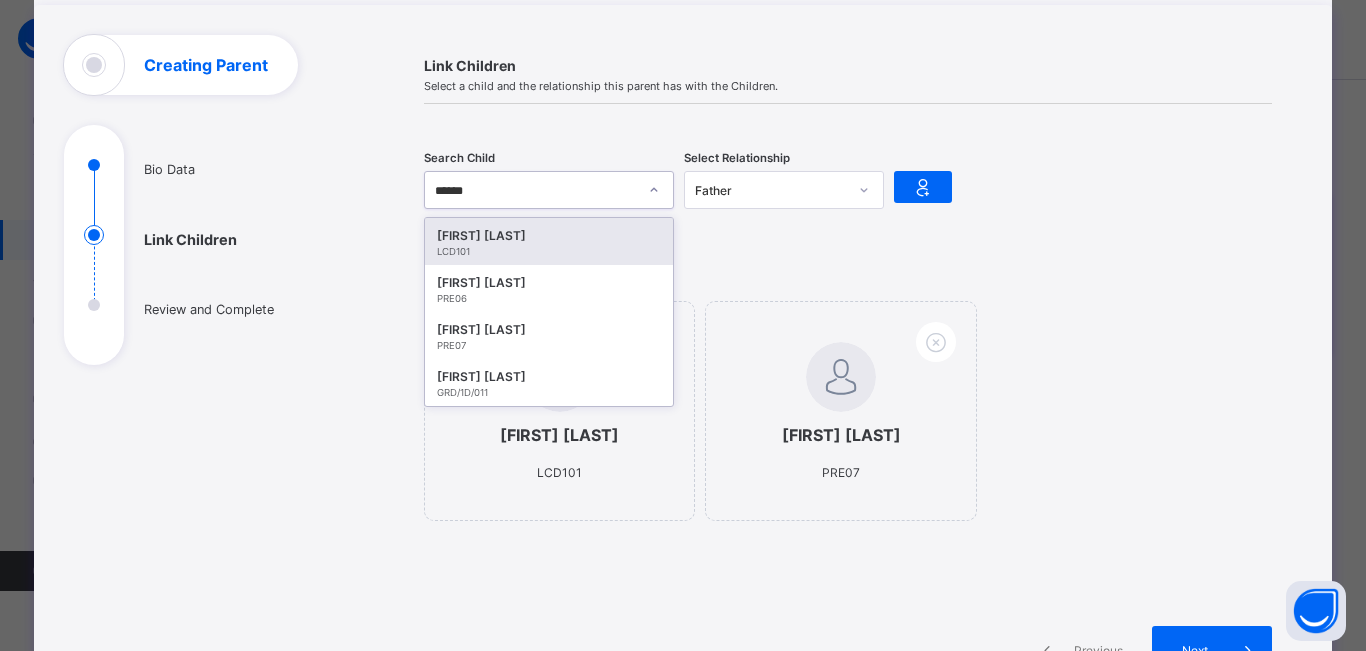 type on "*******" 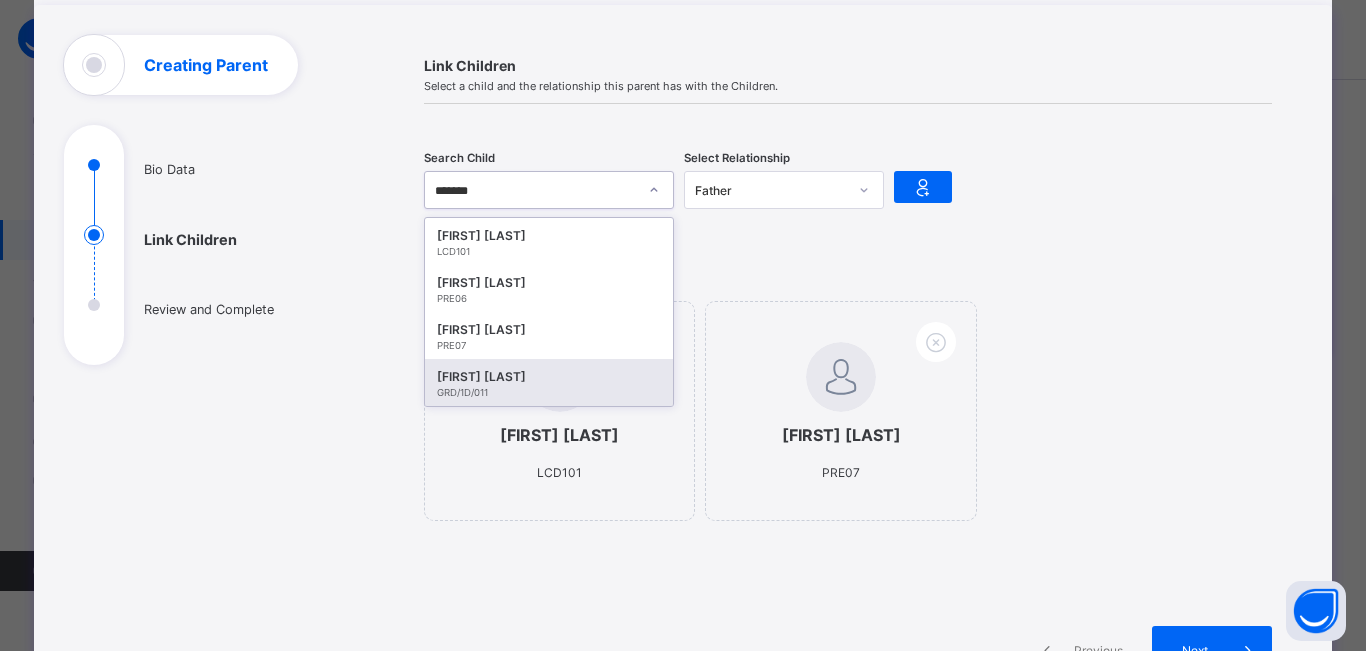 click on "[FIRST]  [LAST]" at bounding box center (549, 377) 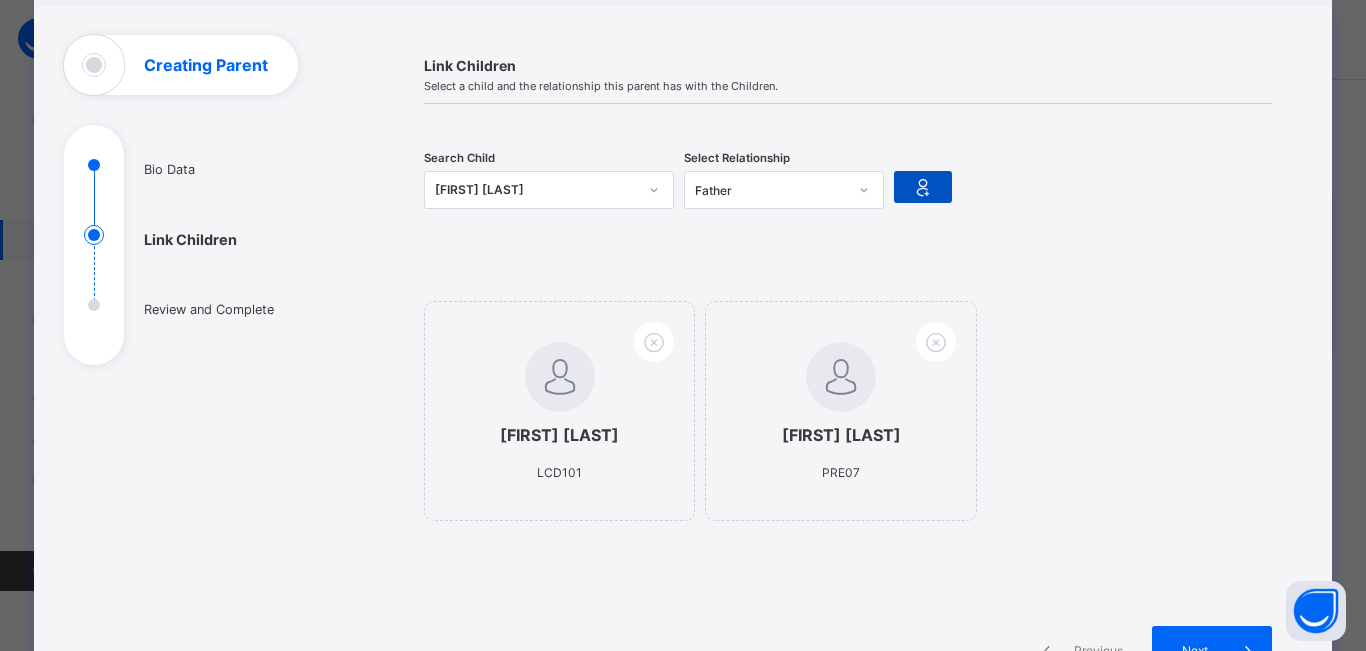 click at bounding box center [923, 187] 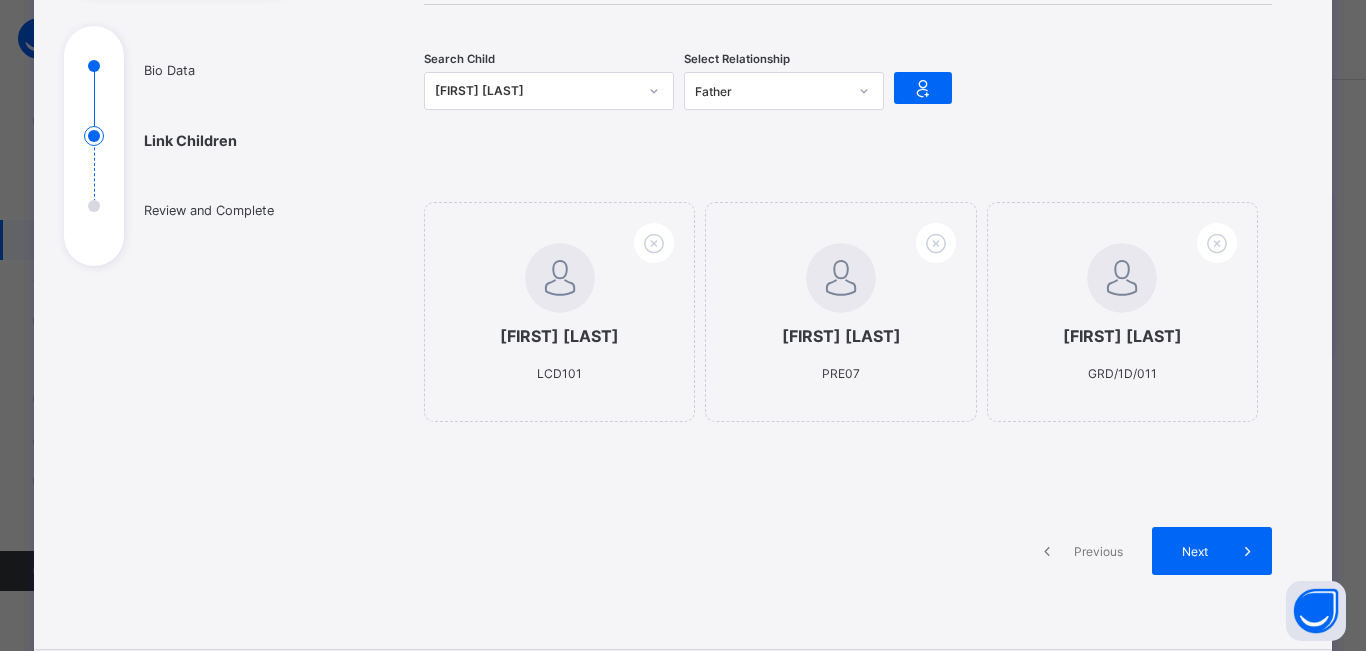scroll, scrollTop: 231, scrollLeft: 0, axis: vertical 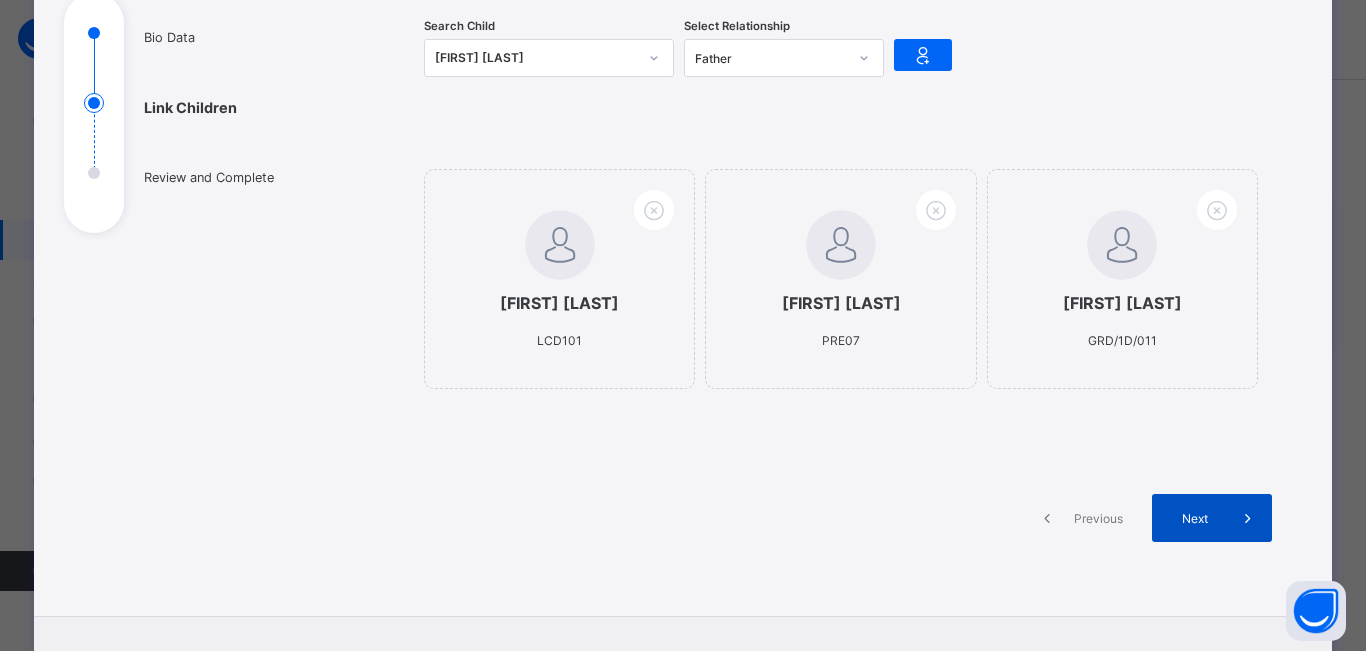 click on "Next" at bounding box center [1195, 518] 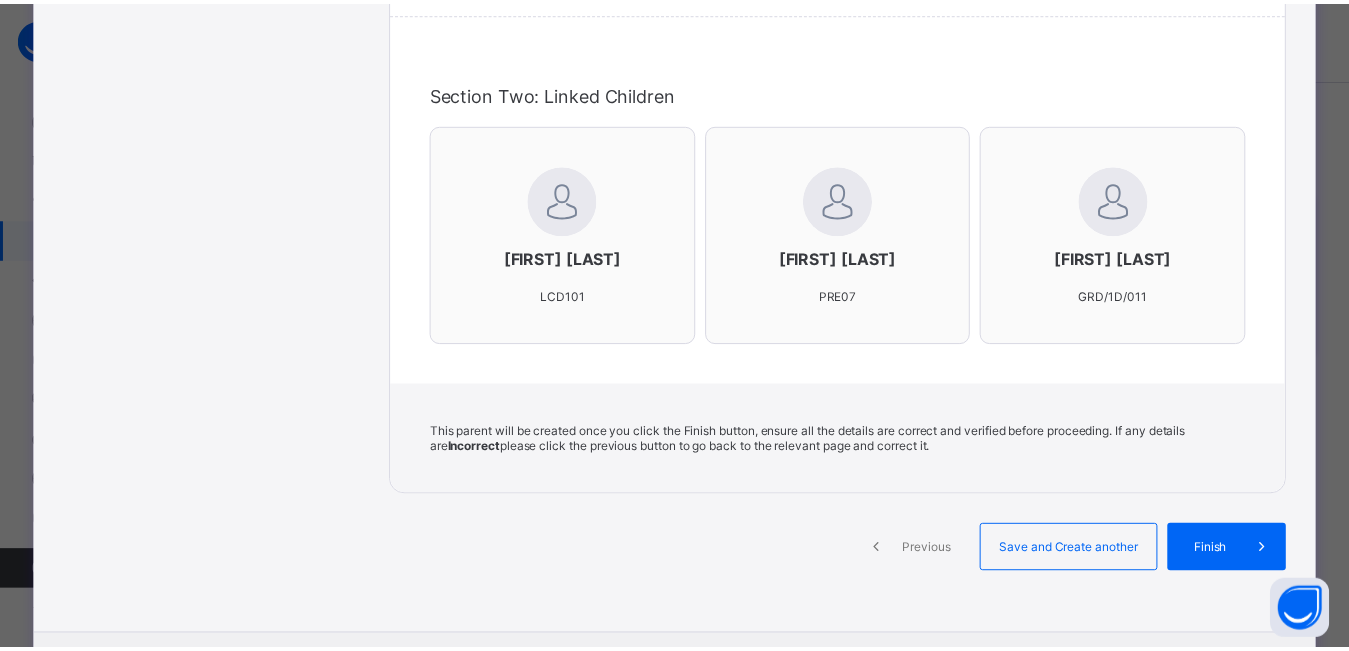 scroll, scrollTop: 575, scrollLeft: 0, axis: vertical 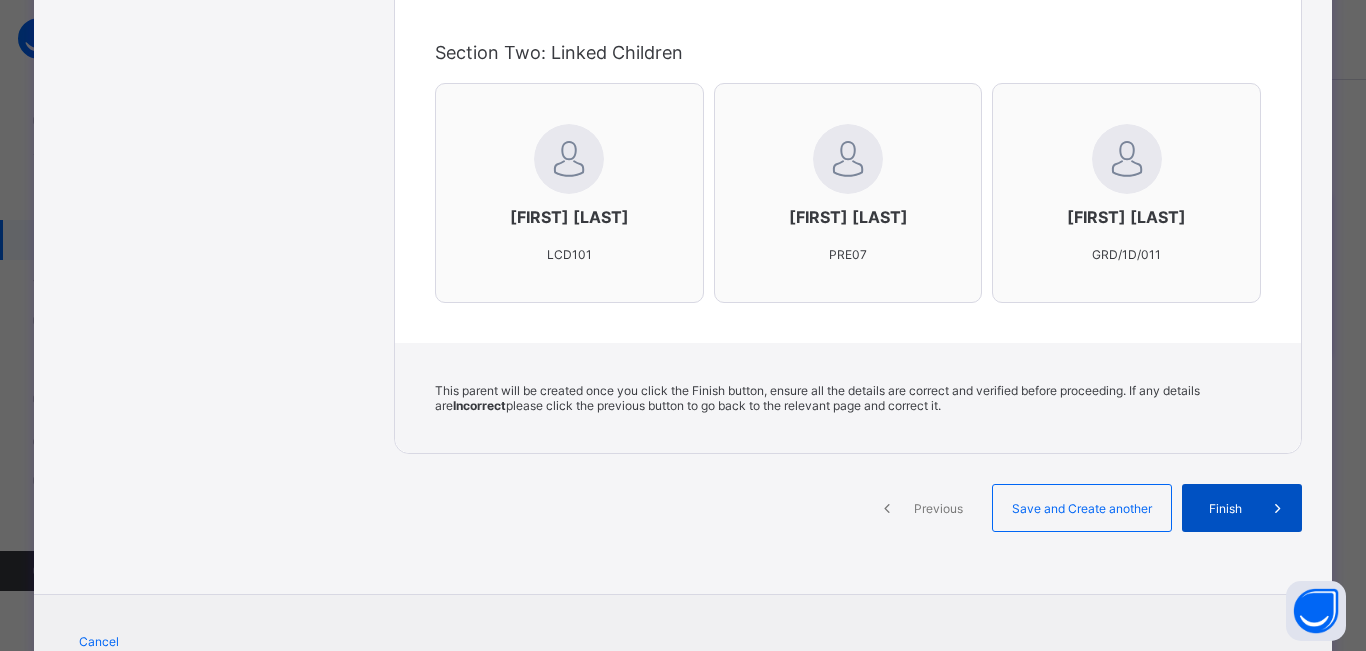 click on "Finish" at bounding box center (1225, 508) 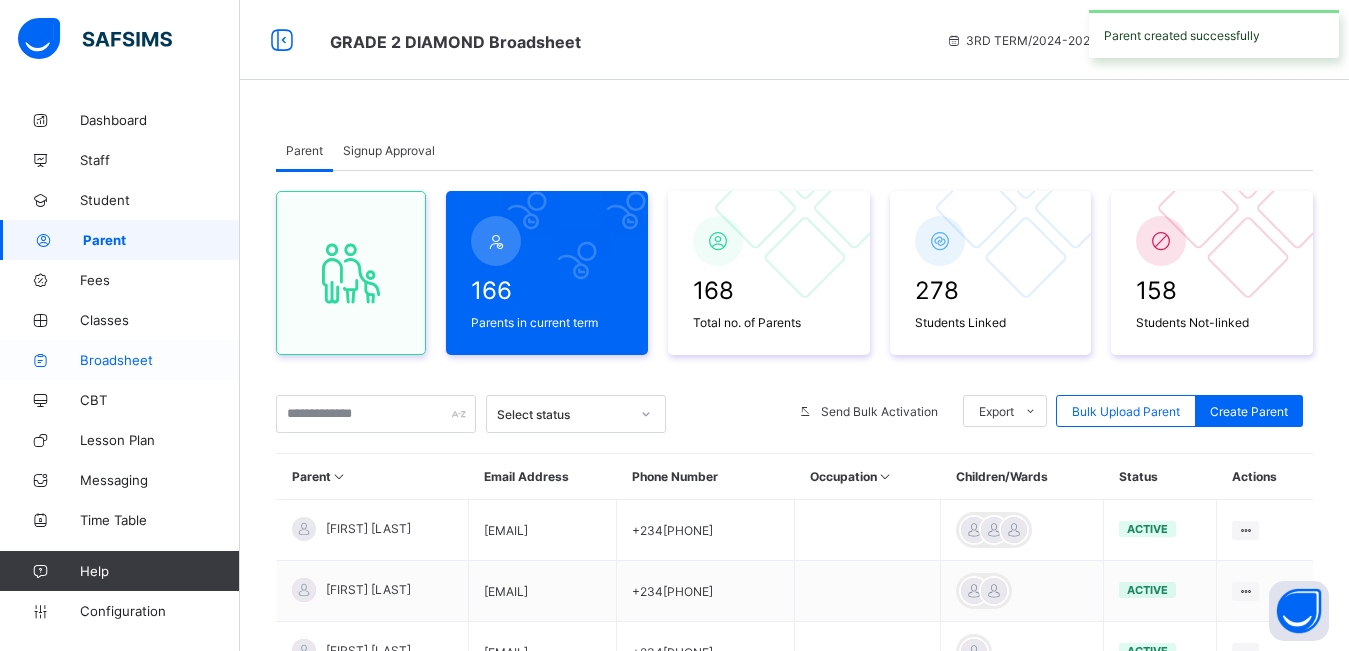 click on "Broadsheet" at bounding box center (160, 360) 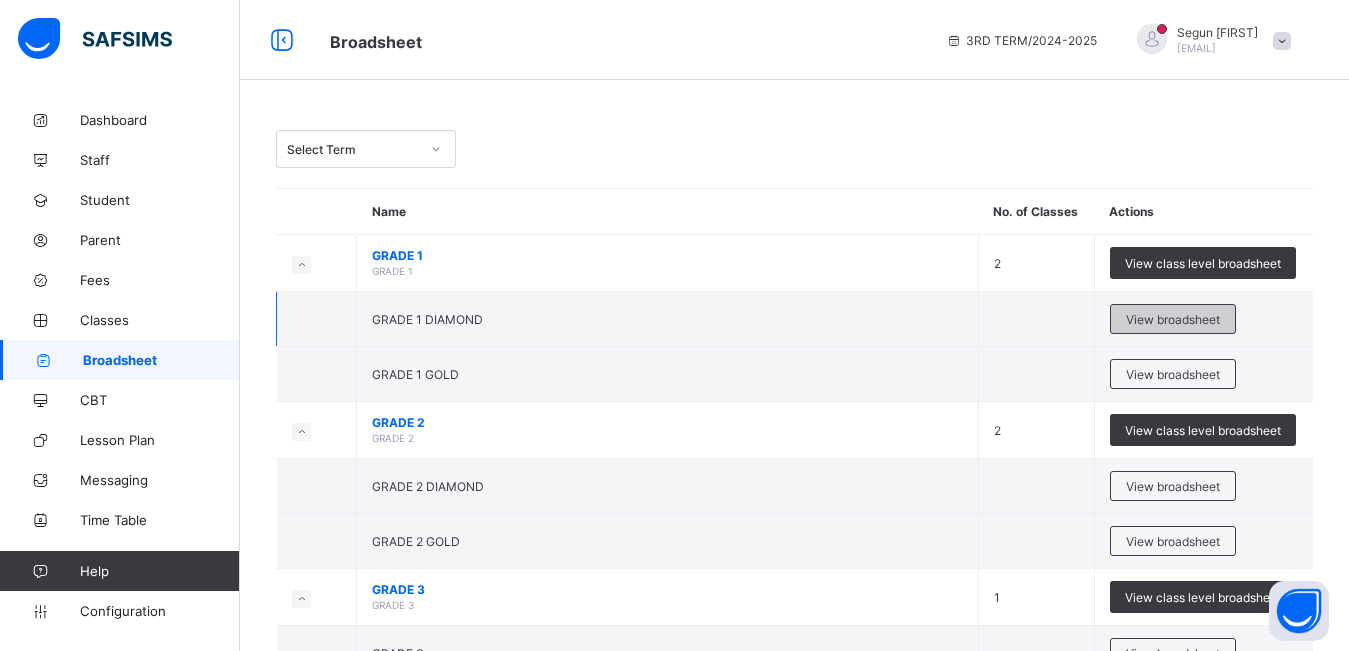 click on "View broadsheet" at bounding box center (1173, 319) 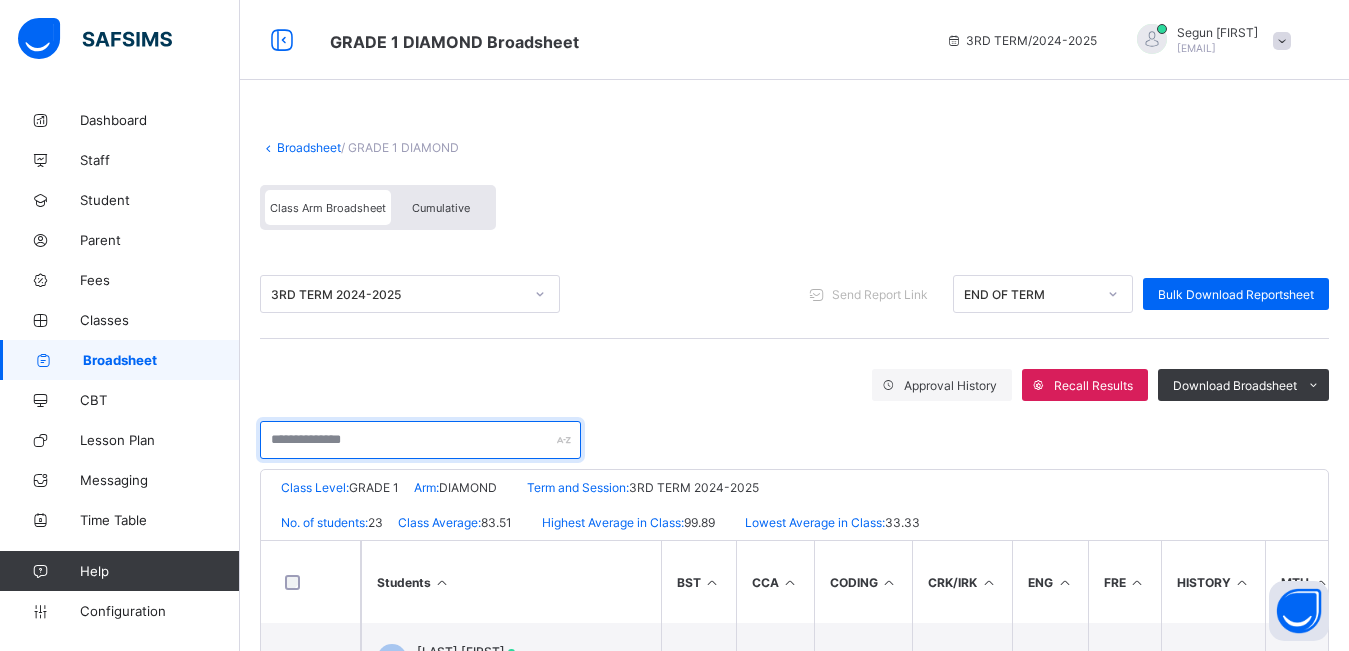 click at bounding box center [420, 440] 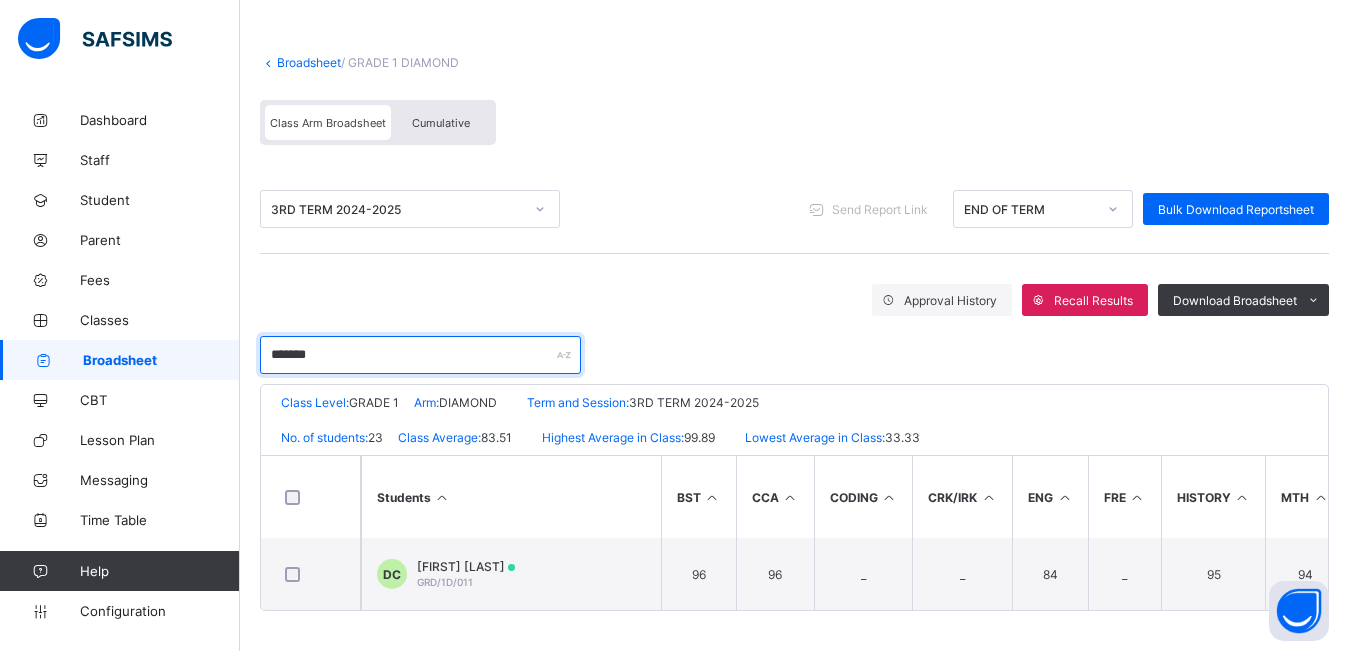 scroll, scrollTop: 93, scrollLeft: 0, axis: vertical 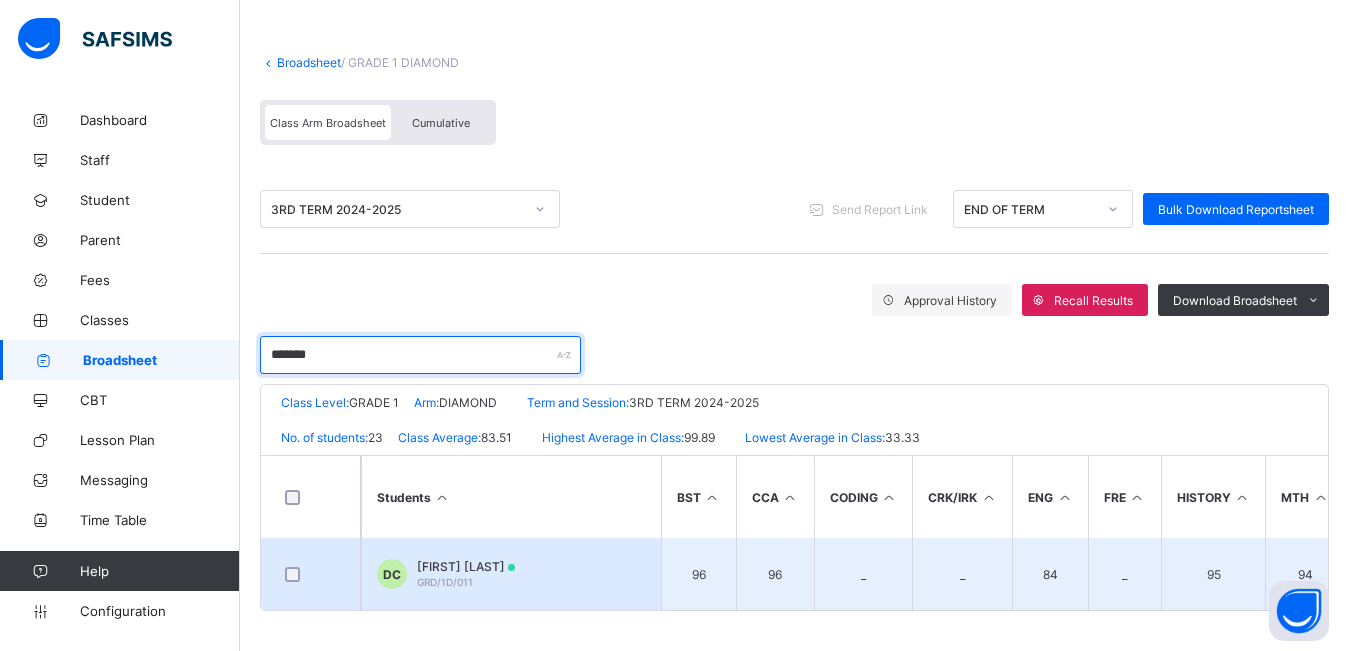 type on "*******" 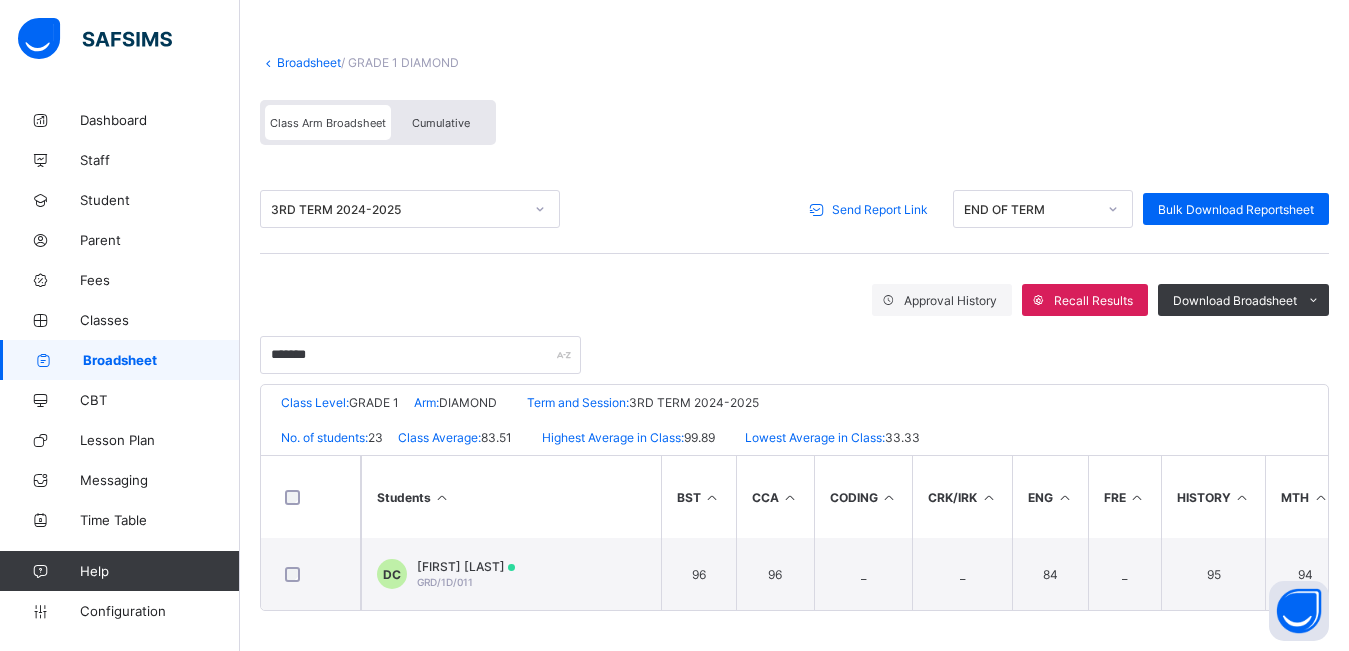 click on "Send Report Link" at bounding box center (880, 209) 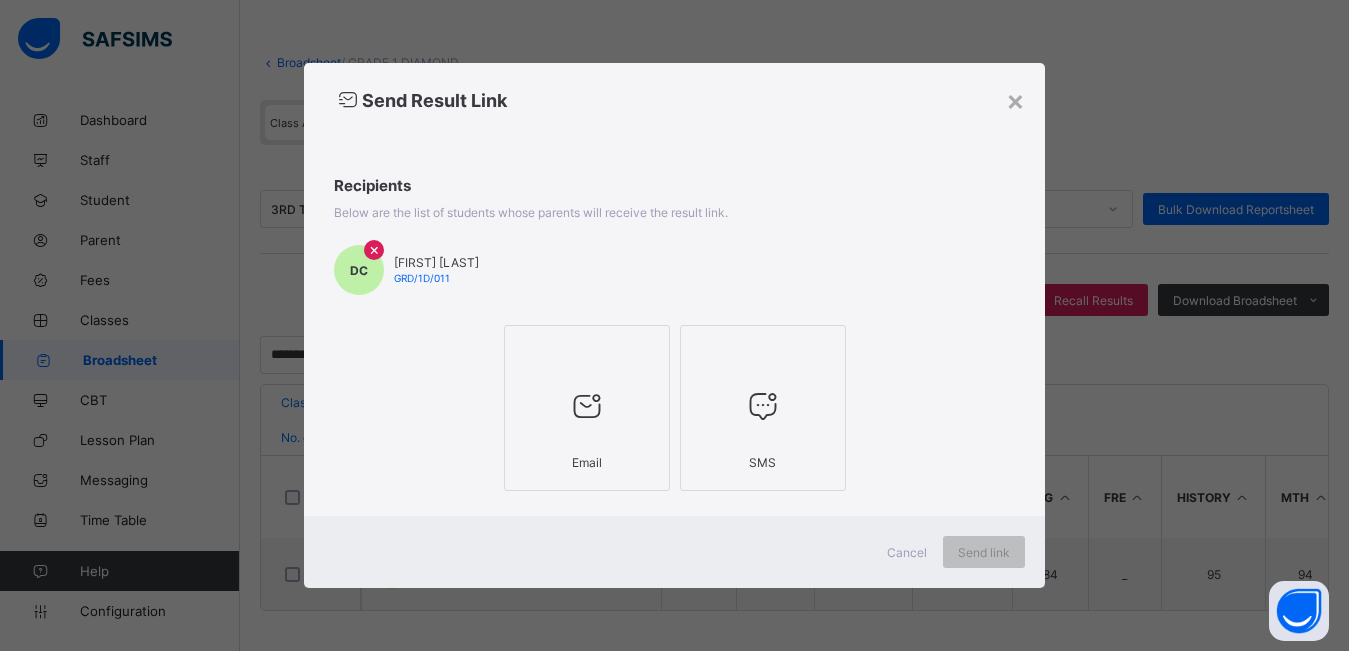 click at bounding box center (587, 405) 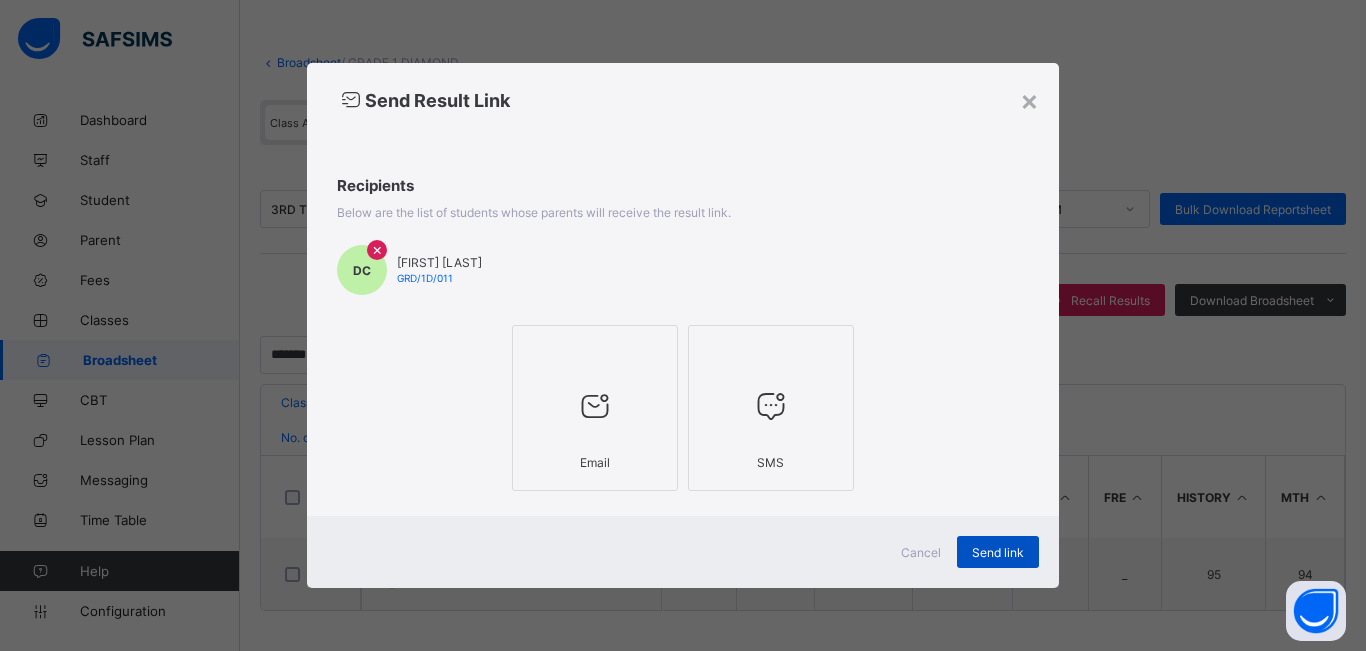 click on "Send link" at bounding box center (998, 552) 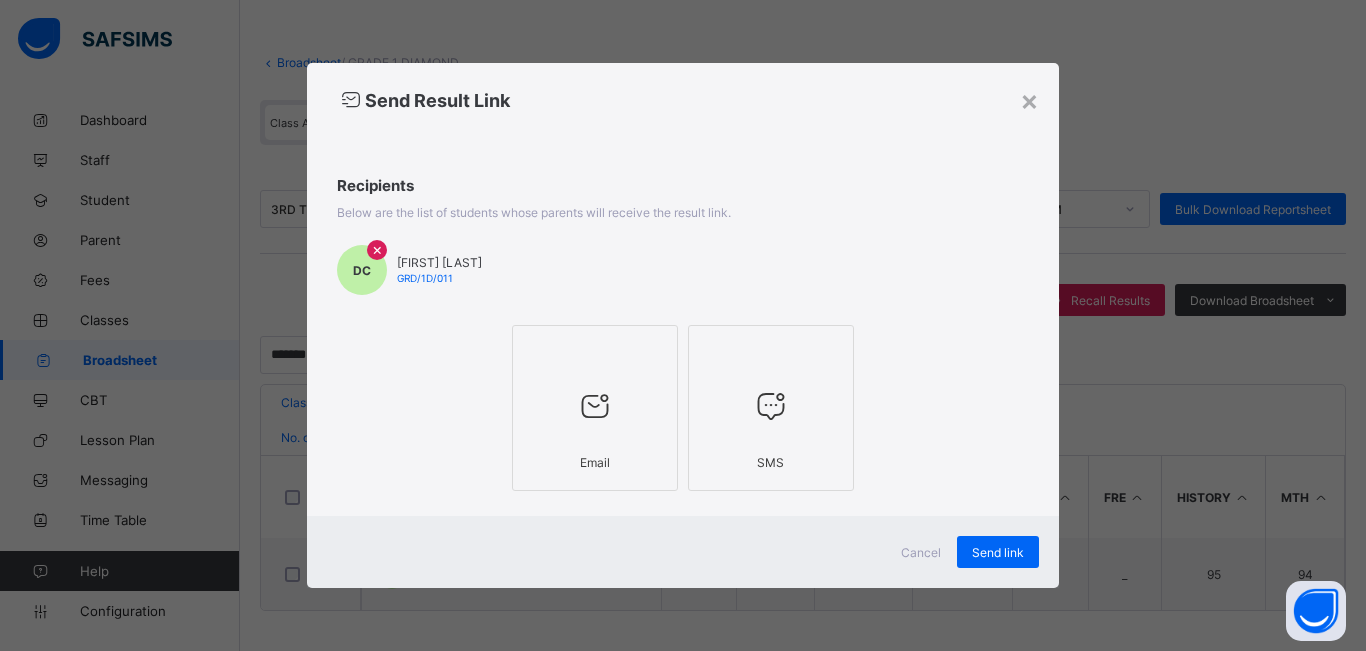 click on "×  Send Result Link Recipients Below are the list of students whose parents will receive the result link. DC × Dominion  Chinedu GRD/1D/011 Email SMS Cancel Send link" at bounding box center [683, 325] 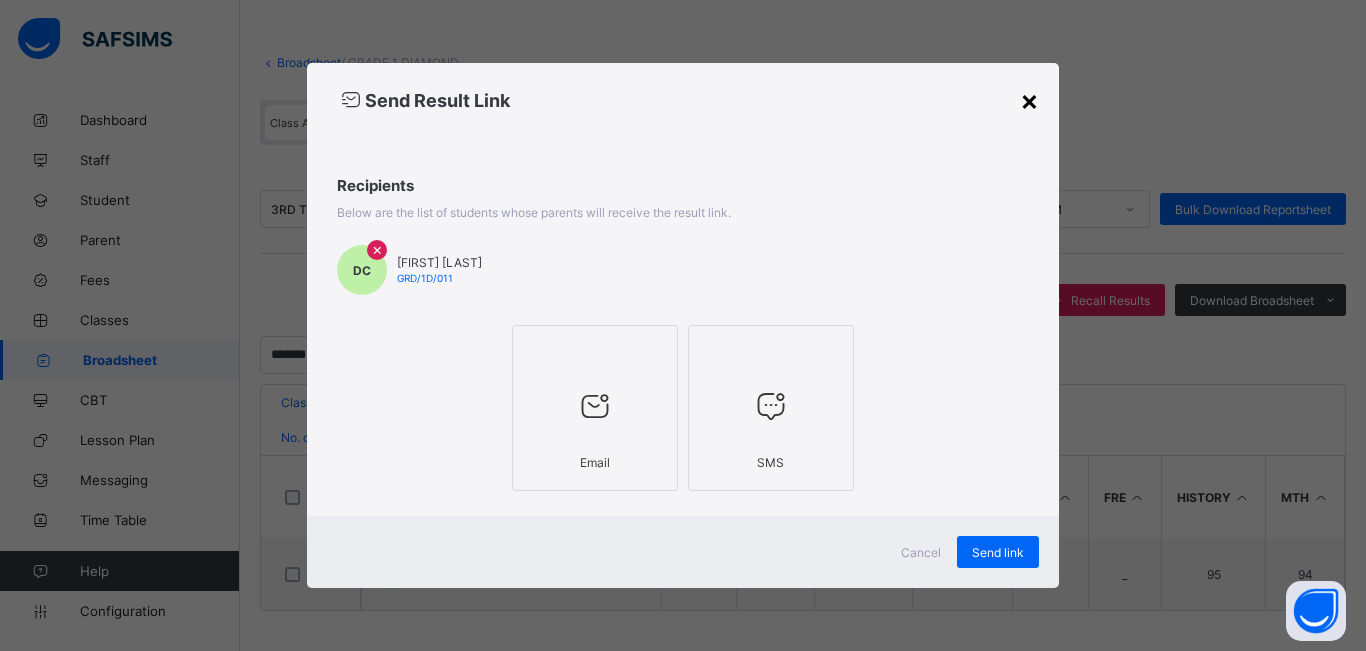 click on "×" at bounding box center [1029, 100] 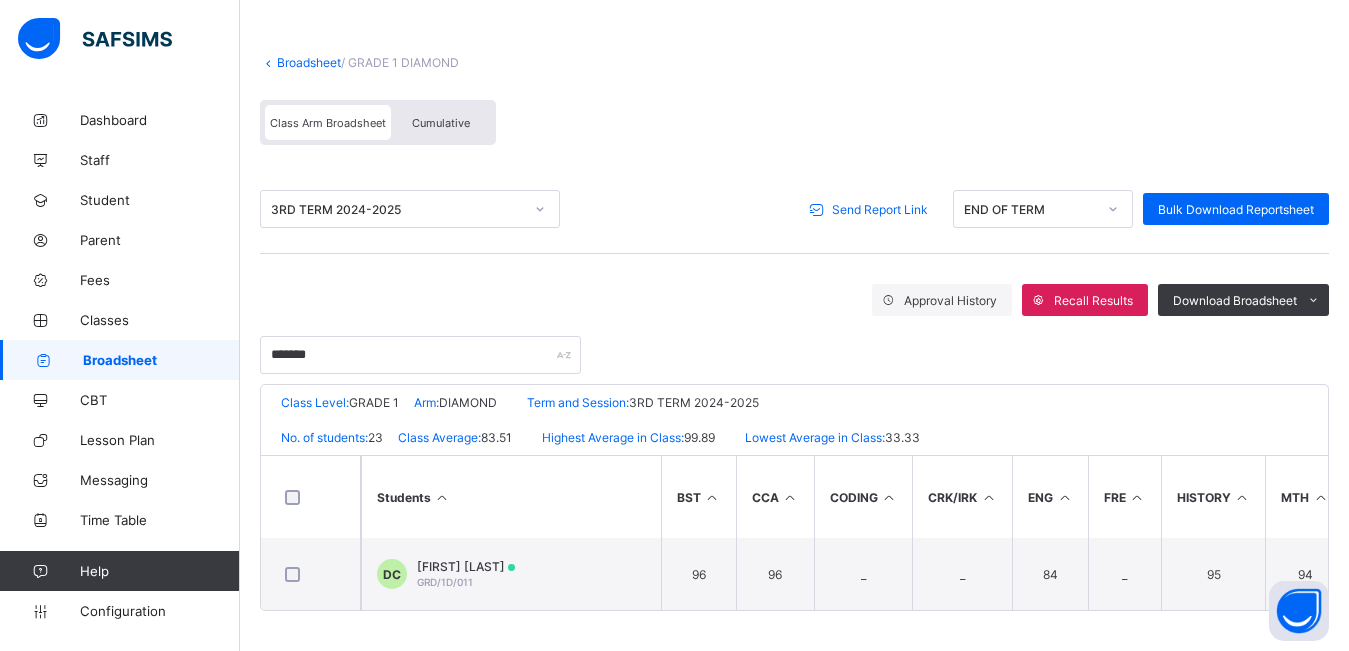 click on "Cumulative" at bounding box center (441, 122) 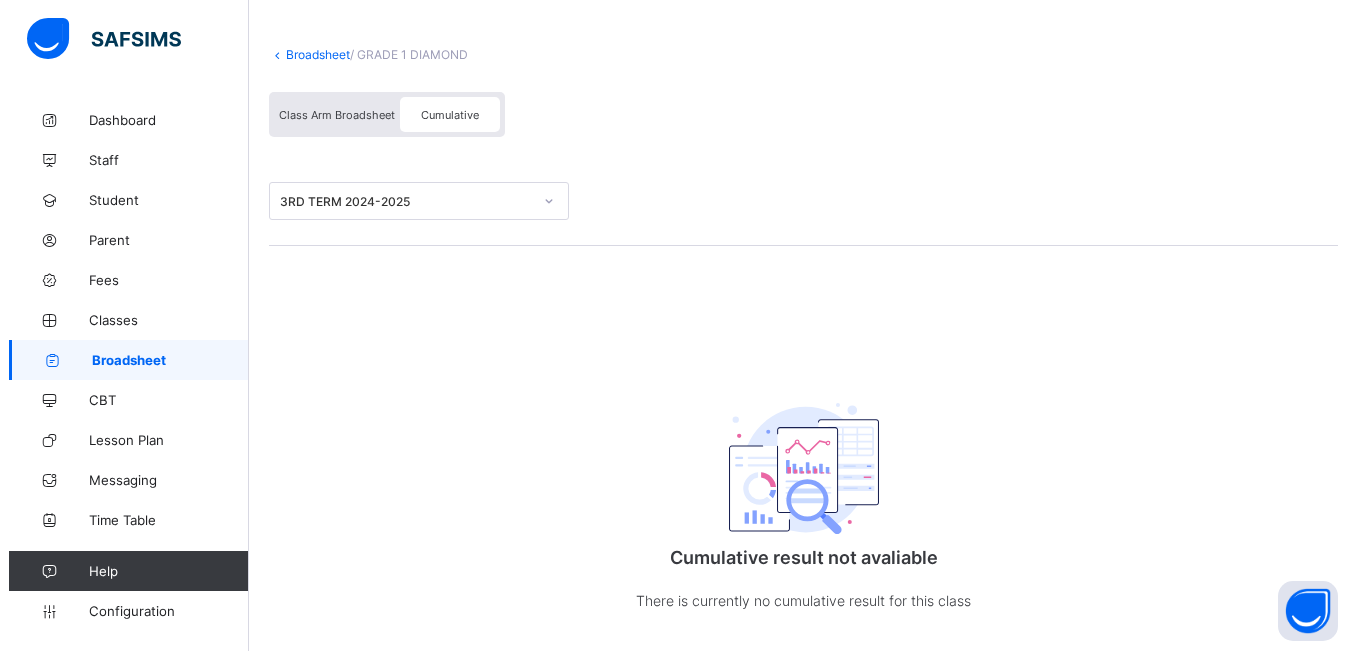 scroll, scrollTop: 0, scrollLeft: 0, axis: both 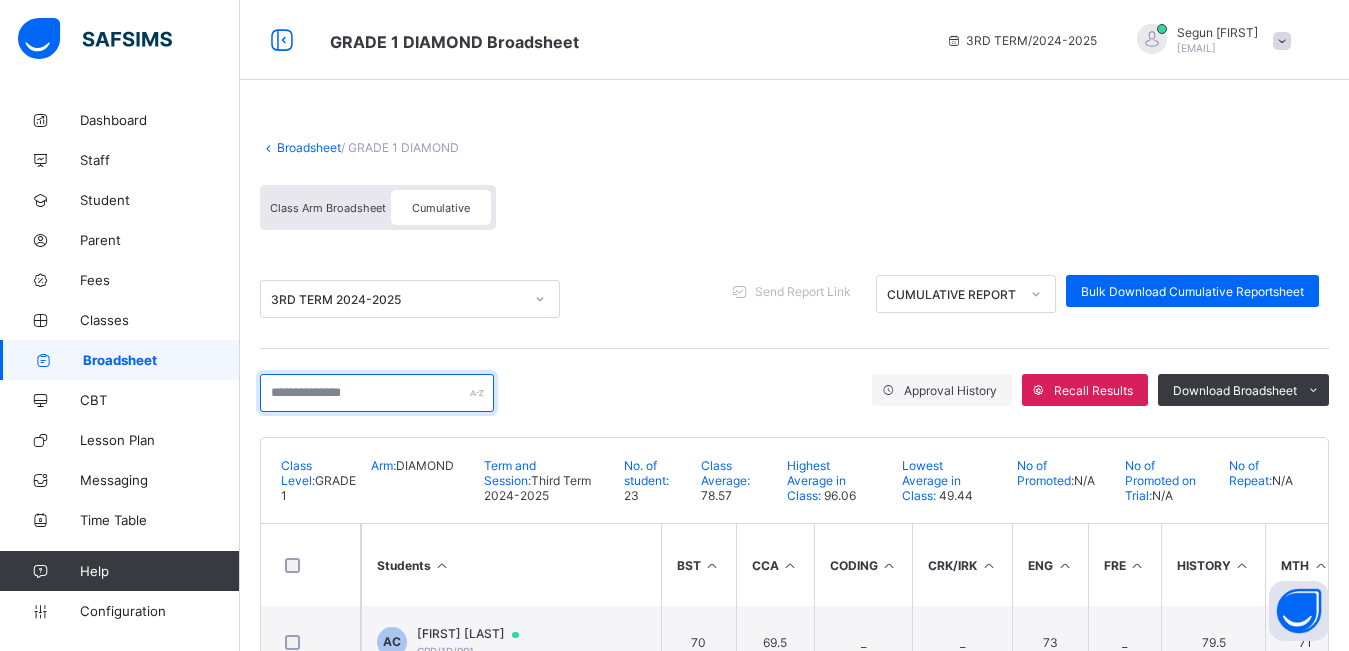 click at bounding box center [377, 393] 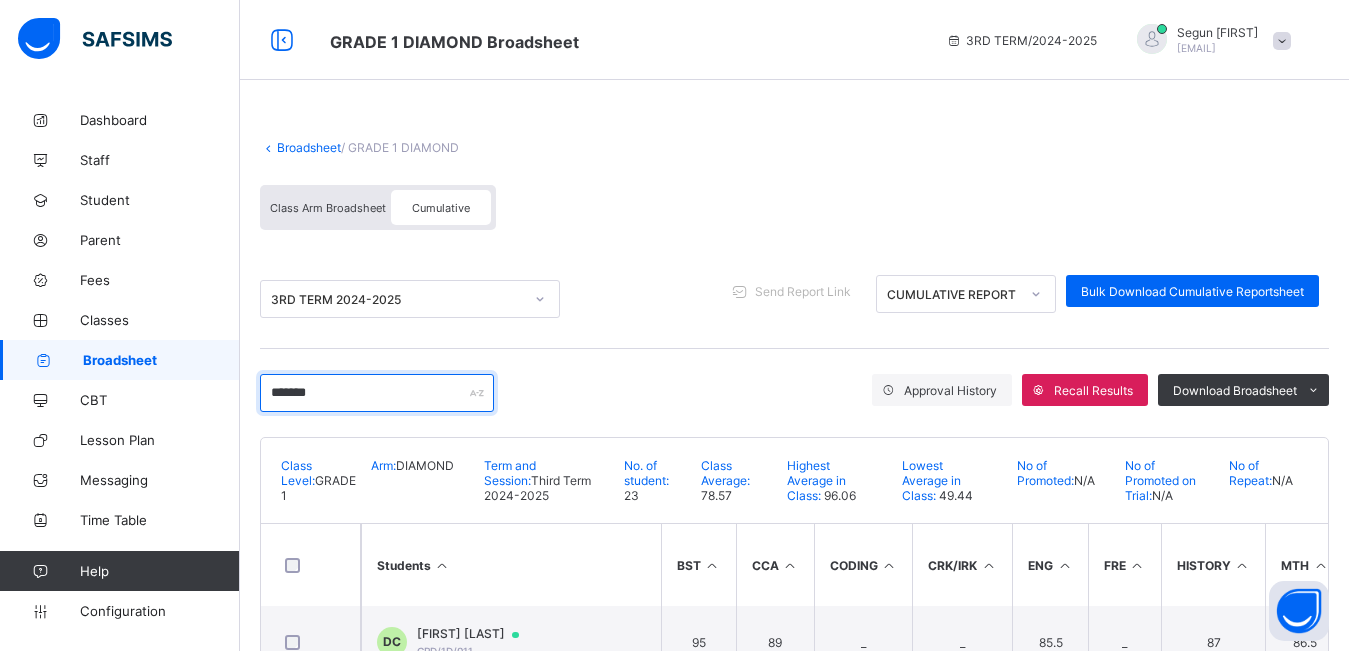 scroll, scrollTop: 76, scrollLeft: 0, axis: vertical 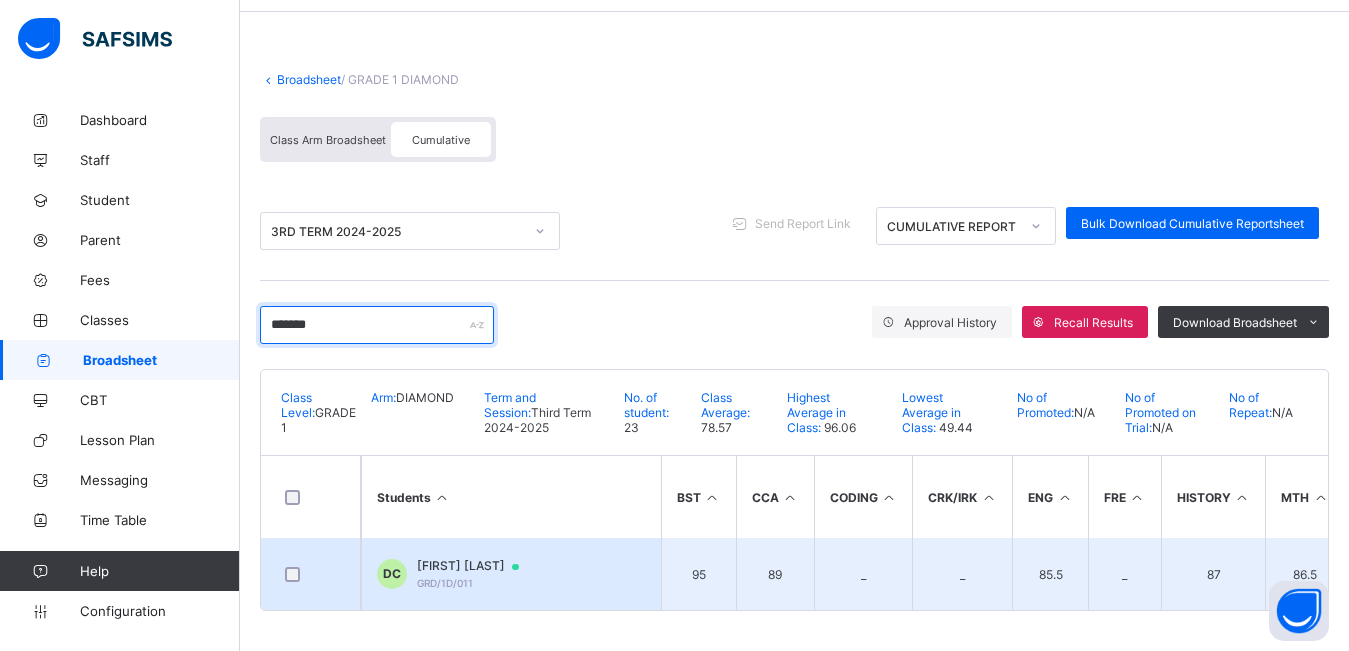type on "*******" 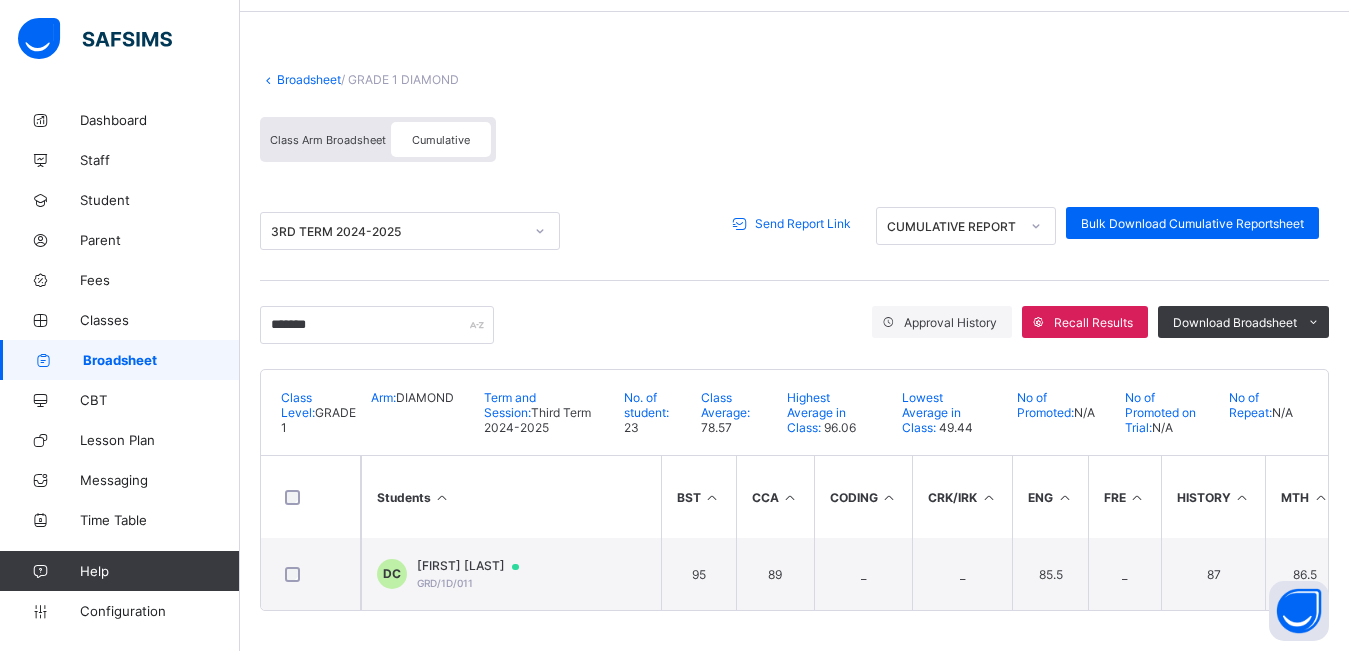 click on "Send Report Link" at bounding box center [803, 223] 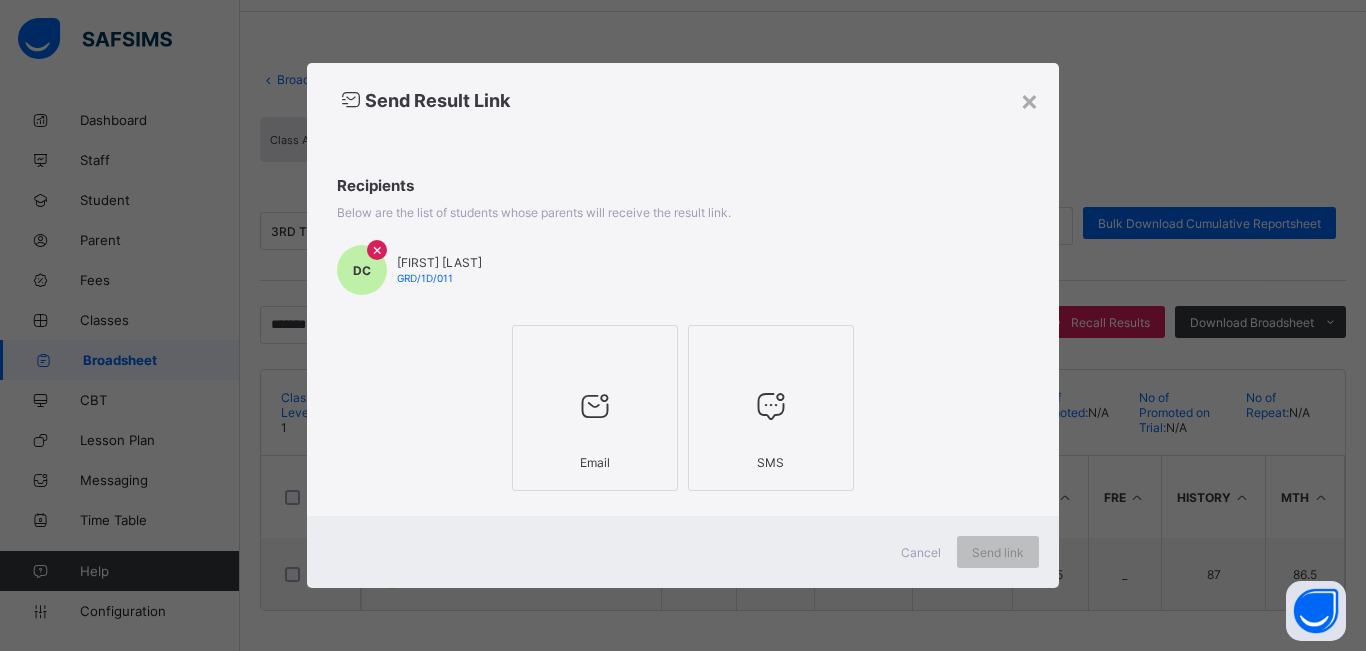click at bounding box center [595, 405] 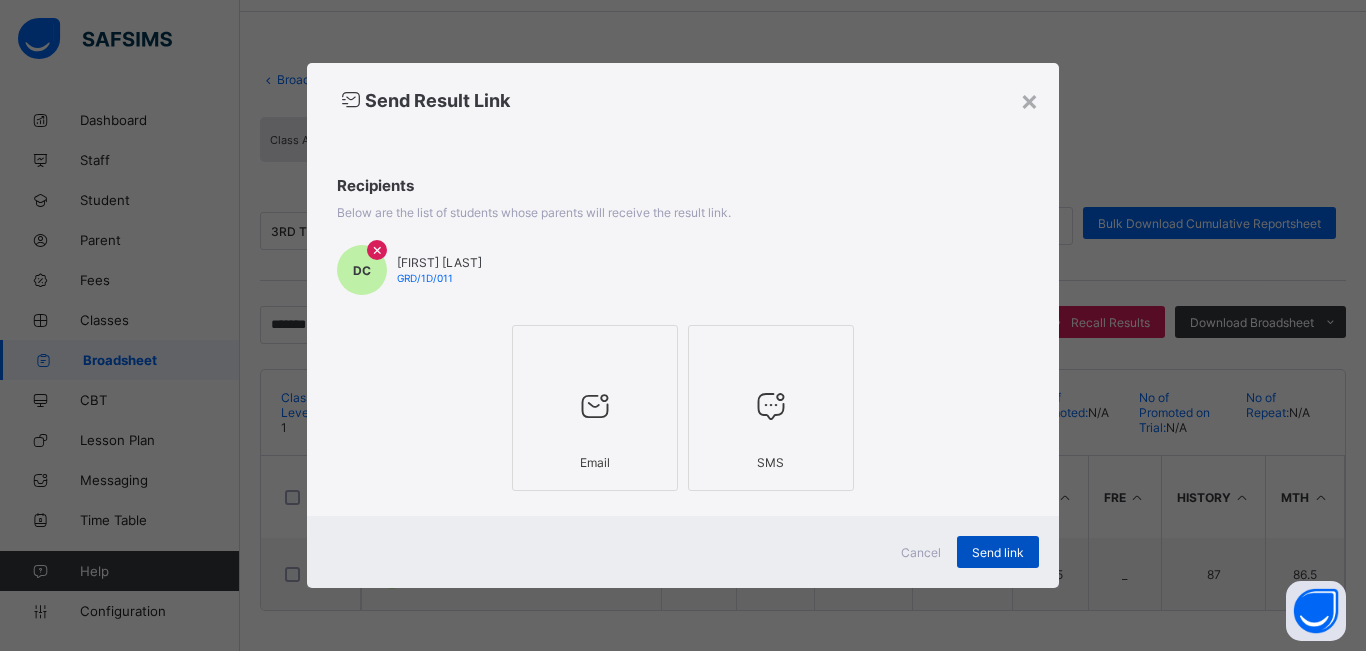 click on "Send link" at bounding box center (998, 552) 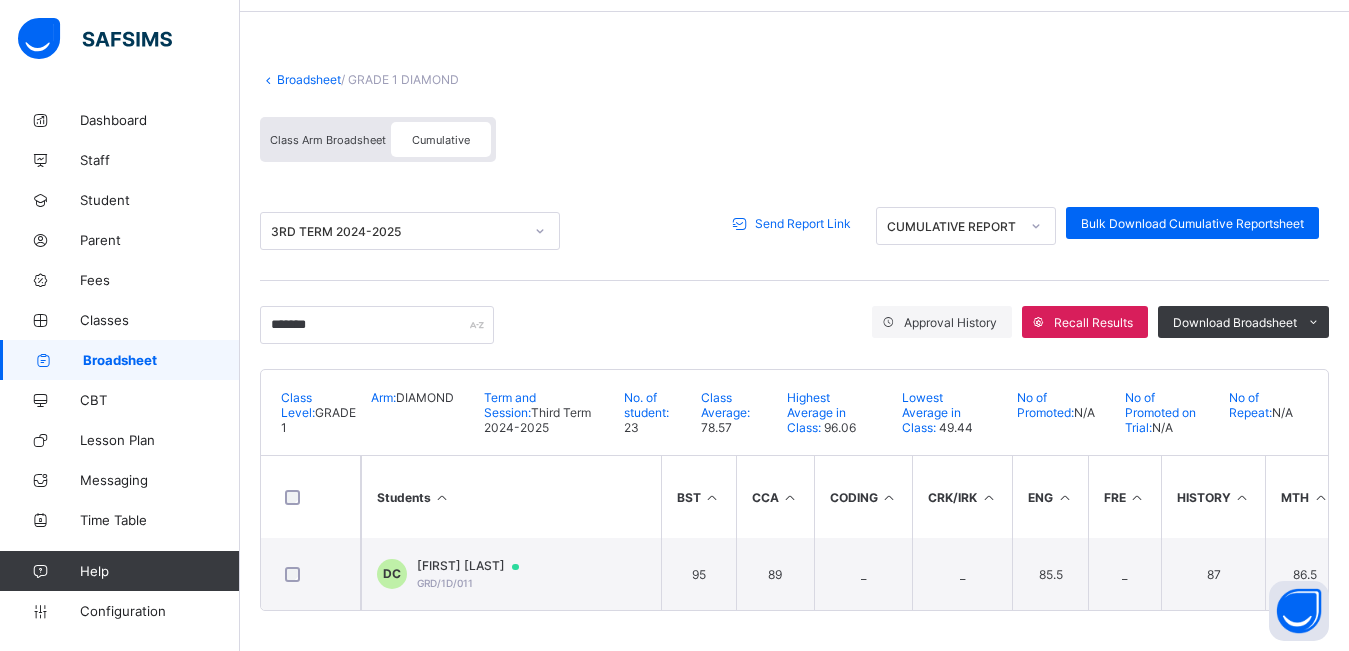 click on "Broadsheet" at bounding box center [161, 360] 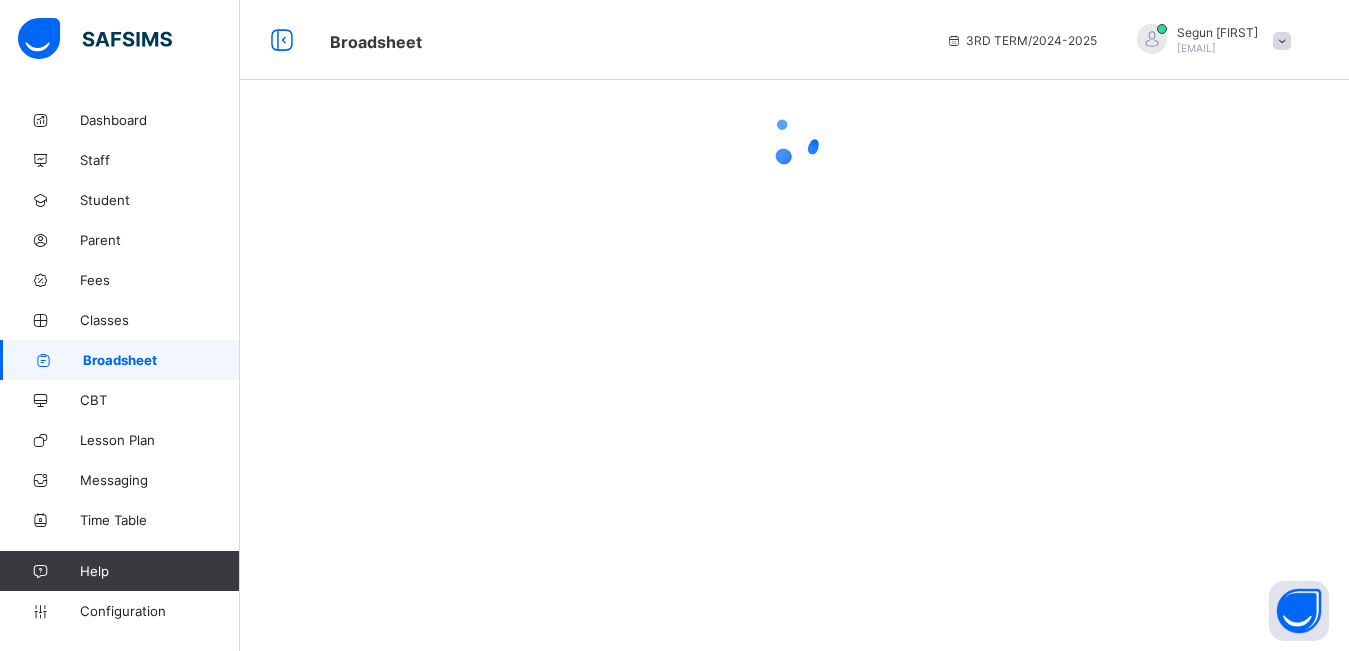 scroll, scrollTop: 0, scrollLeft: 0, axis: both 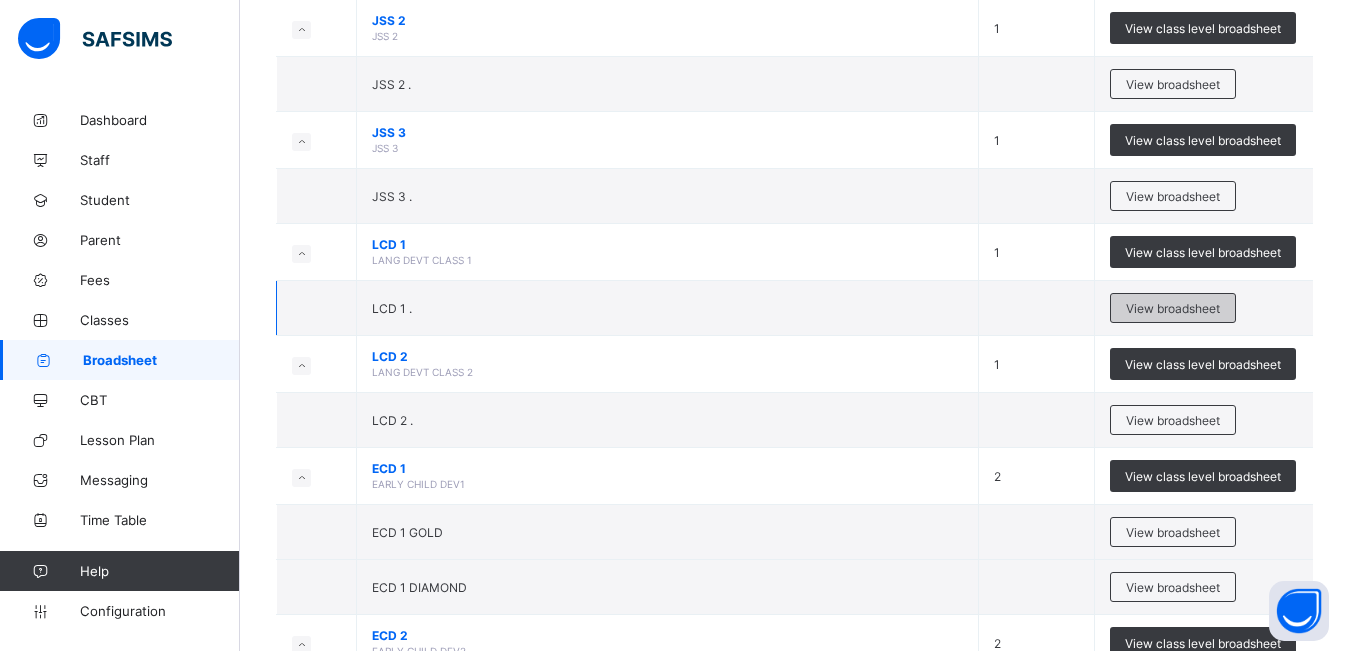click on "View broadsheet" at bounding box center (1173, 308) 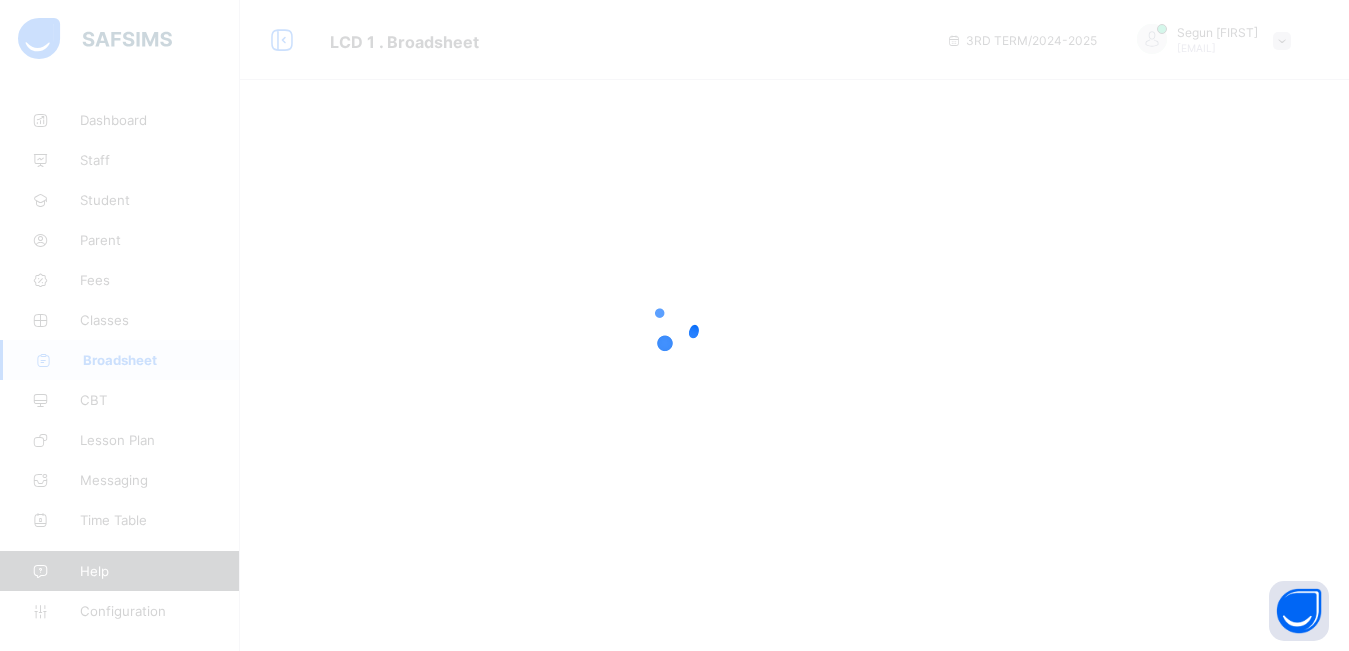scroll, scrollTop: 0, scrollLeft: 0, axis: both 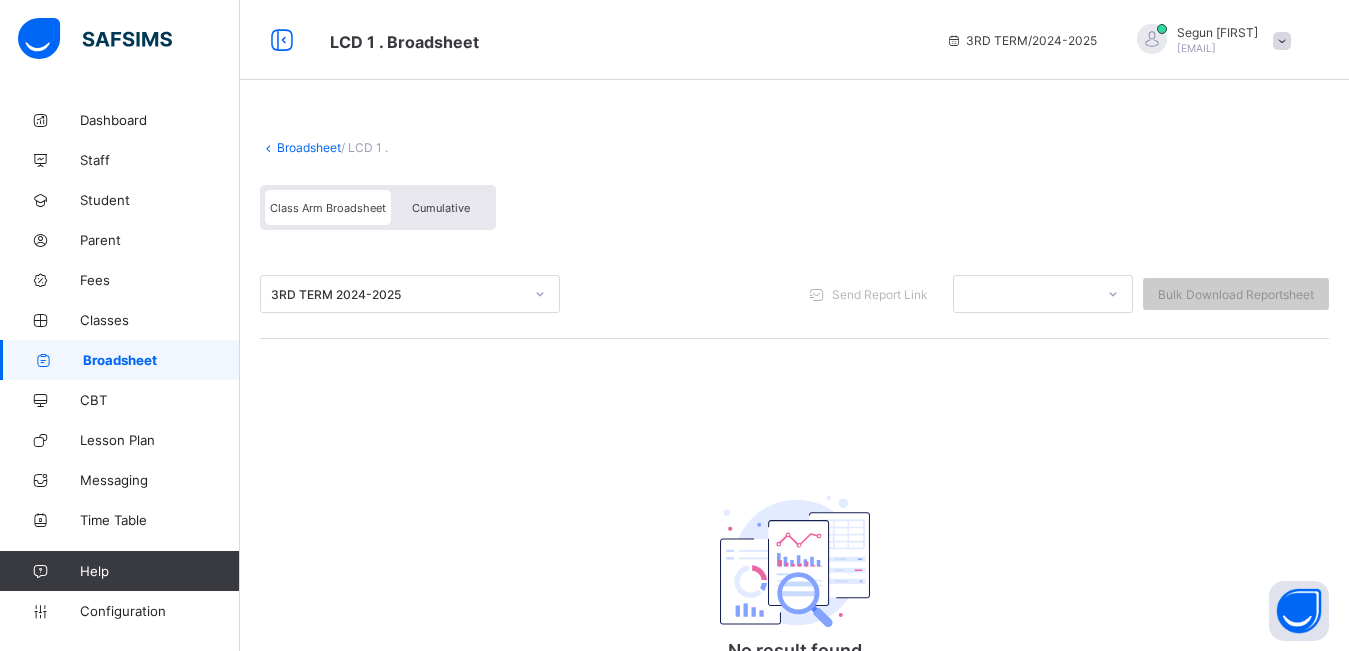 click on "Cumulative" at bounding box center [441, 207] 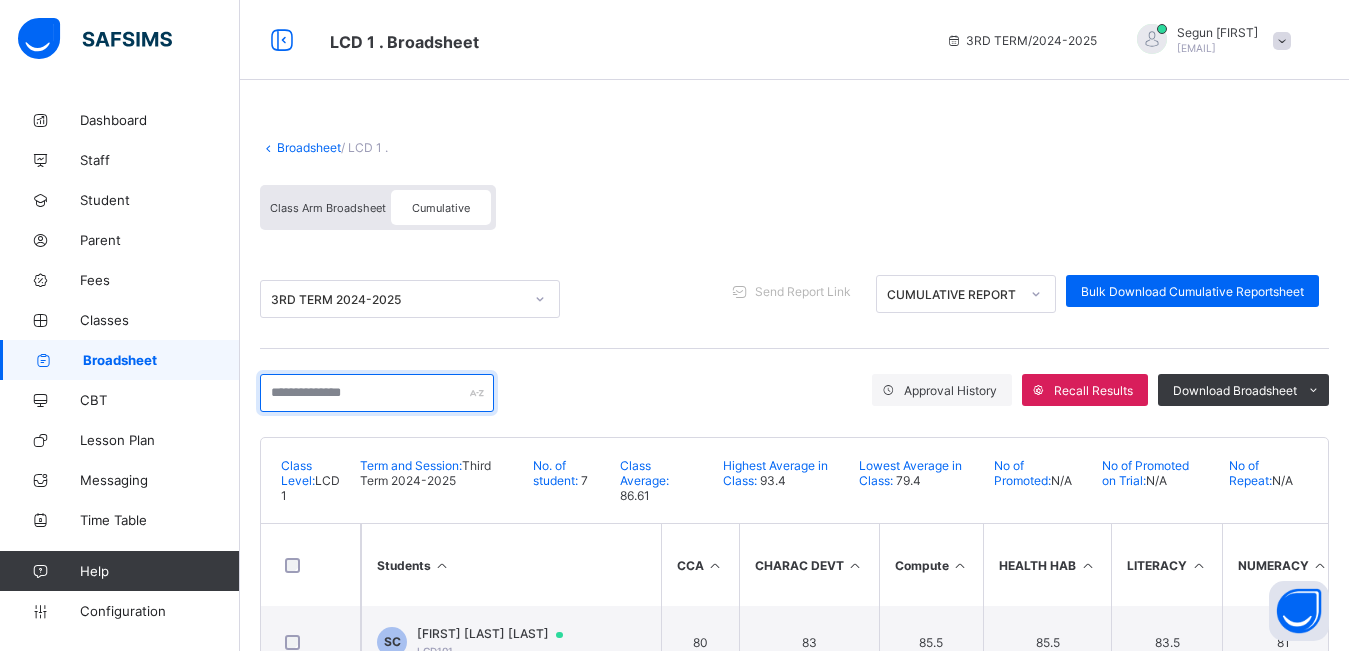 click at bounding box center (377, 393) 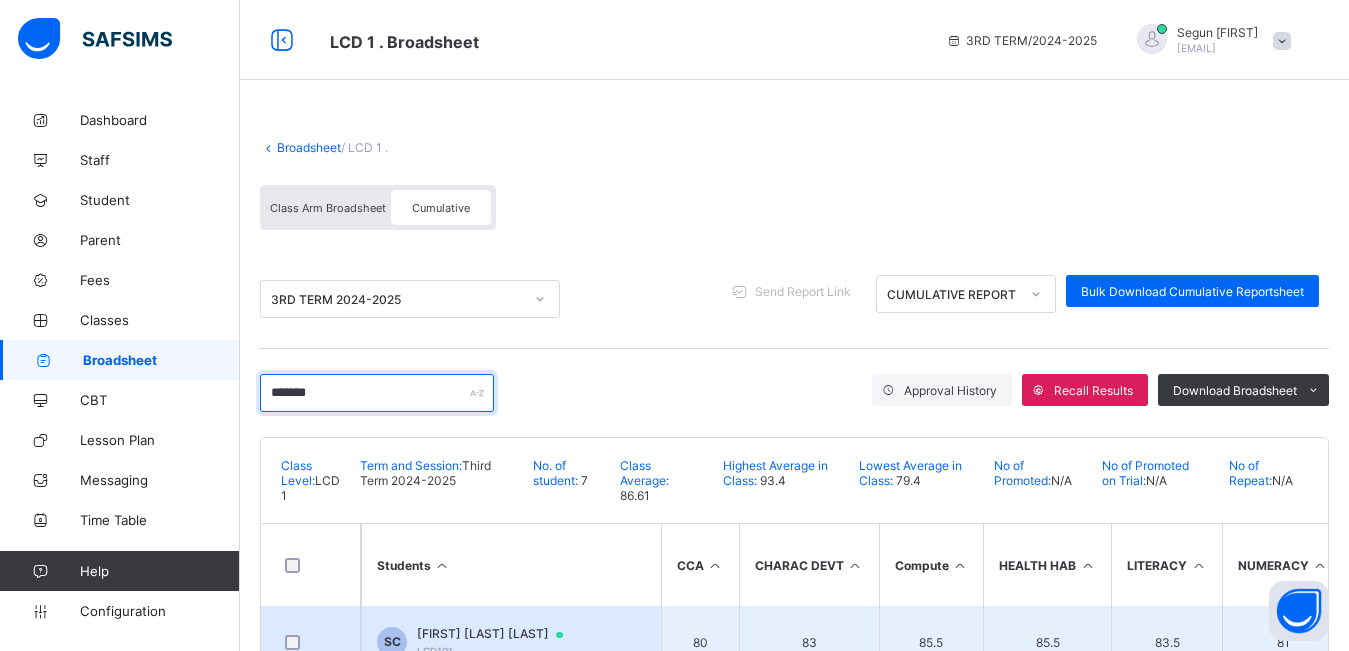 type on "*******" 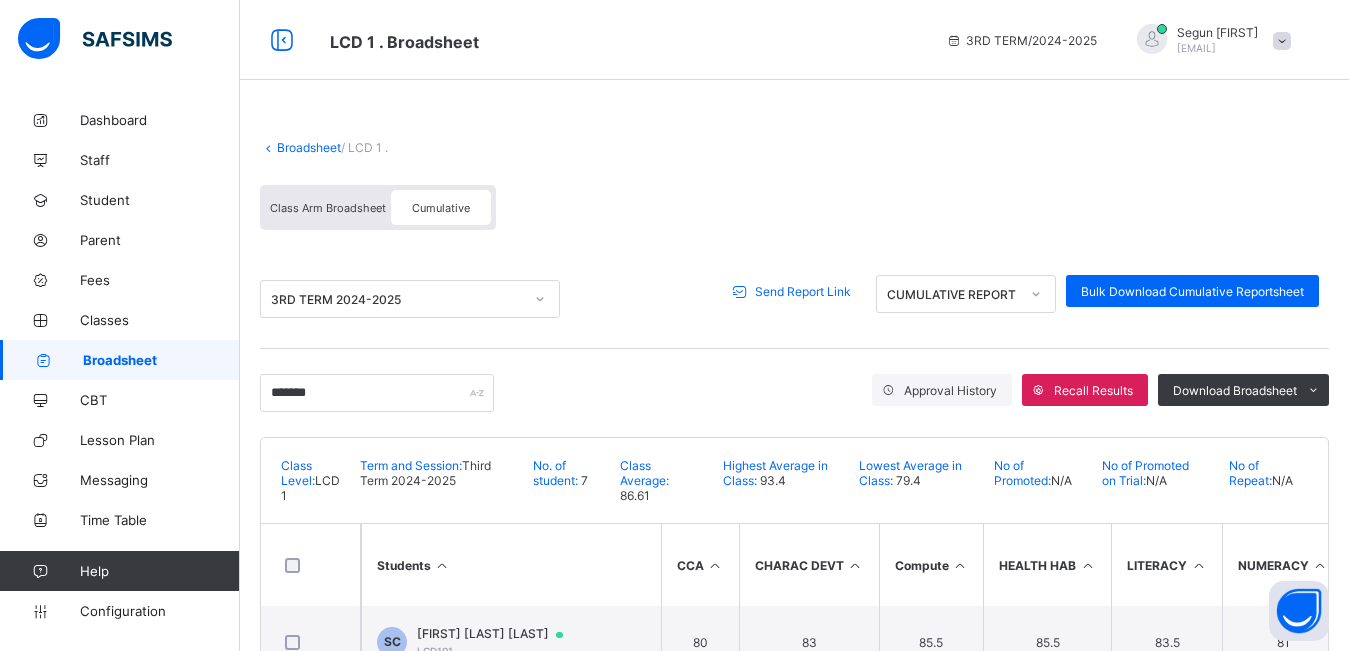click on "Send Report Link" at bounding box center (803, 291) 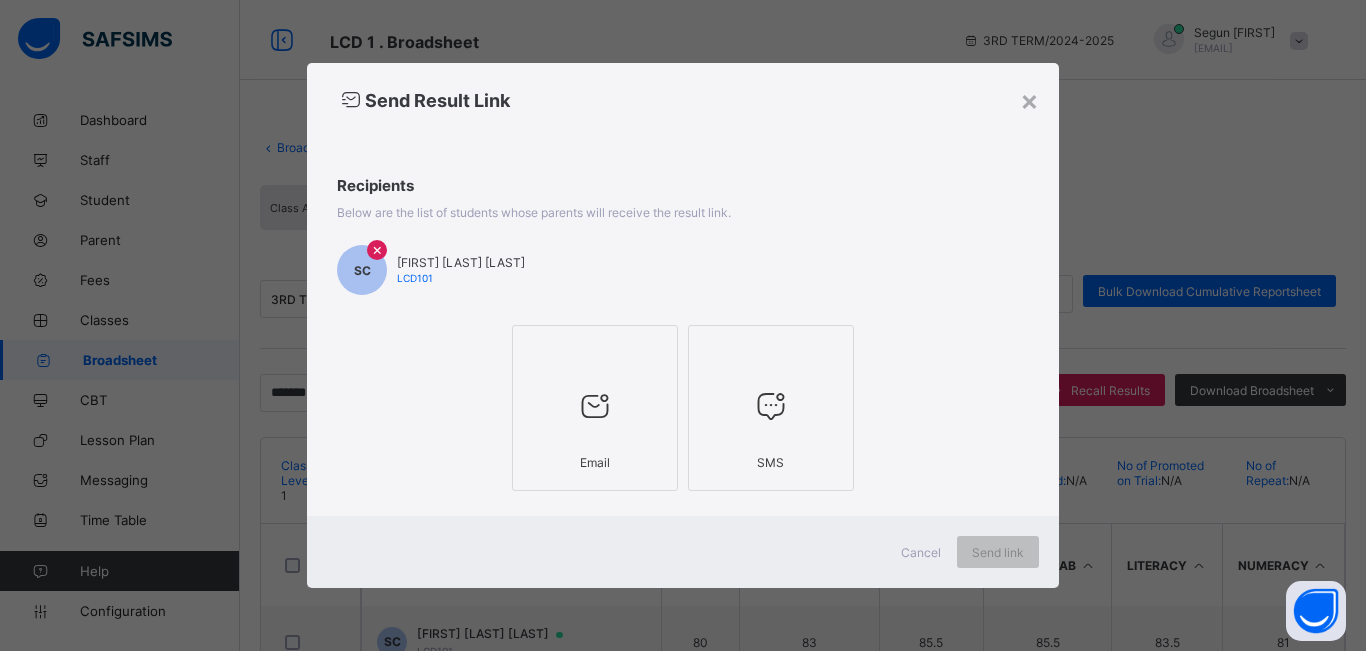 click at bounding box center (595, 405) 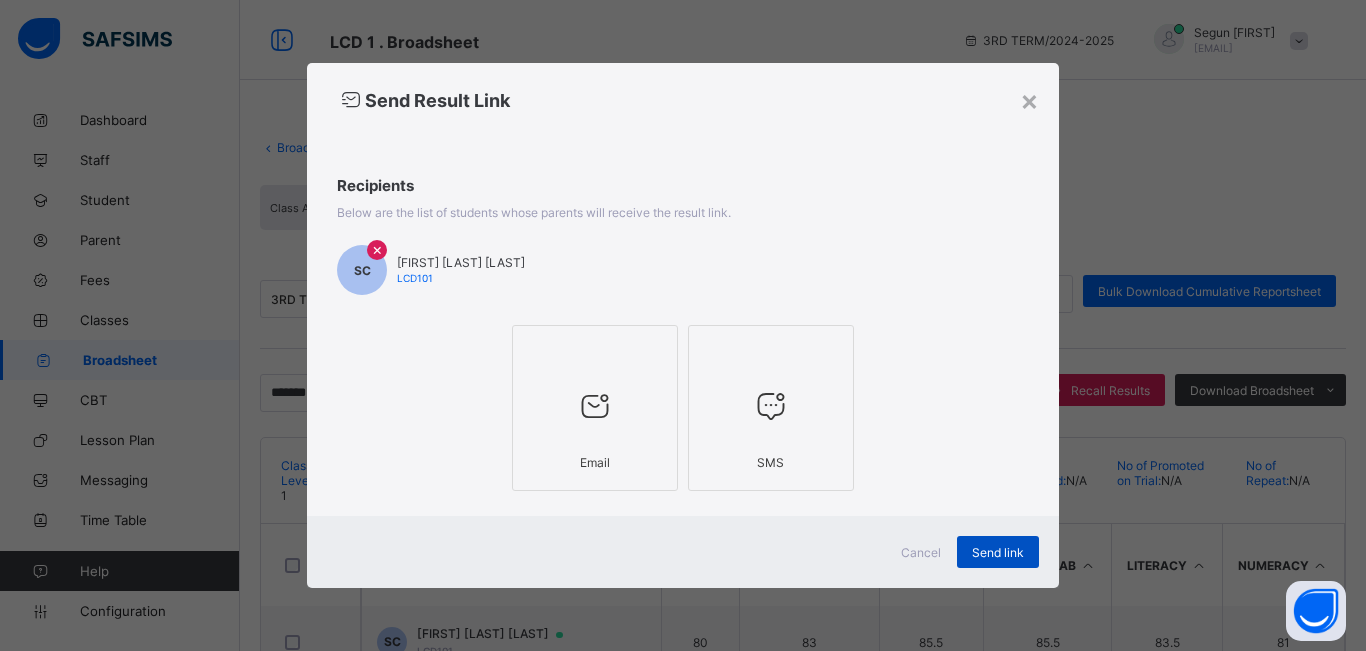 click on "Send link" at bounding box center [998, 552] 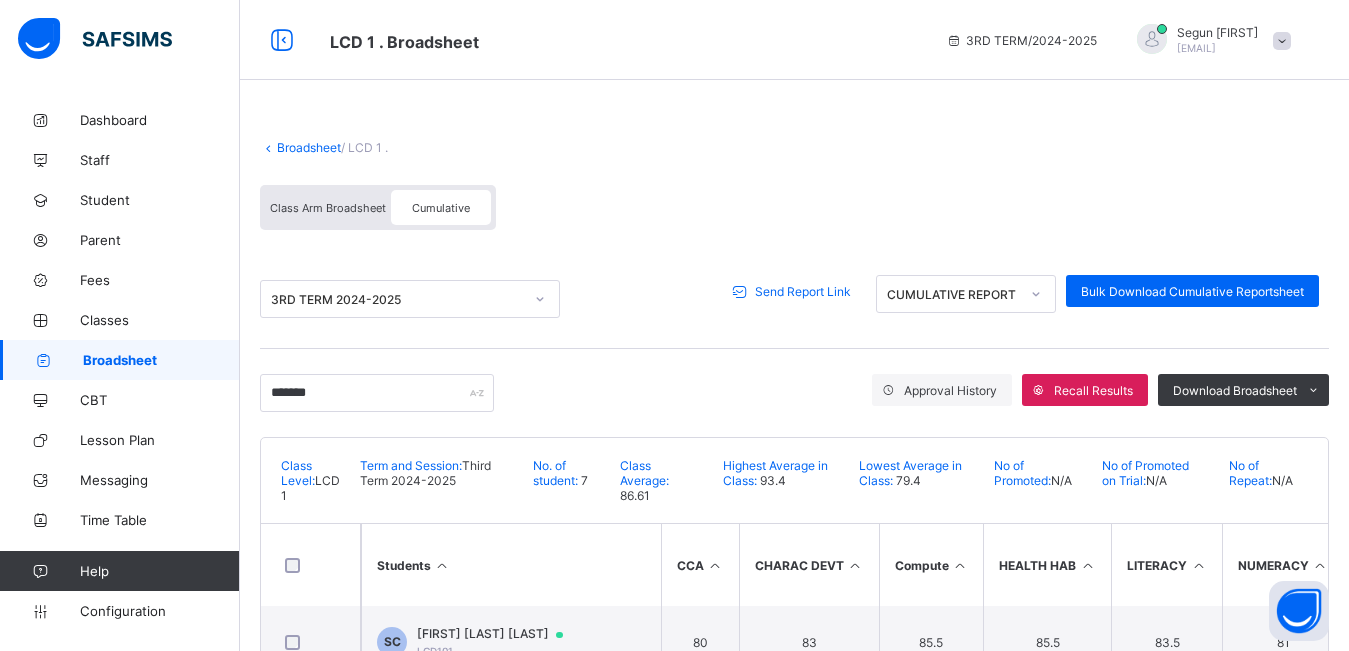 click on "Broadsheet" at bounding box center (120, 360) 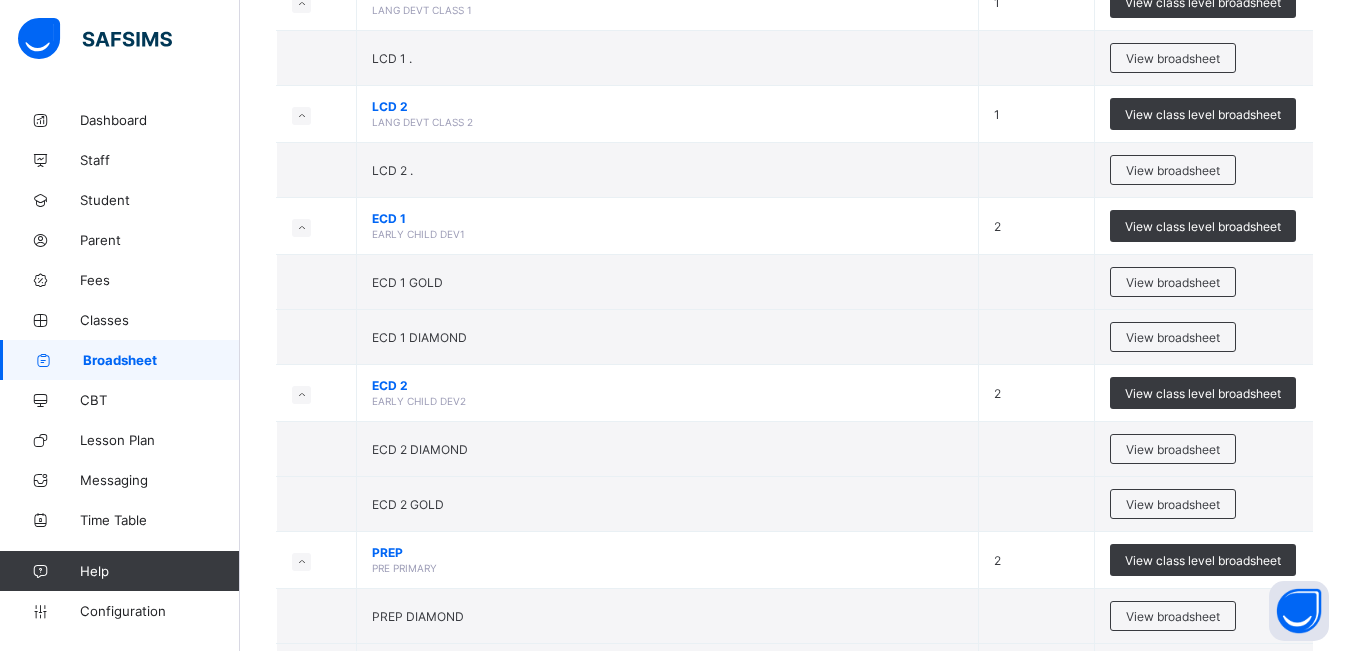 scroll, scrollTop: 1587, scrollLeft: 0, axis: vertical 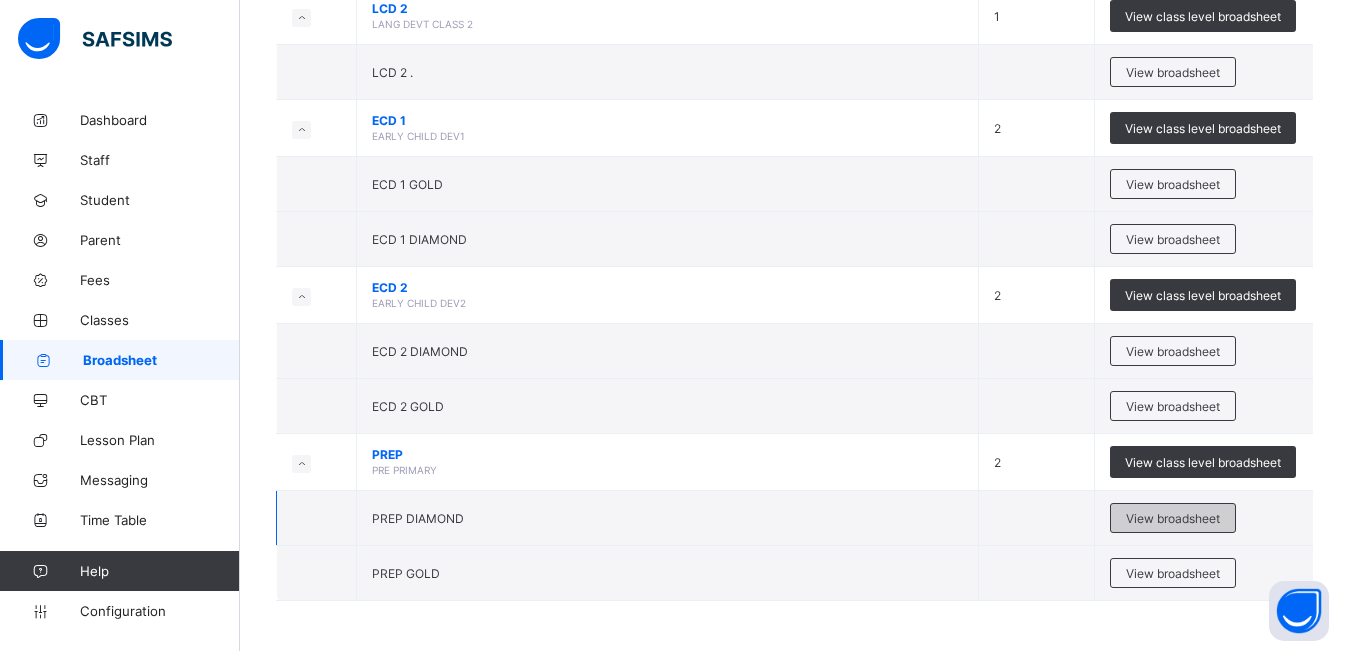 click on "View broadsheet" at bounding box center (1173, 518) 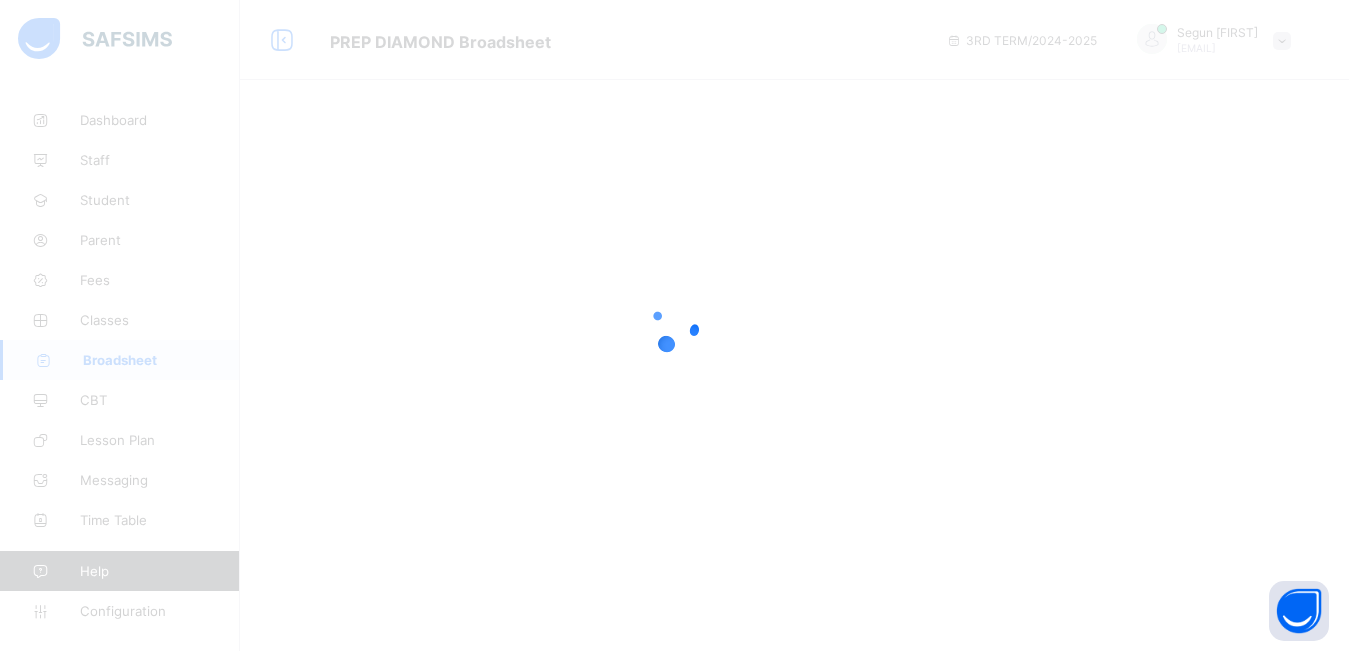 scroll, scrollTop: 0, scrollLeft: 0, axis: both 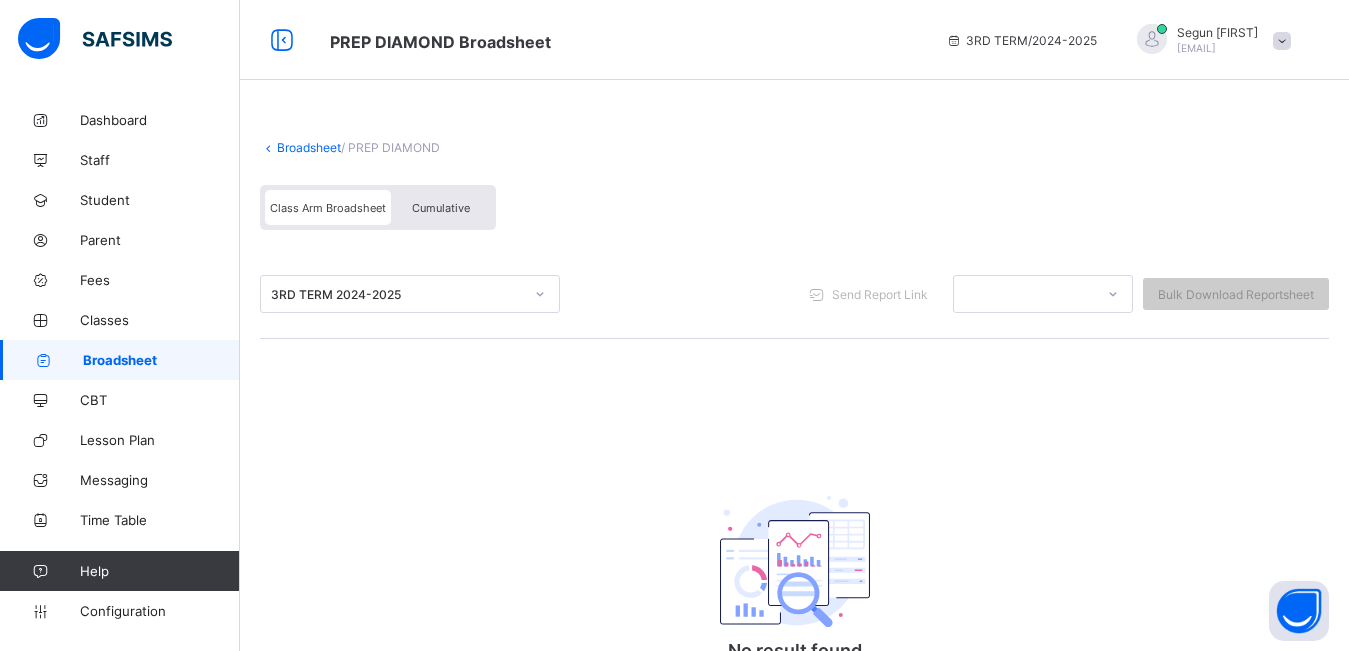 click on "Cumulative" at bounding box center [441, 207] 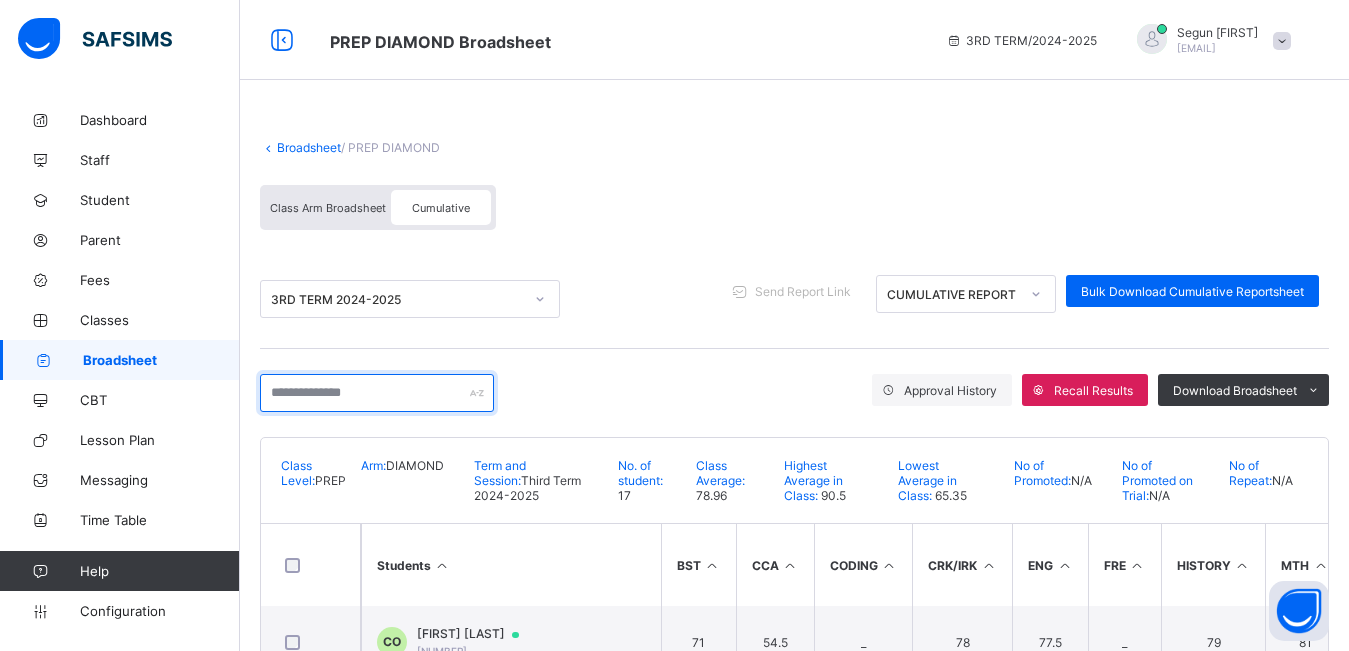 click at bounding box center [377, 393] 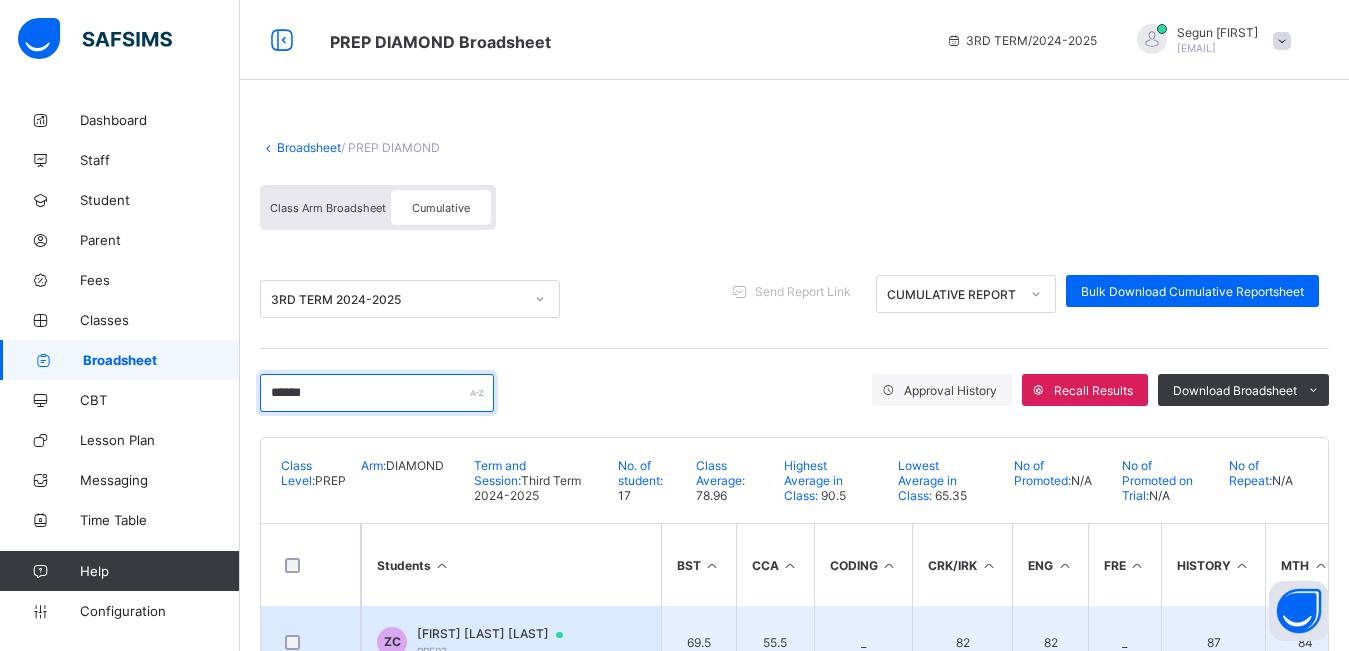 type on "******" 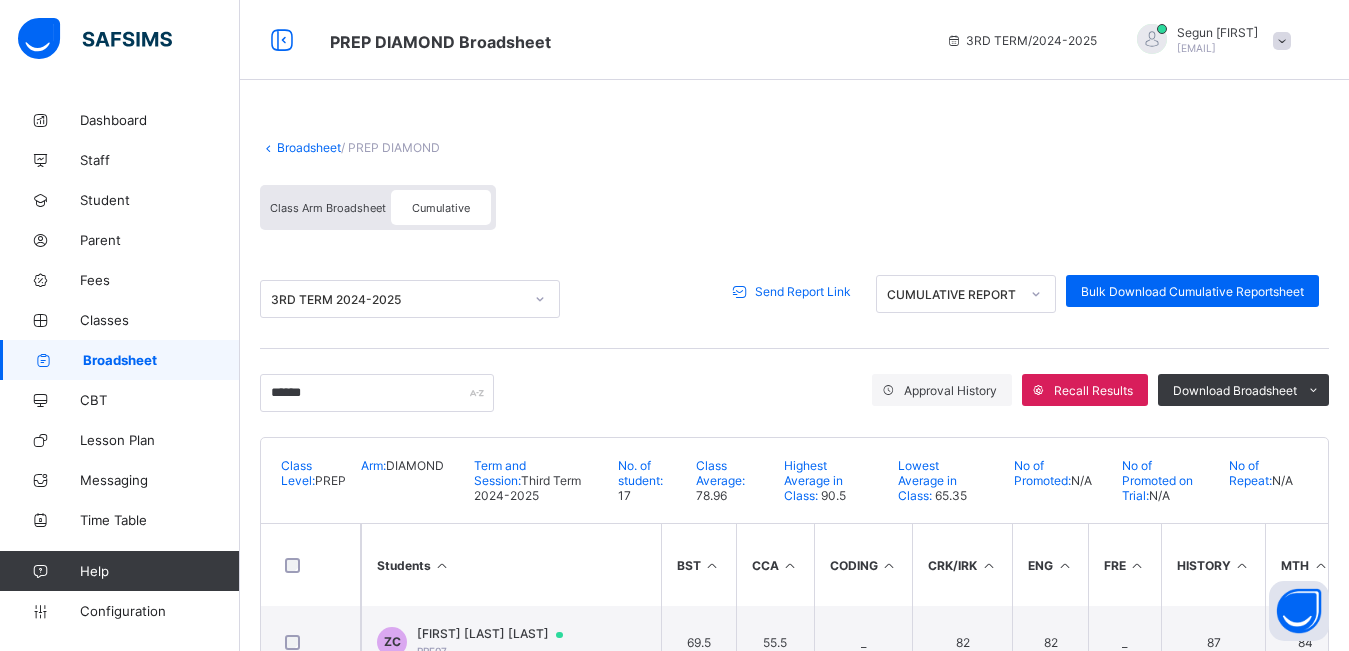 click on "Send Report Link" at bounding box center [803, 291] 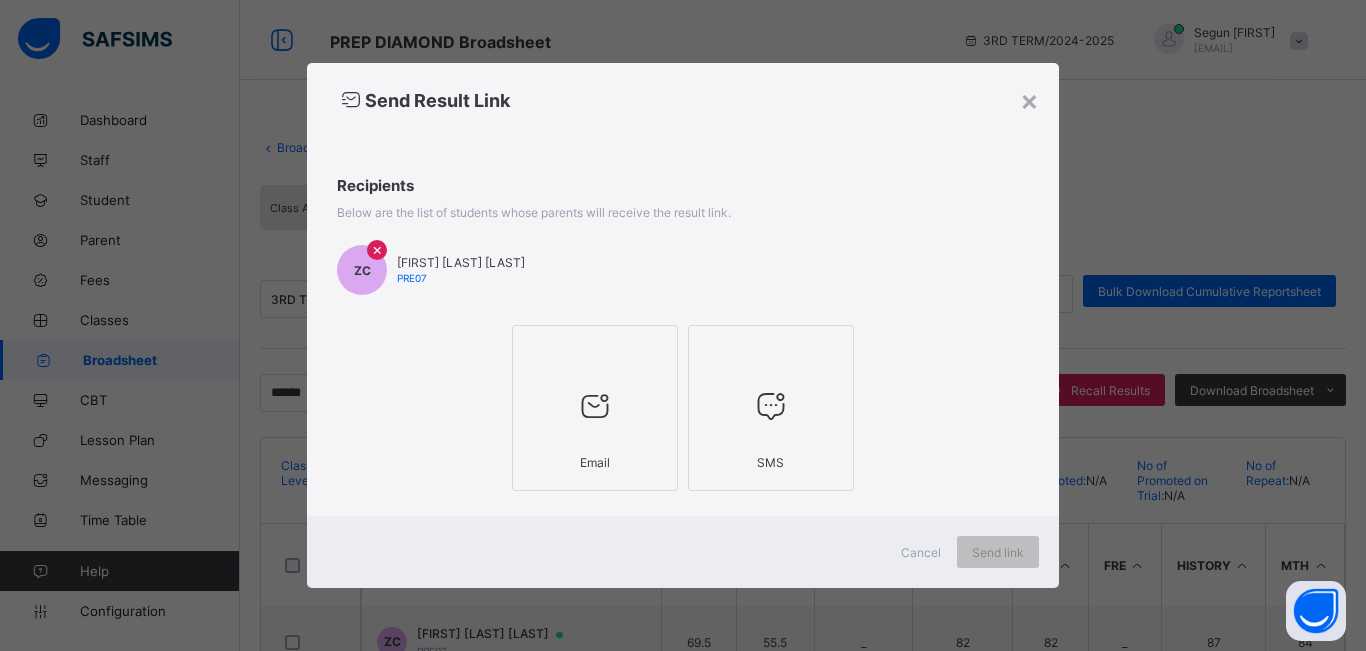 click at bounding box center (595, 351) 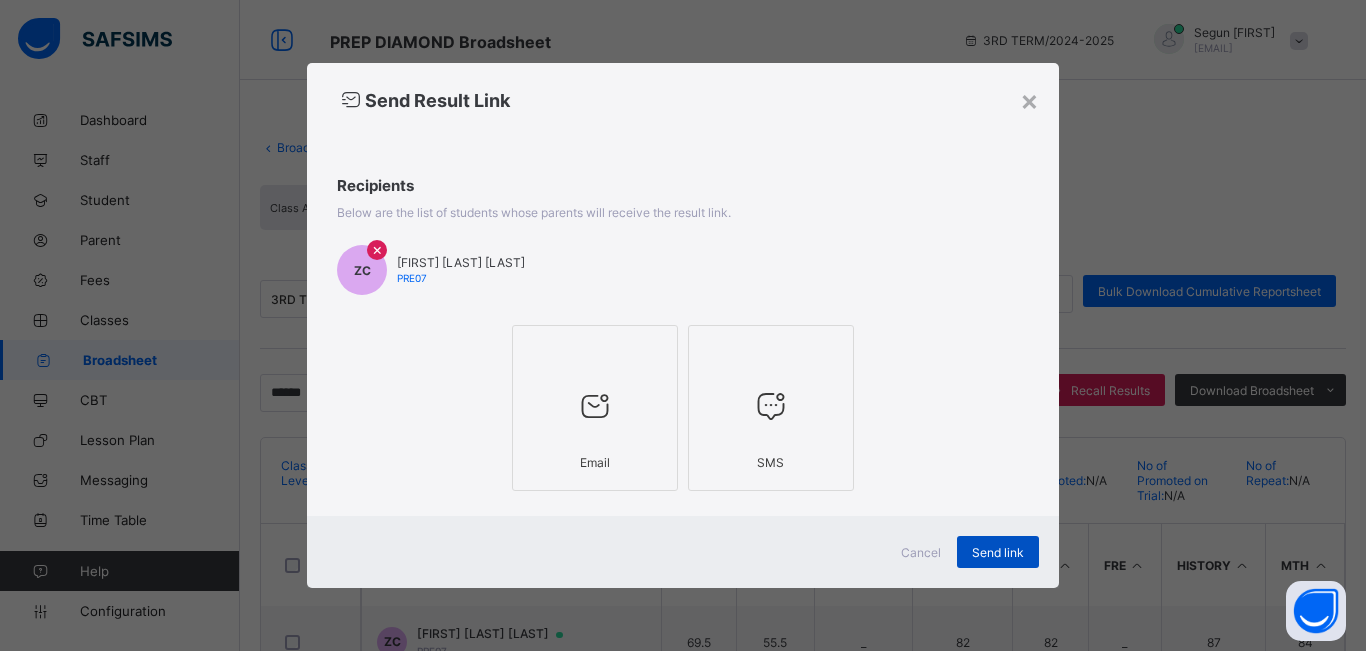 click on "Send link" at bounding box center (998, 552) 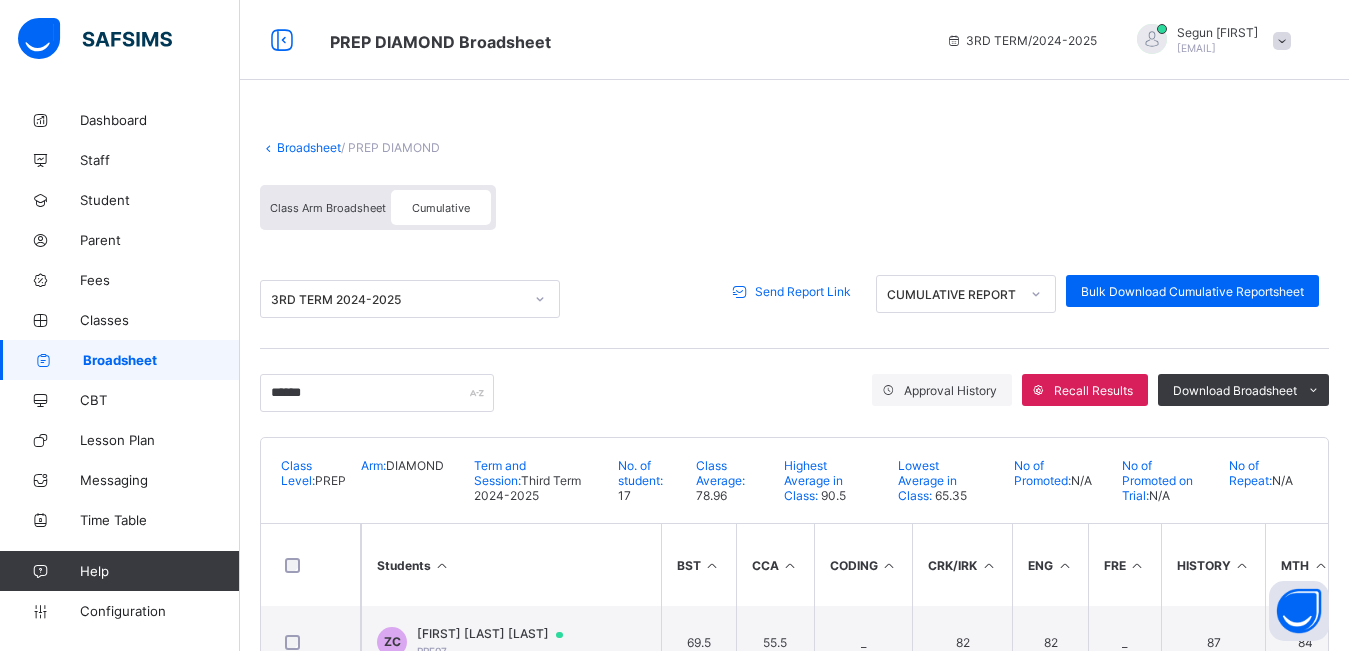 click on "Send Report Link" at bounding box center (803, 291) 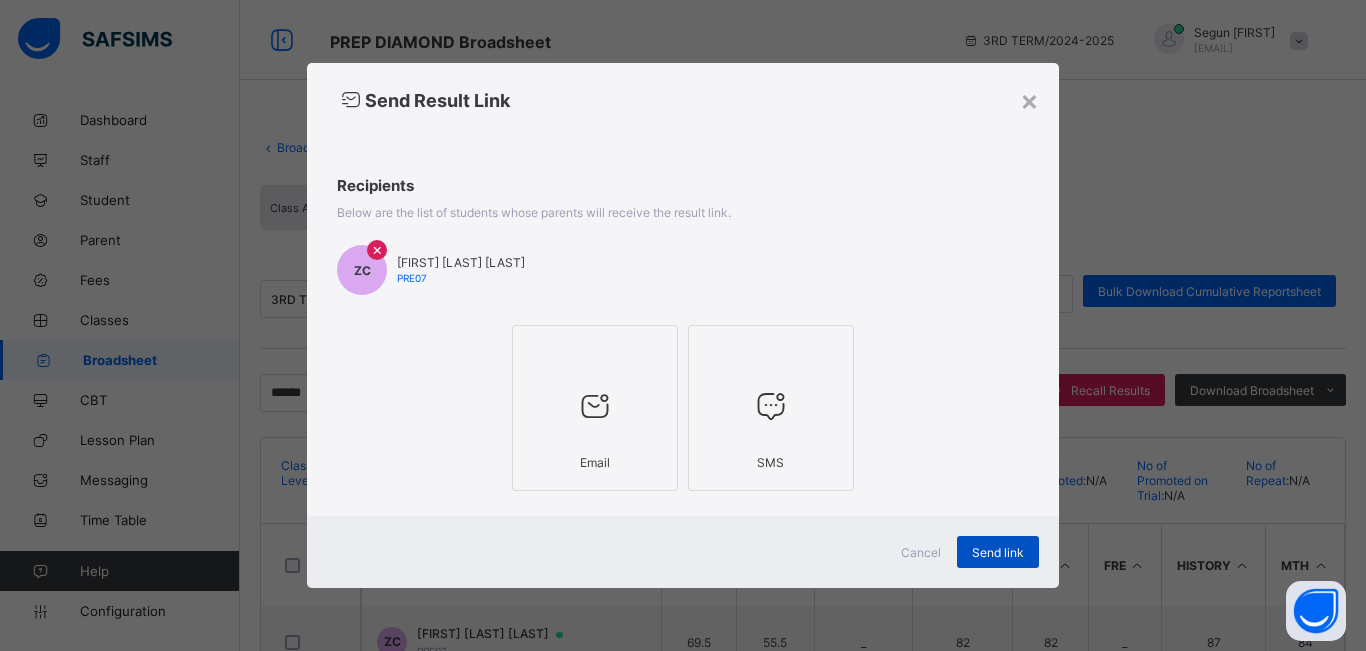 click on "Send link" at bounding box center [998, 552] 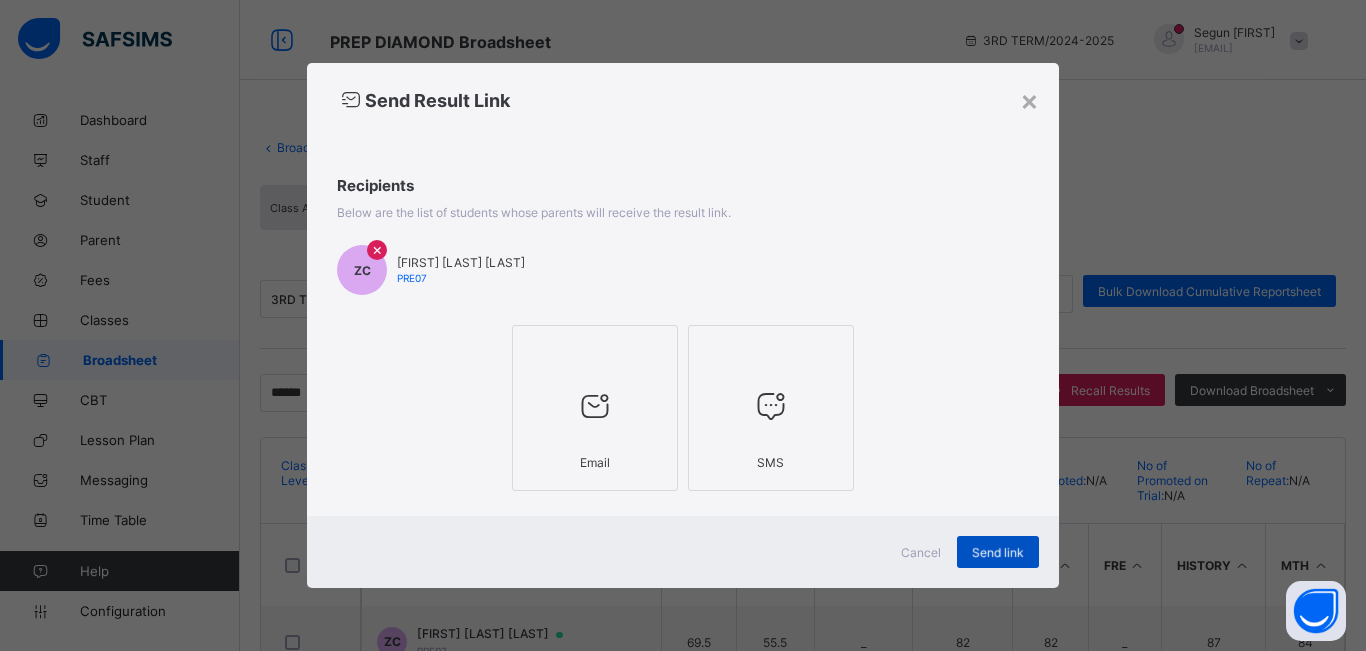 click on "Send link" at bounding box center [998, 552] 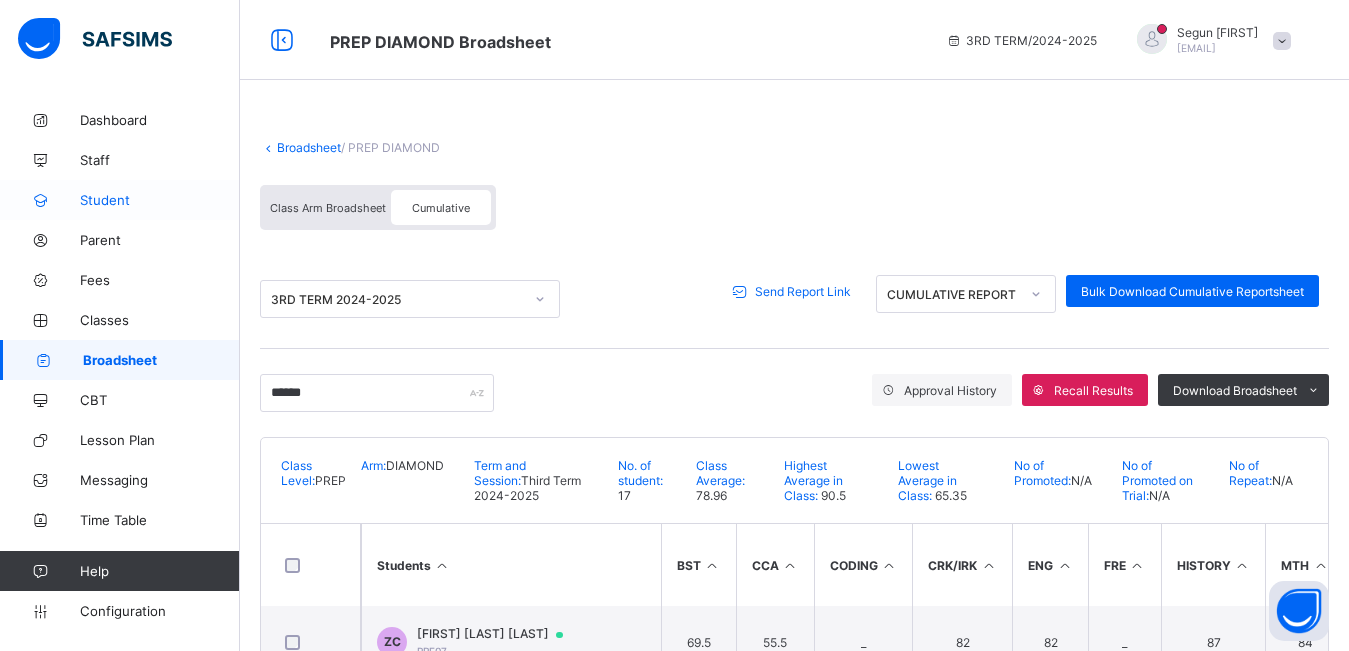 click on "Student" at bounding box center [160, 200] 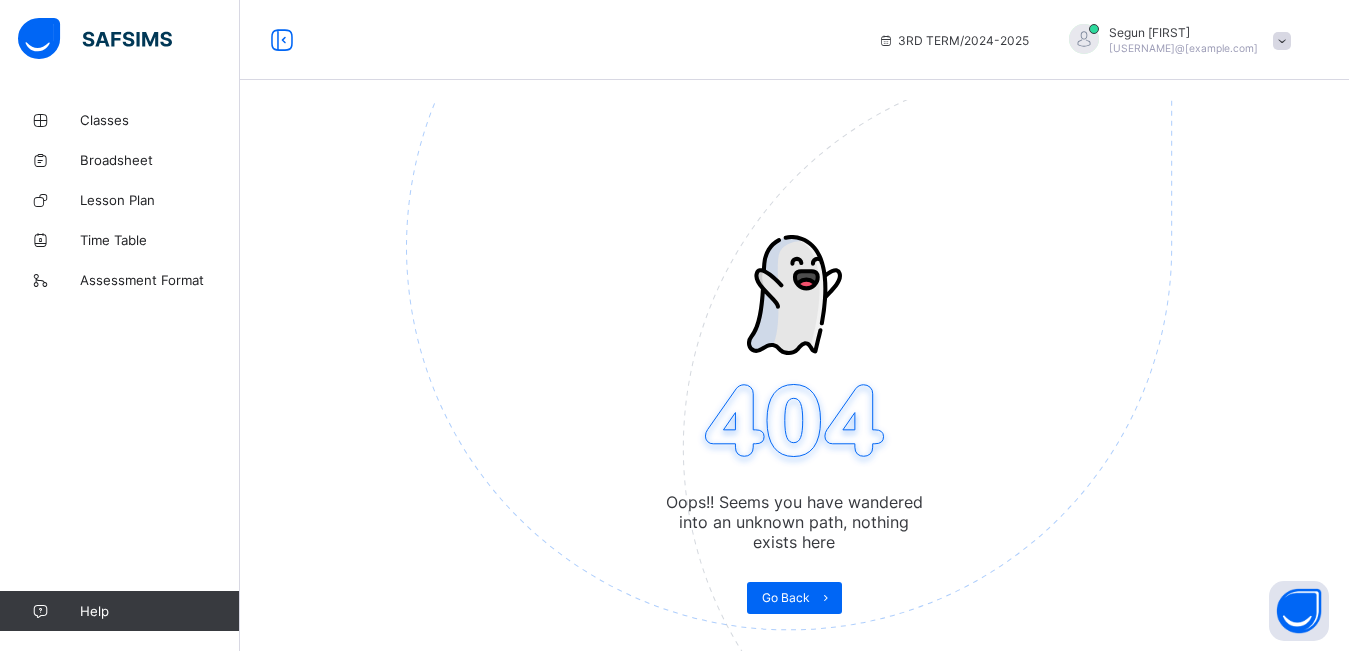 scroll, scrollTop: 0, scrollLeft: 0, axis: both 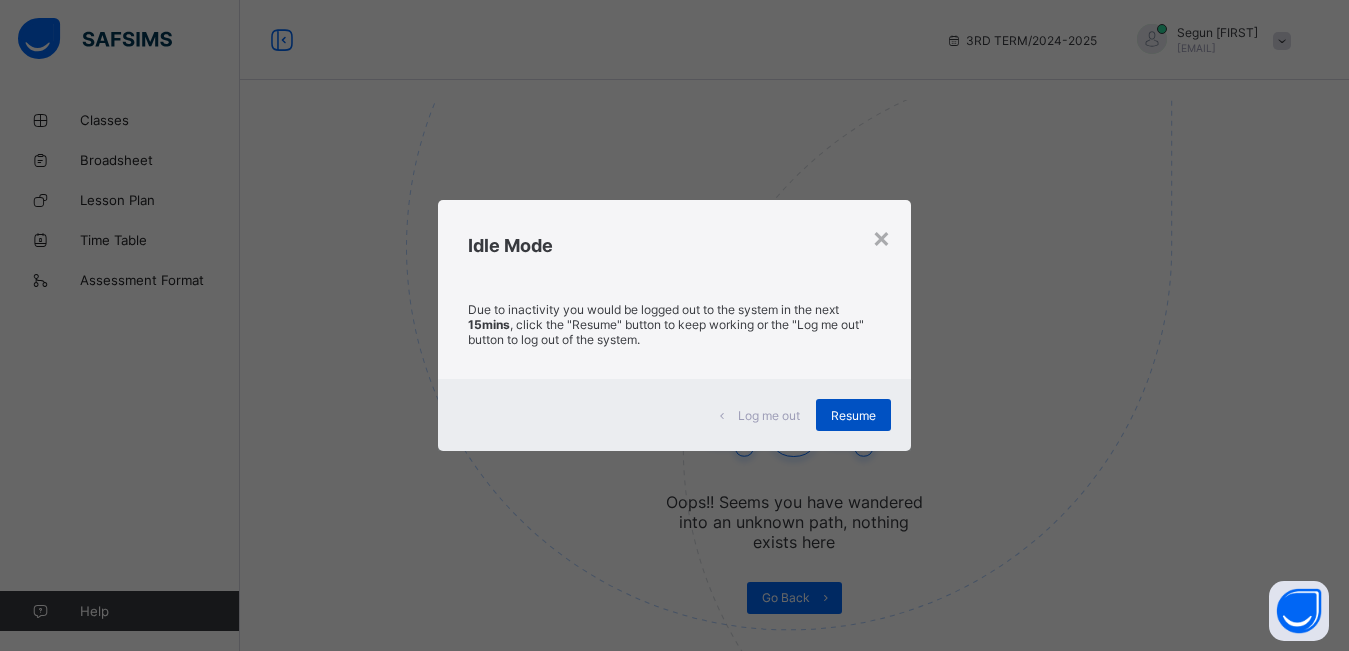 click on "Resume" at bounding box center (853, 415) 